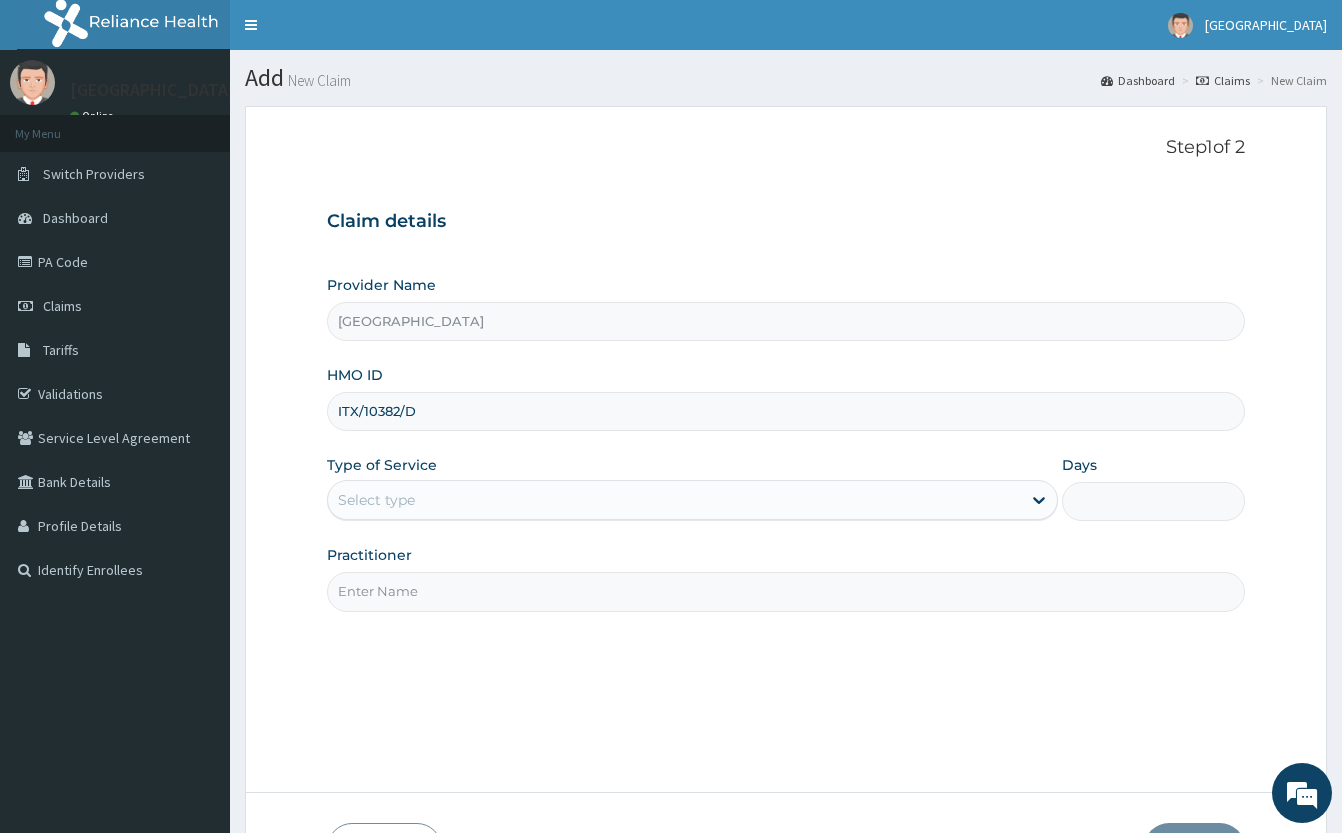scroll, scrollTop: 0, scrollLeft: 0, axis: both 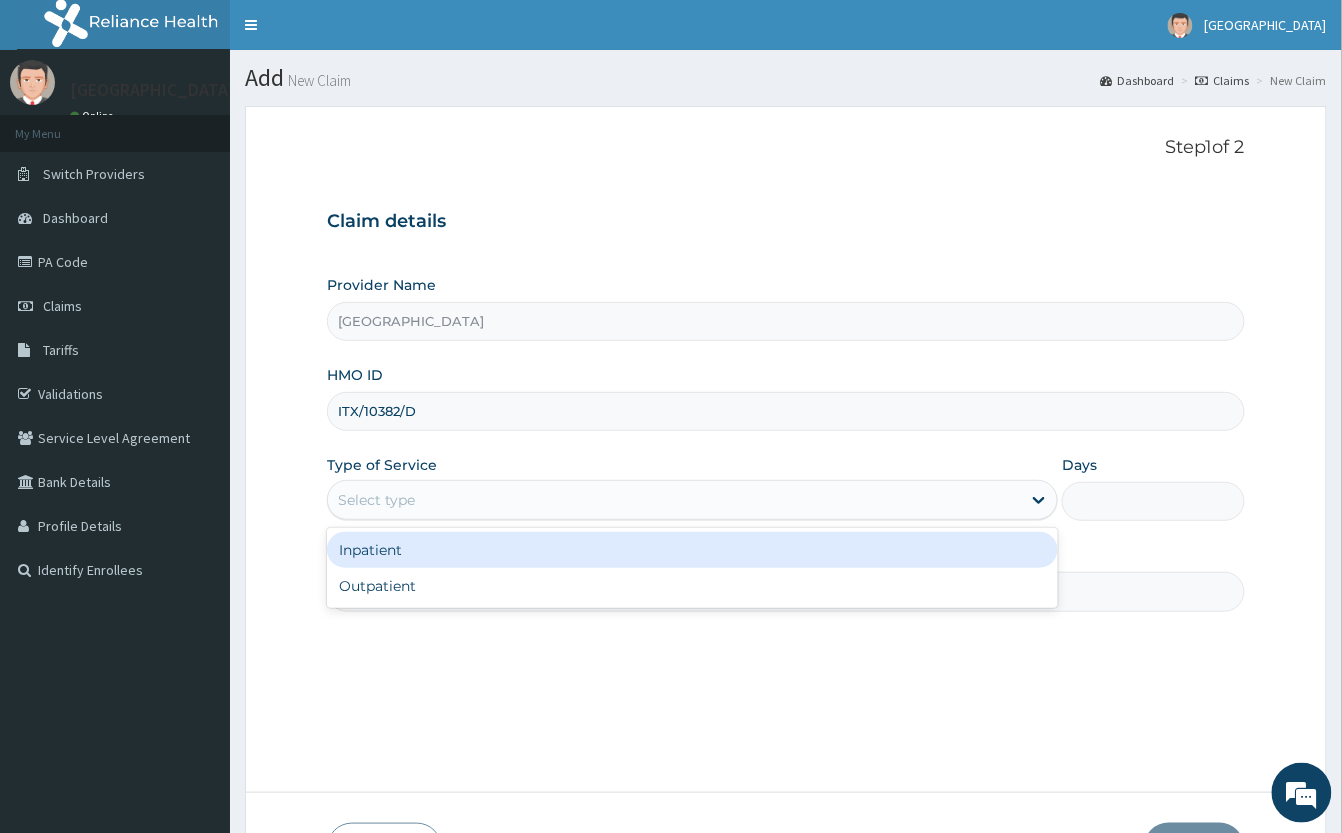 click on "Select type" at bounding box center [674, 500] 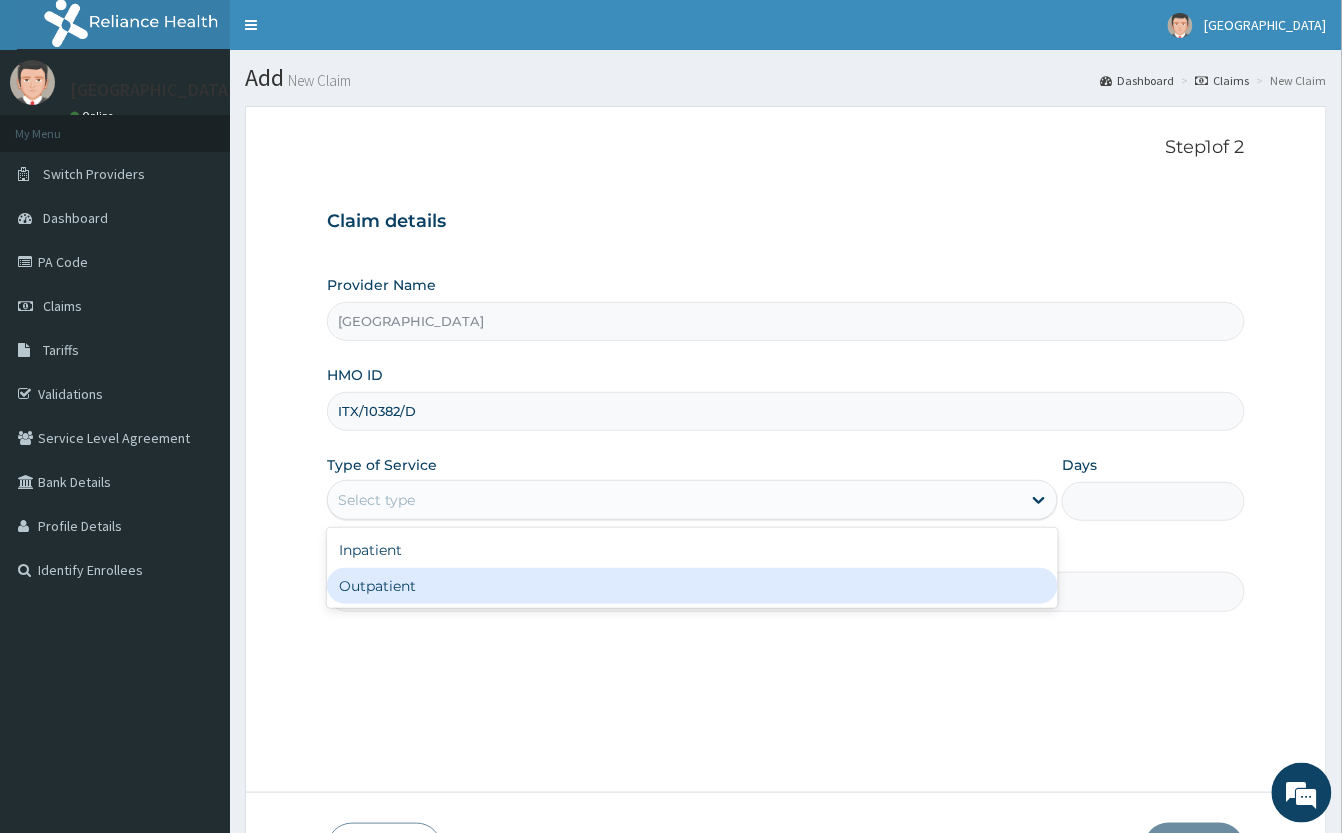 click on "Outpatient" at bounding box center [692, 586] 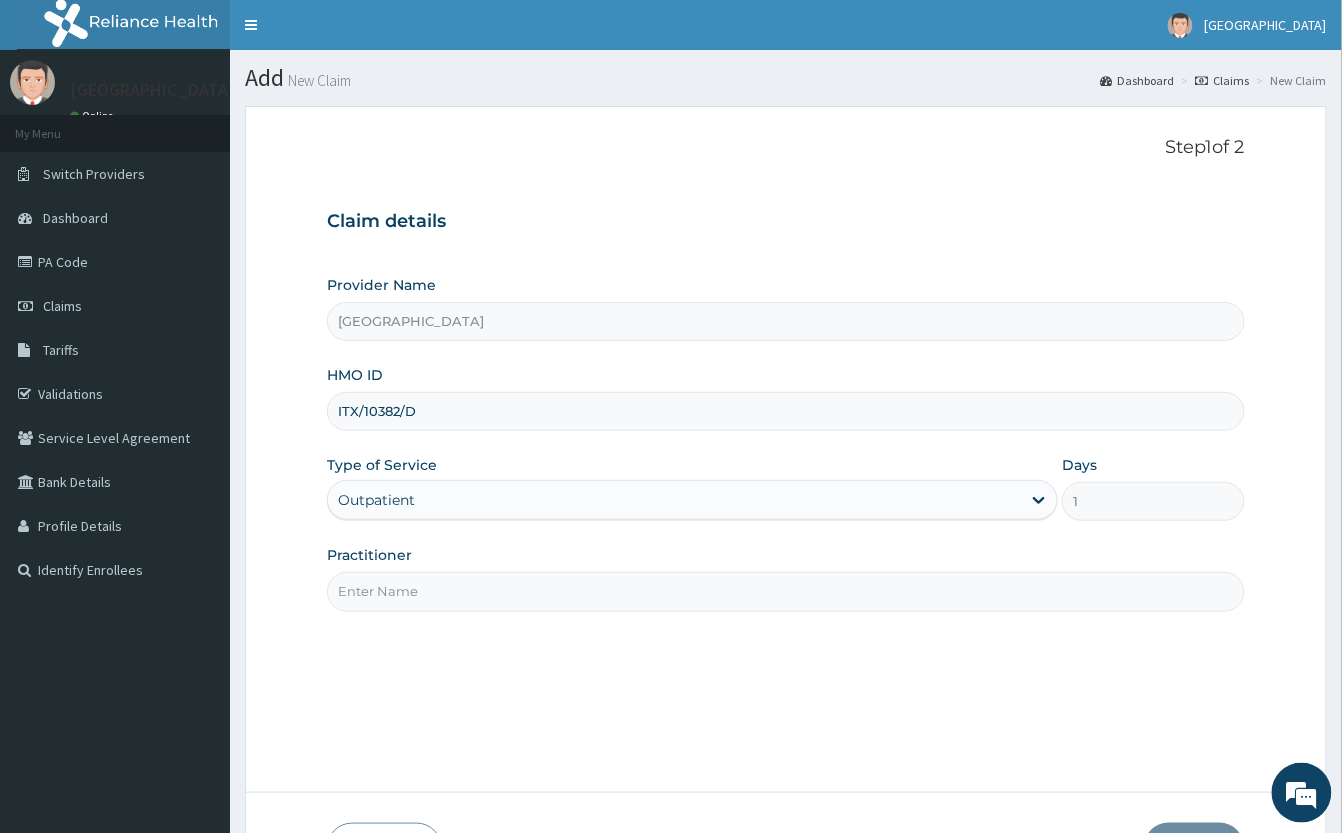 click on "Practitioner" at bounding box center [786, 591] 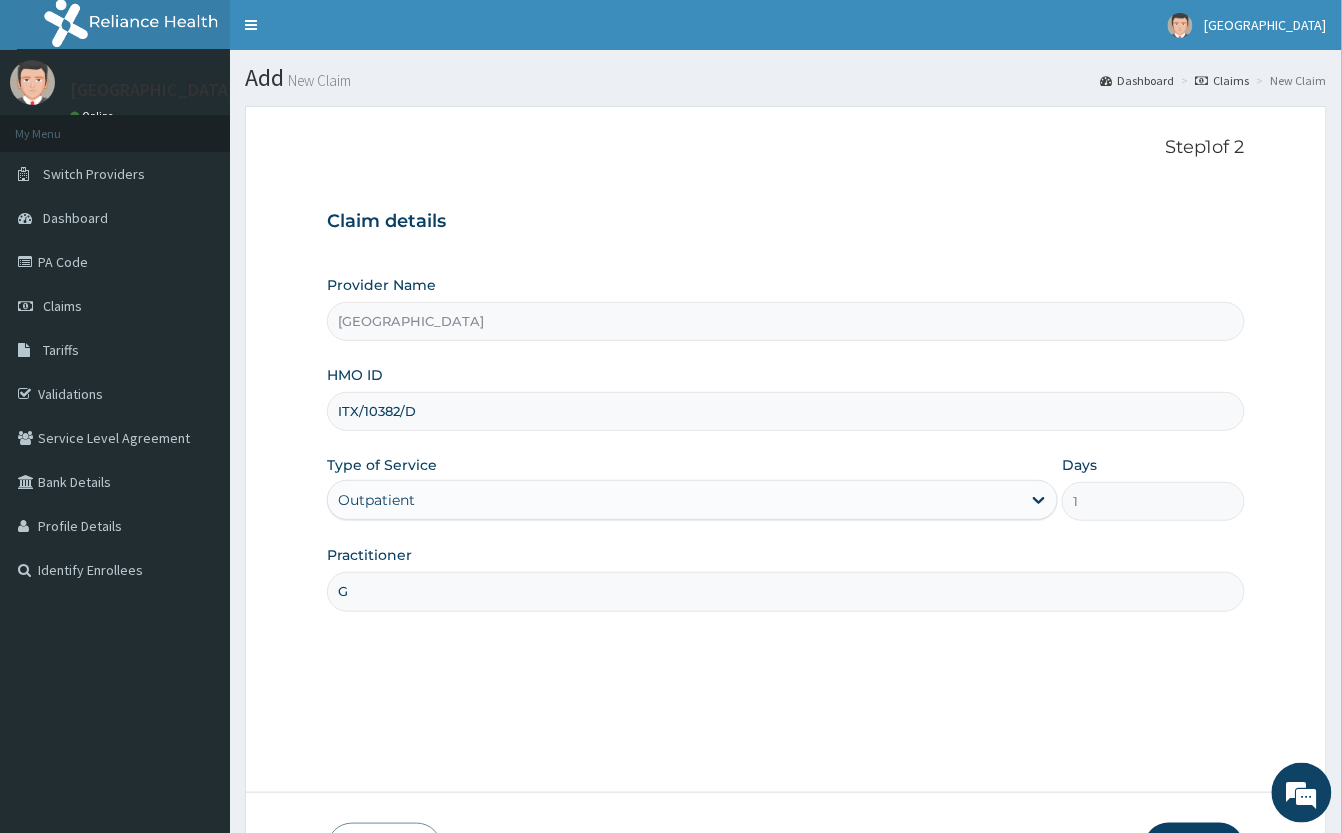 scroll, scrollTop: 0, scrollLeft: 0, axis: both 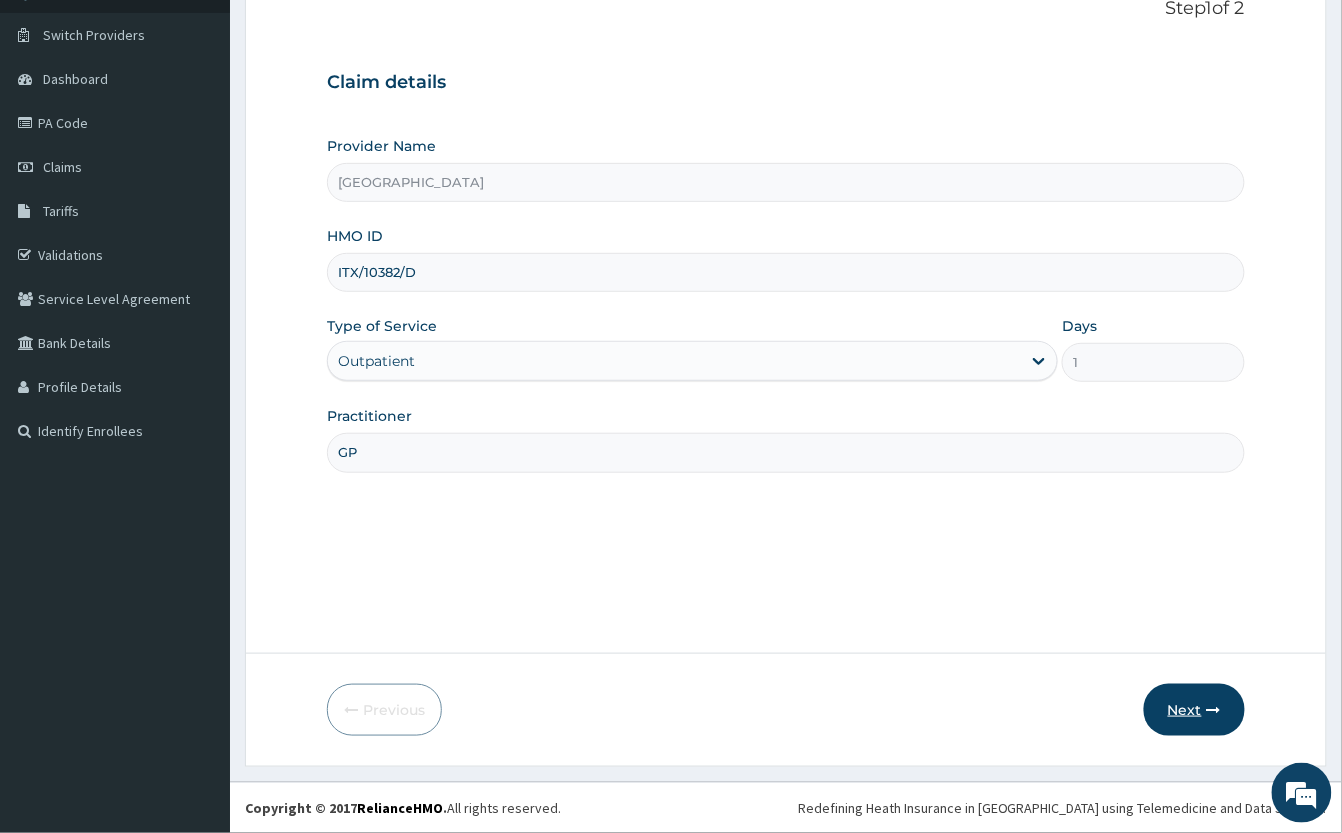 type on "GP" 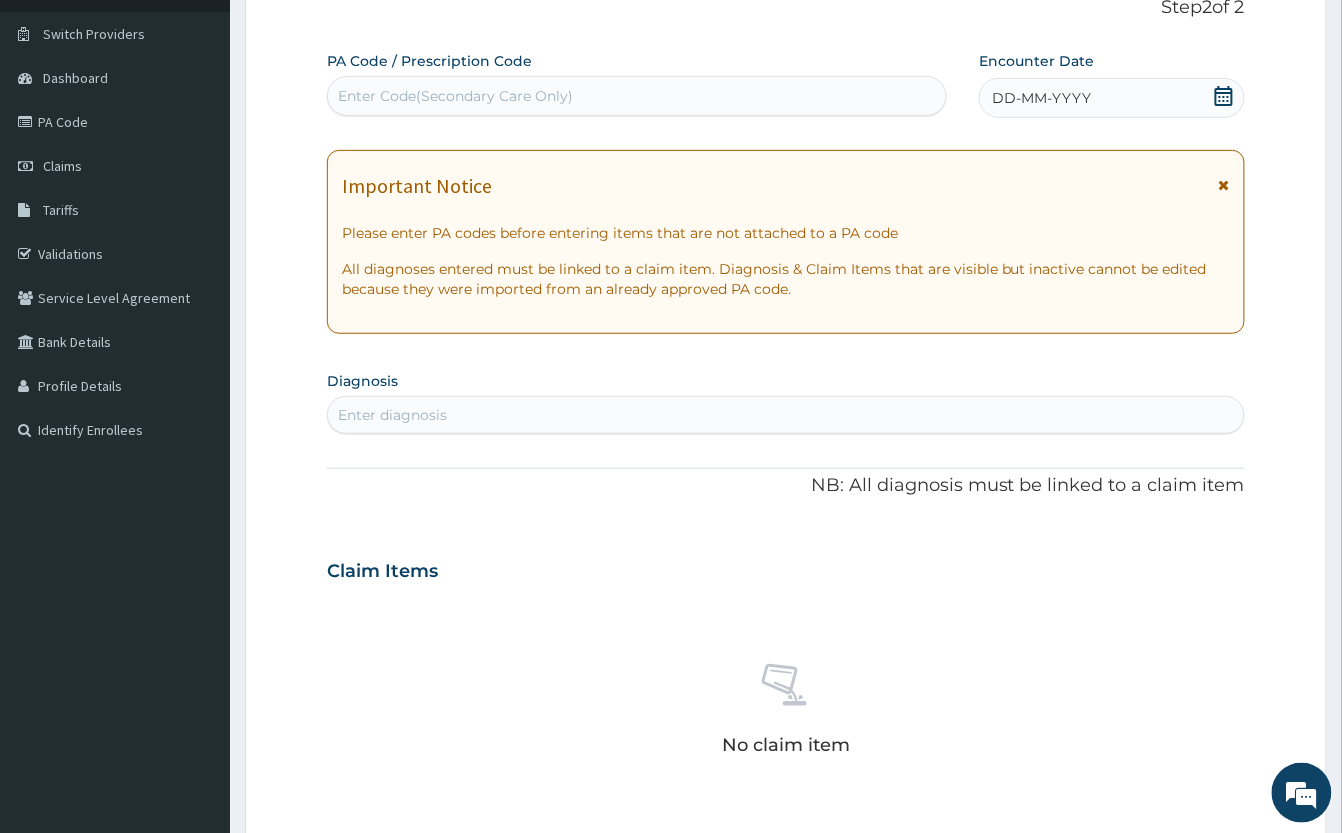 click on "No claim item" at bounding box center (786, 713) 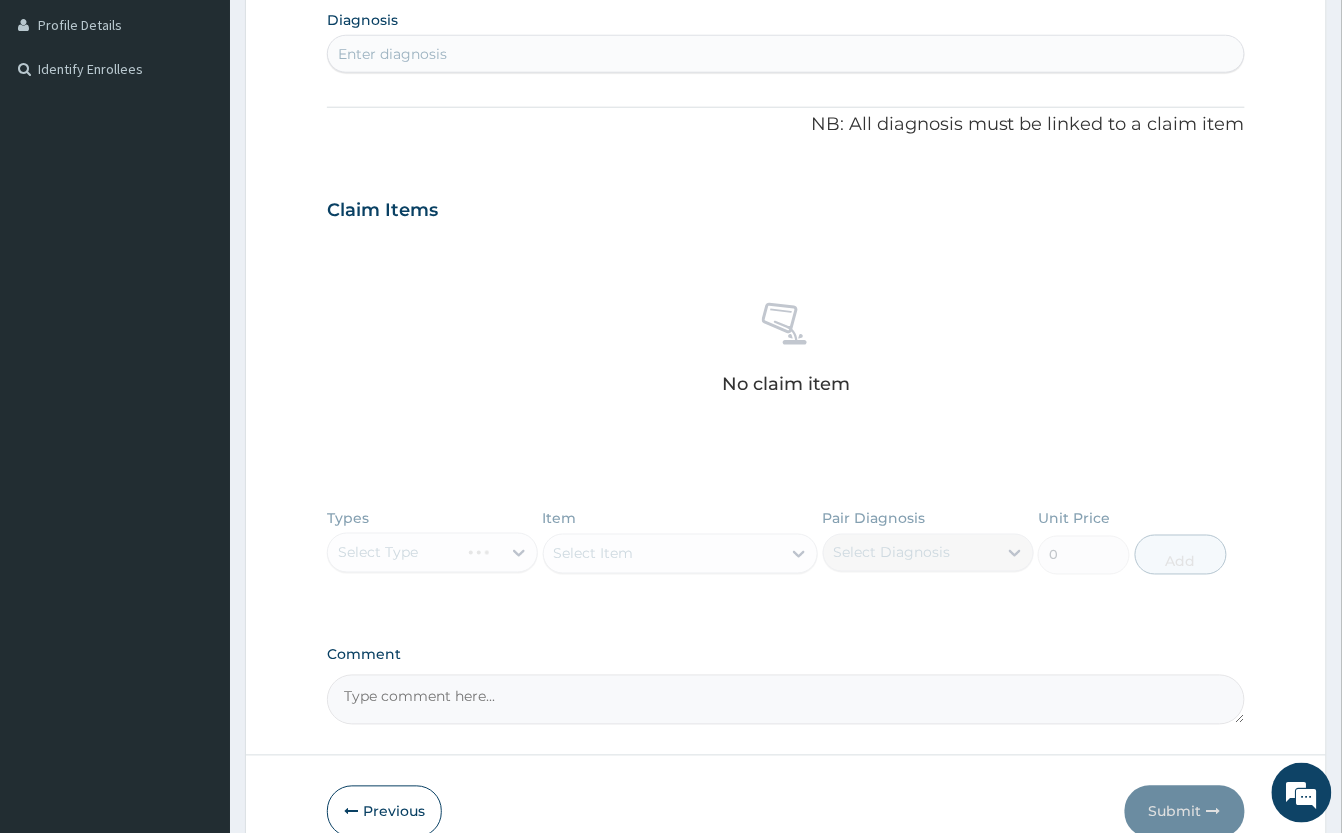 scroll, scrollTop: 540, scrollLeft: 0, axis: vertical 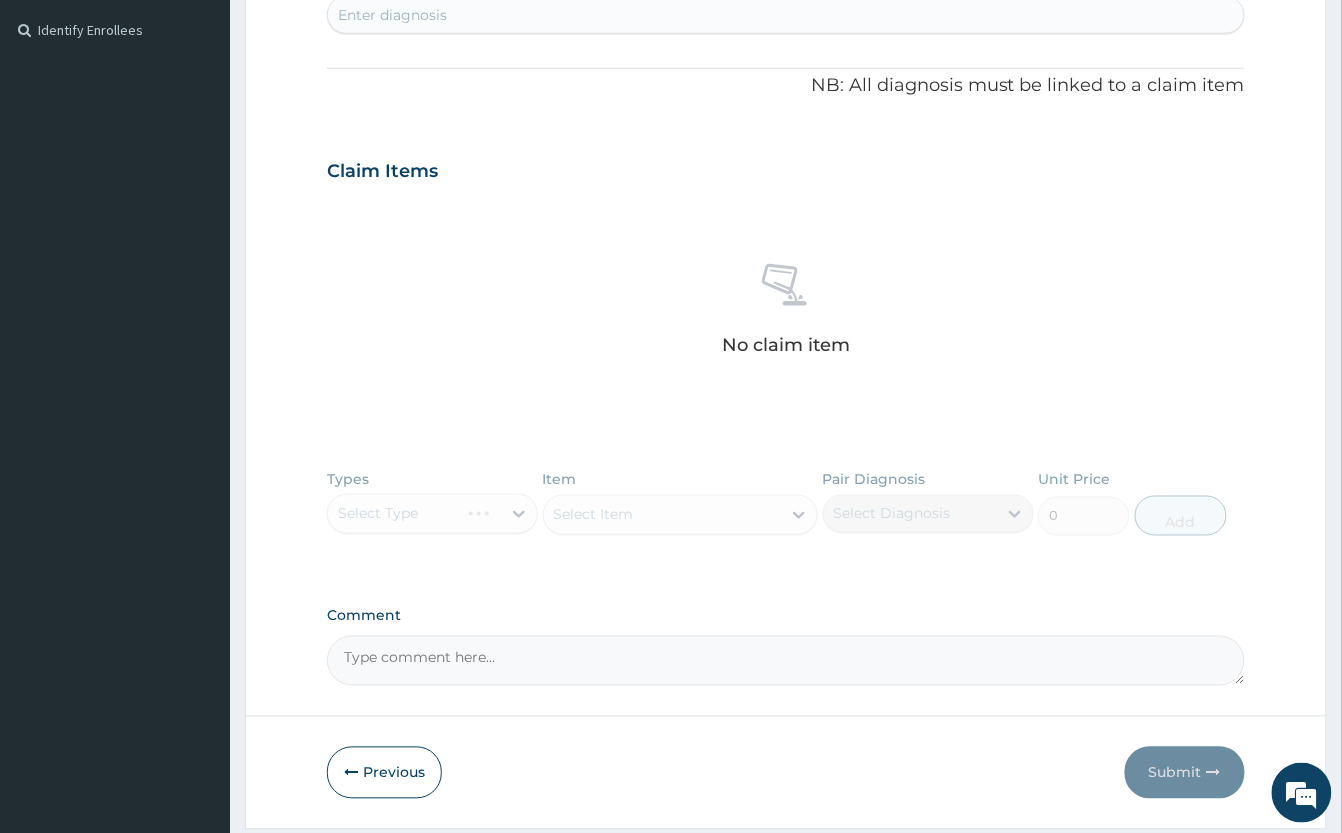 click on "Enter diagnosis" at bounding box center (786, 15) 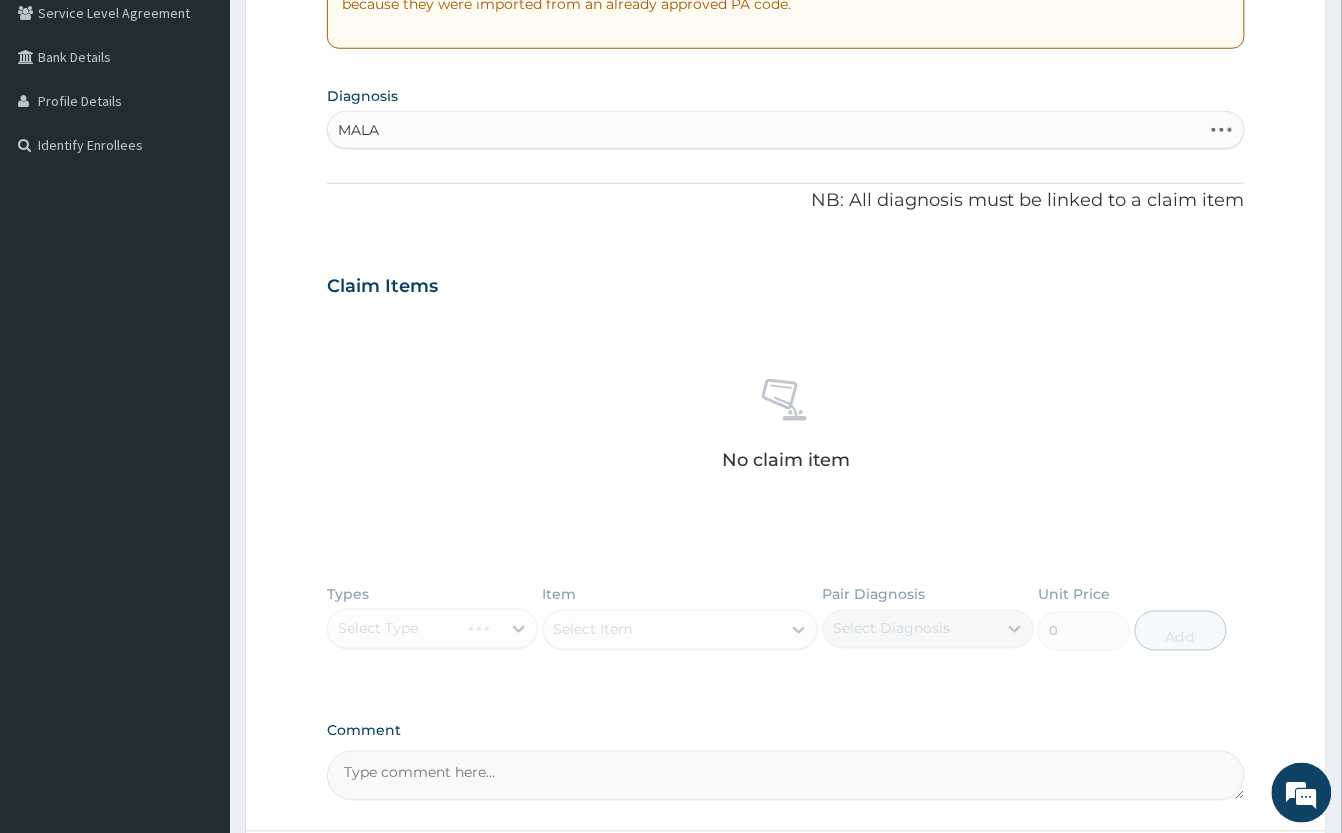 scroll, scrollTop: 365, scrollLeft: 0, axis: vertical 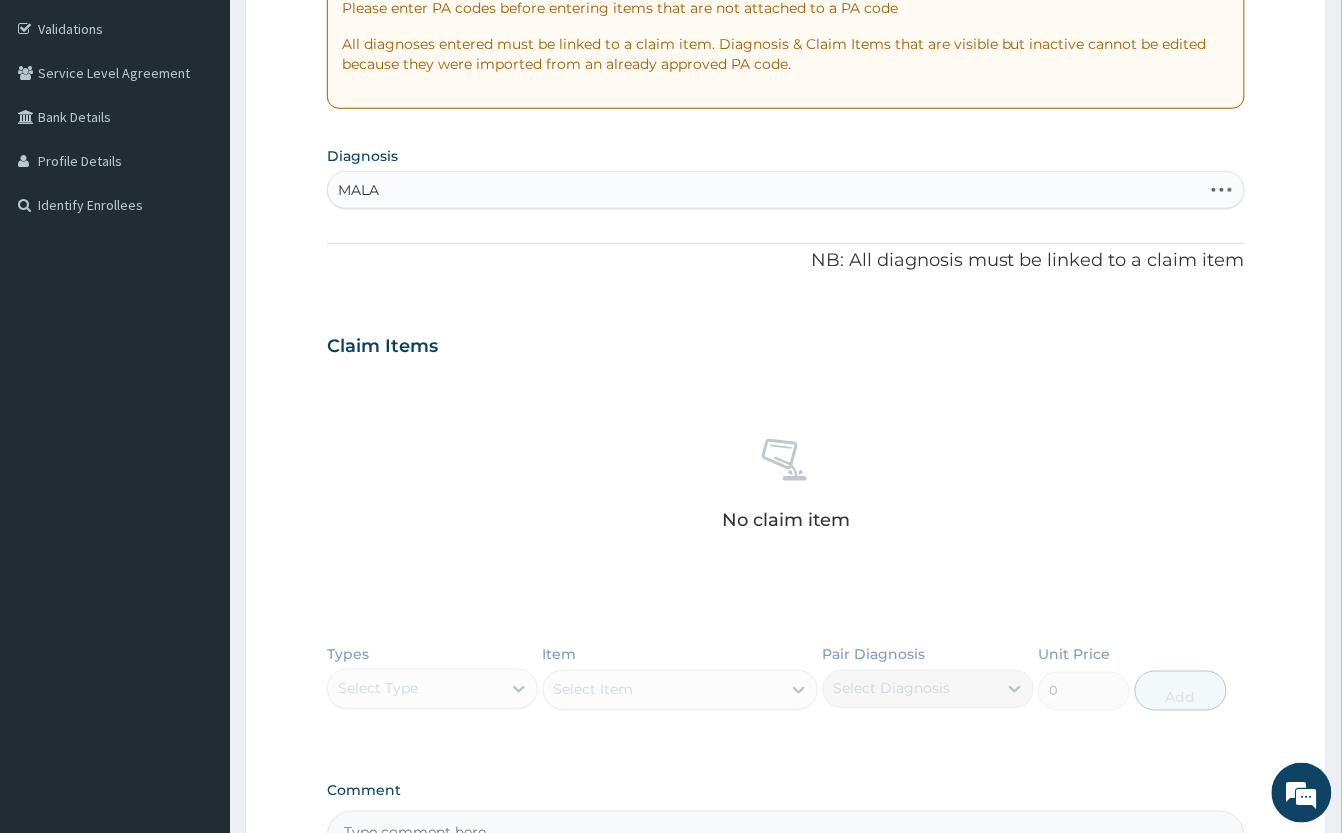 click on "MALA MALA" at bounding box center (765, 190) 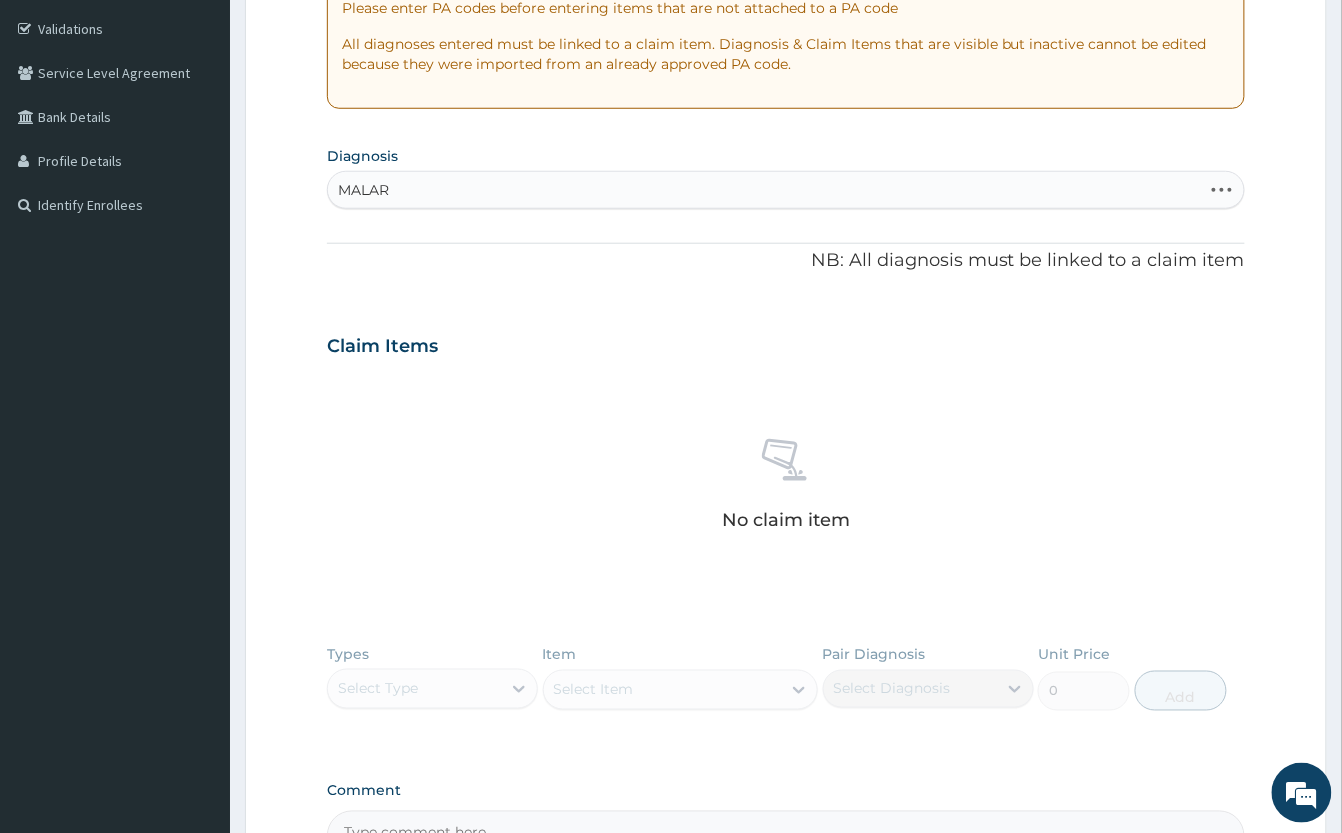 type on "MALARI" 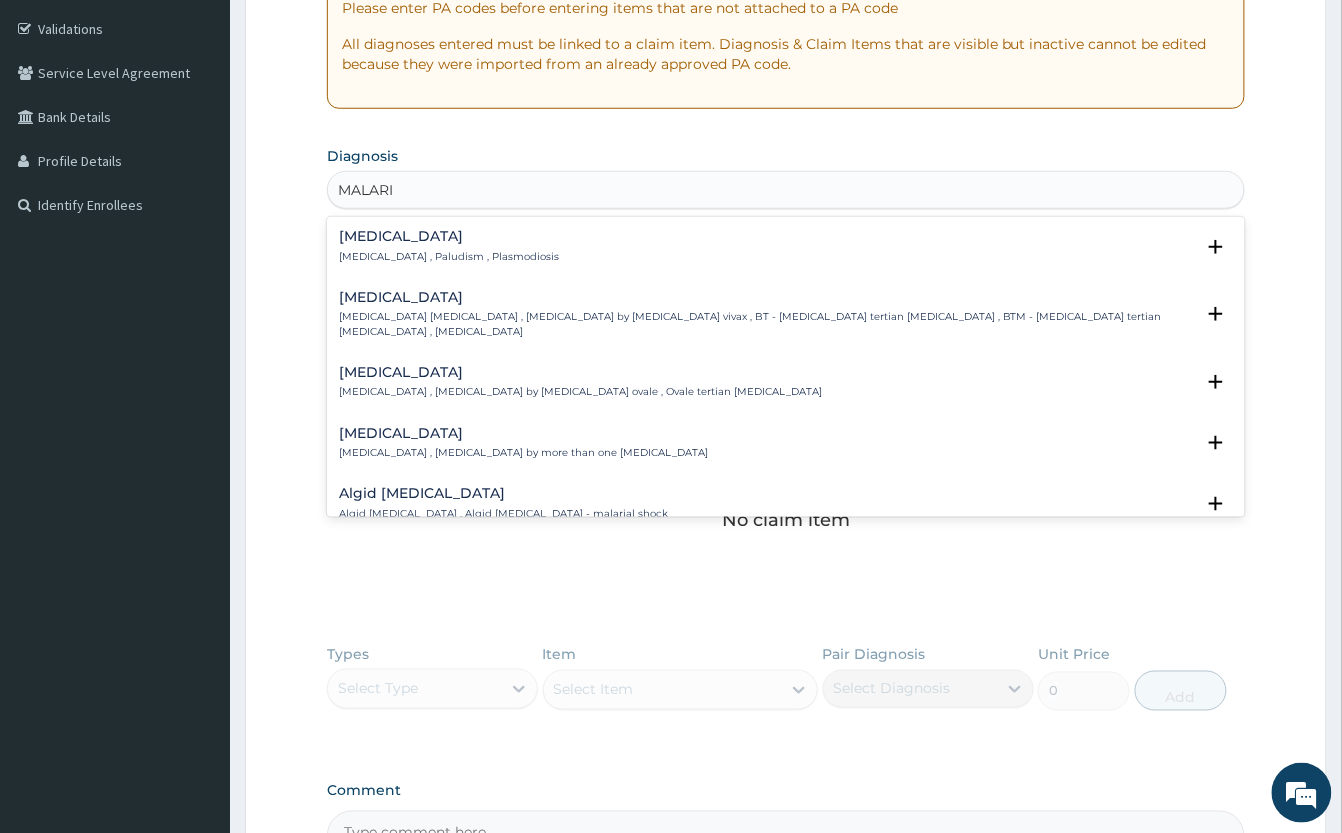 click on "Malaria Malaria , Paludism , Plasmodiosis" at bounding box center [449, 246] 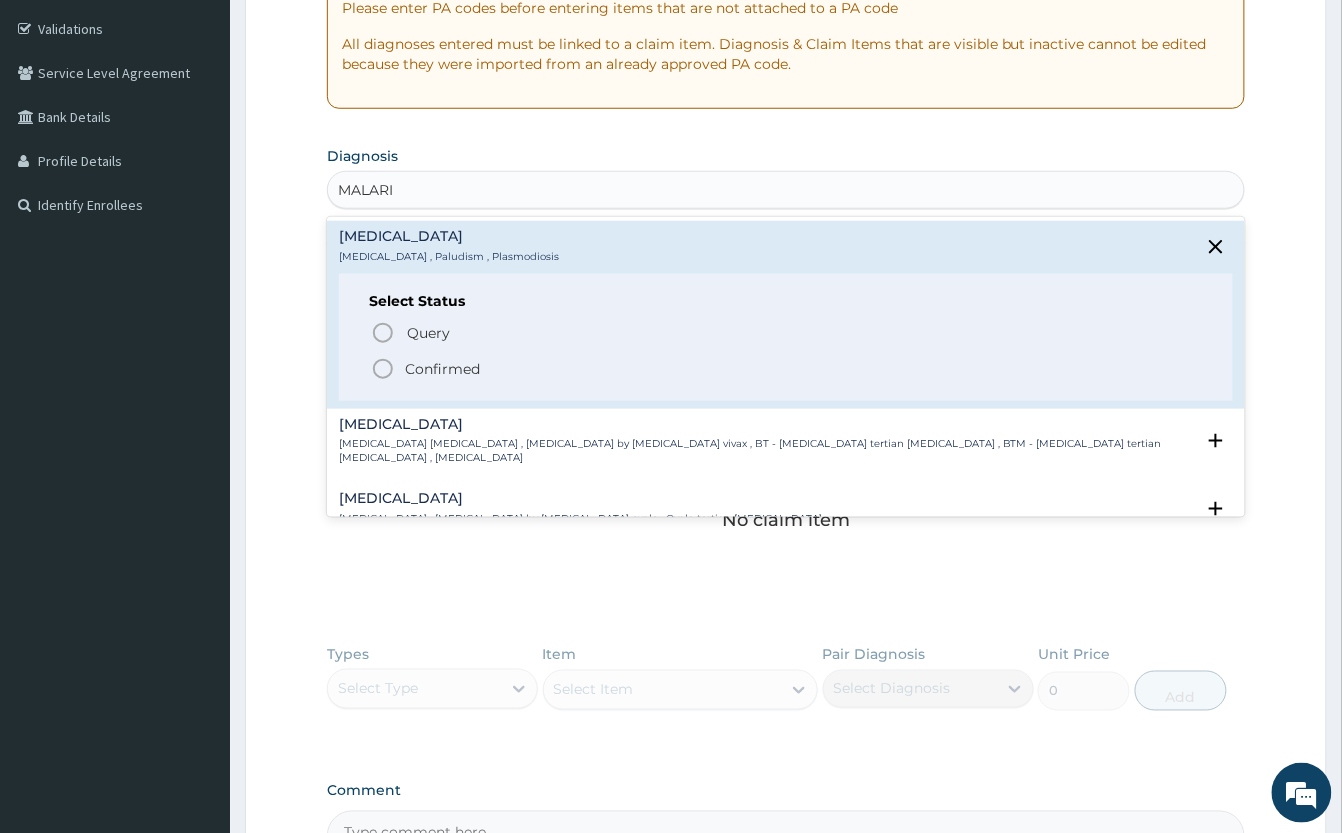 drag, startPoint x: 382, startPoint y: 366, endPoint x: 452, endPoint y: 381, distance: 71.5891 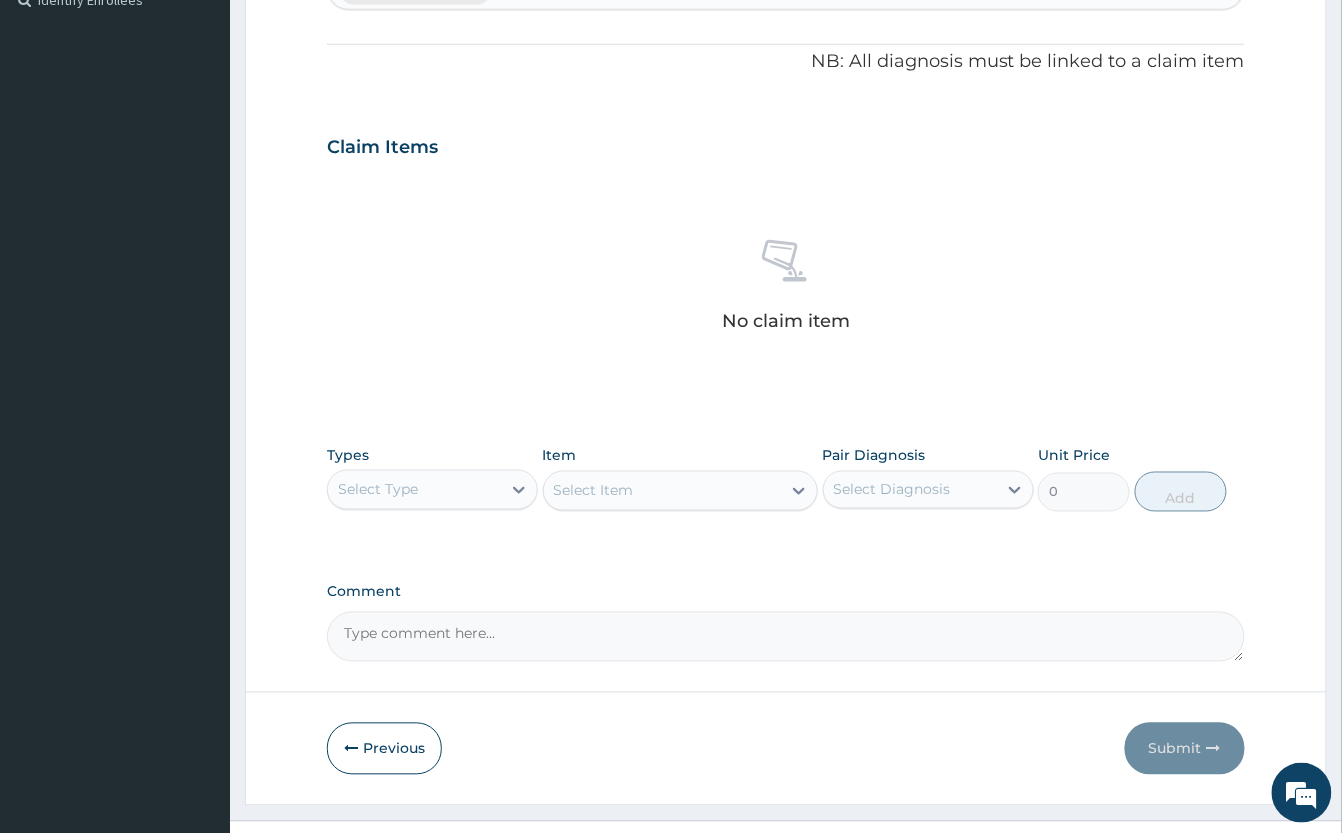 scroll, scrollTop: 612, scrollLeft: 0, axis: vertical 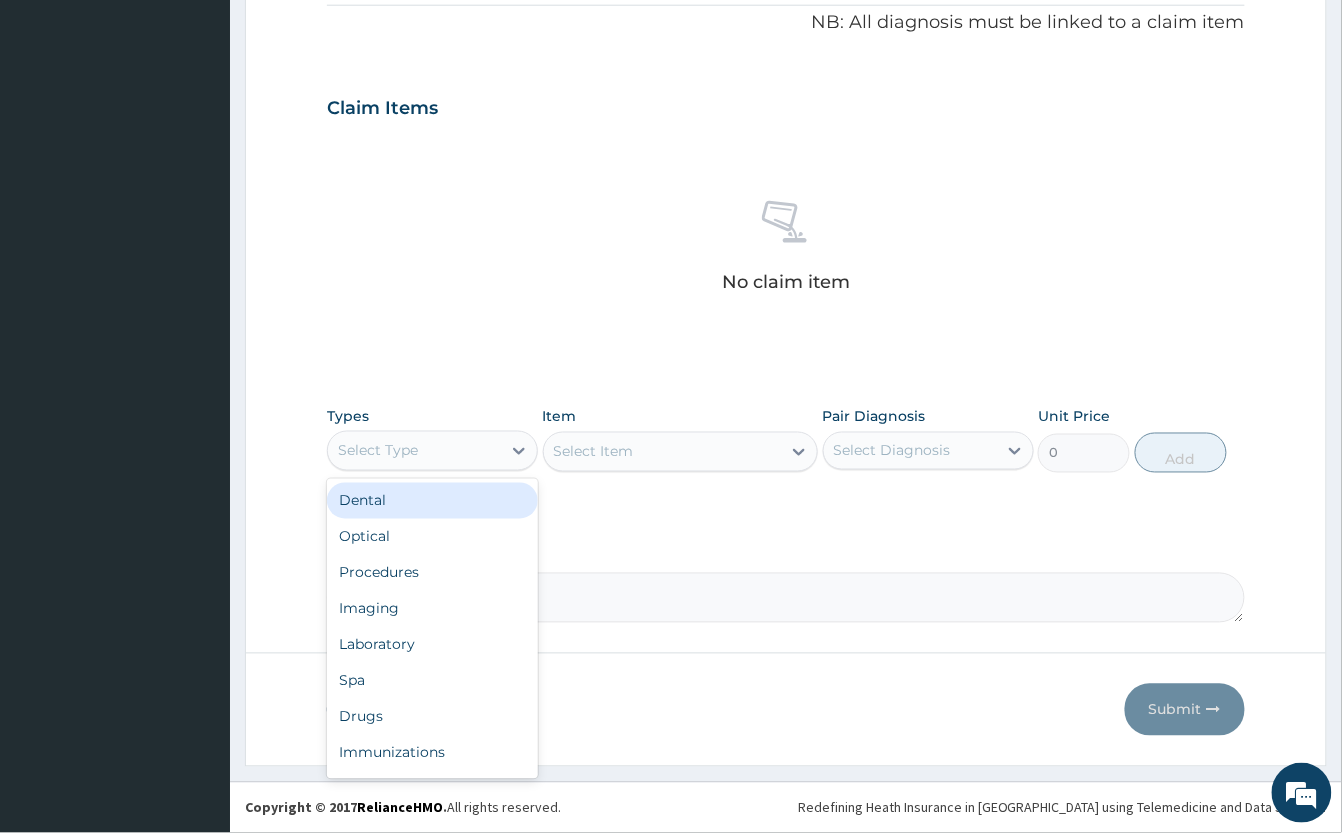 click on "Select Type" at bounding box center (414, 451) 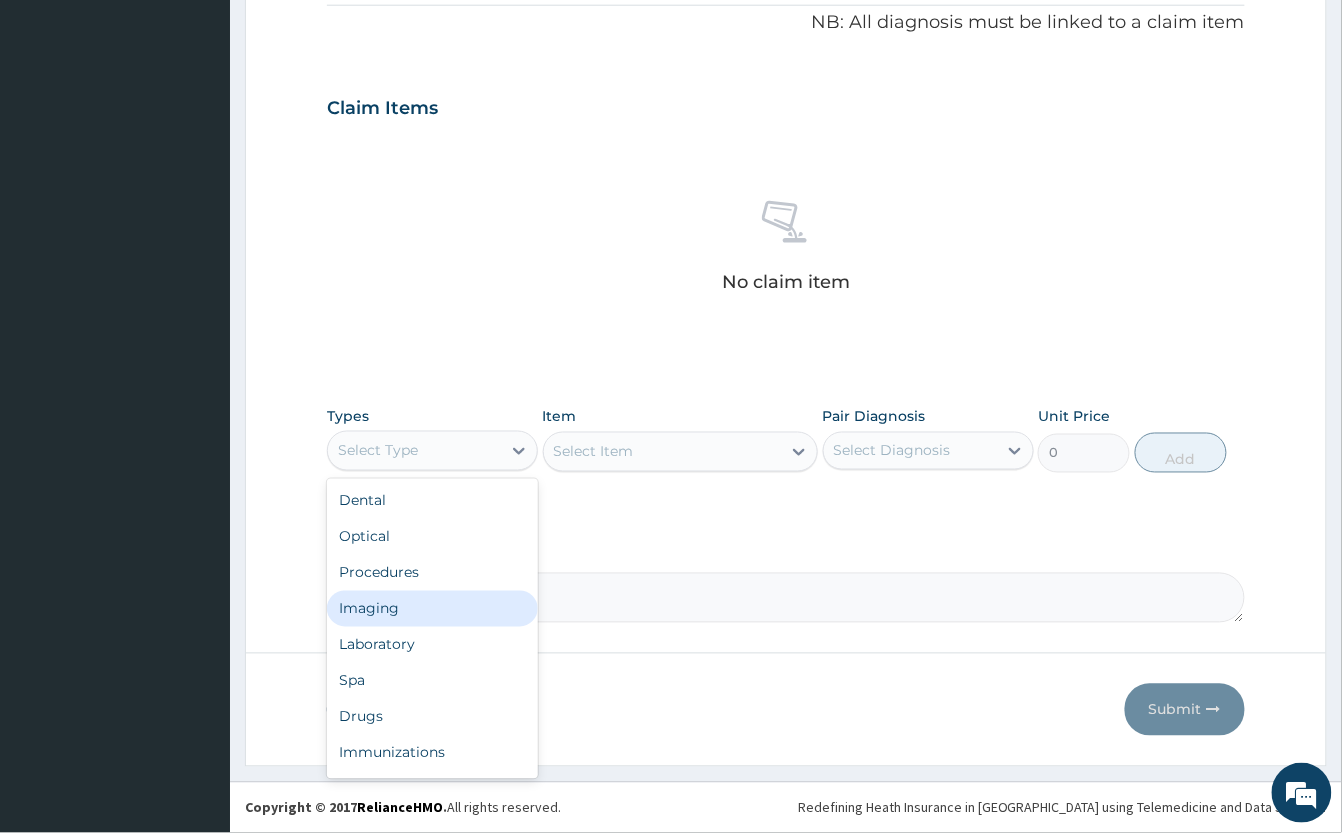 click on "Imaging" at bounding box center [432, 609] 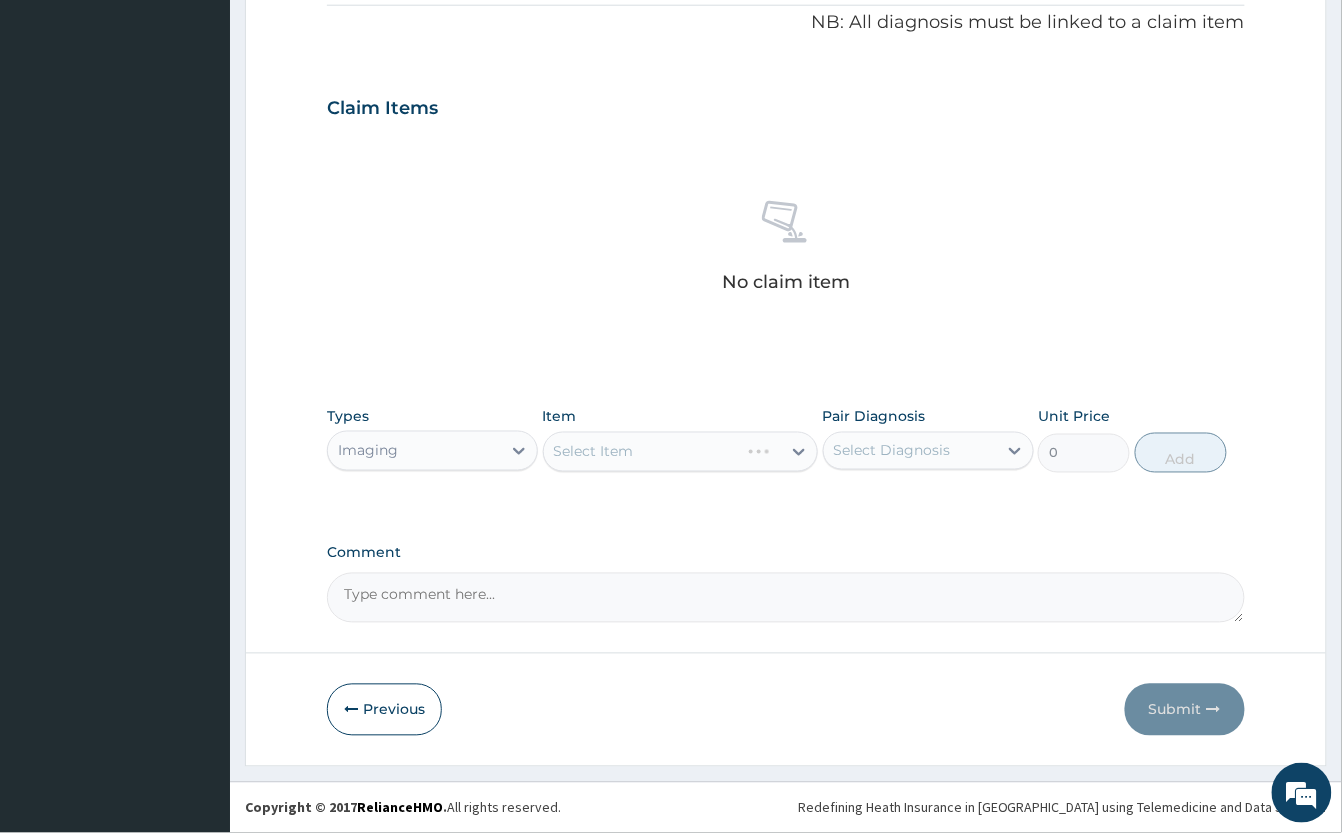 click on "Select Item" at bounding box center [680, 452] 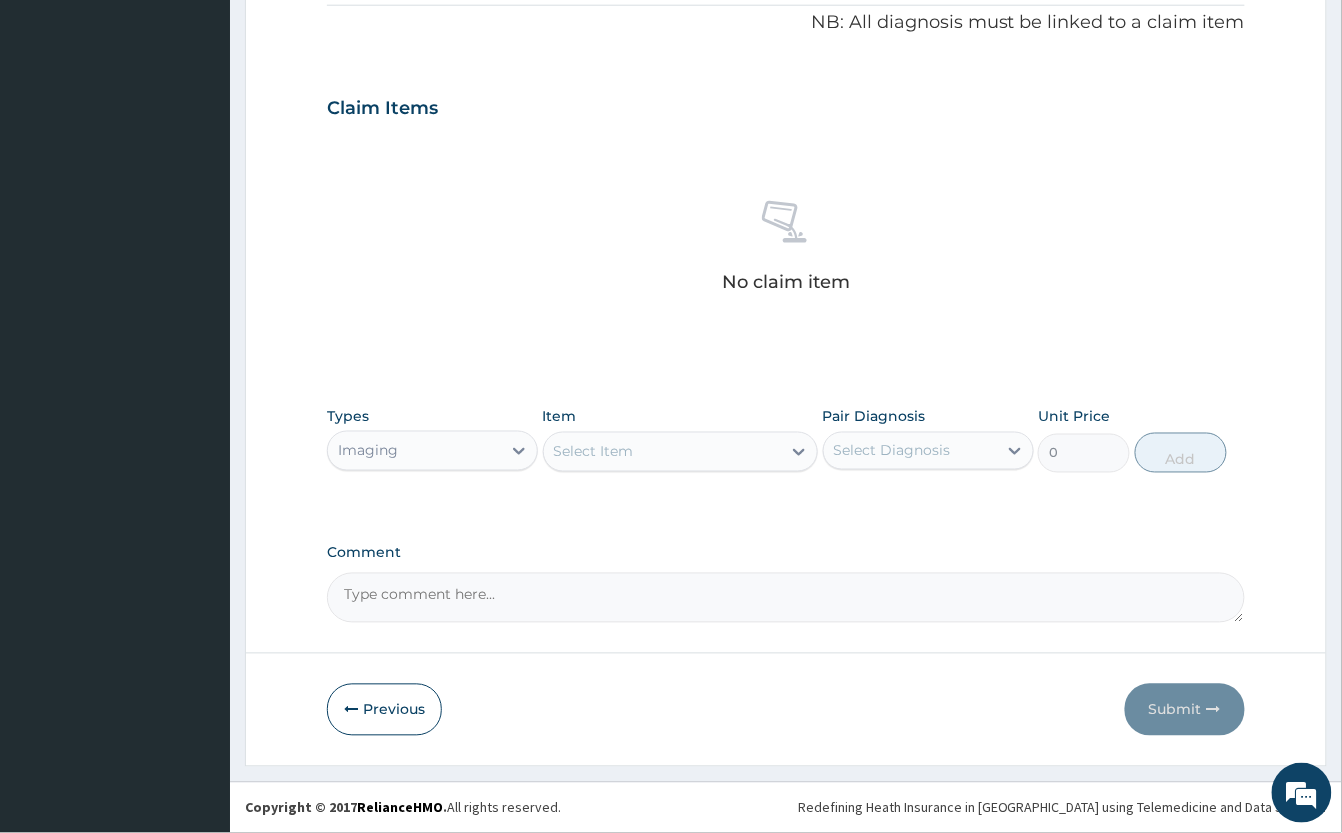 click on "Select Item" at bounding box center (662, 452) 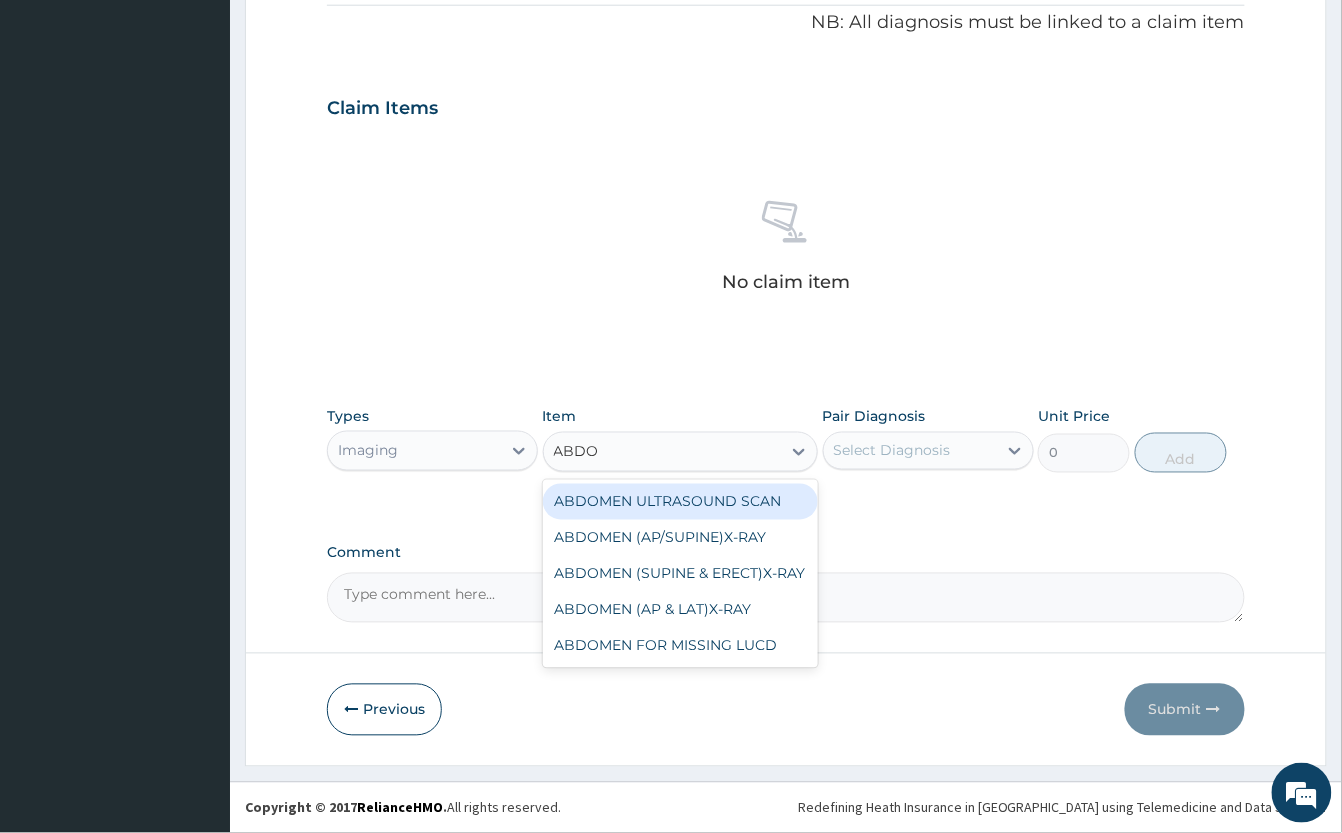 type on "ABDOM" 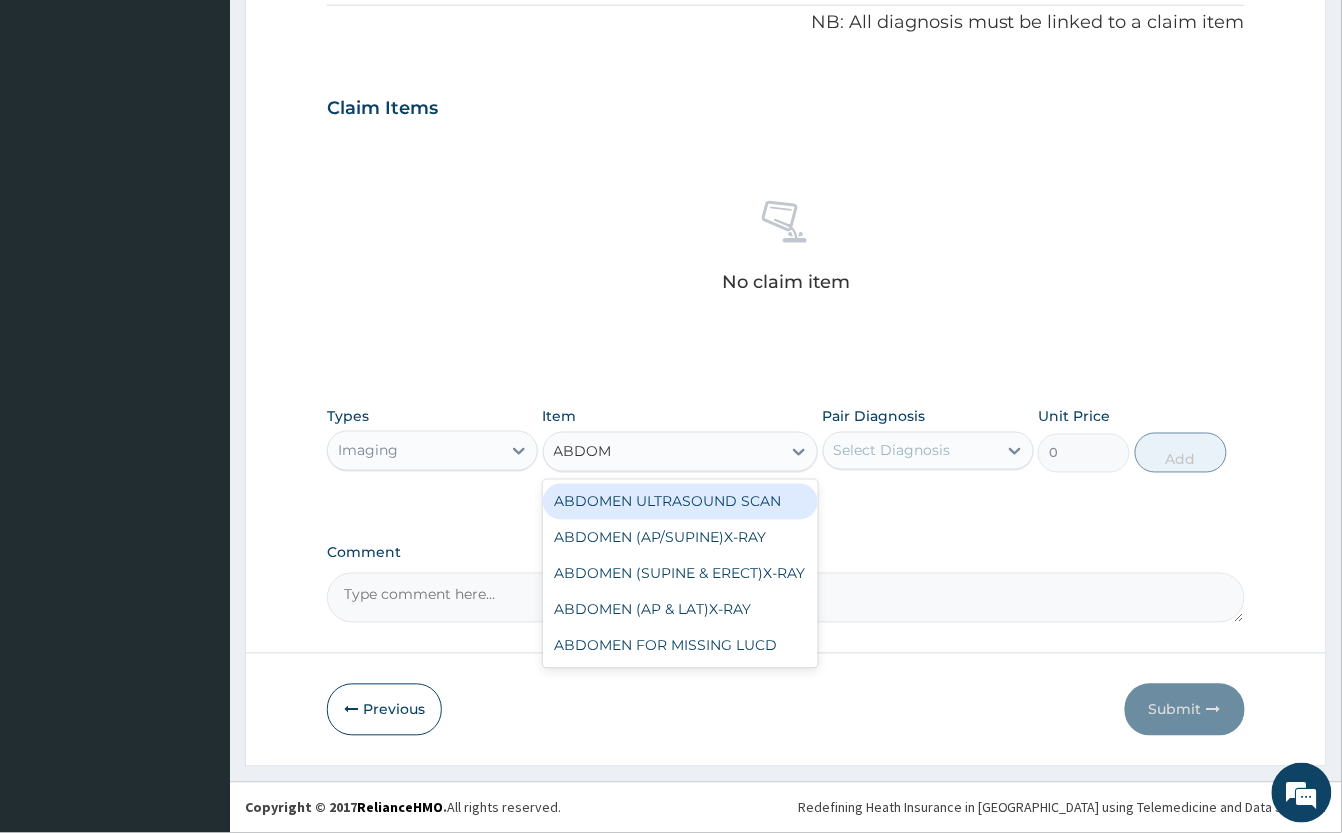 click on "ABDOMEN ULTRASOUND SCAN" at bounding box center [680, 502] 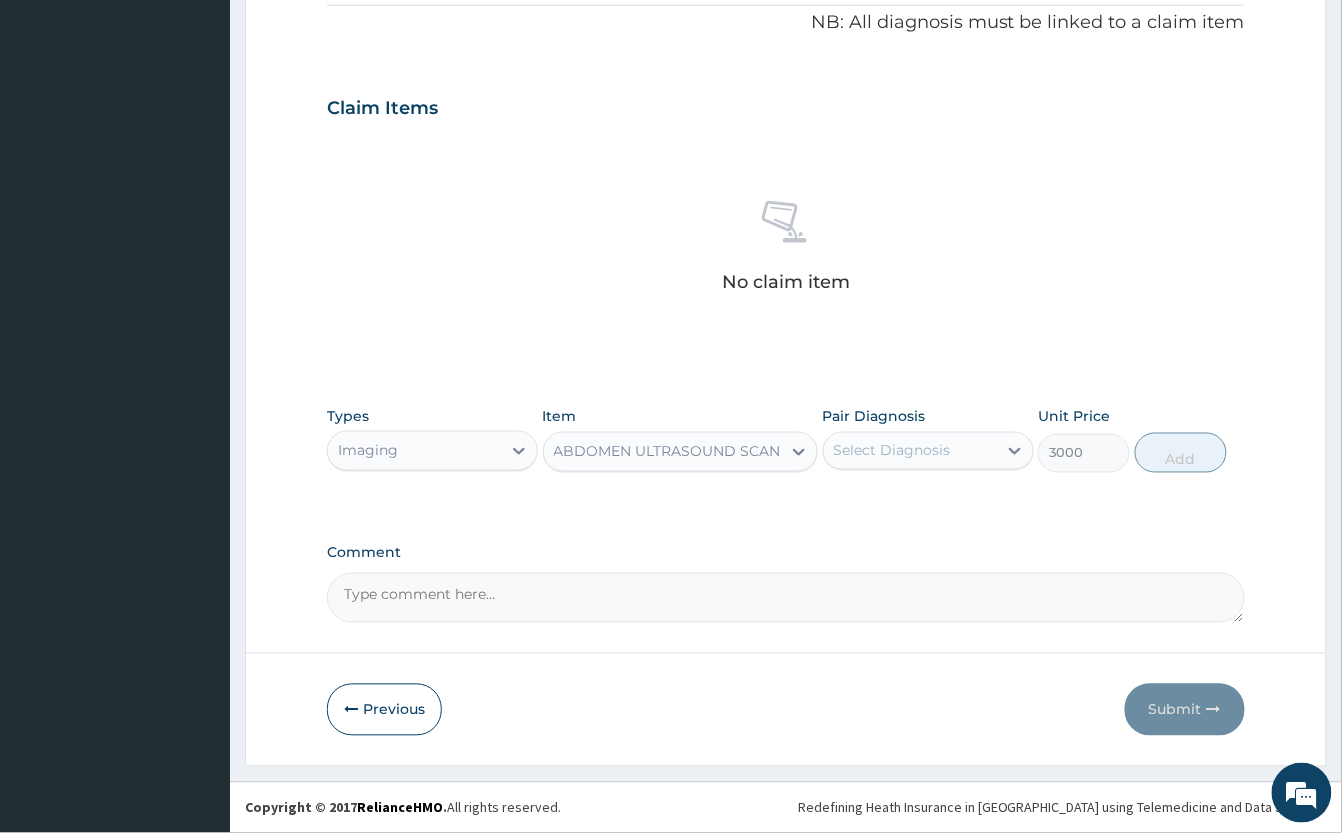 click on "No claim item" at bounding box center [786, 250] 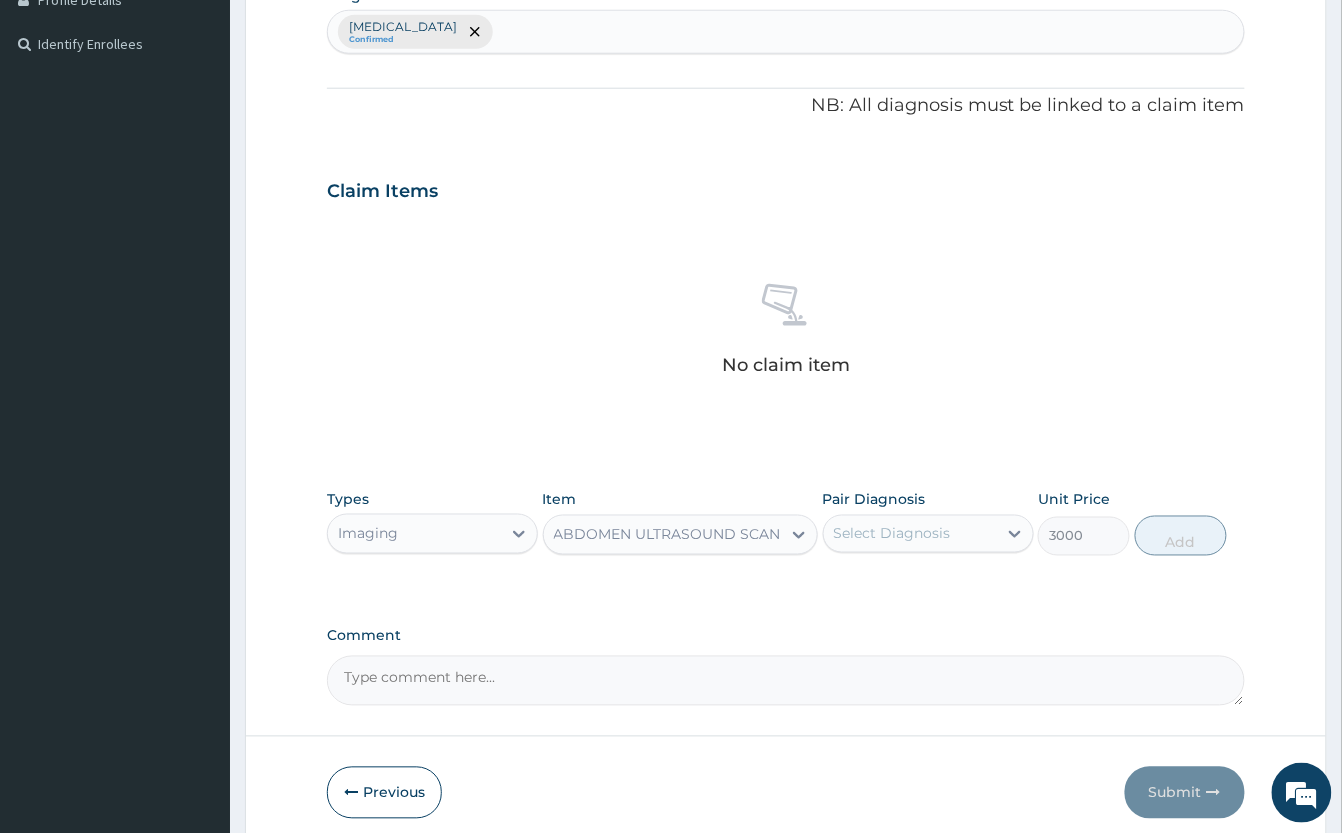 scroll, scrollTop: 478, scrollLeft: 0, axis: vertical 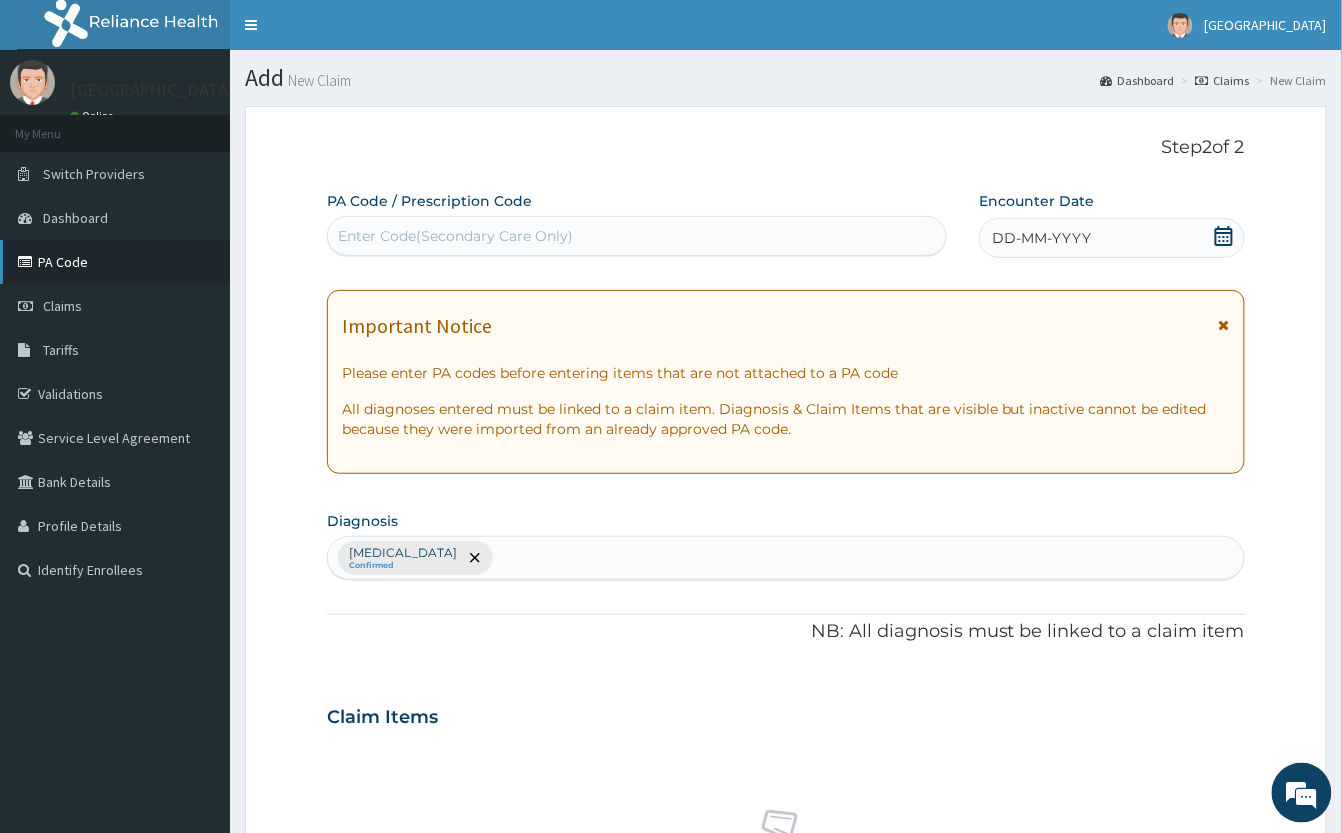 click on "PA Code" at bounding box center (115, 262) 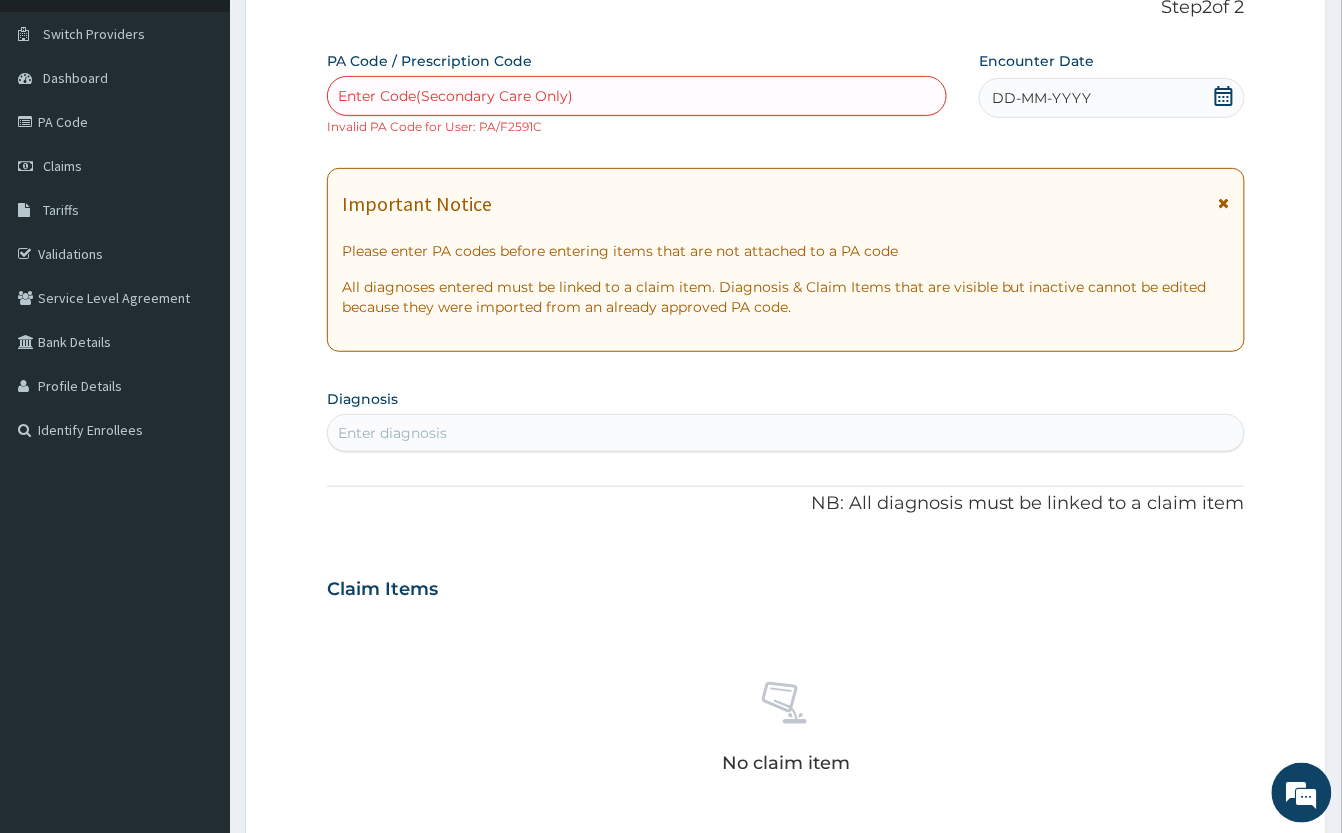scroll, scrollTop: 140, scrollLeft: 0, axis: vertical 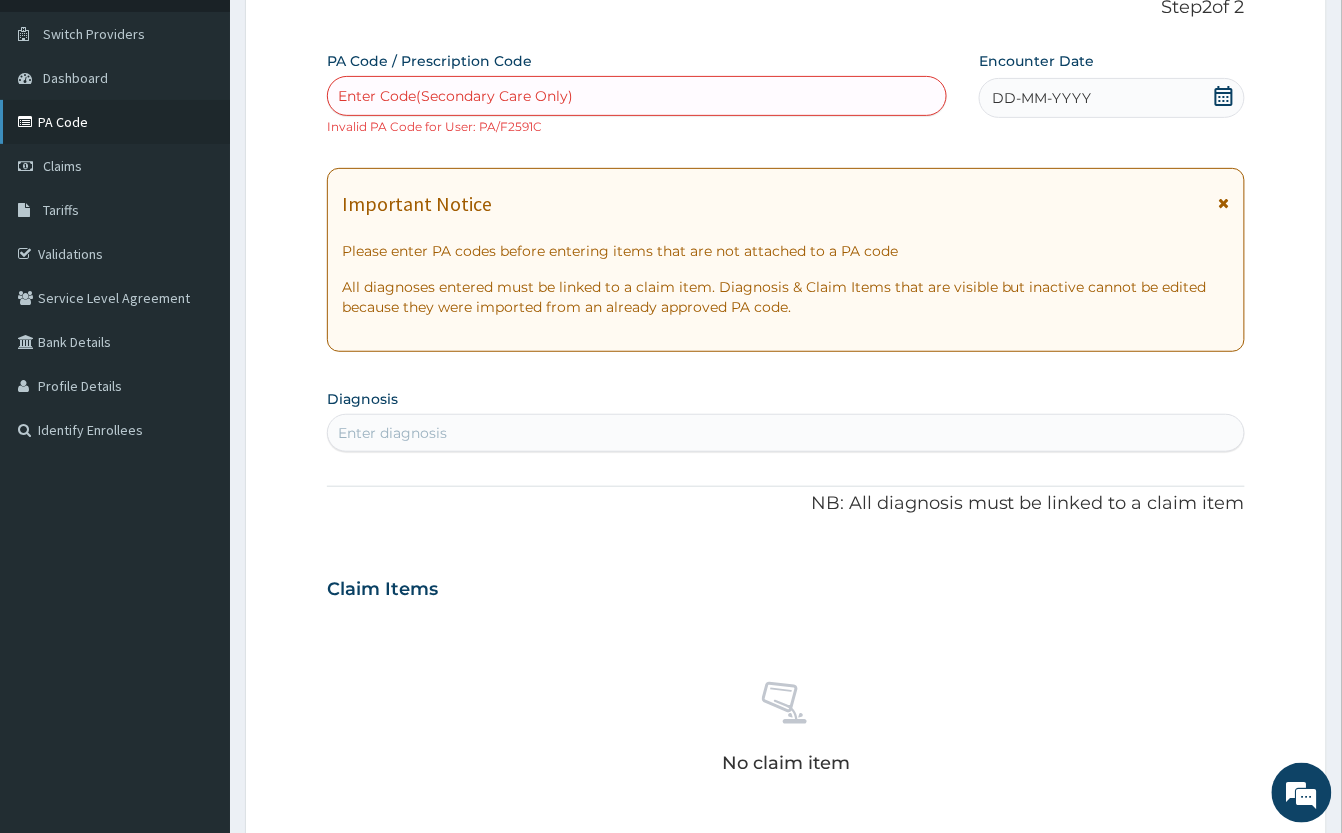 click on "PA Code" at bounding box center [115, 122] 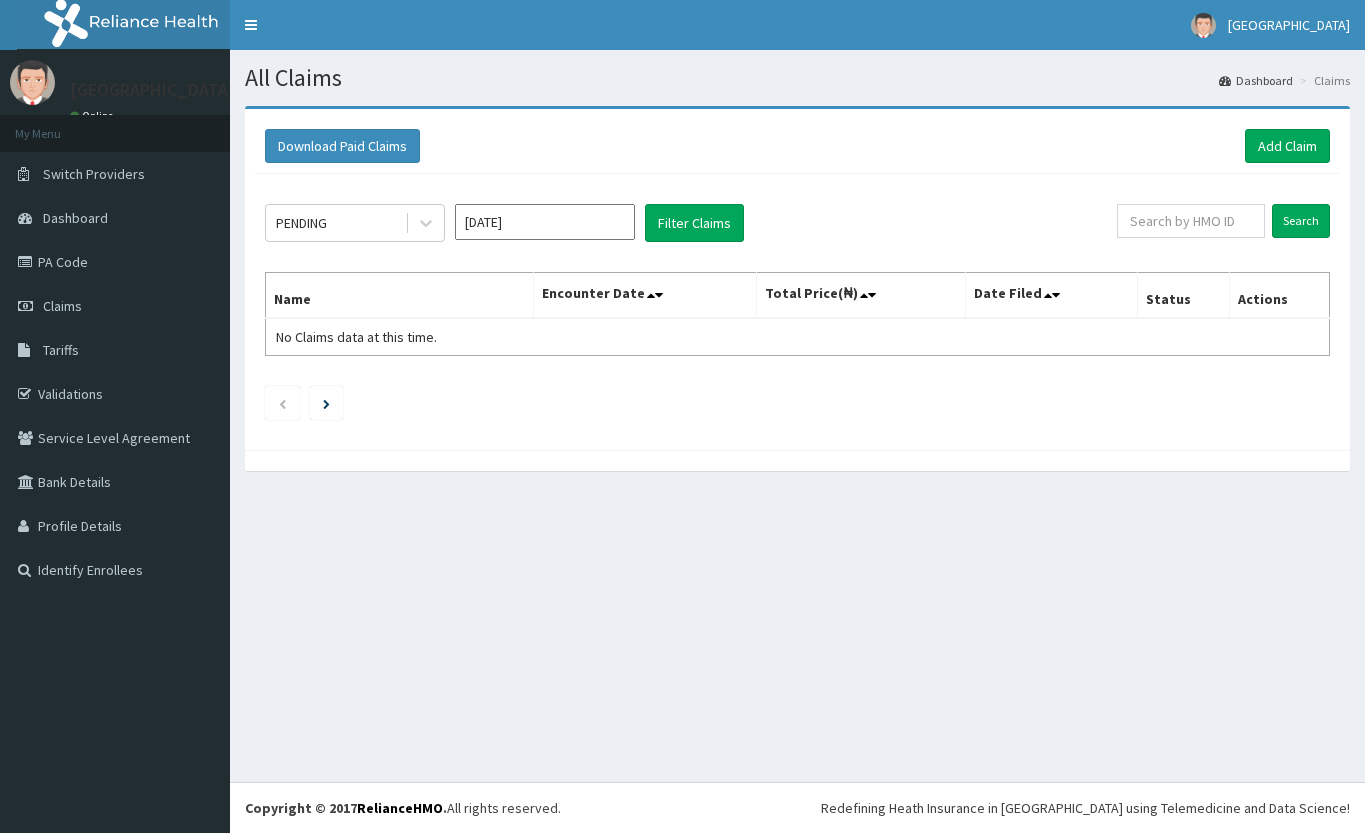 scroll, scrollTop: 0, scrollLeft: 0, axis: both 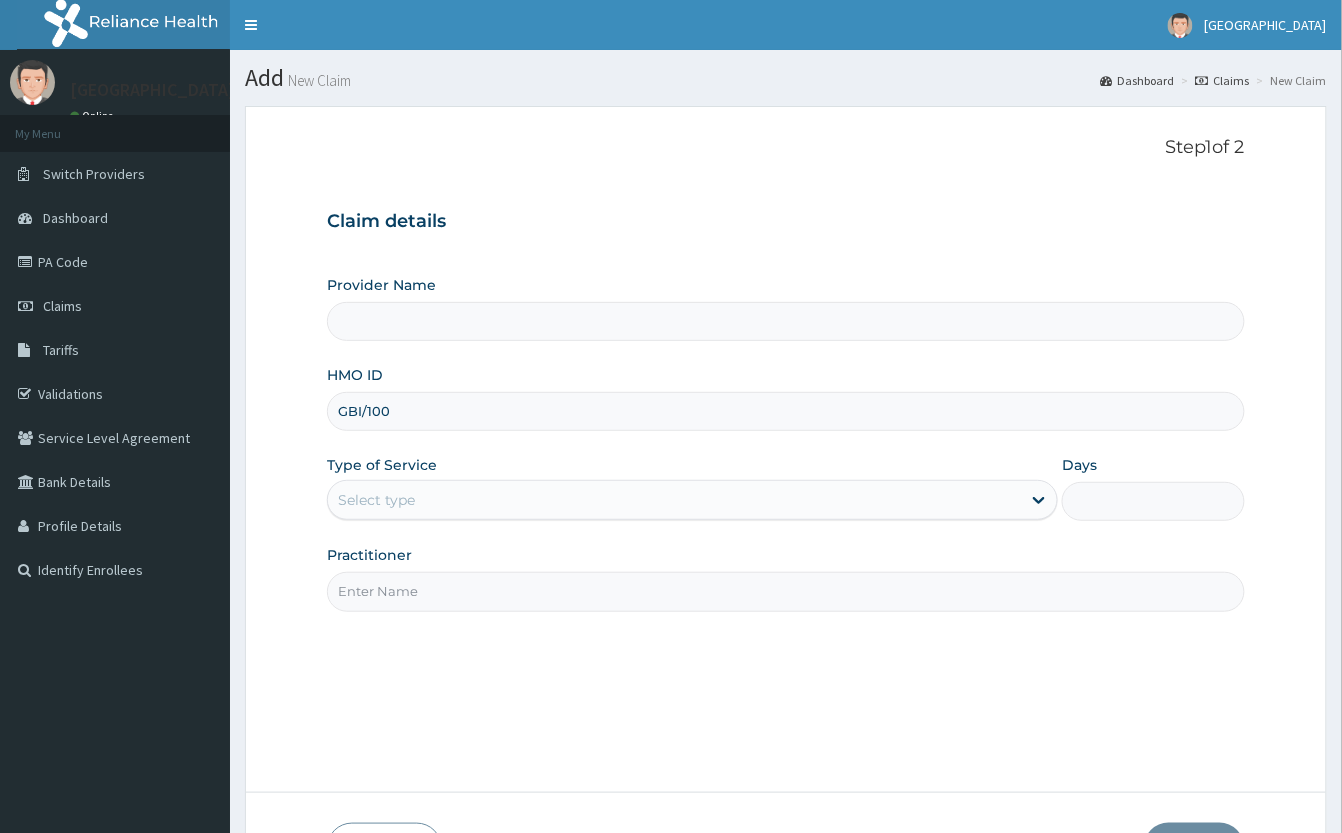 type on "GBI/10" 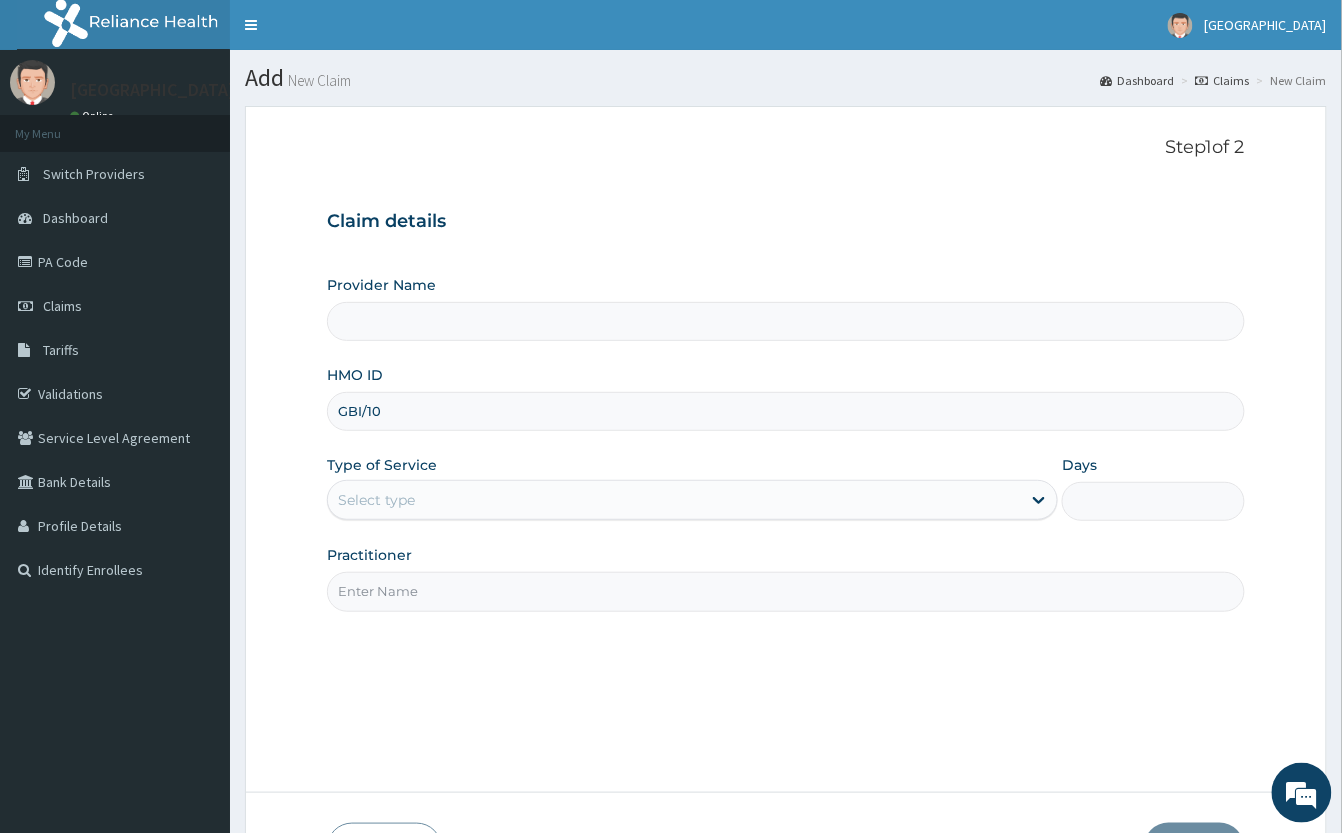 type on "[GEOGRAPHIC_DATA]" 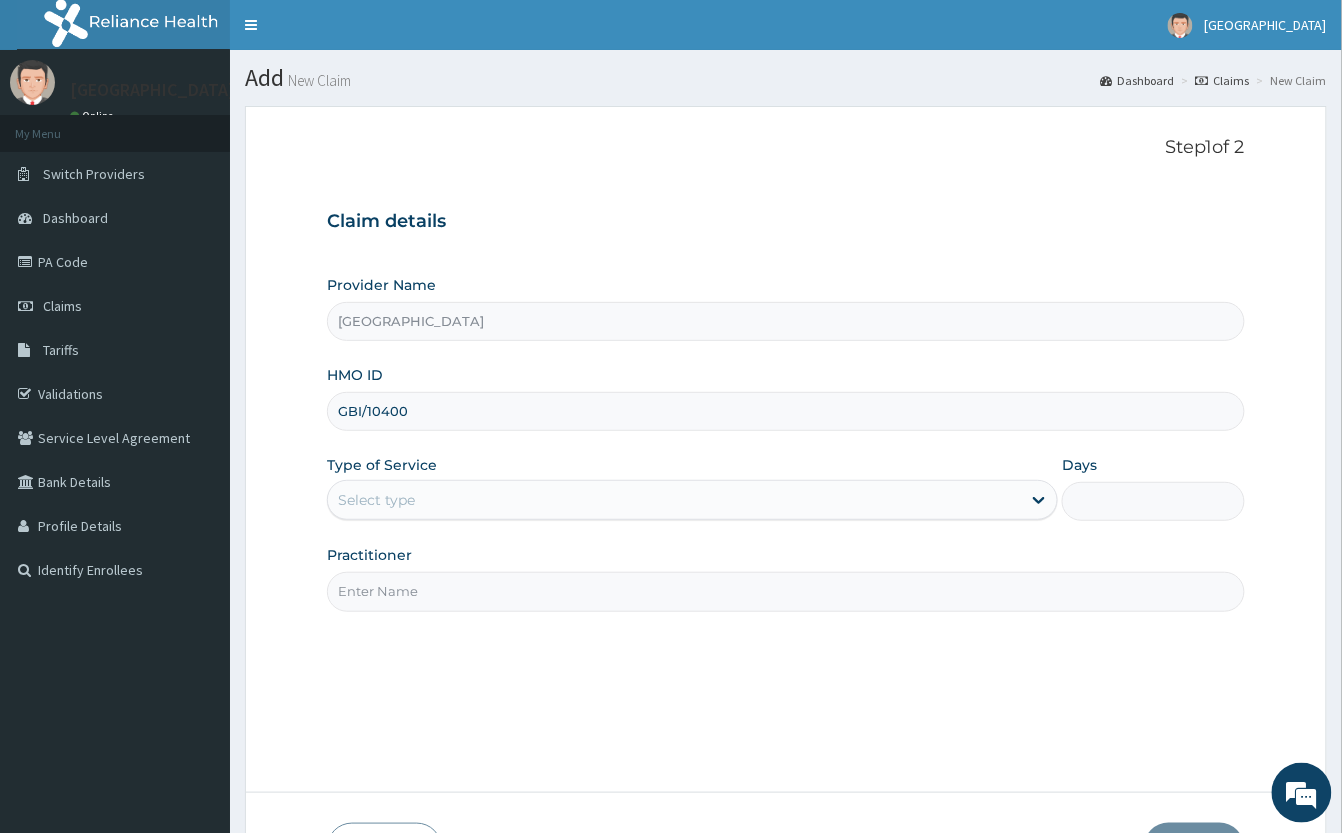 type on "GBI/10400/C" 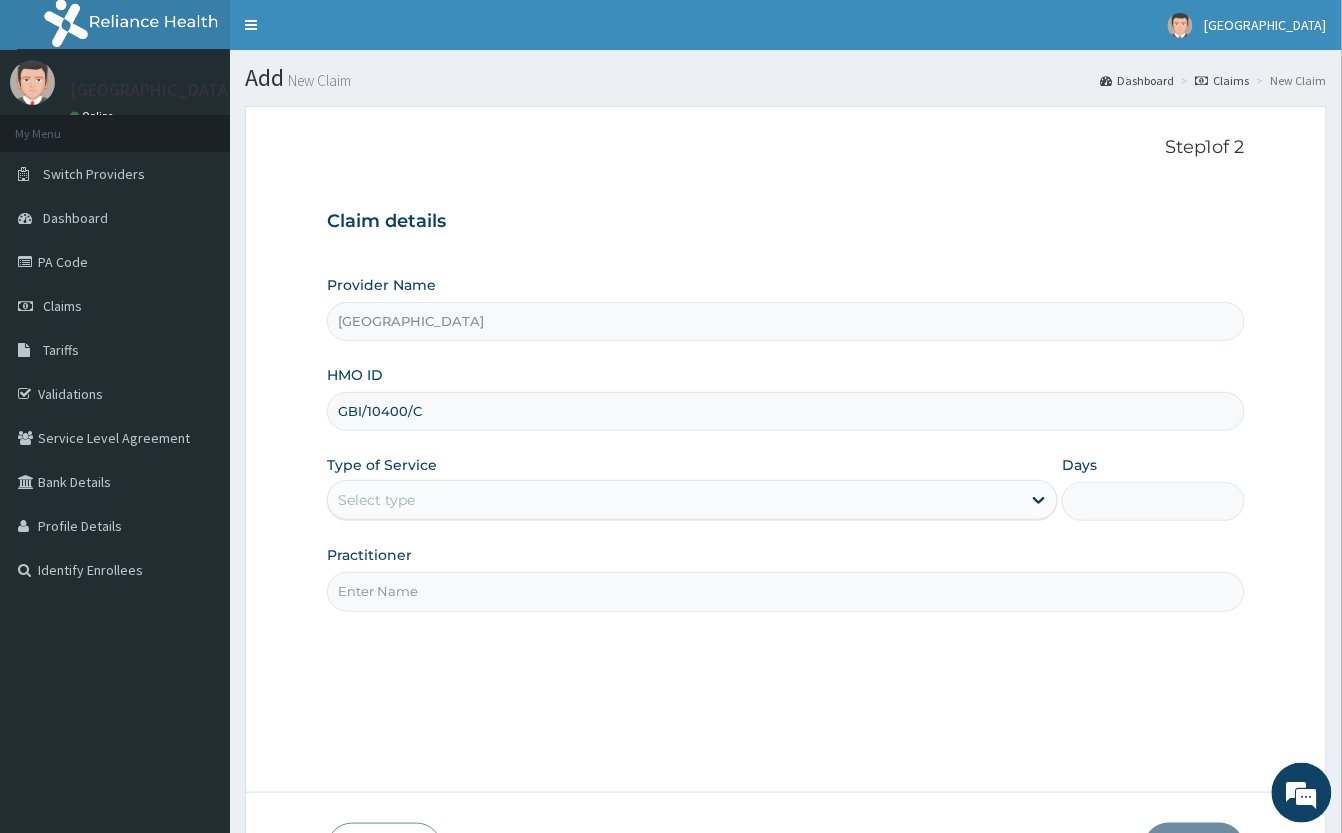 click on "Select type" at bounding box center [674, 500] 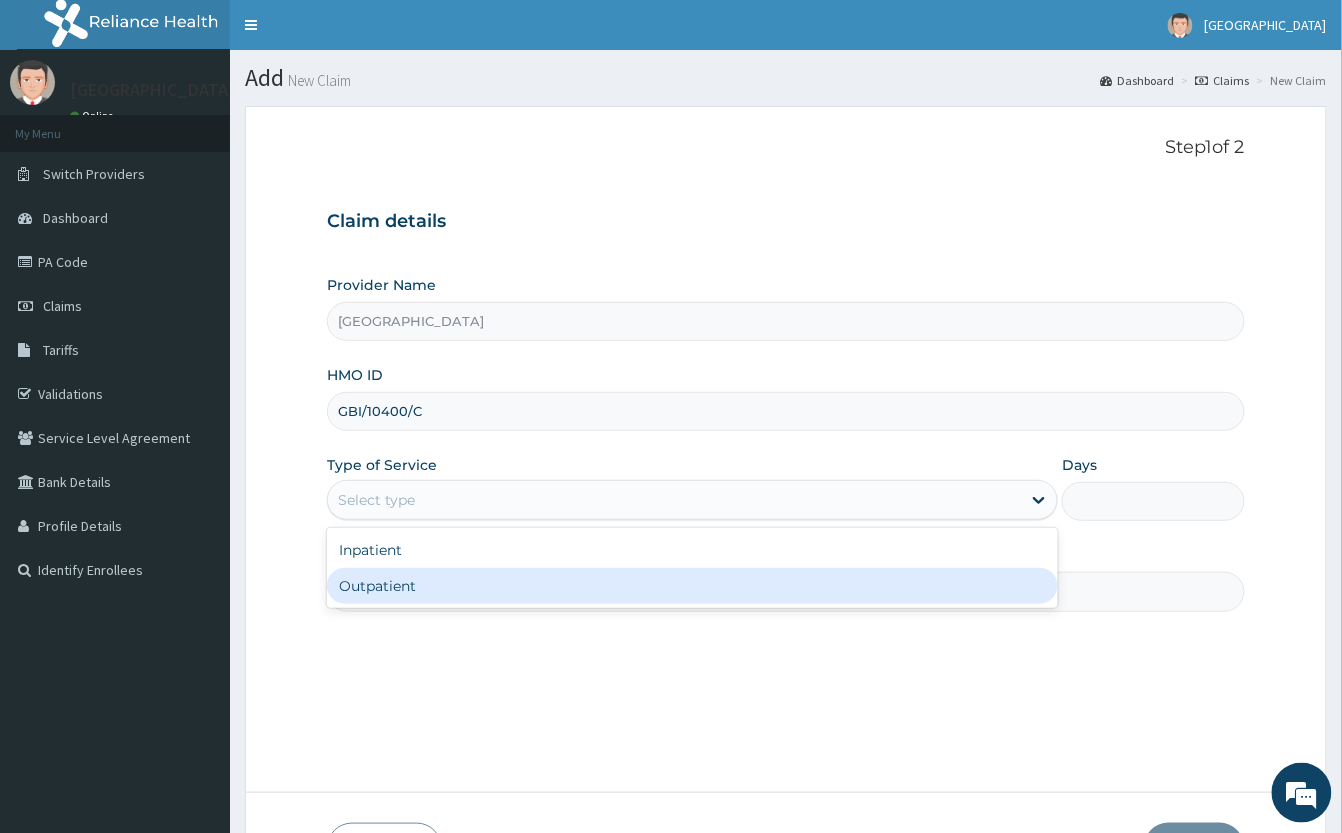 click on "Outpatient" at bounding box center [692, 586] 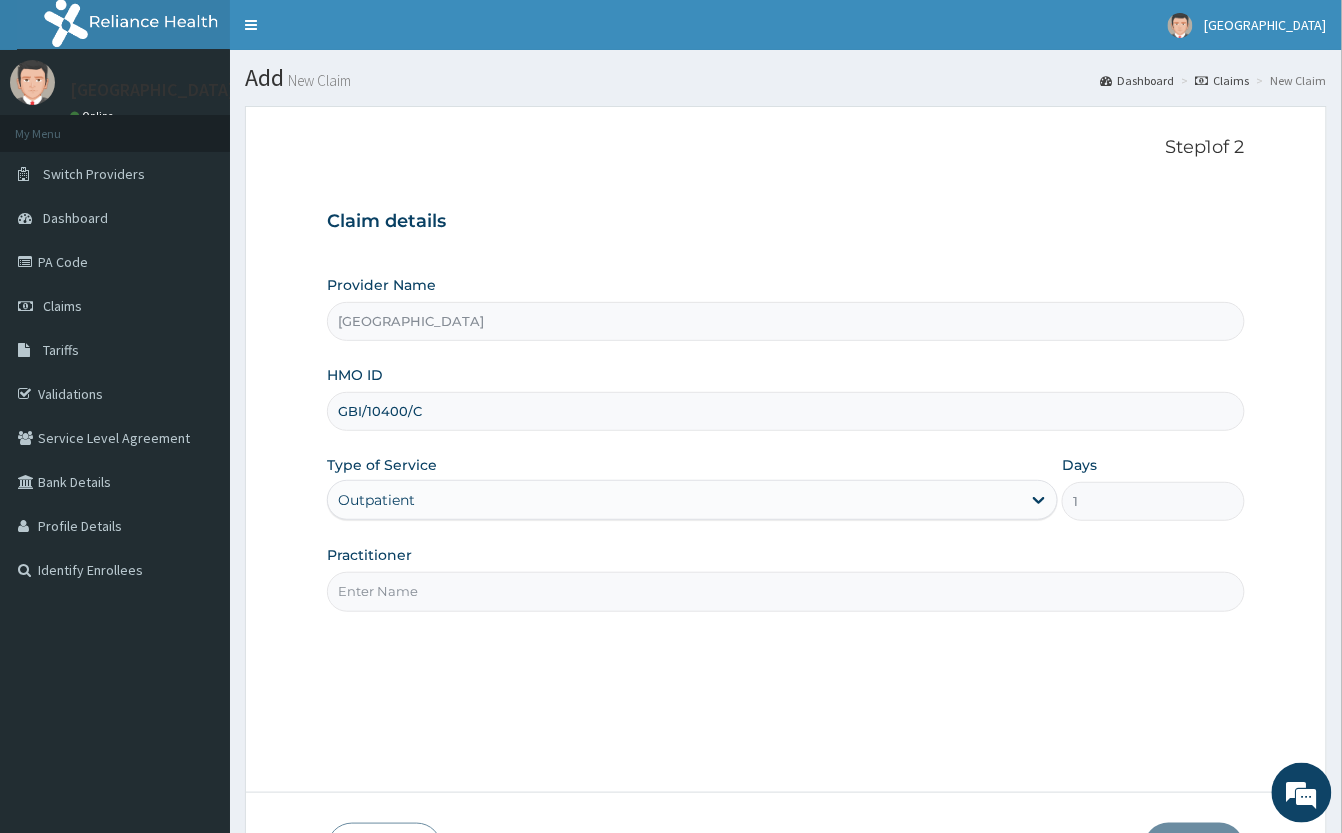 click on "Practitioner" at bounding box center (786, 591) 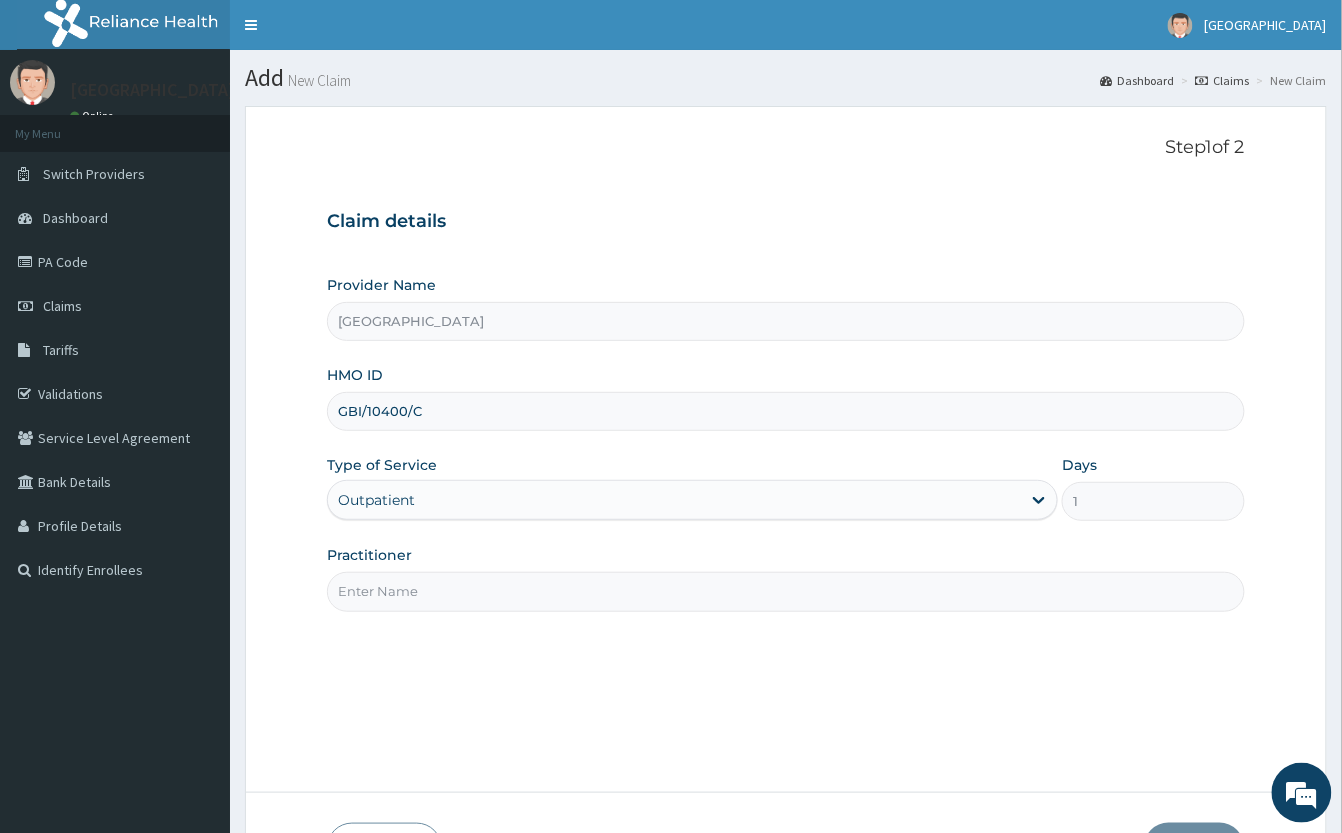 scroll, scrollTop: 0, scrollLeft: 0, axis: both 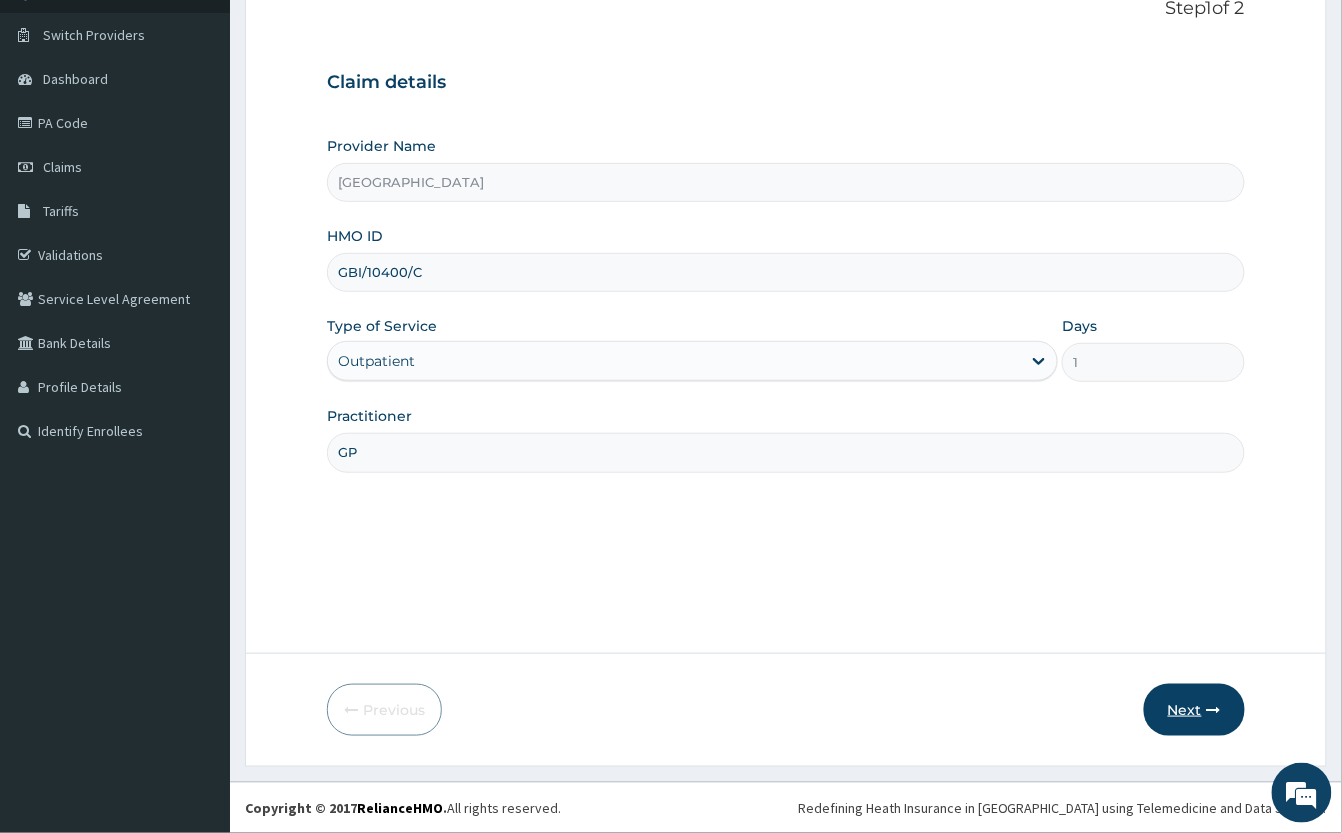 type on "GP" 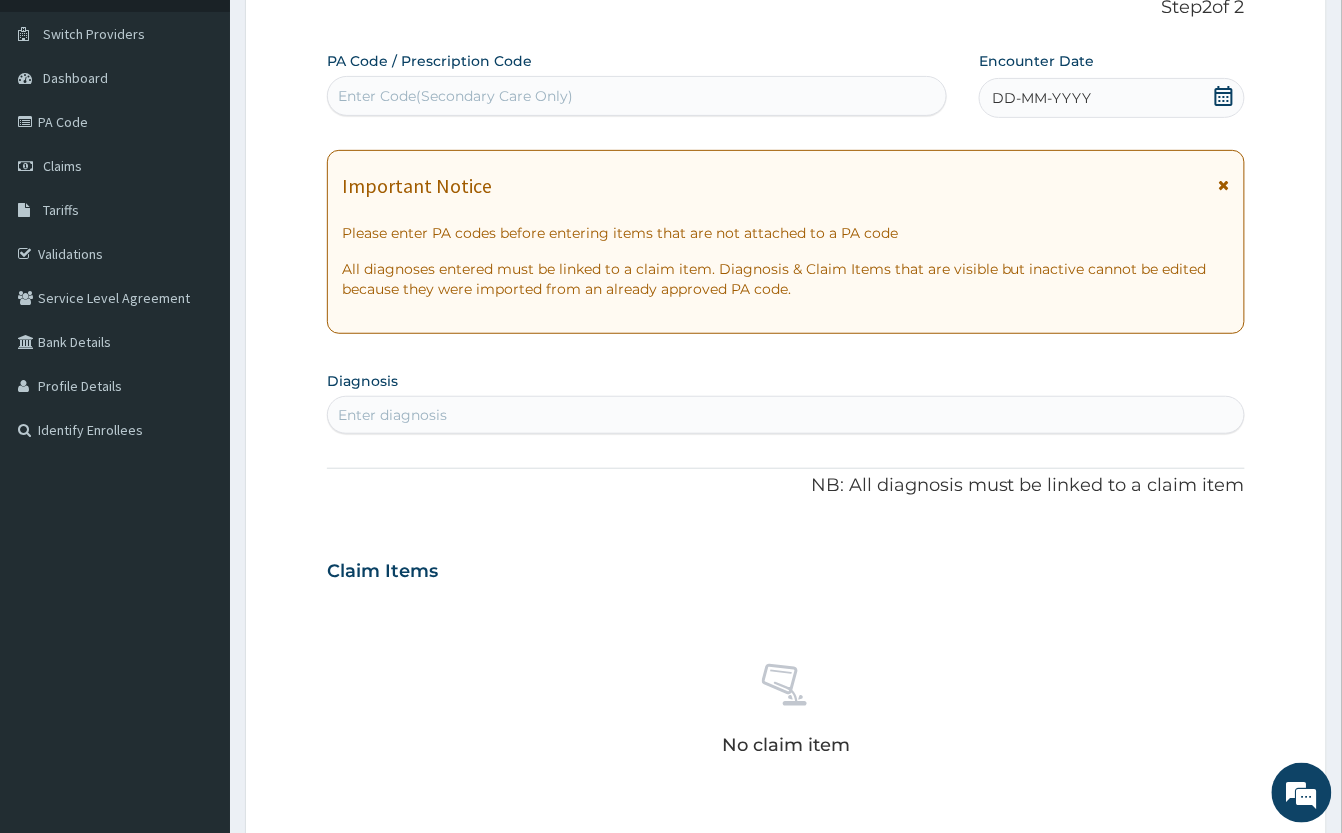 click on "Enter Code(Secondary Care Only)" at bounding box center [637, 96] 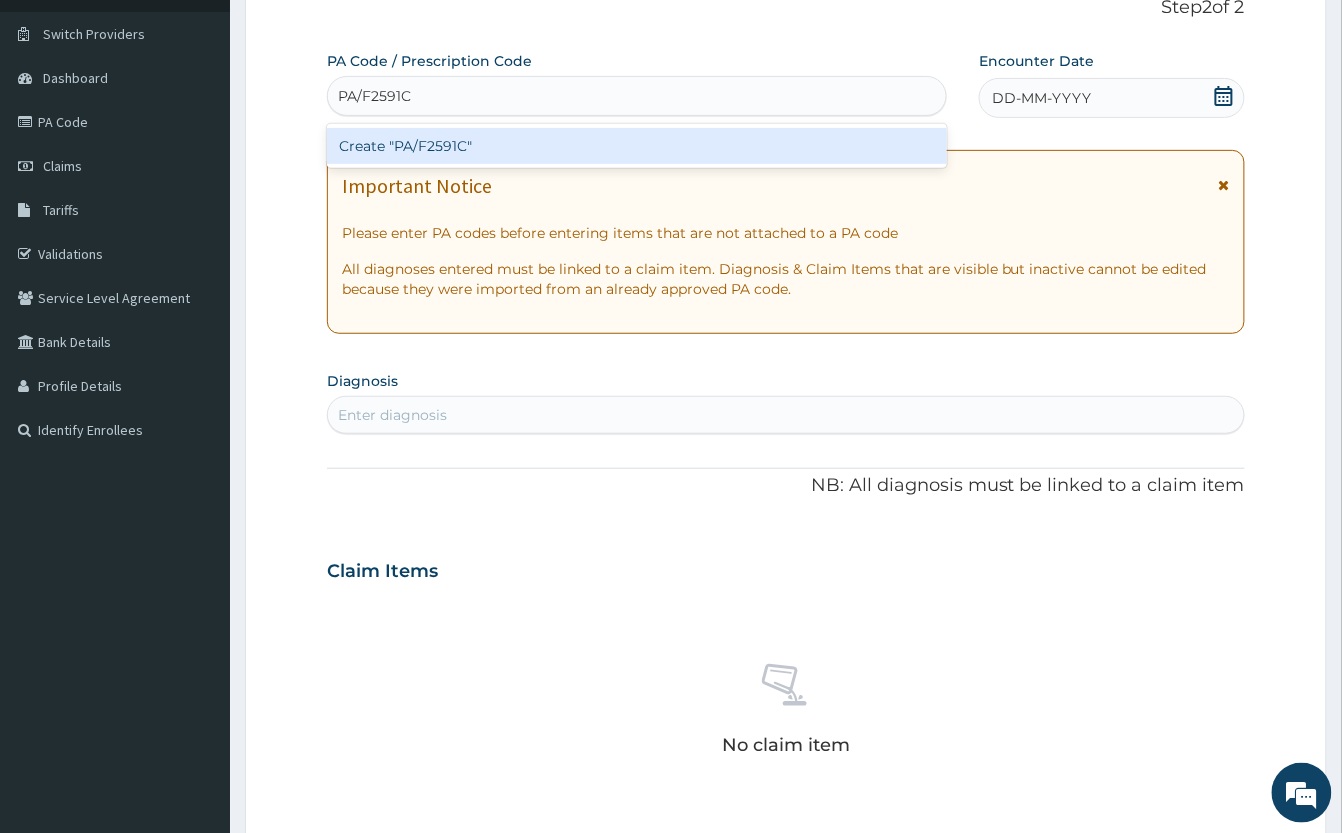click on "Create "PA/F2591C"" at bounding box center [637, 146] 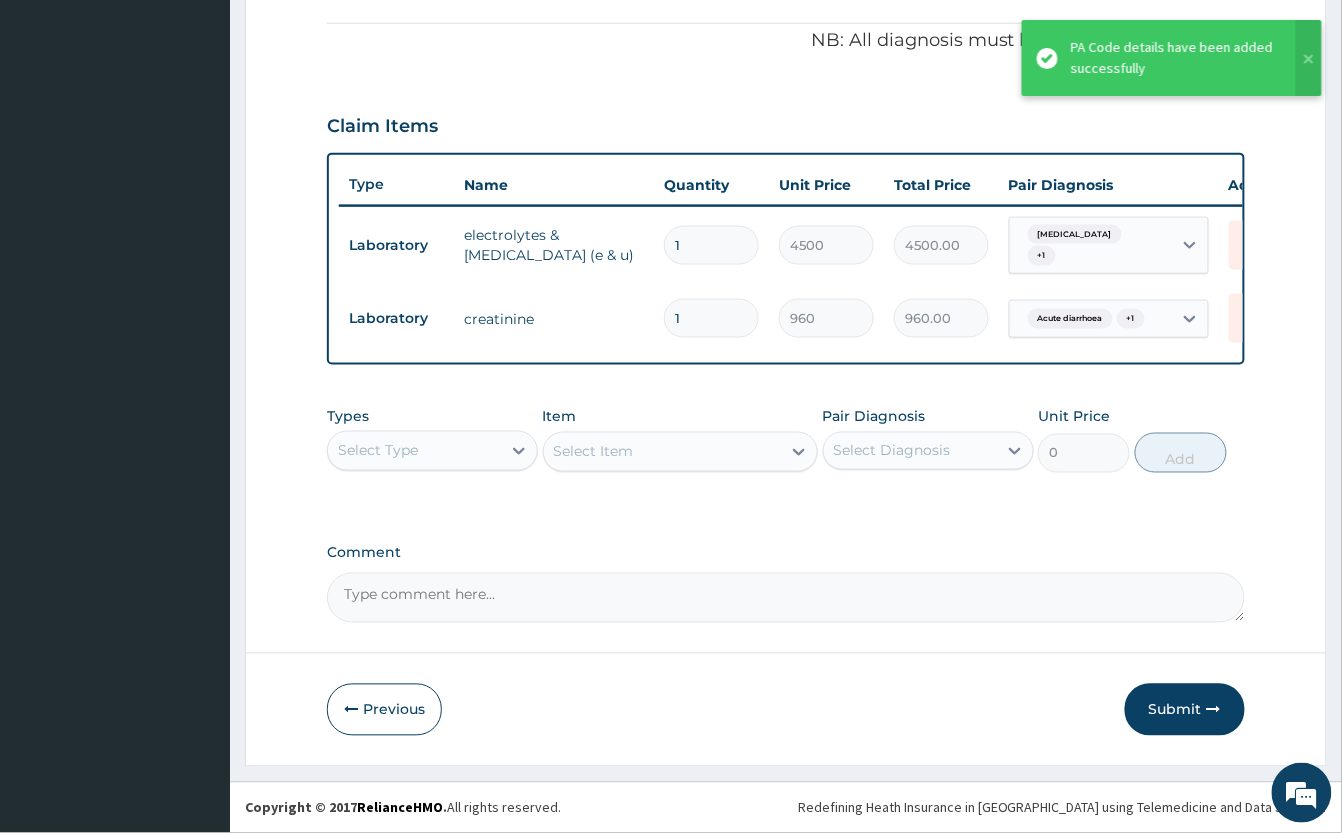 scroll, scrollTop: 606, scrollLeft: 0, axis: vertical 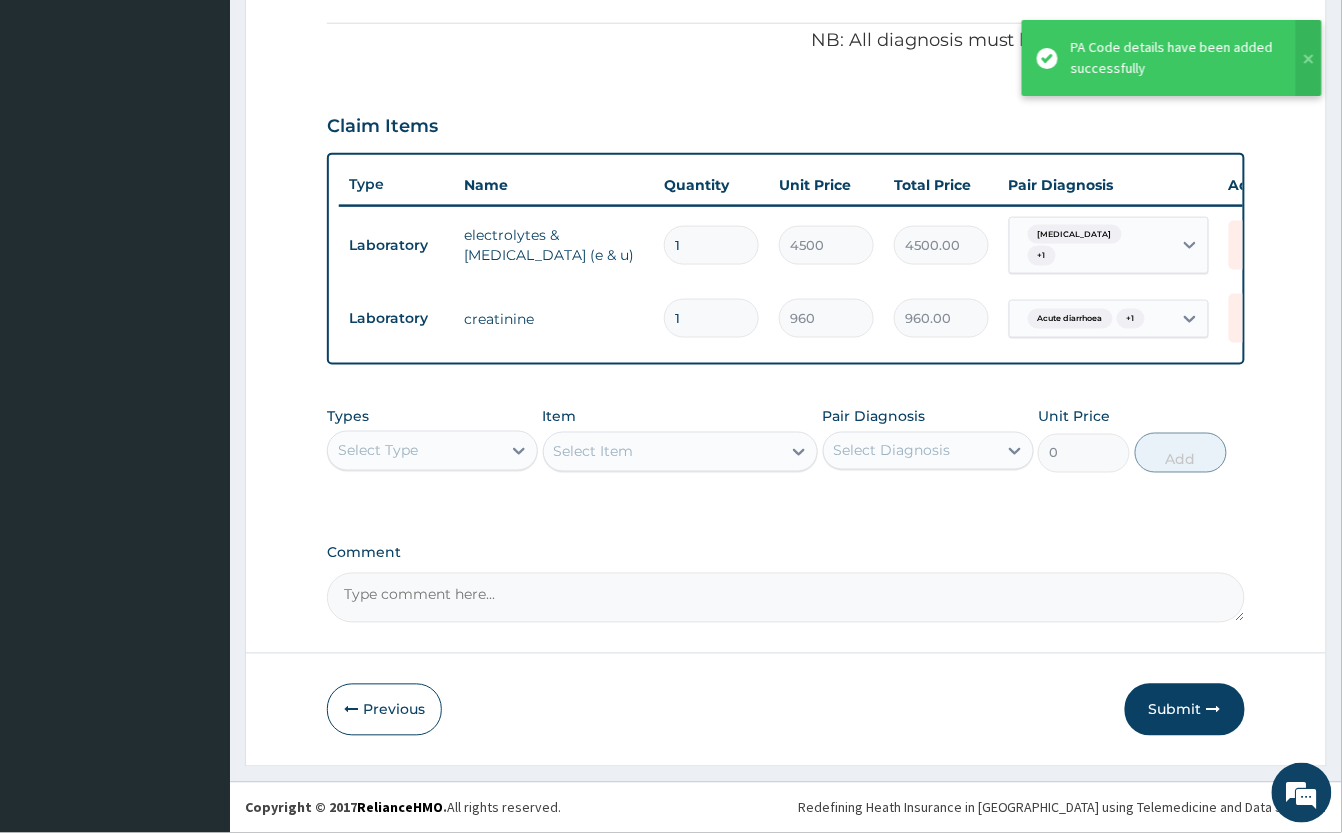 click on "Select Type" at bounding box center [414, 451] 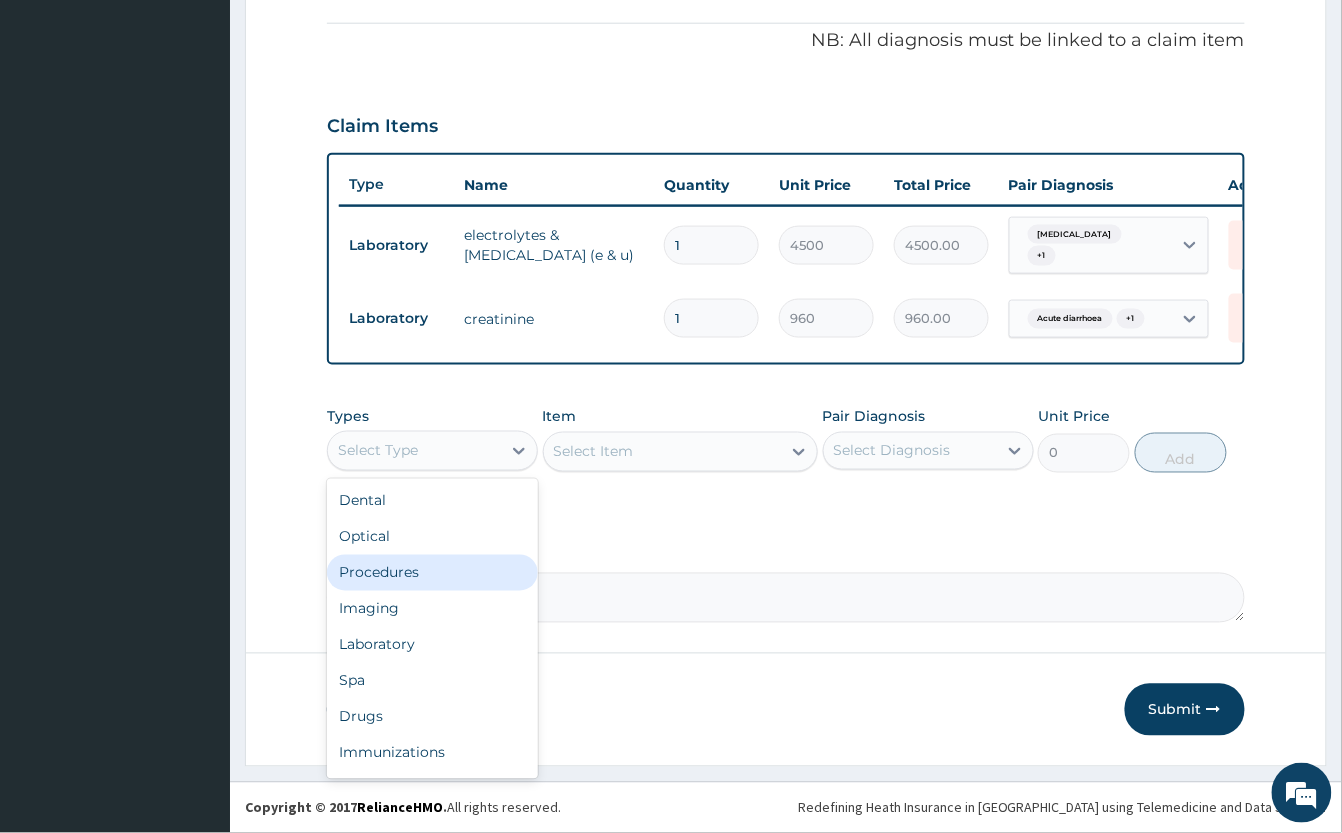 click on "Procedures" at bounding box center (432, 573) 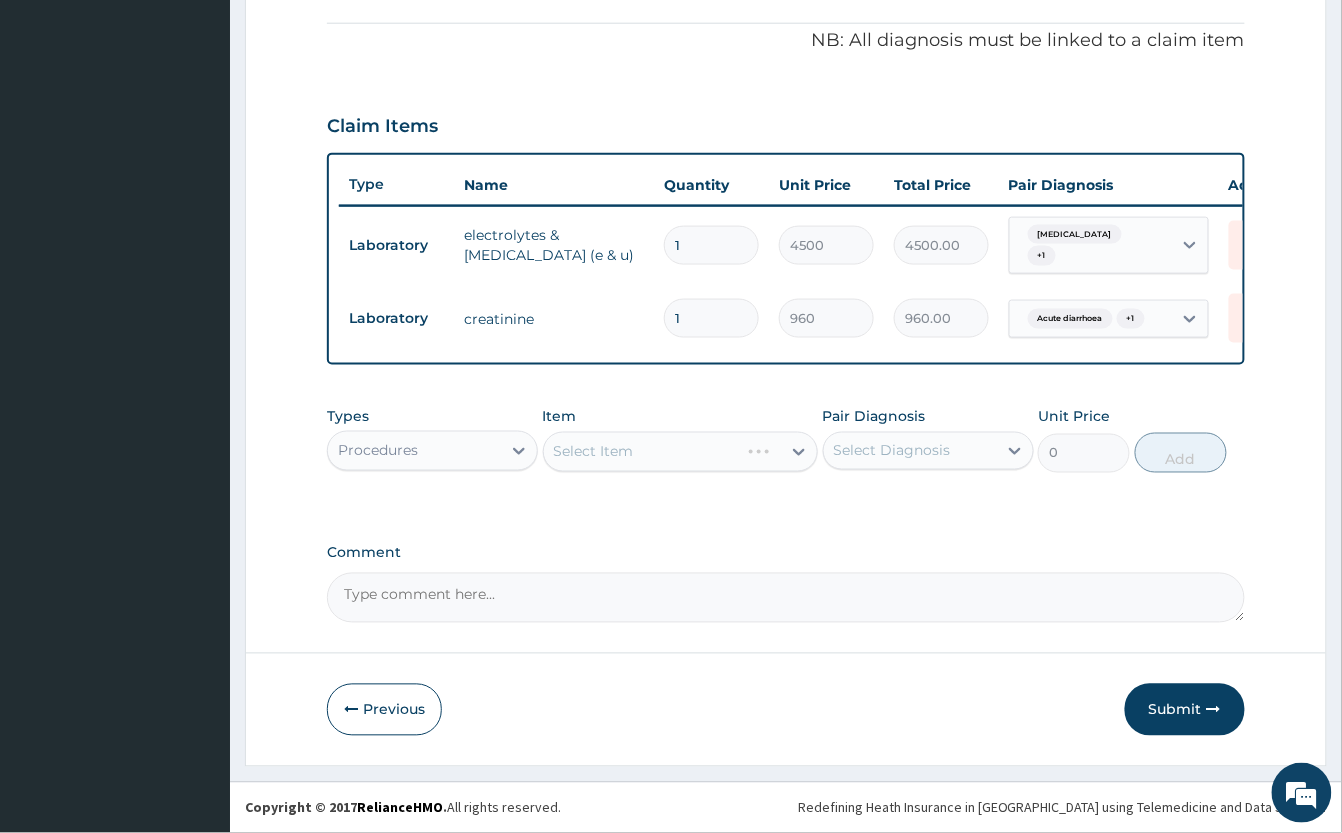click on "Select Item" at bounding box center [680, 452] 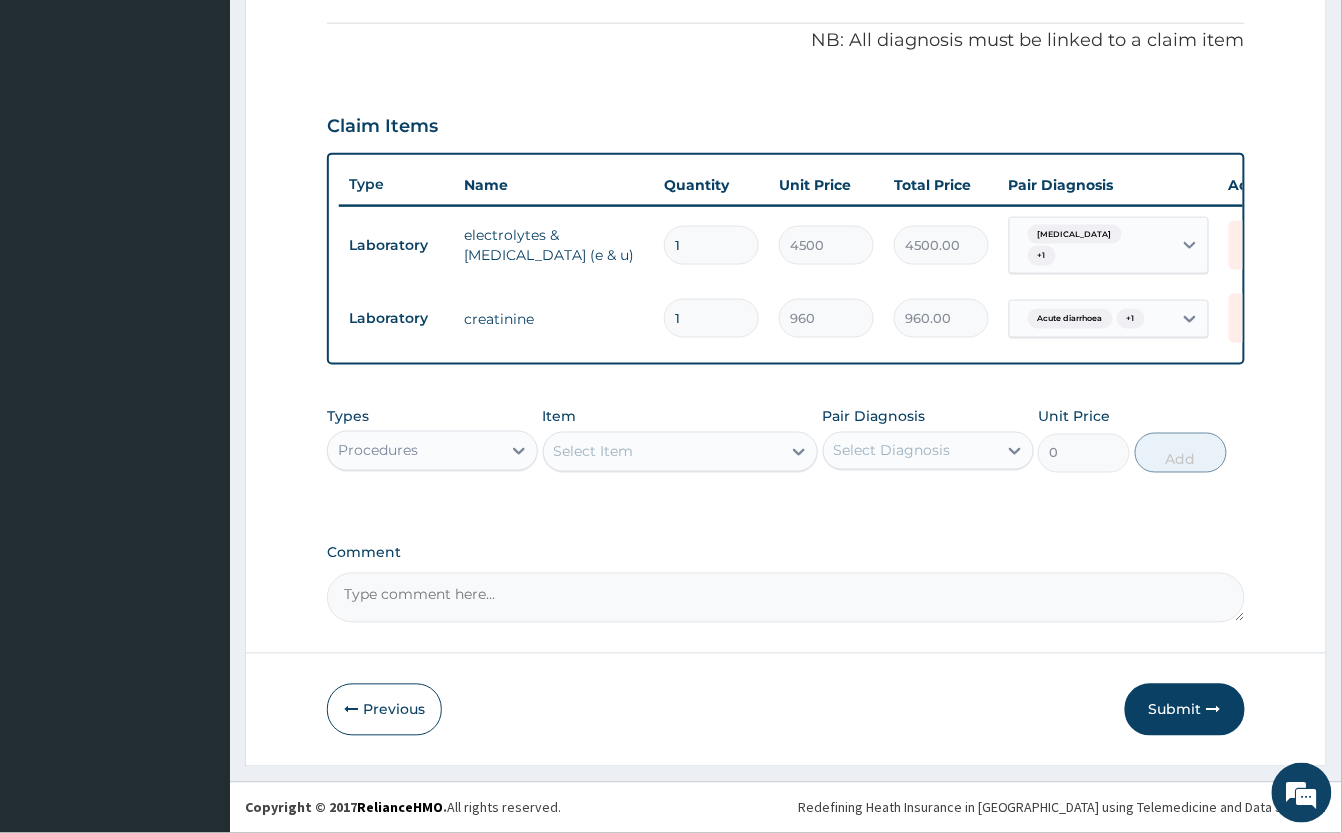 click on "Select Item" at bounding box center (662, 452) 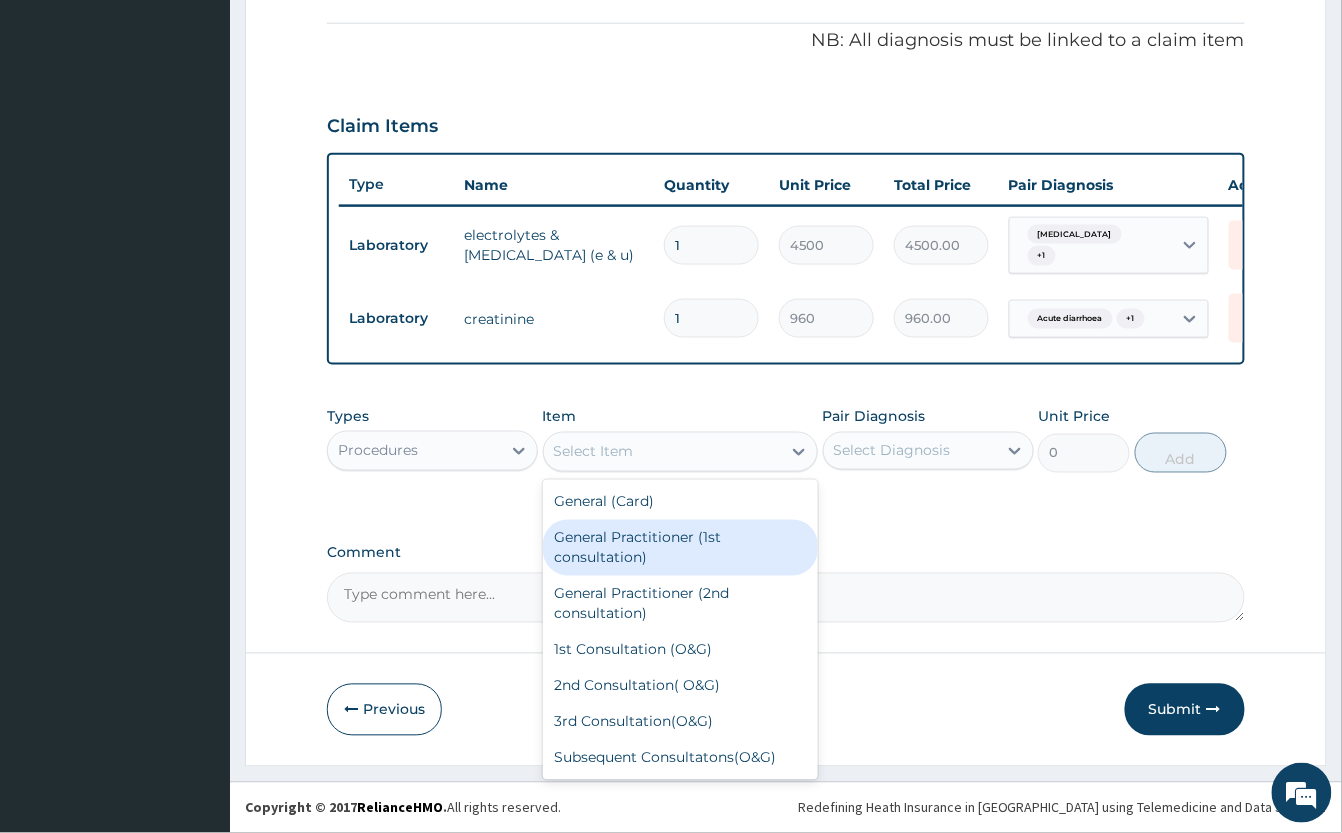 click on "General Practitioner (1st consultation)" at bounding box center (680, 548) 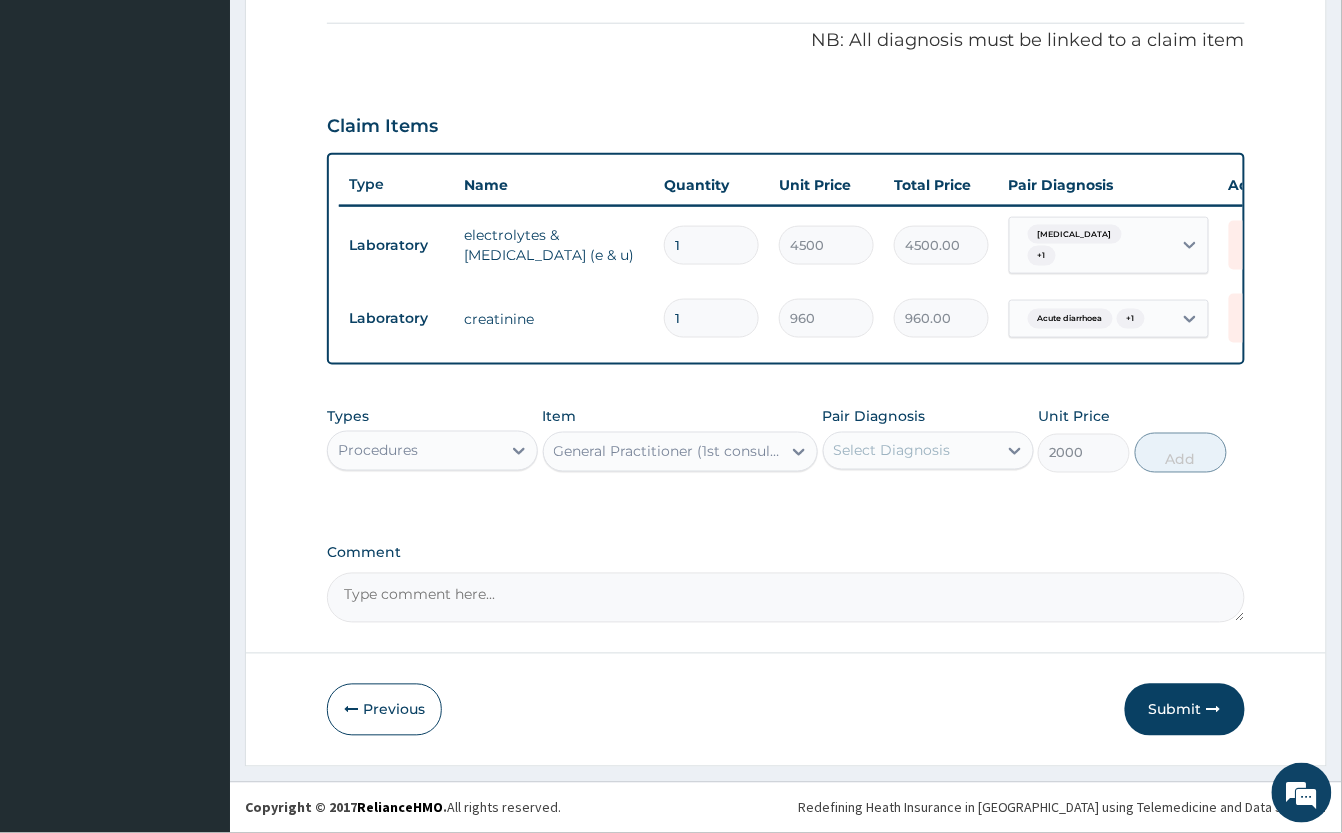 click on "Select Diagnosis" at bounding box center (892, 451) 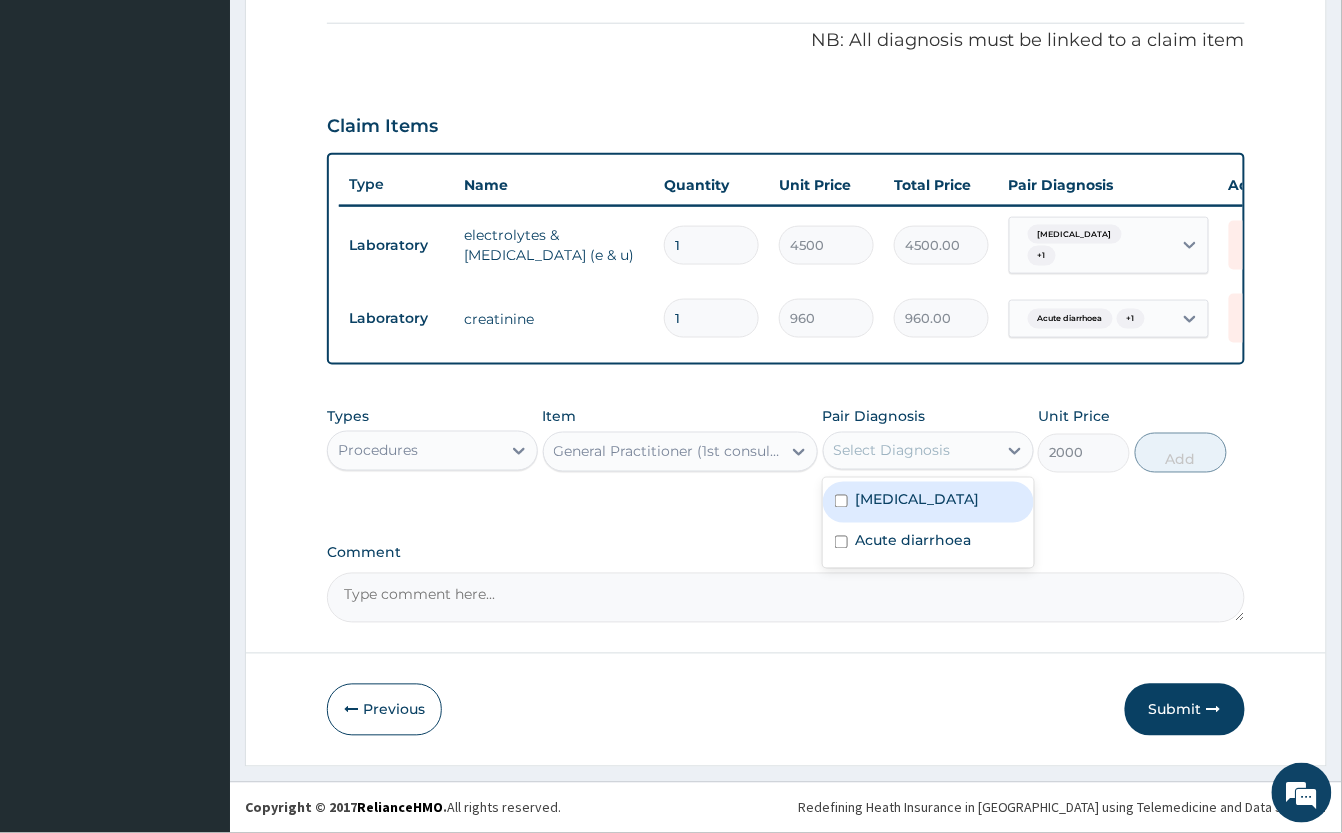 click on "Bacterial sepsis" at bounding box center [918, 500] 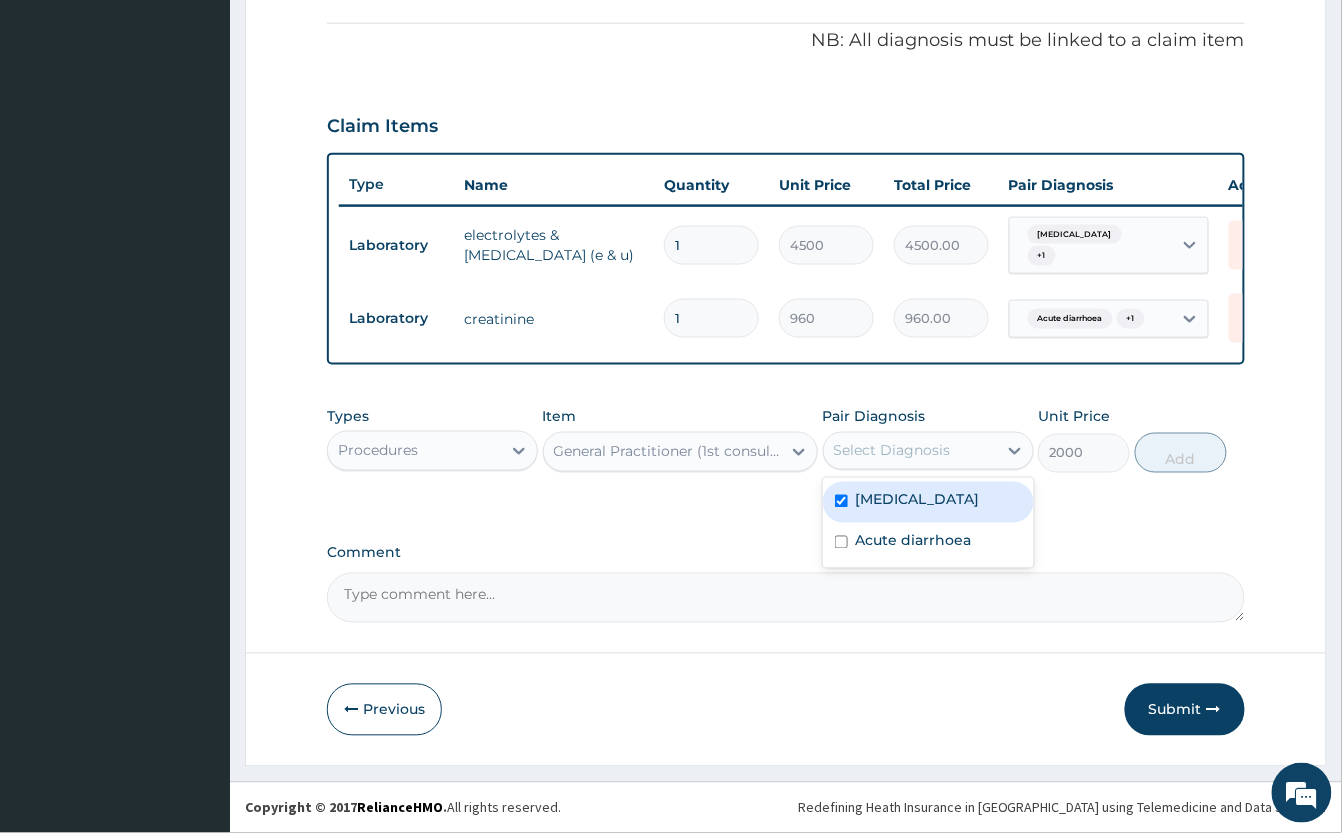 checkbox on "true" 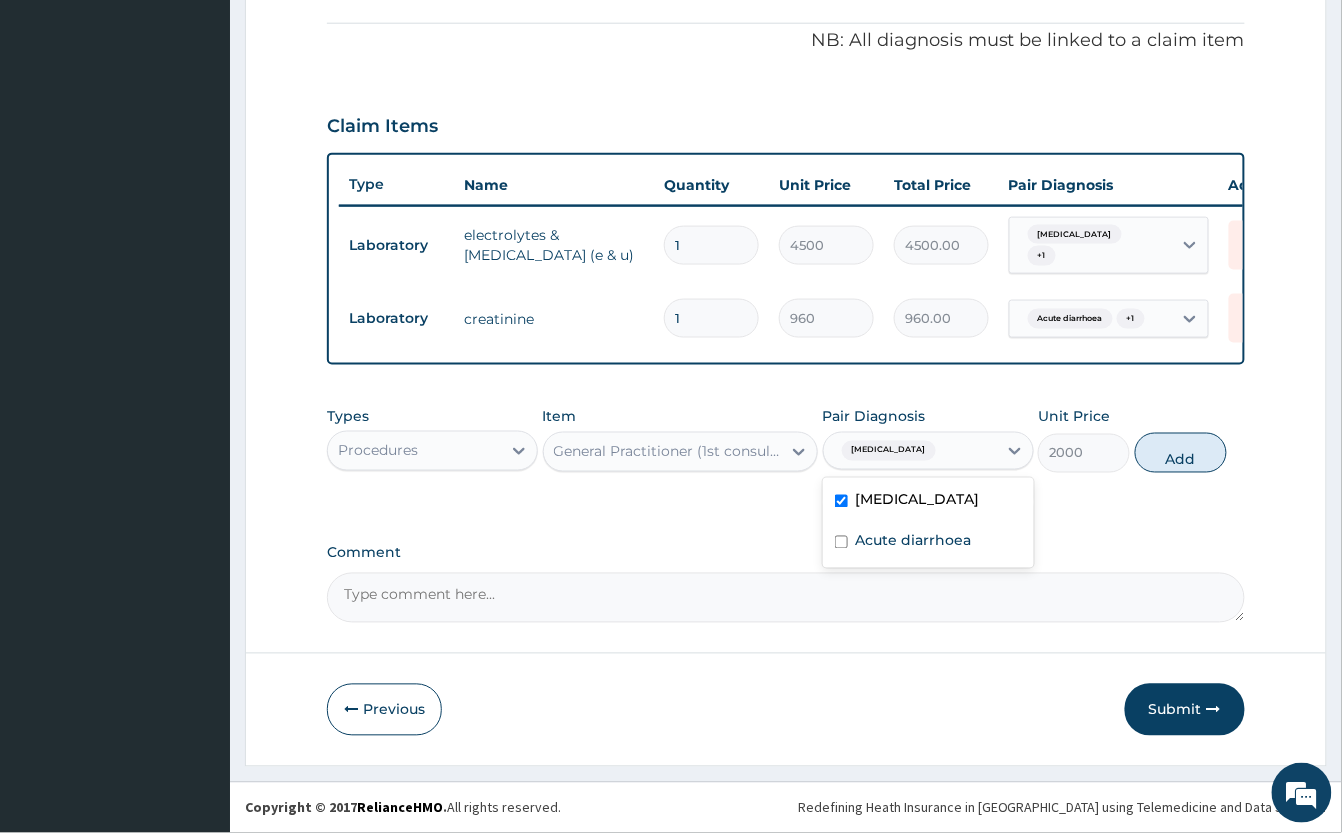 click on "Bacterial sepsis" at bounding box center (889, 451) 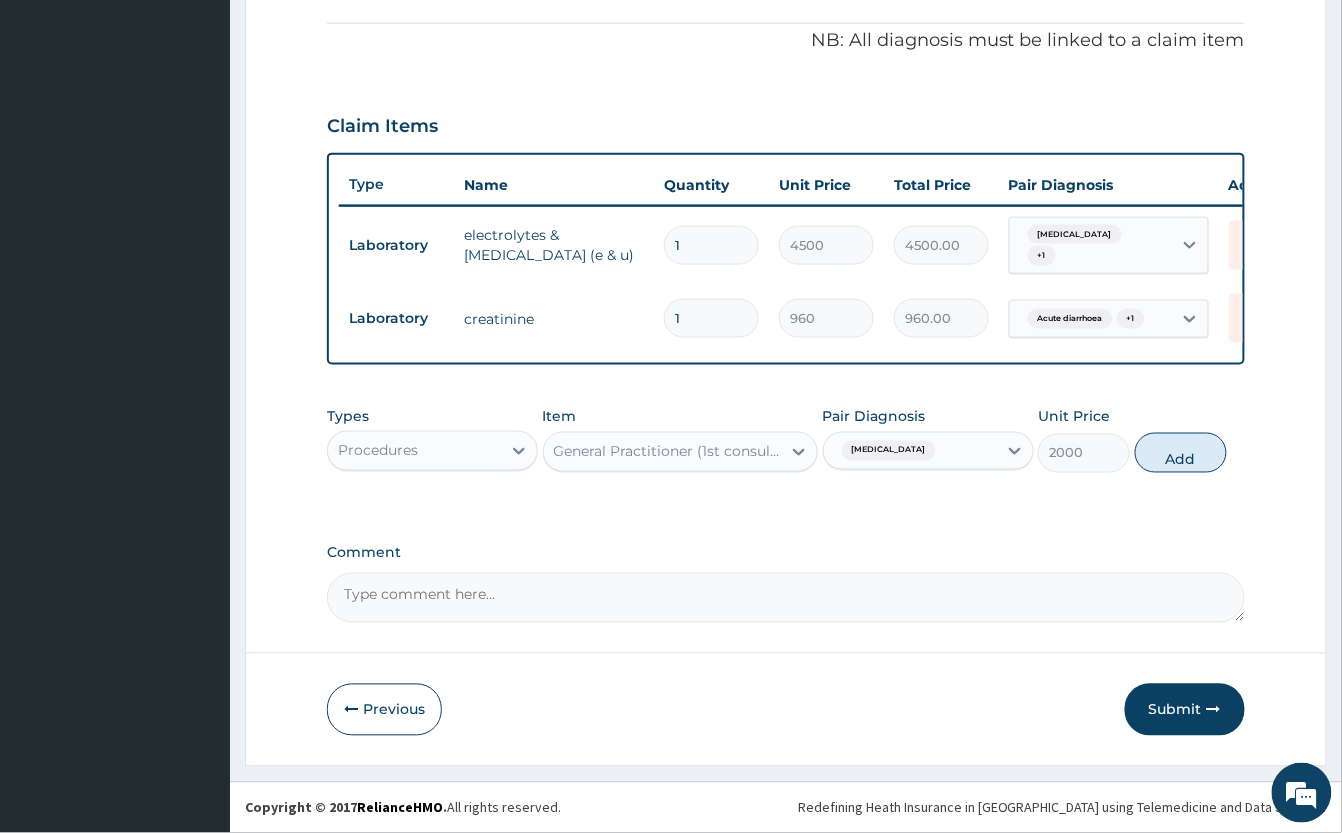 click on "Bacterial sepsis" at bounding box center (889, 451) 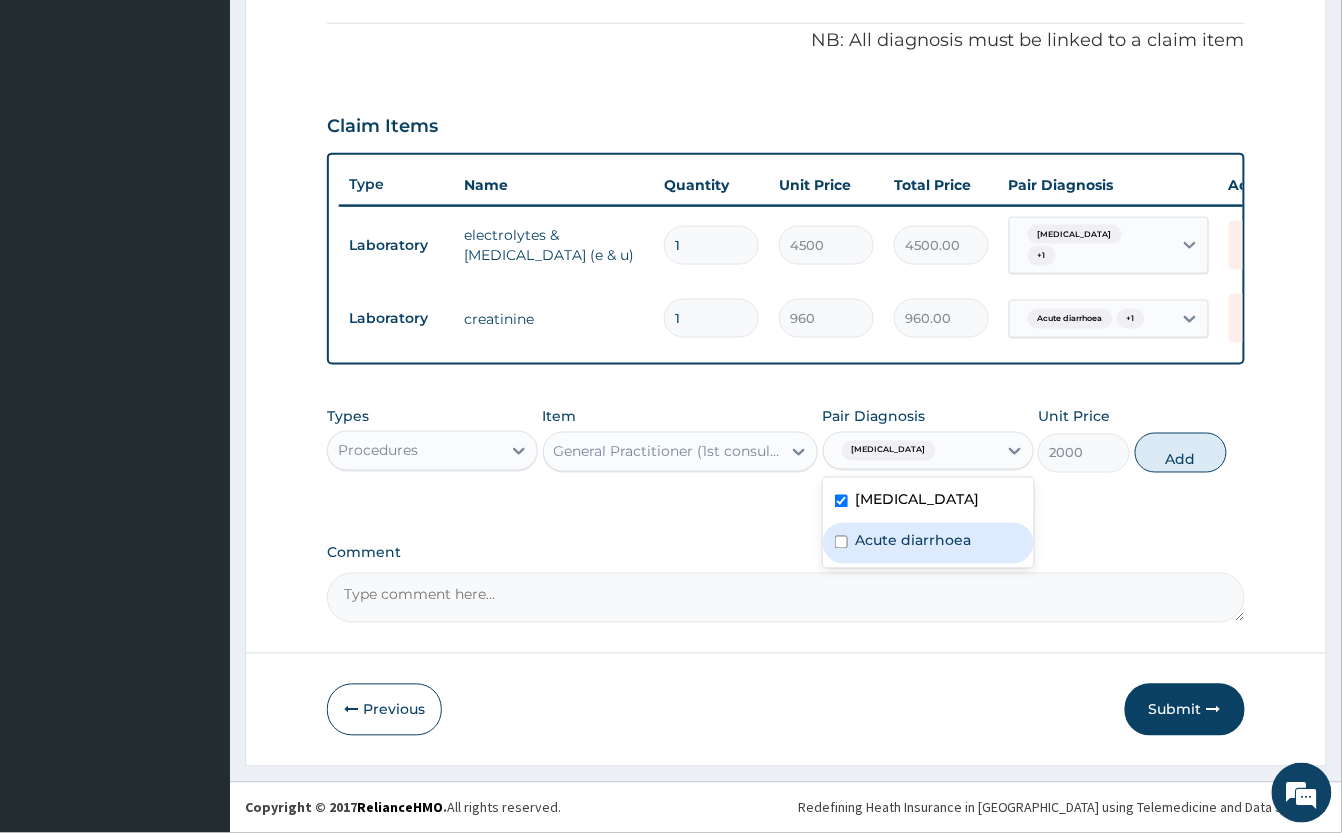 click on "Acute diarrhoea" at bounding box center [914, 541] 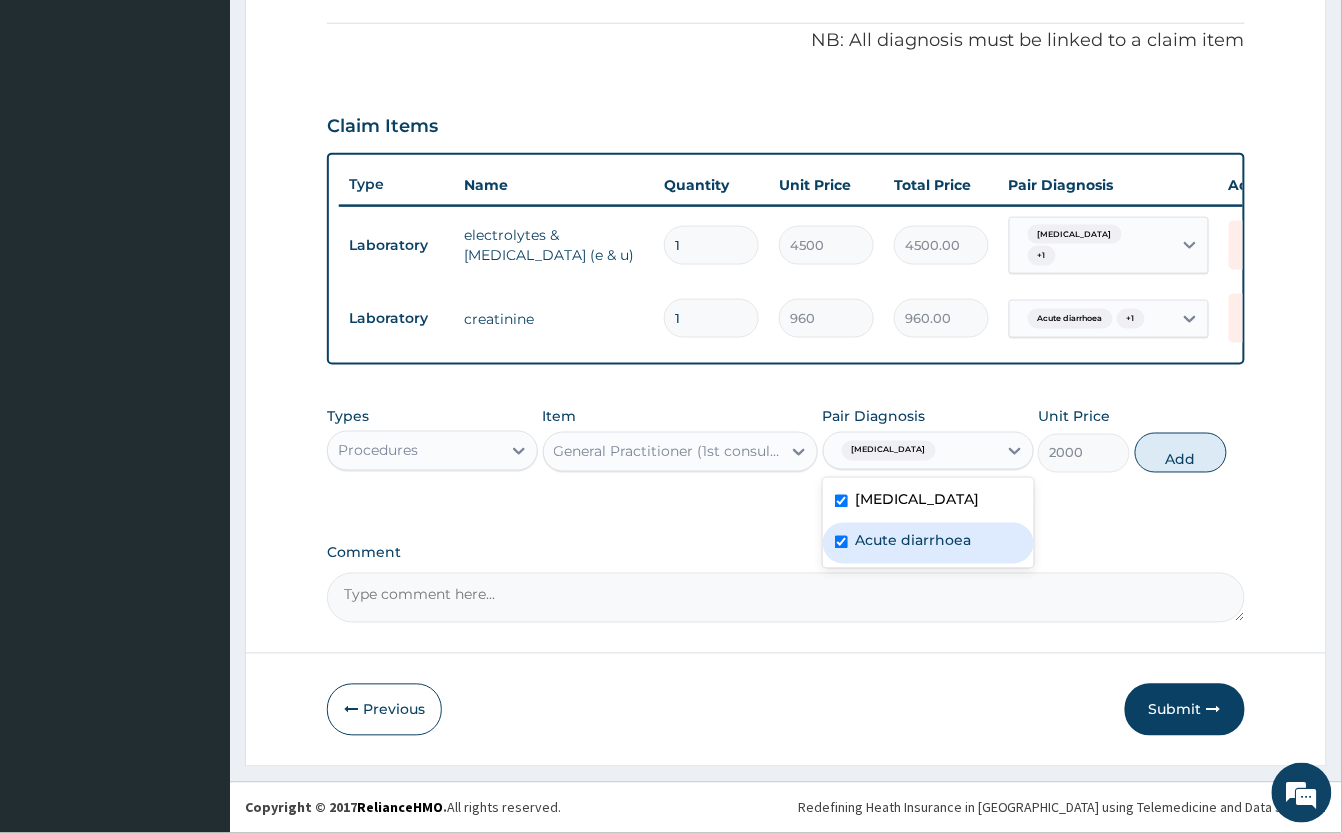 checkbox on "true" 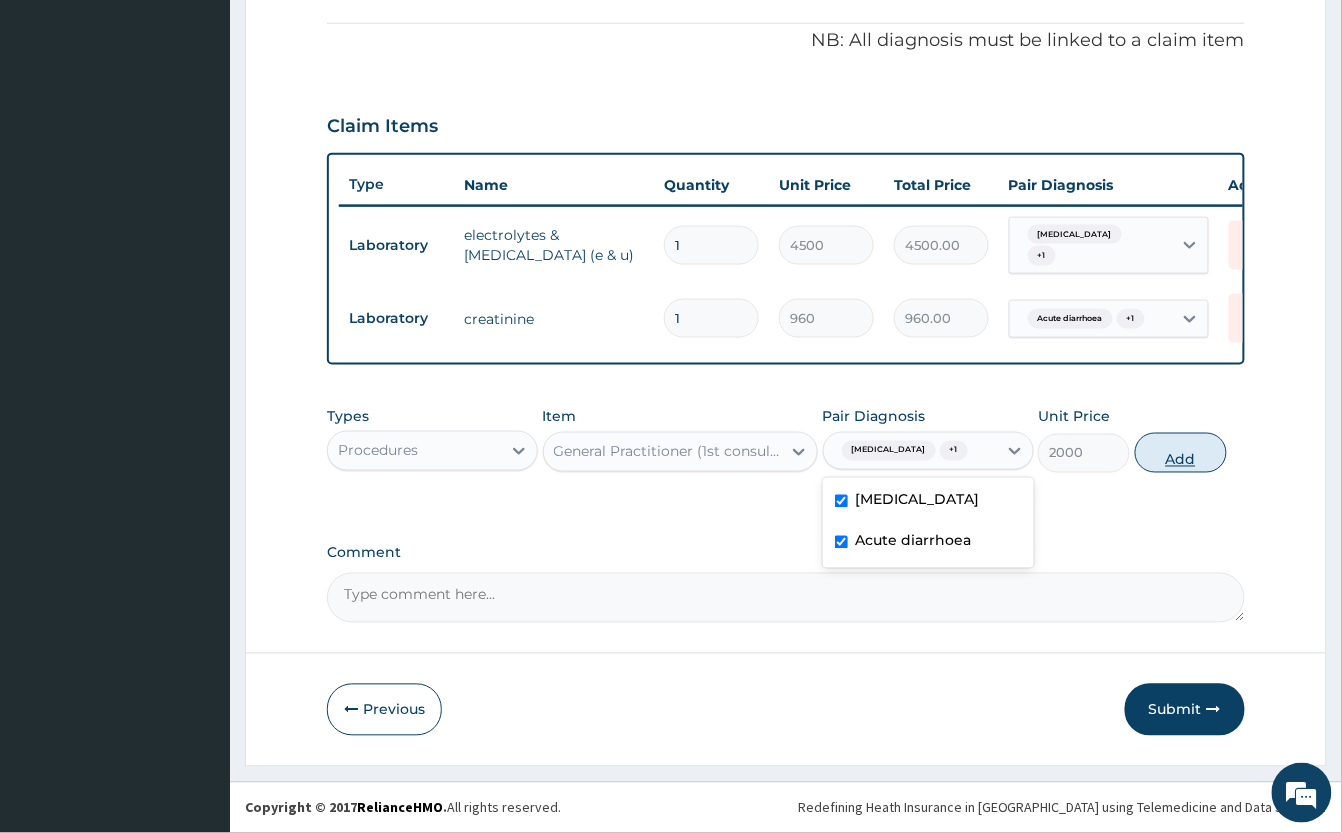 click on "Add" at bounding box center [1181, 453] 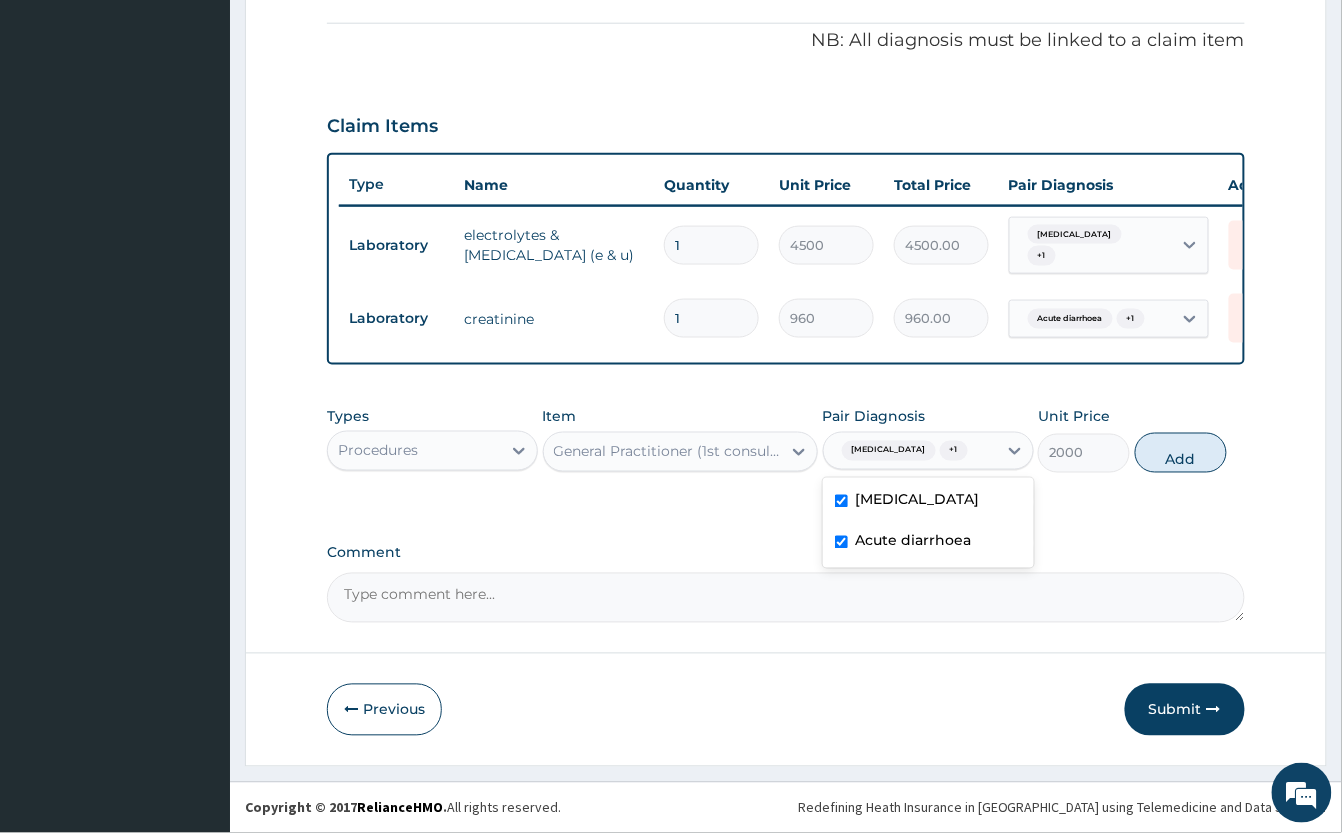 type on "0" 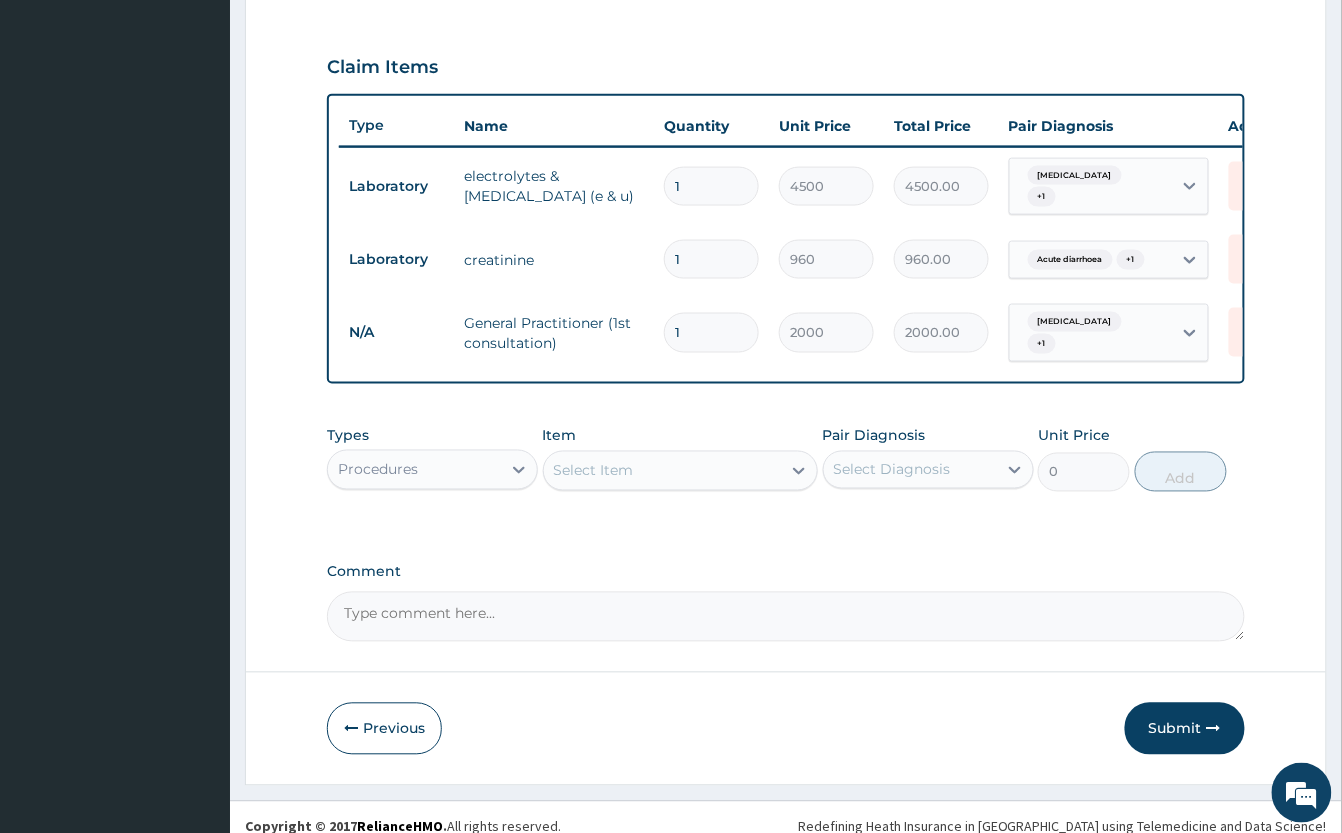 scroll, scrollTop: 676, scrollLeft: 0, axis: vertical 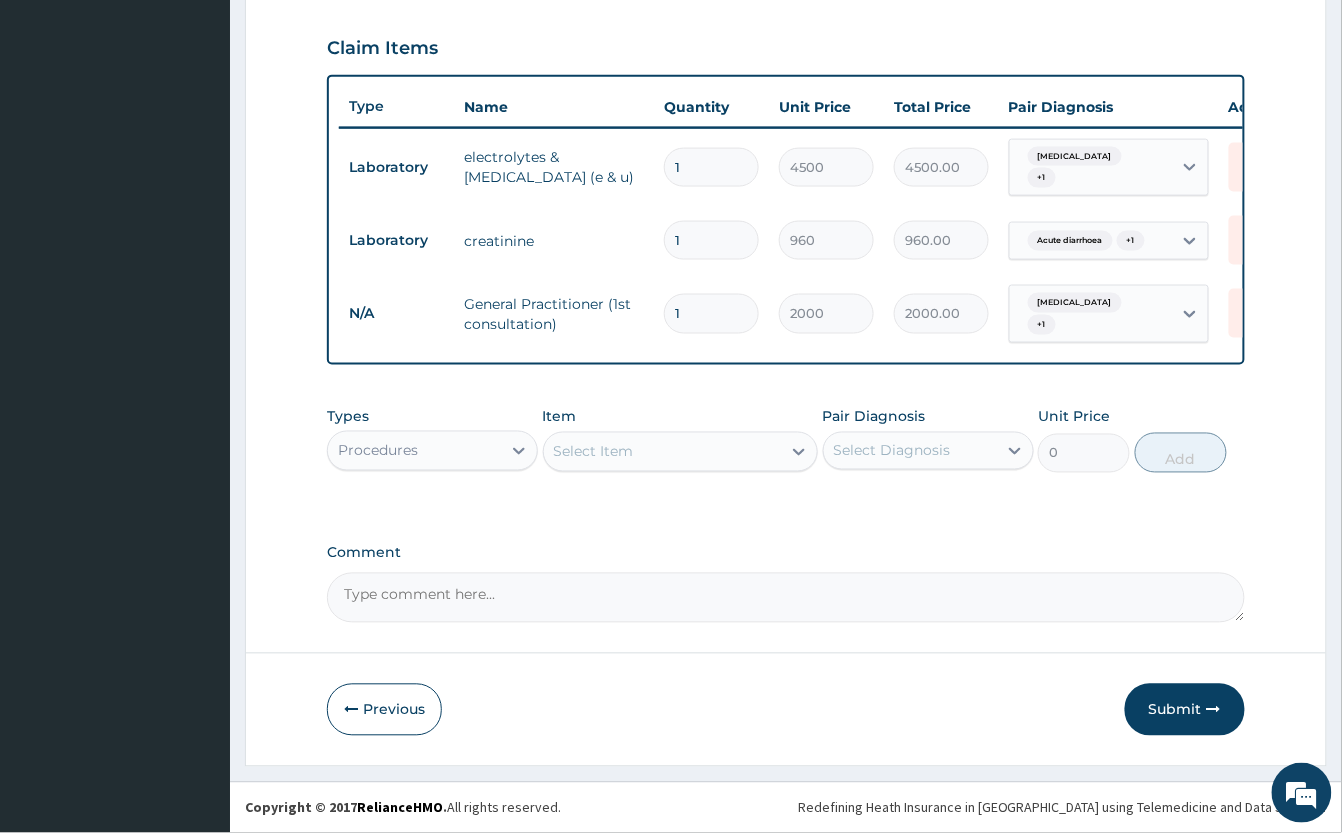 click on "Submit" at bounding box center (1185, 710) 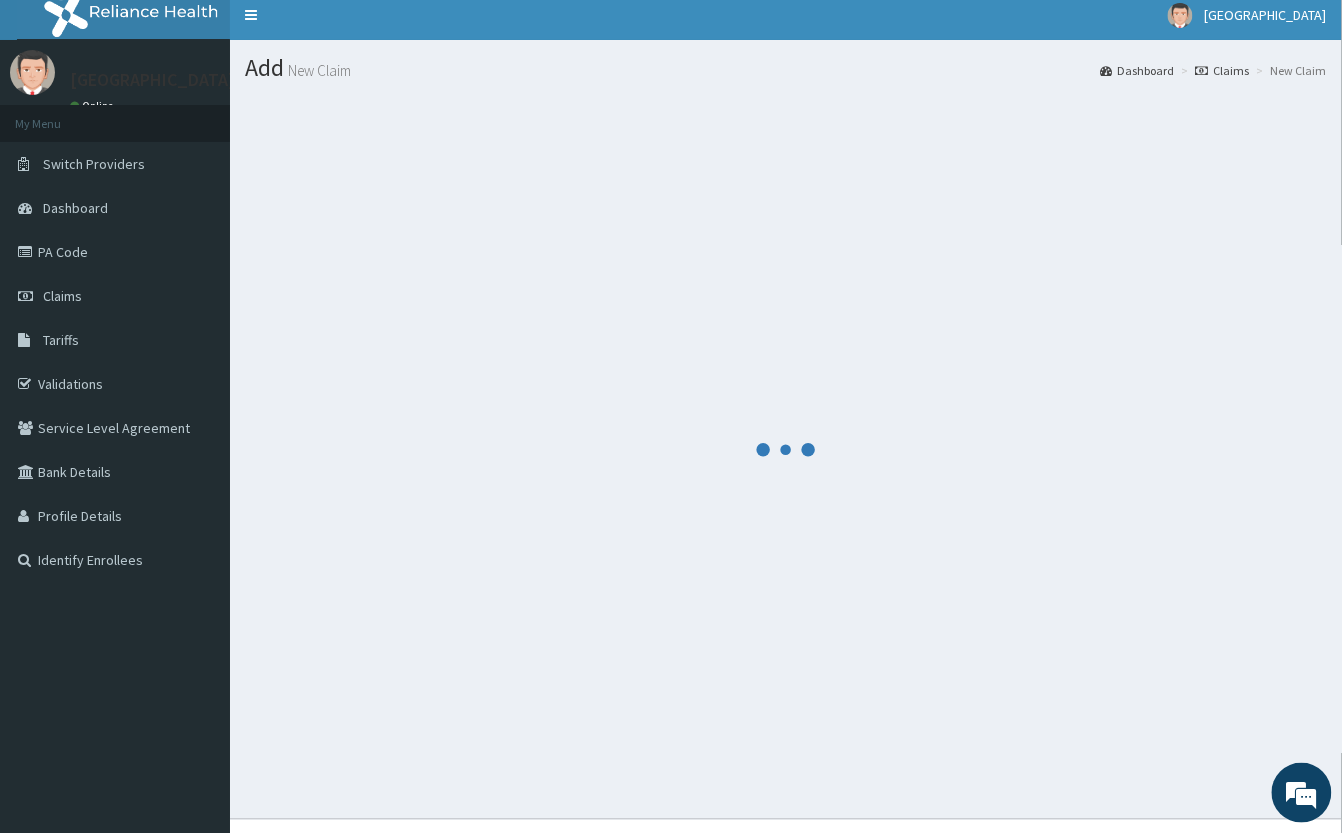 scroll, scrollTop: 0, scrollLeft: 0, axis: both 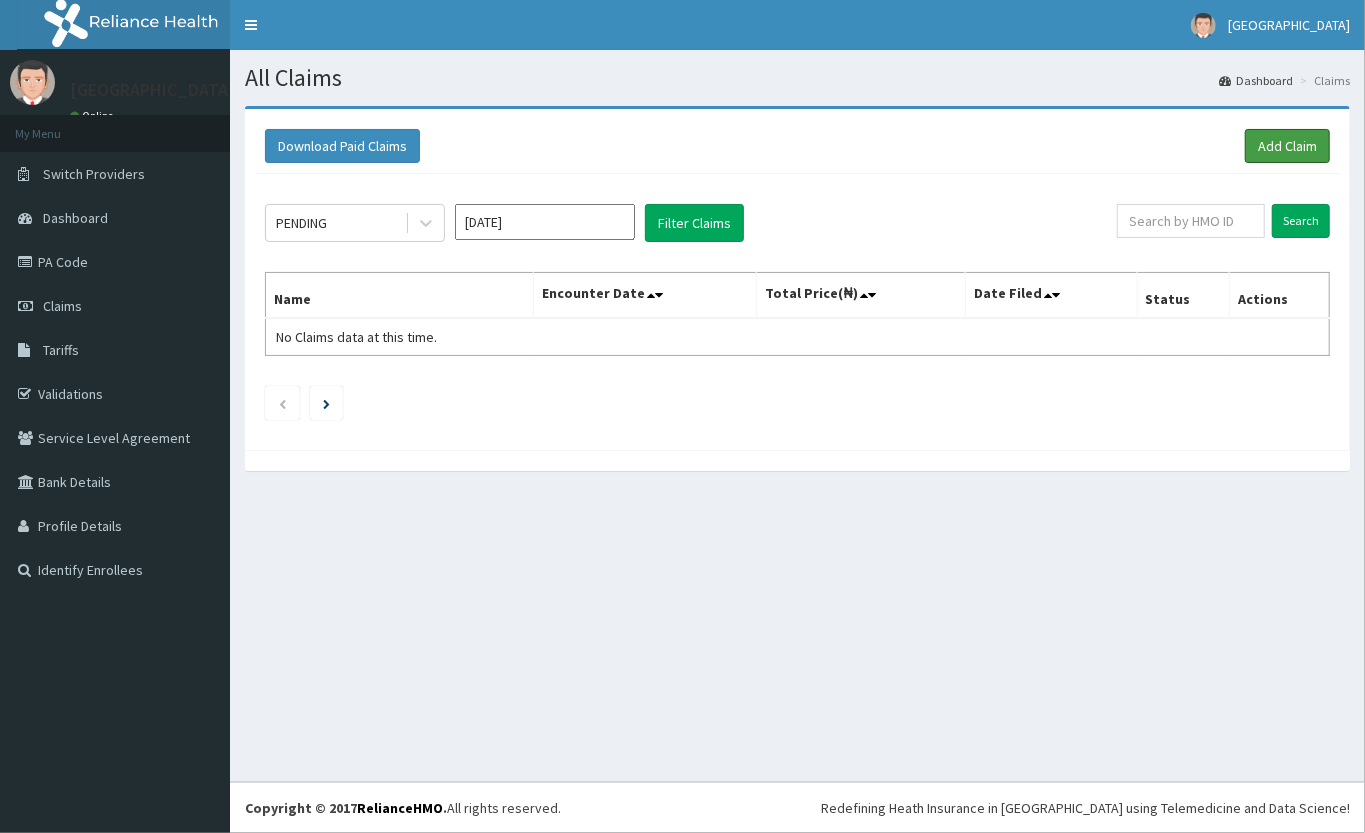 click on "Add Claim" at bounding box center (1287, 146) 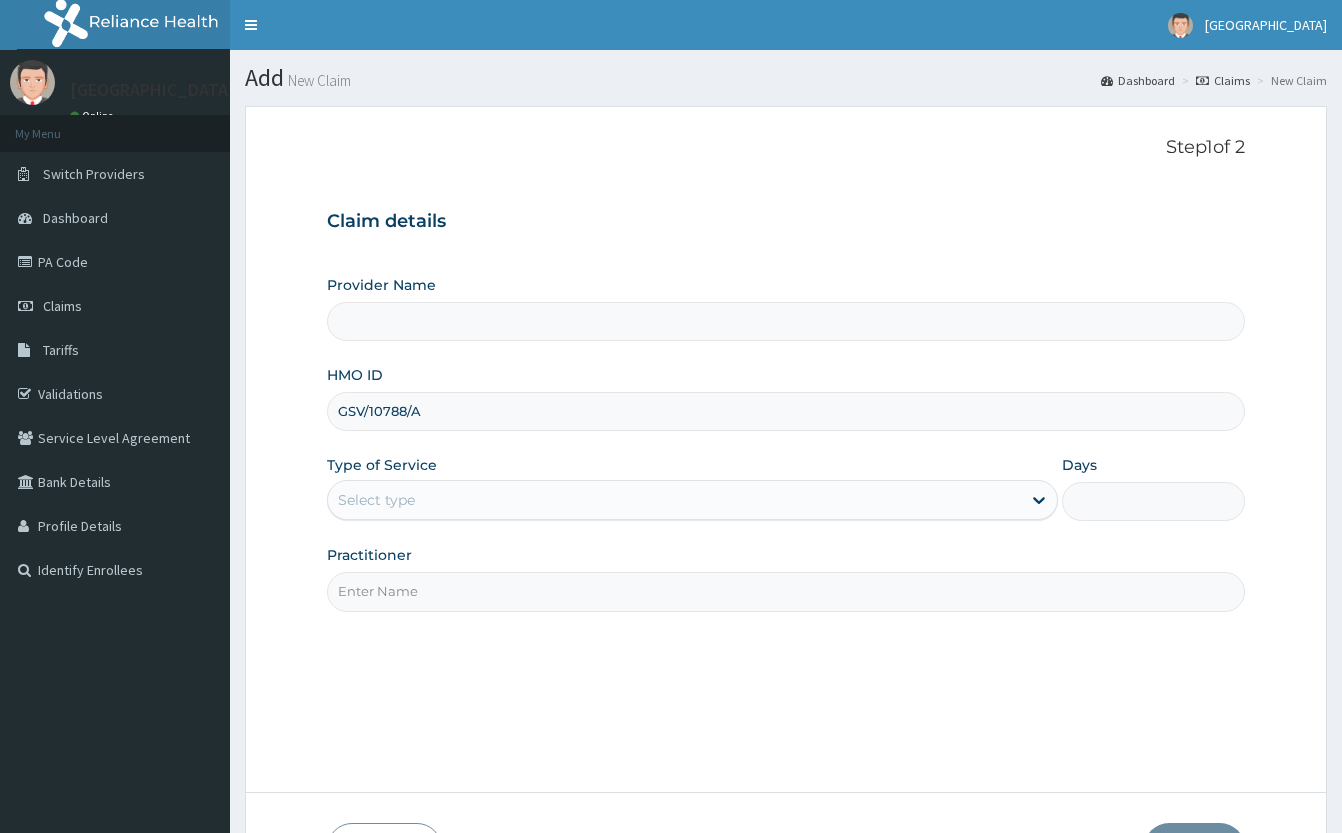 scroll, scrollTop: 0, scrollLeft: 0, axis: both 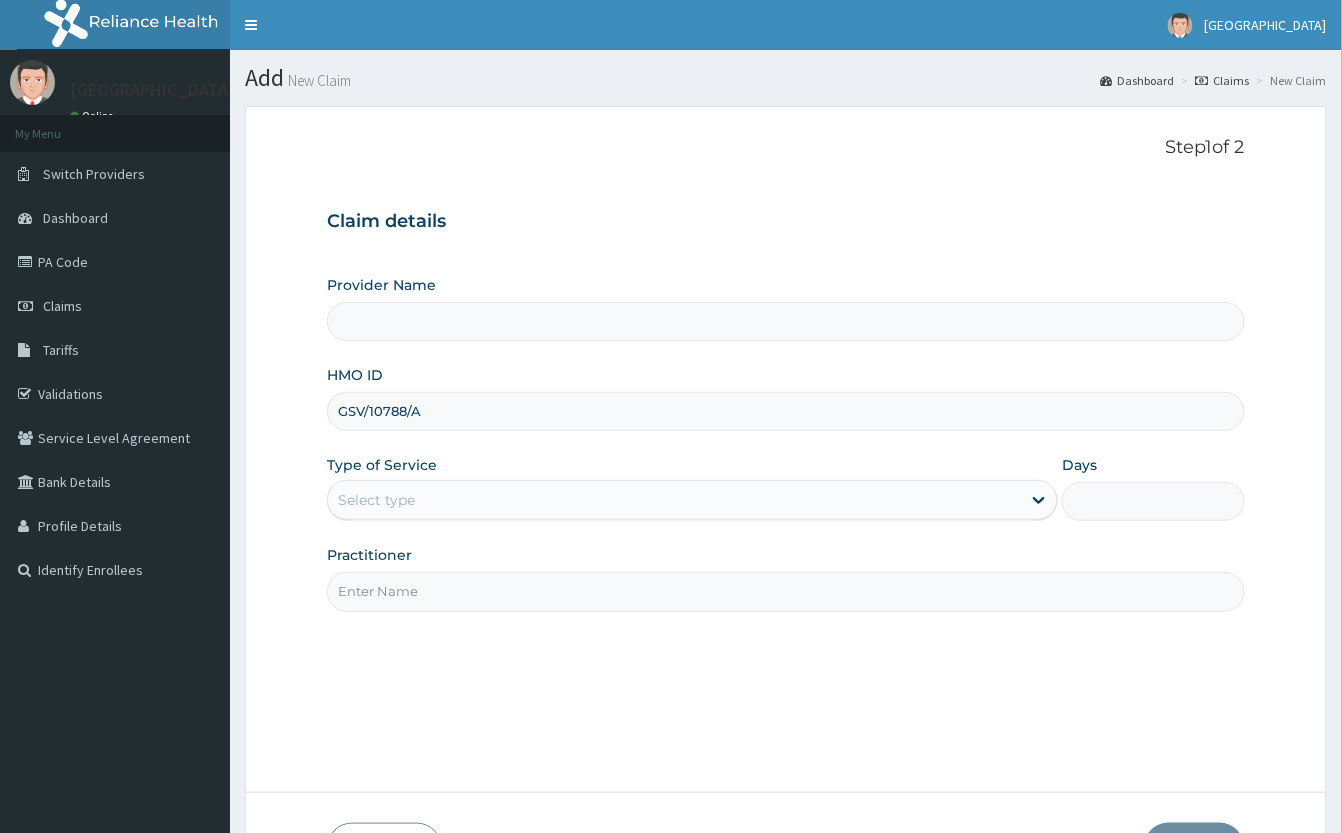 type on "GSV/10788/A" 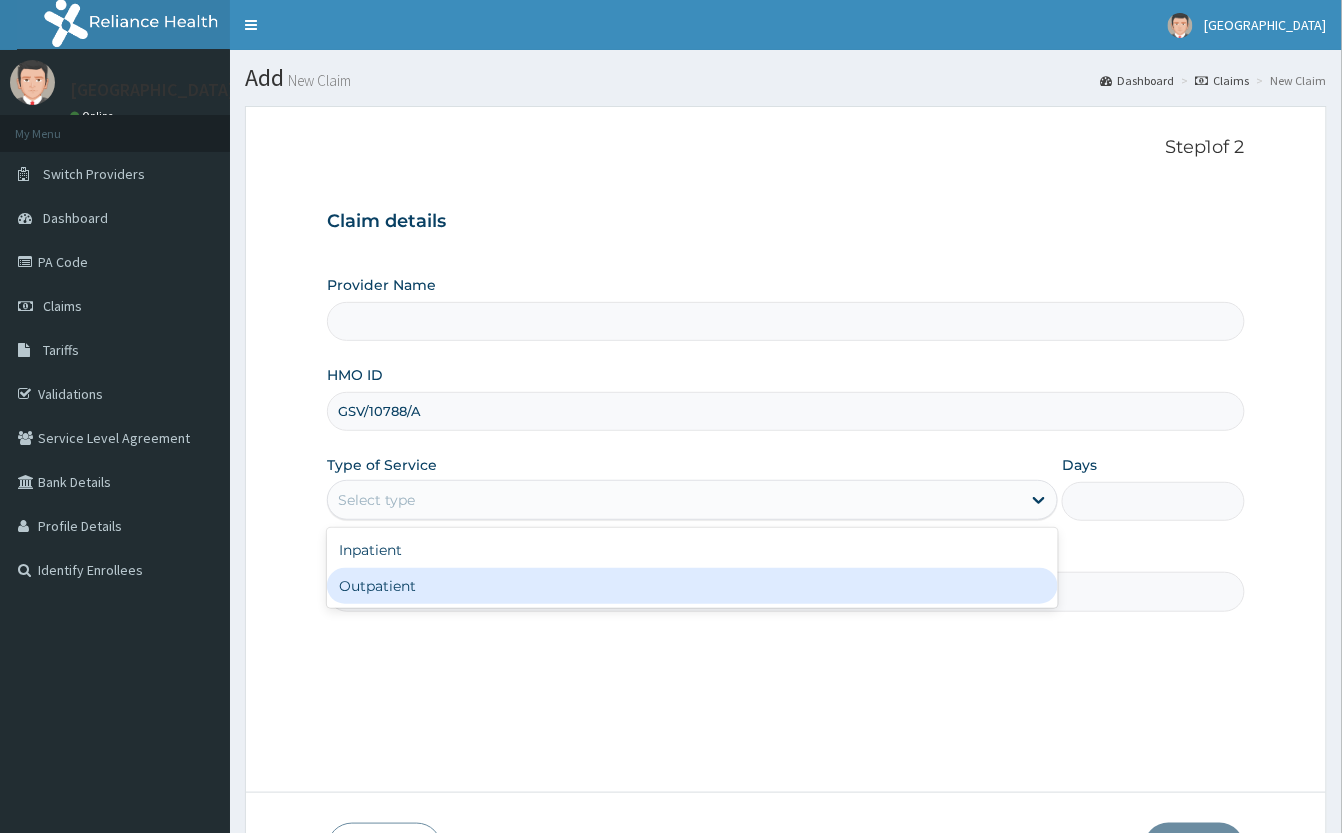 click on "Outpatient" at bounding box center [692, 586] 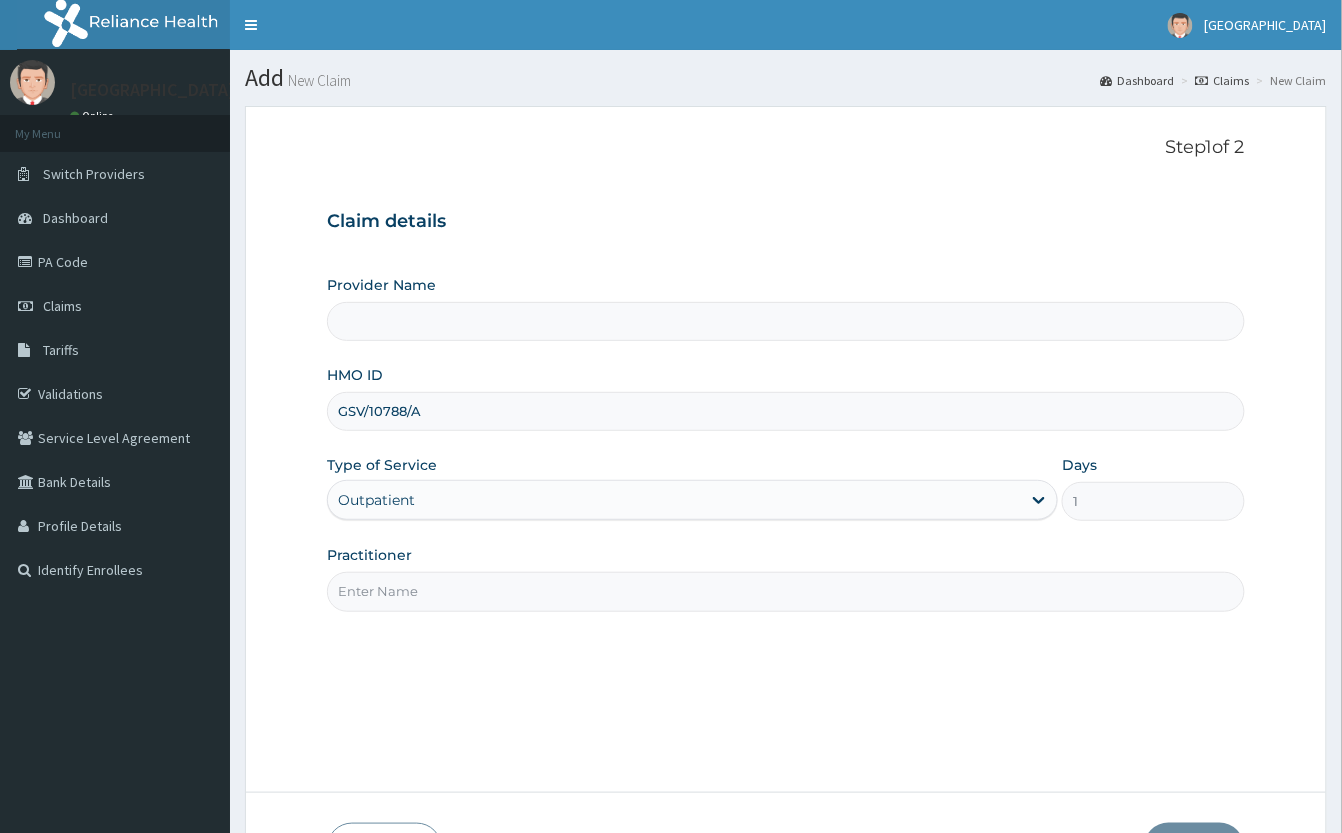 scroll, scrollTop: 0, scrollLeft: 0, axis: both 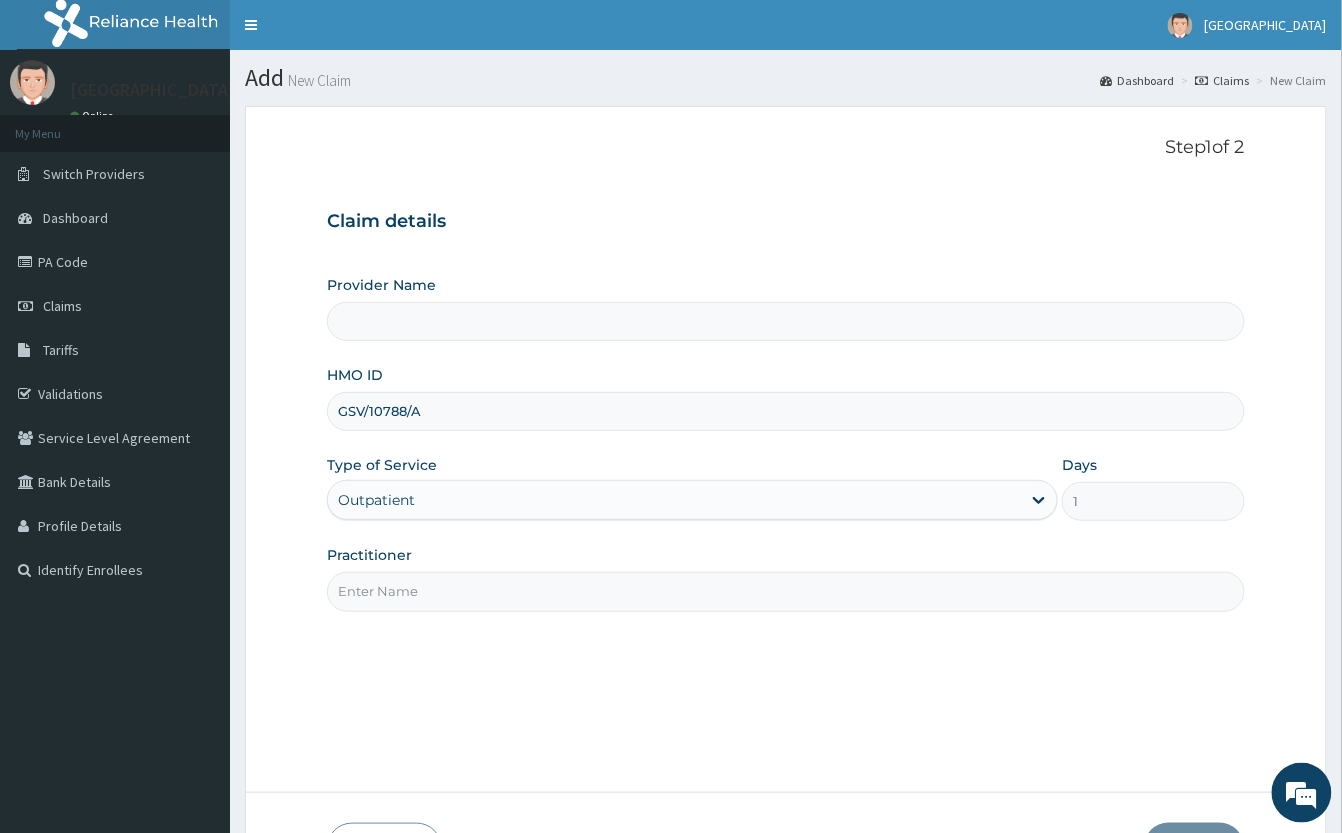 click on "Practitioner" at bounding box center (786, 591) 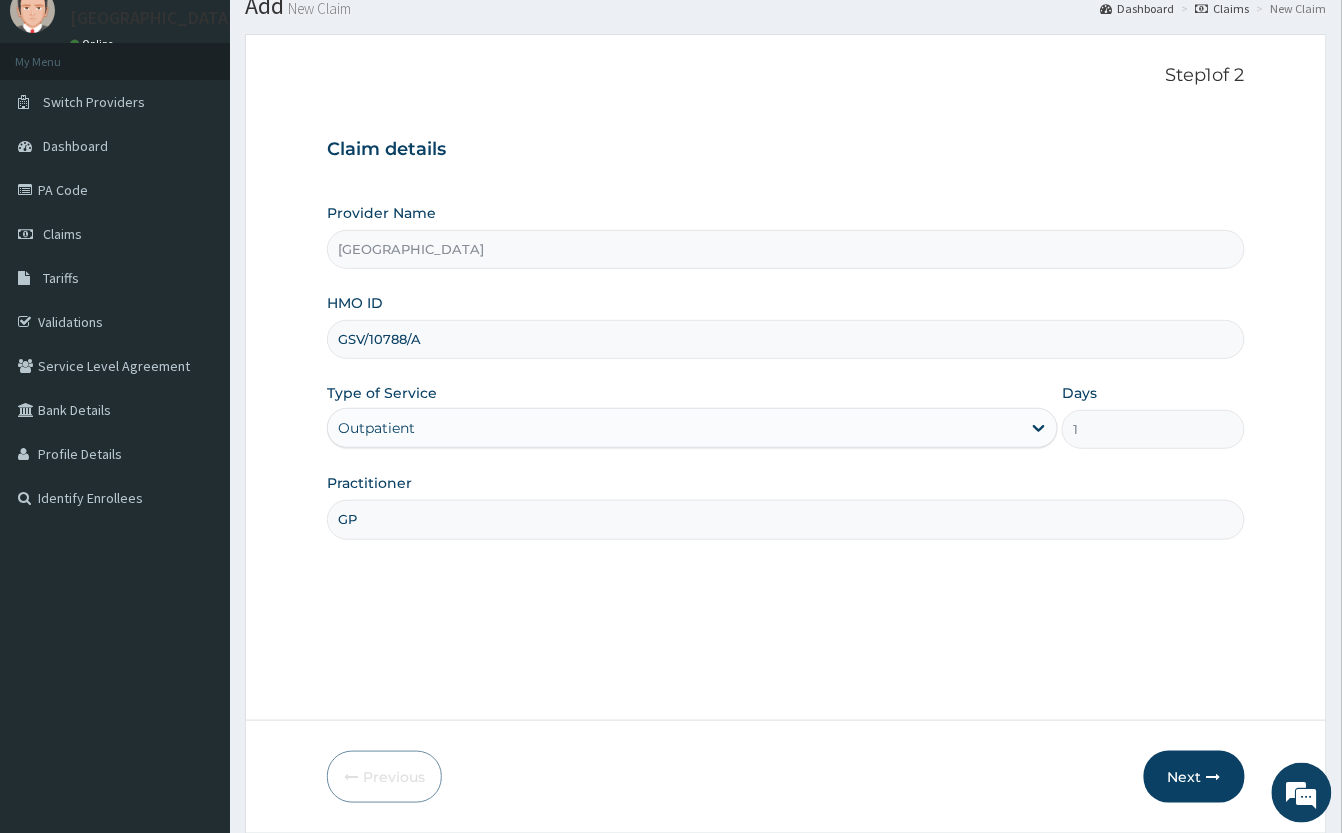 scroll, scrollTop: 140, scrollLeft: 0, axis: vertical 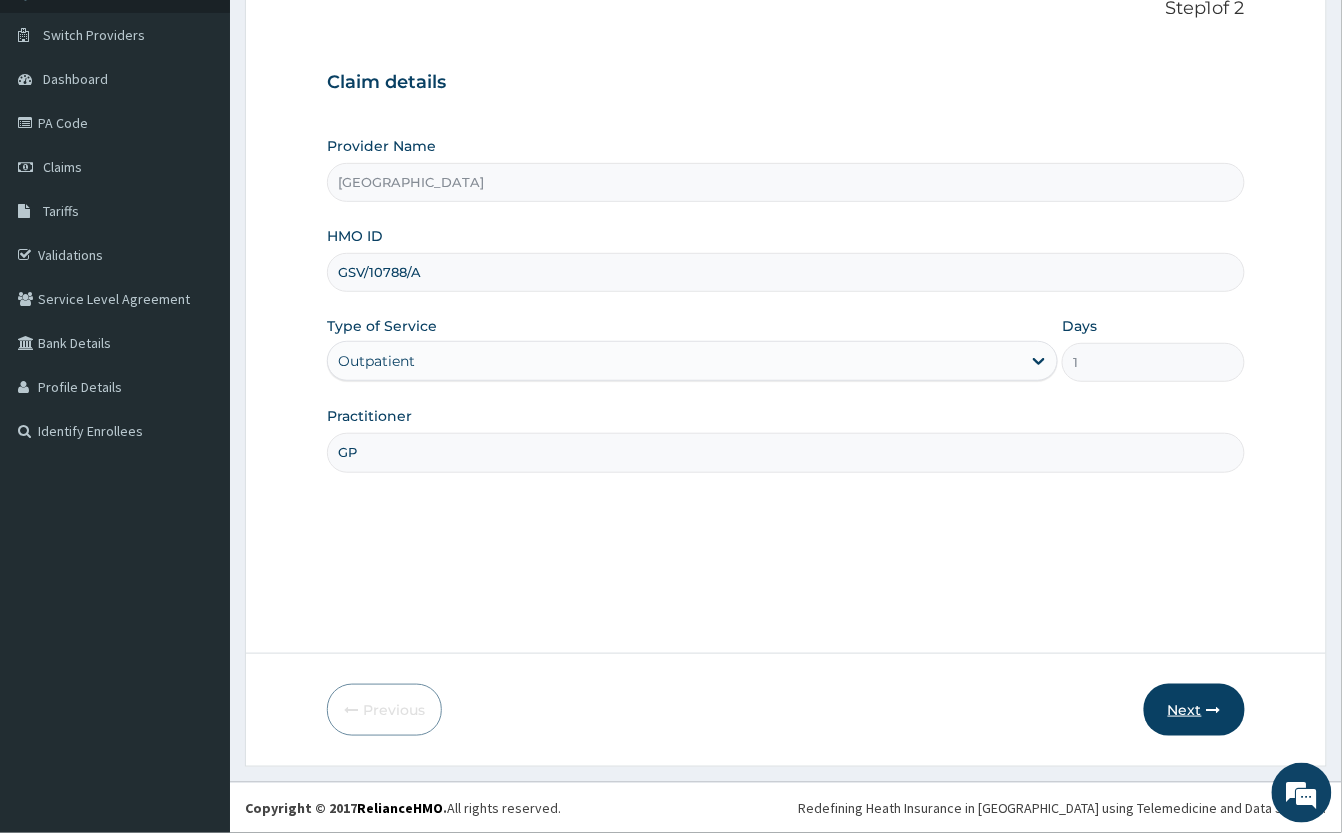 type on "GP" 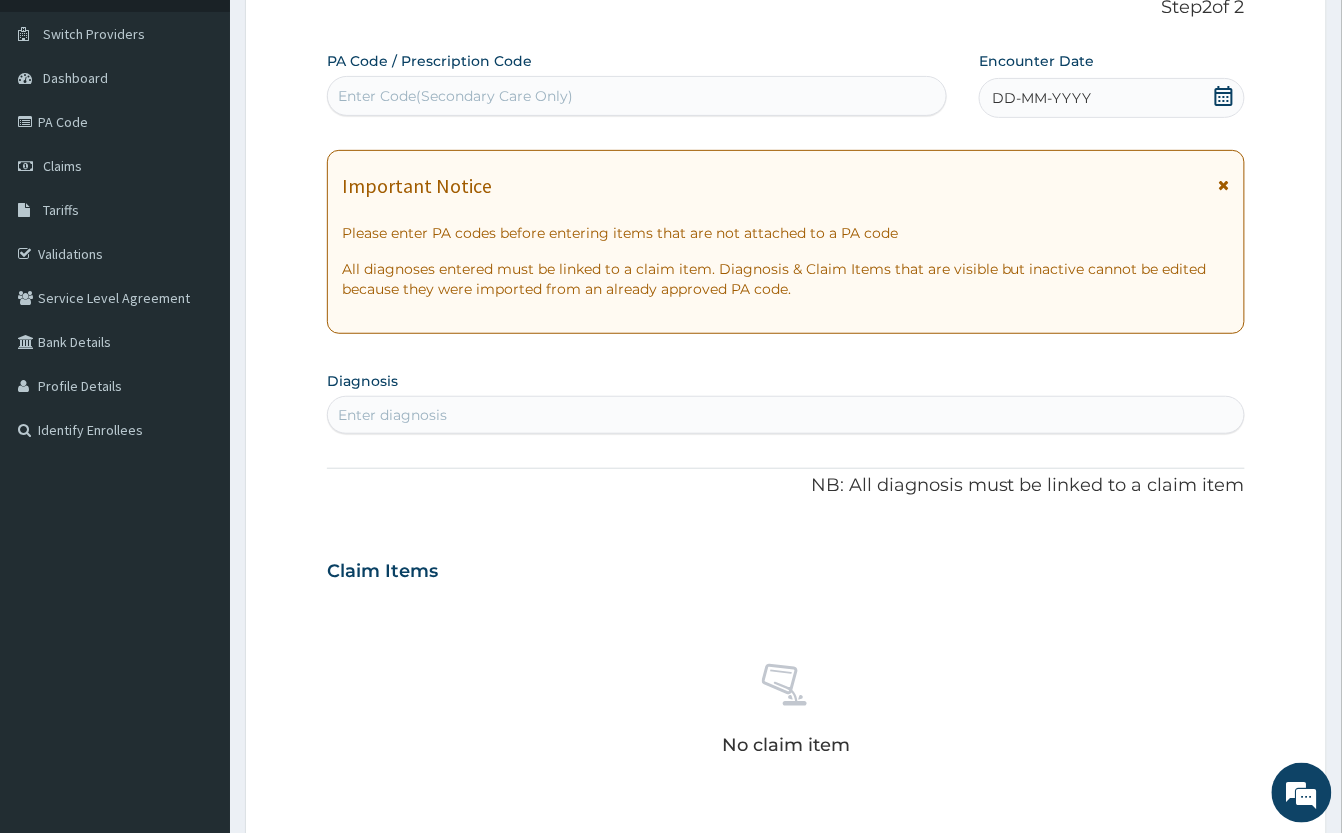 click on "Enter Code(Secondary Care Only)" at bounding box center [455, 96] 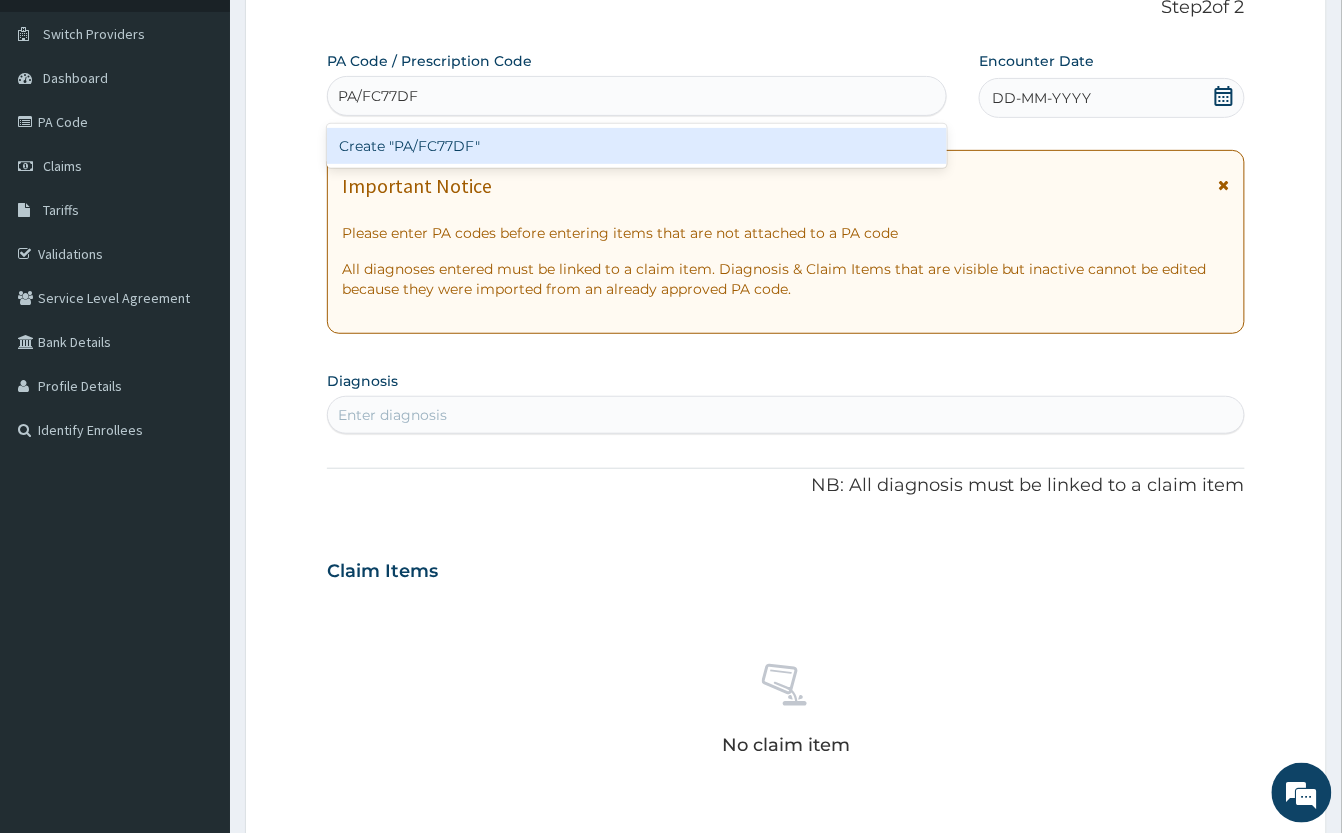 click on "Create "PA/FC77DF"" at bounding box center (637, 146) 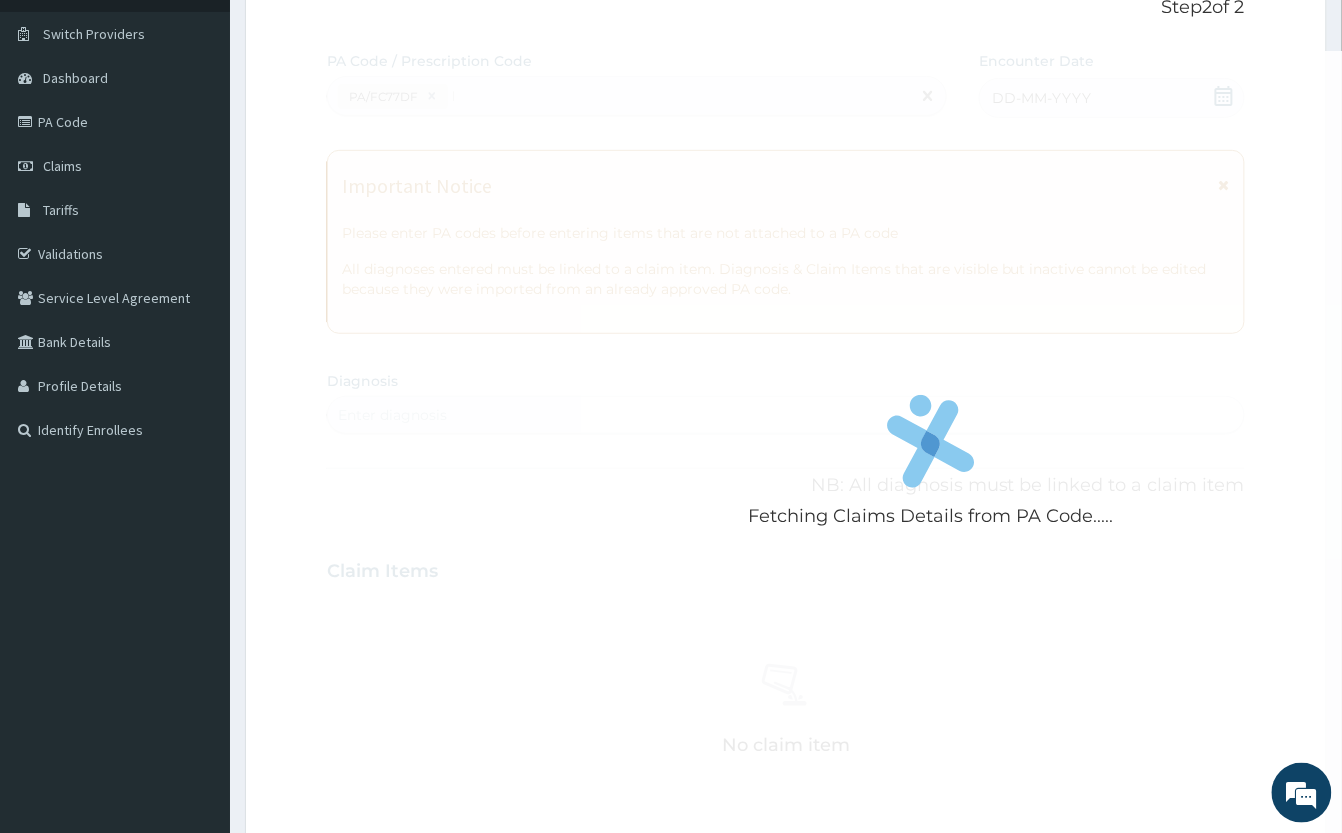 type 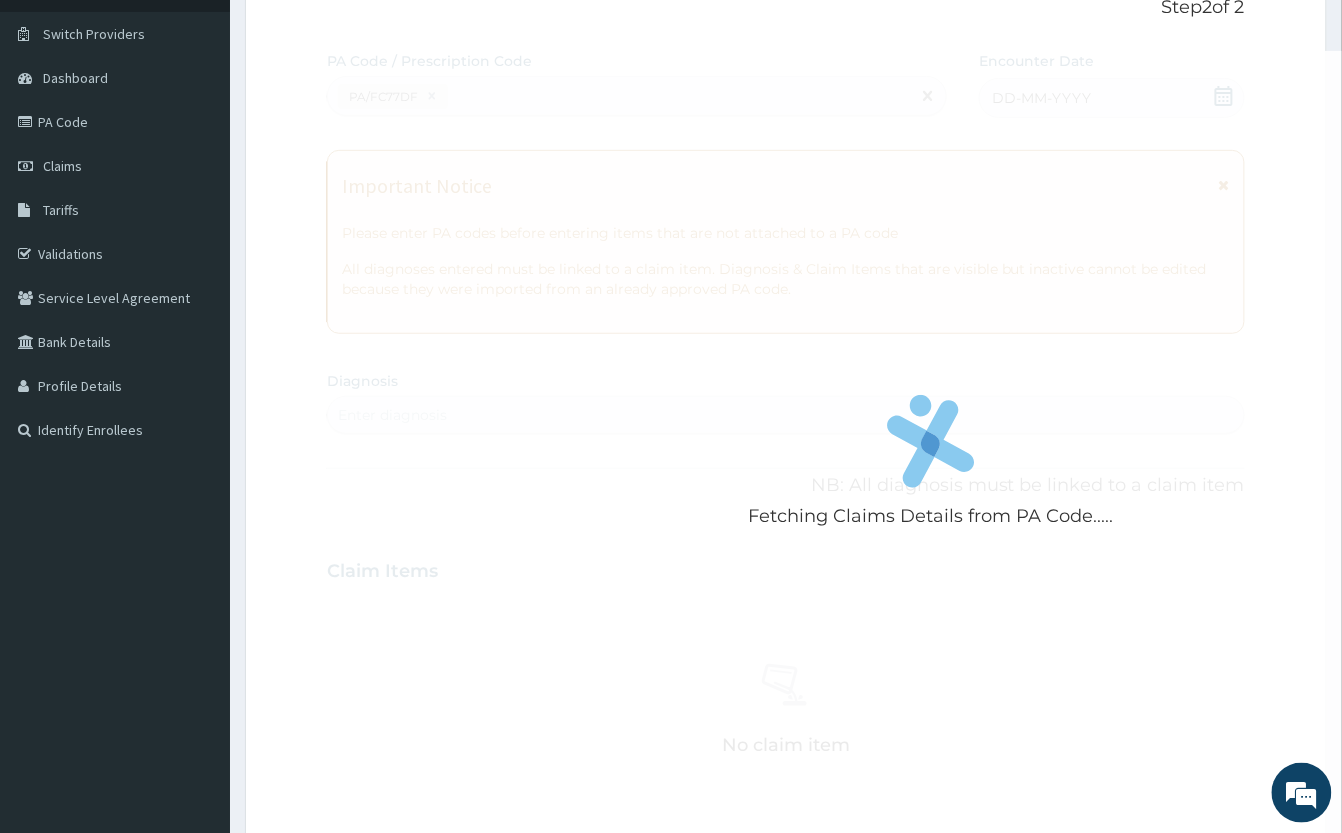 scroll, scrollTop: 0, scrollLeft: 0, axis: both 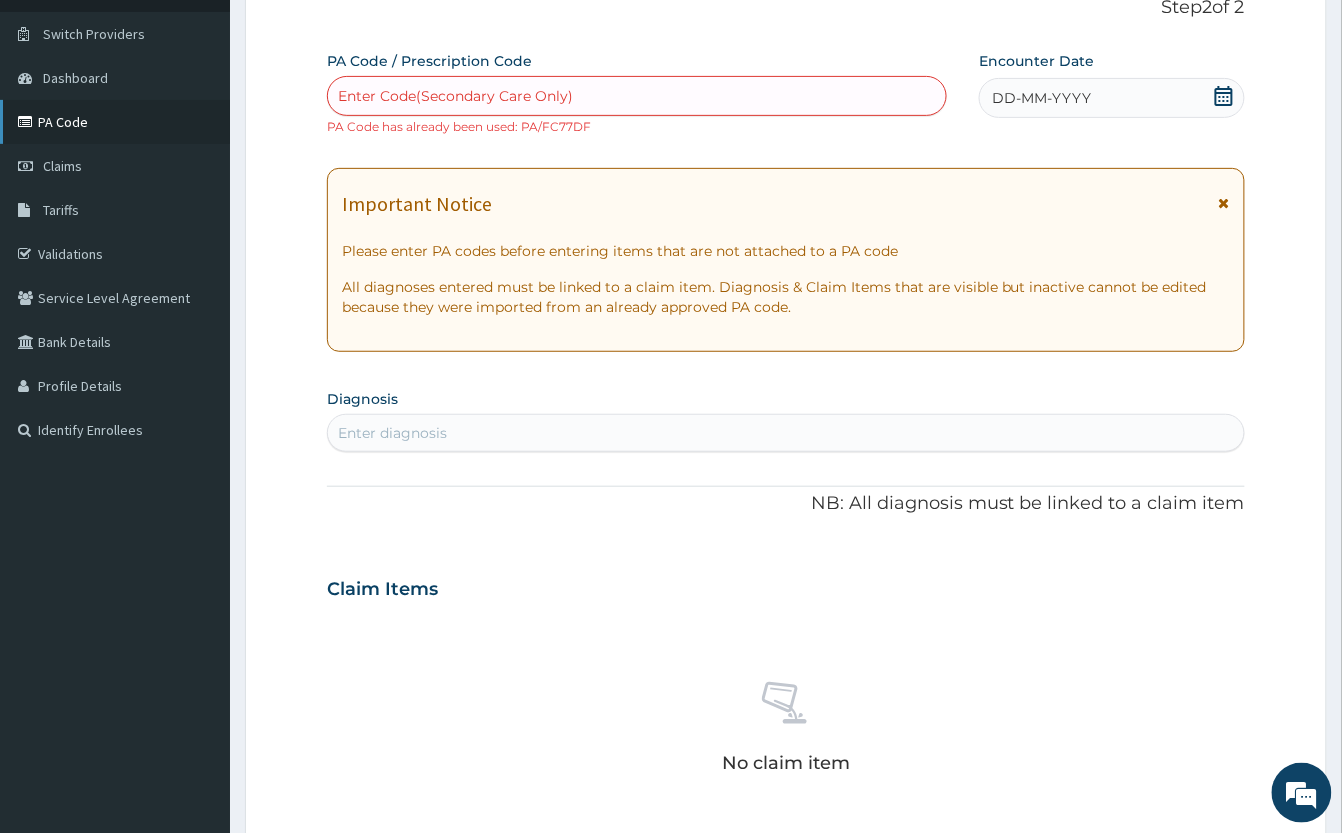click on "PA Code" at bounding box center [115, 122] 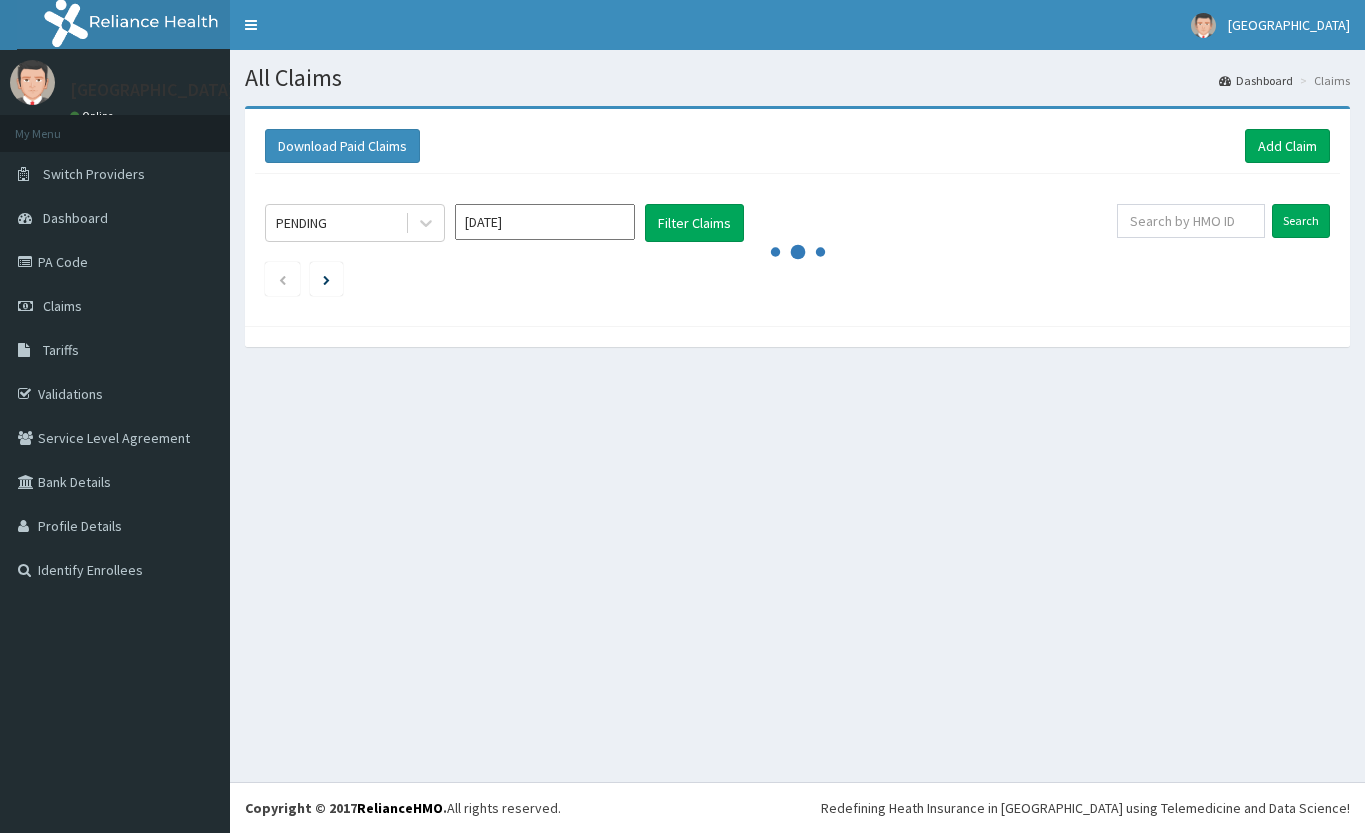 scroll, scrollTop: 0, scrollLeft: 0, axis: both 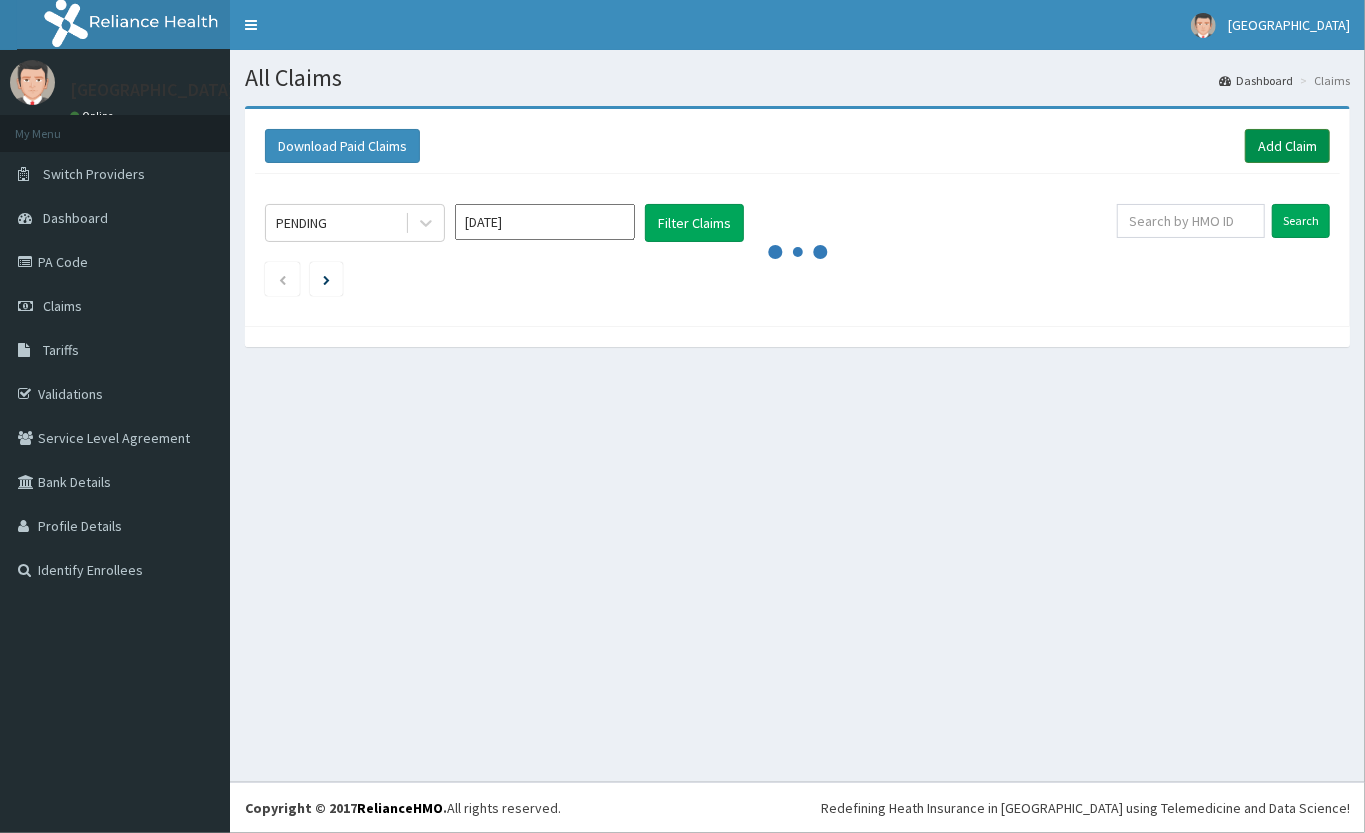 click on "Add Claim" at bounding box center (1287, 146) 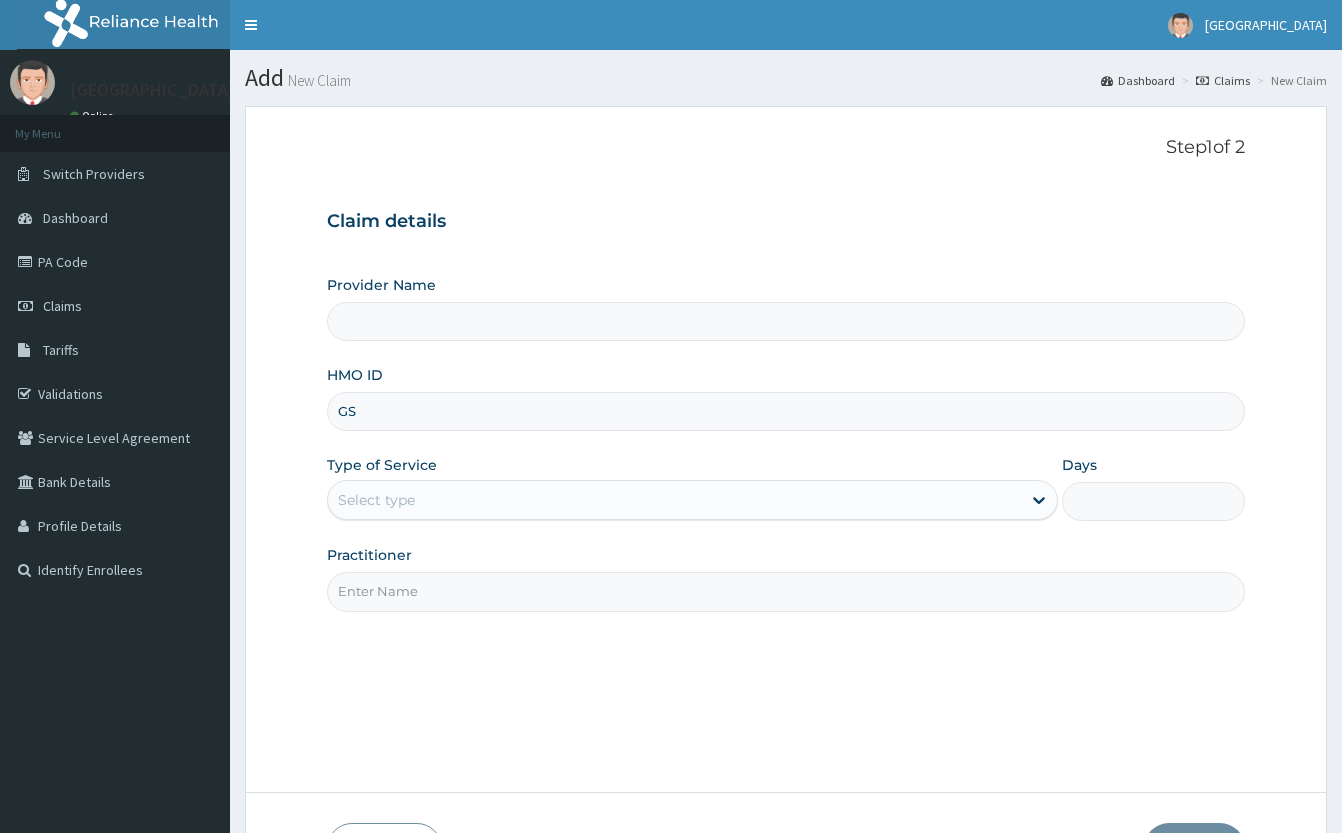 scroll, scrollTop: 0, scrollLeft: 0, axis: both 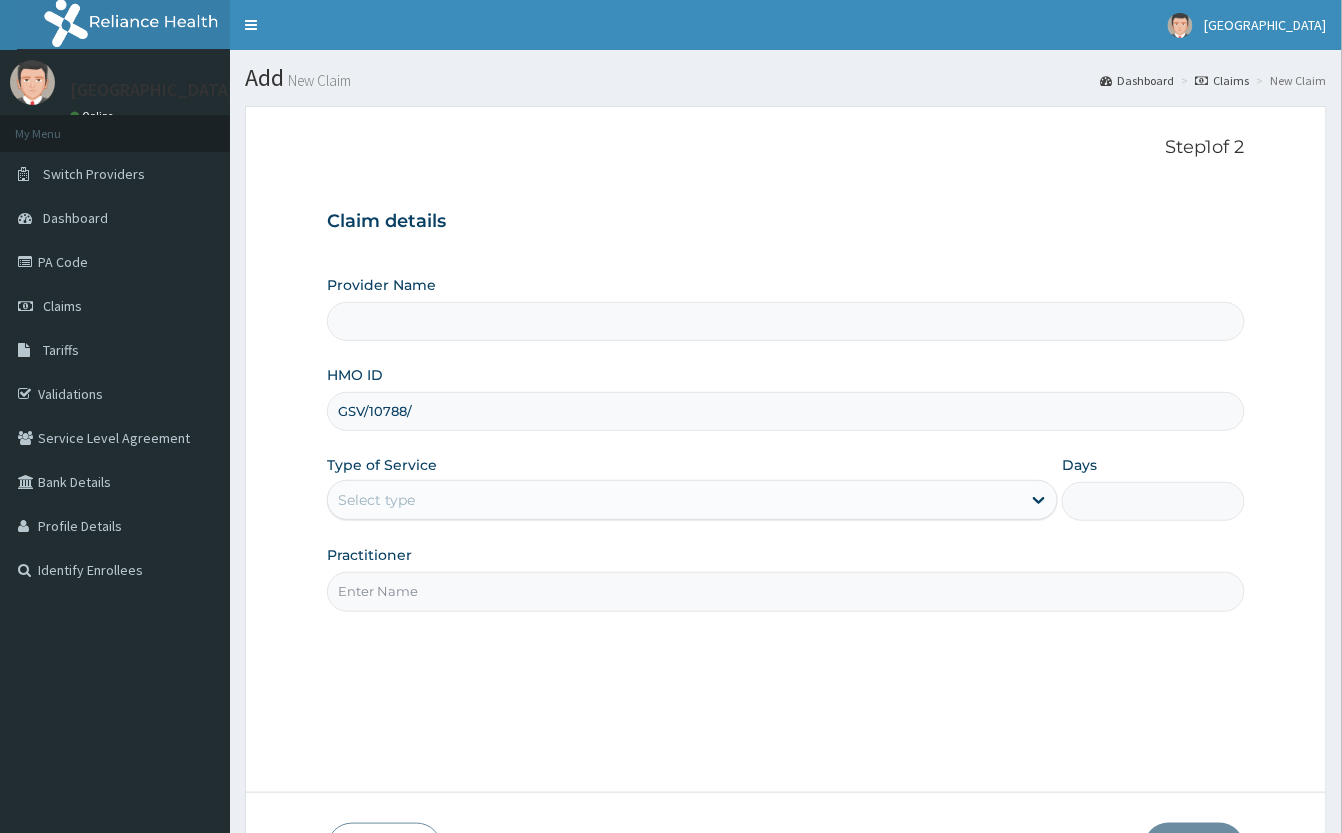 type on "GSV/10788/A" 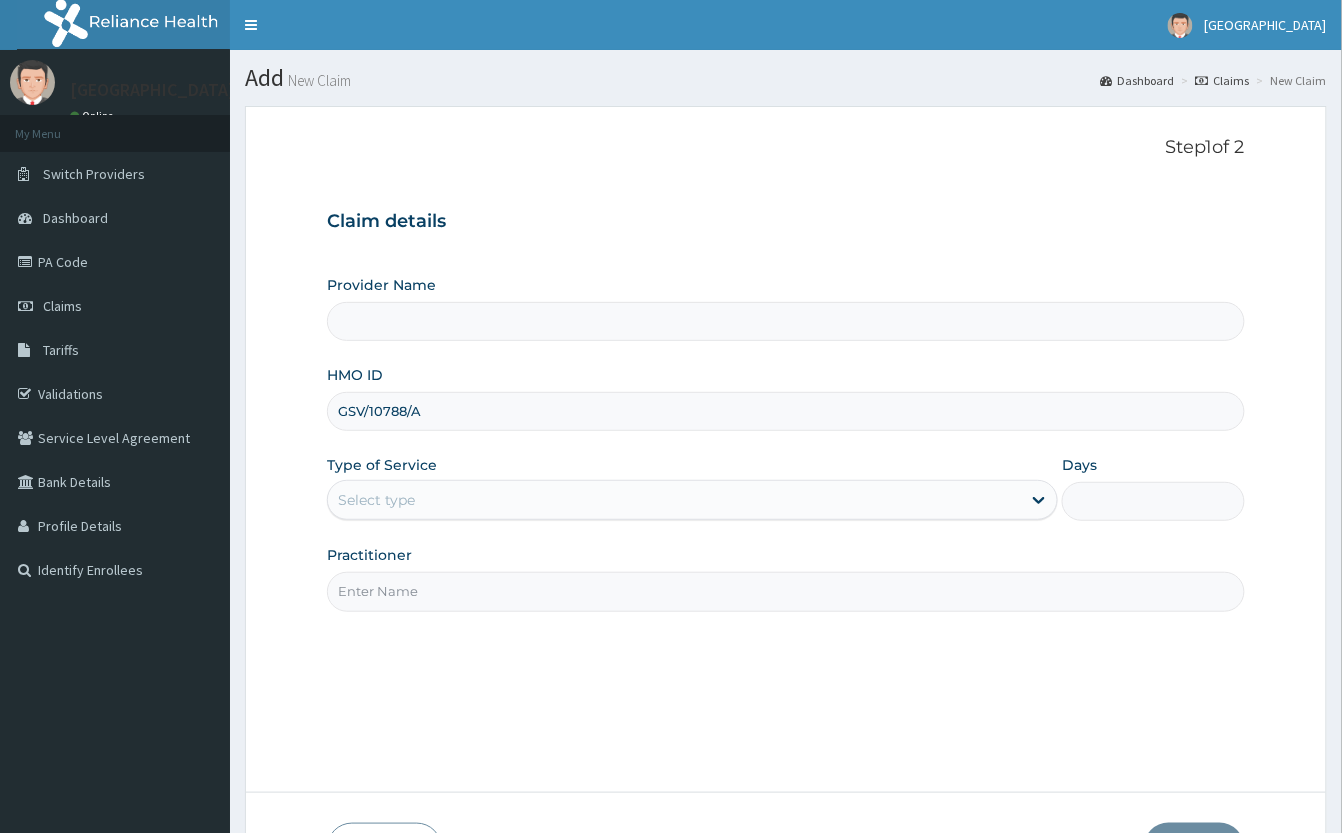 type on "[GEOGRAPHIC_DATA]" 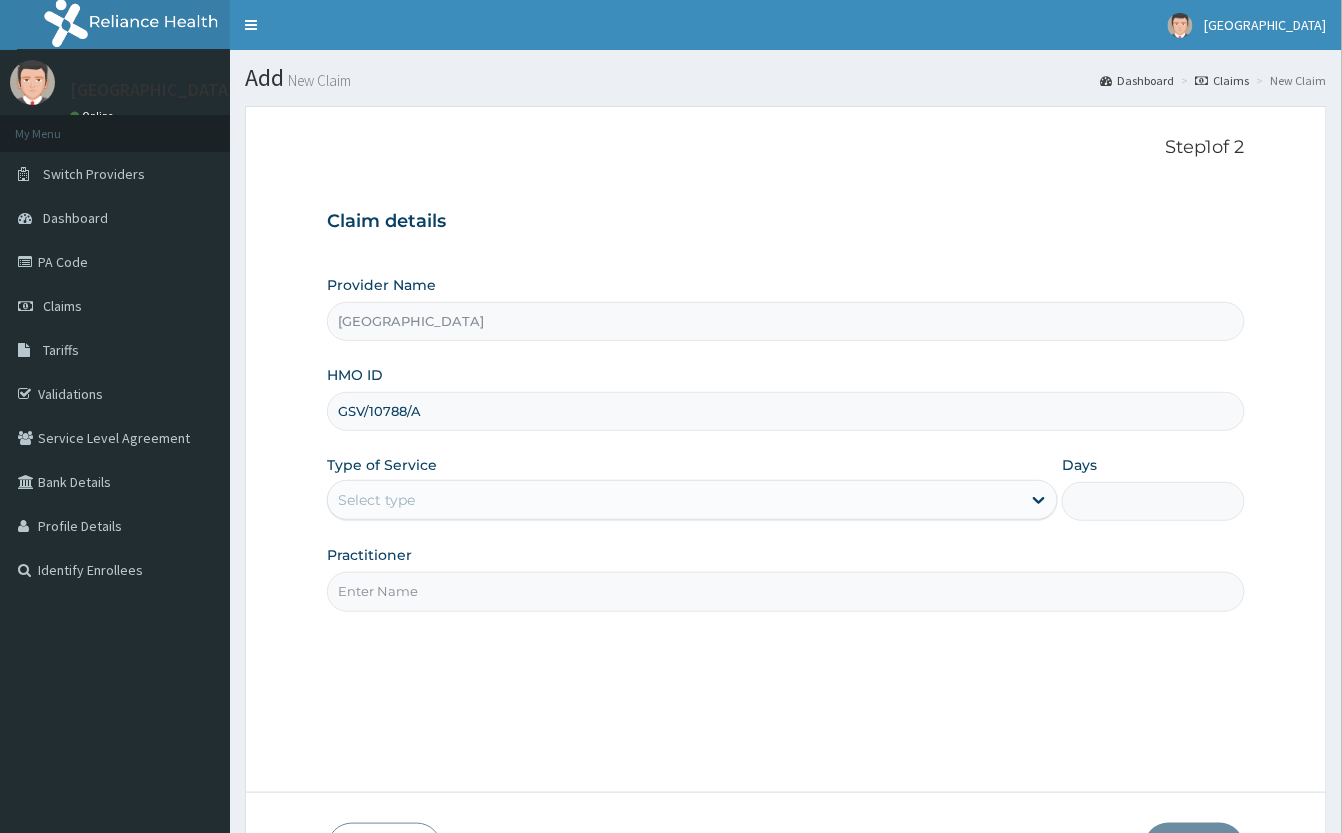 type on "GSV/10788/A" 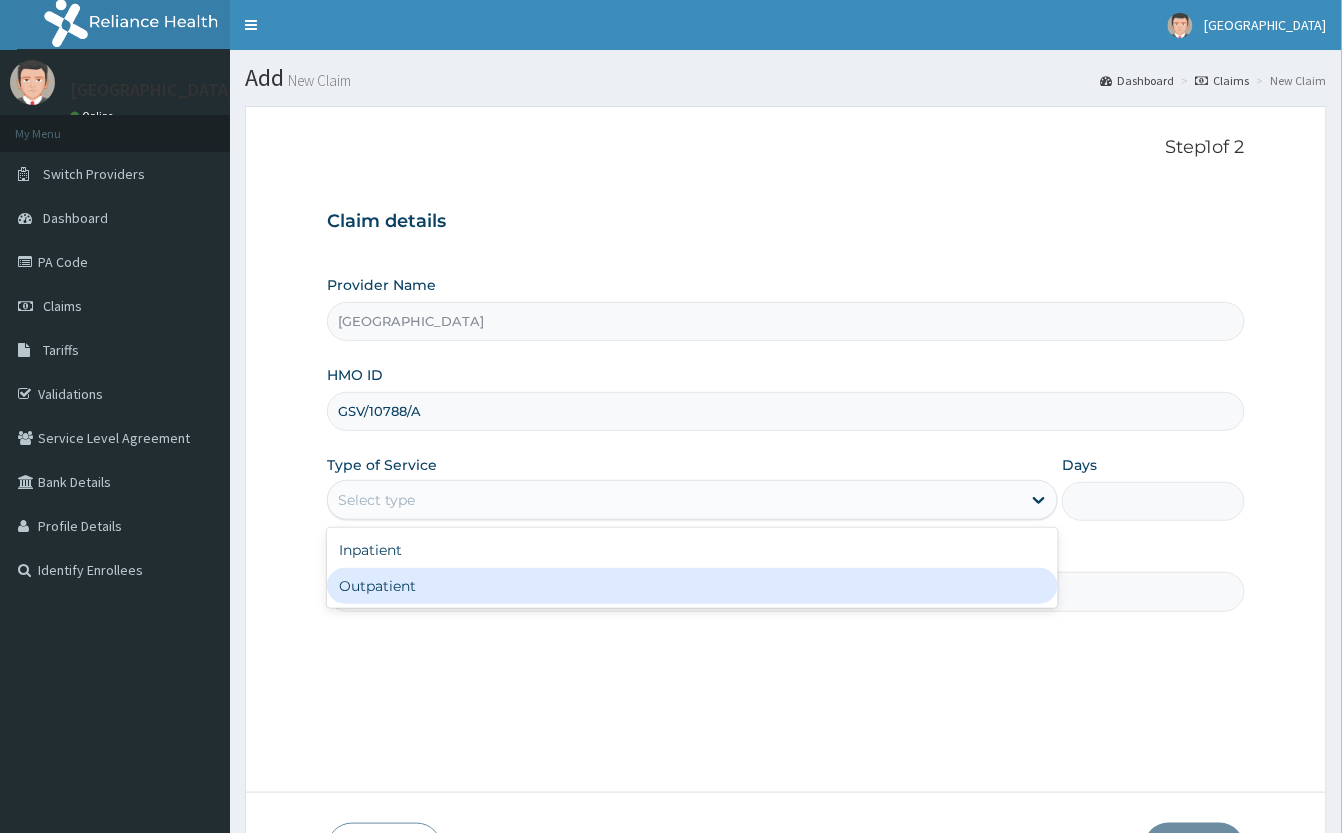 click on "Outpatient" at bounding box center (692, 586) 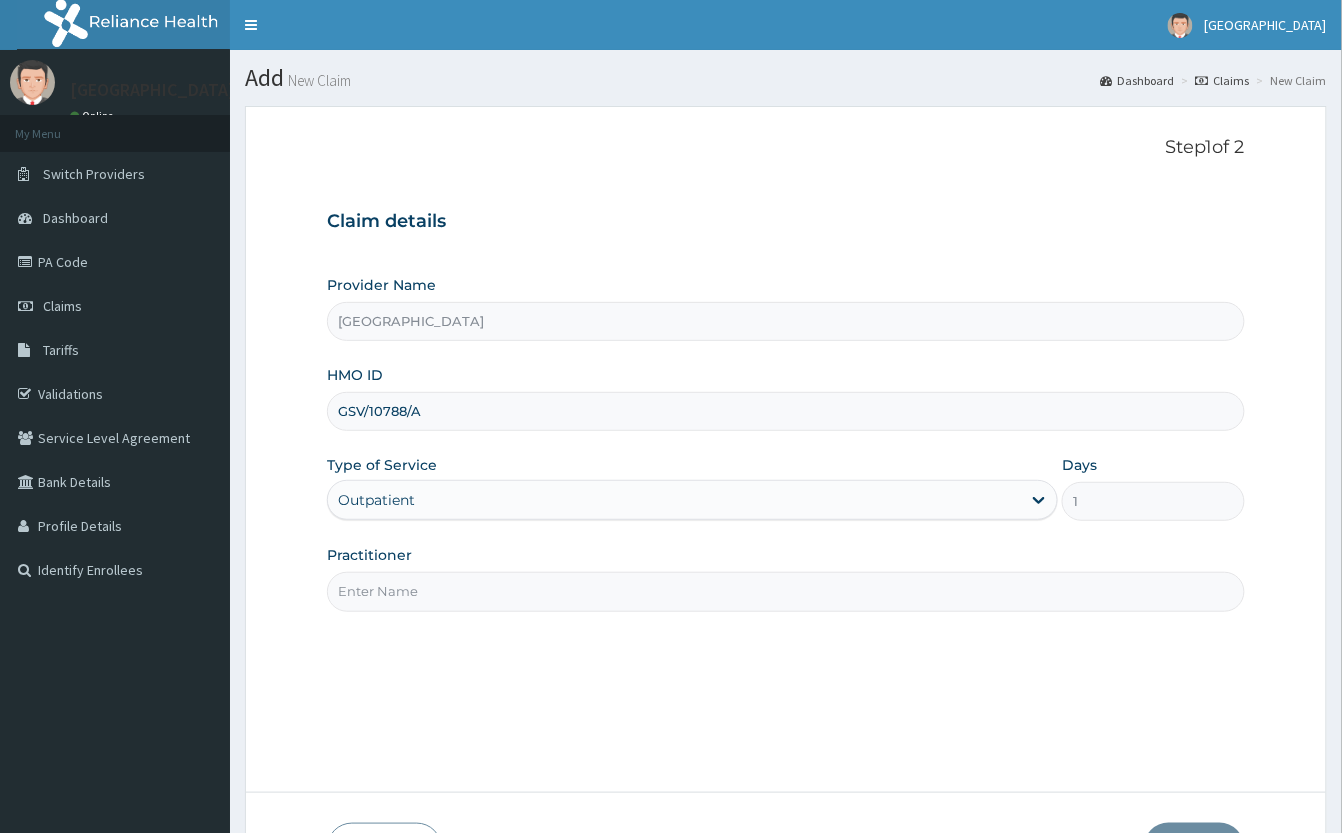 click on "Practitioner" at bounding box center [786, 591] 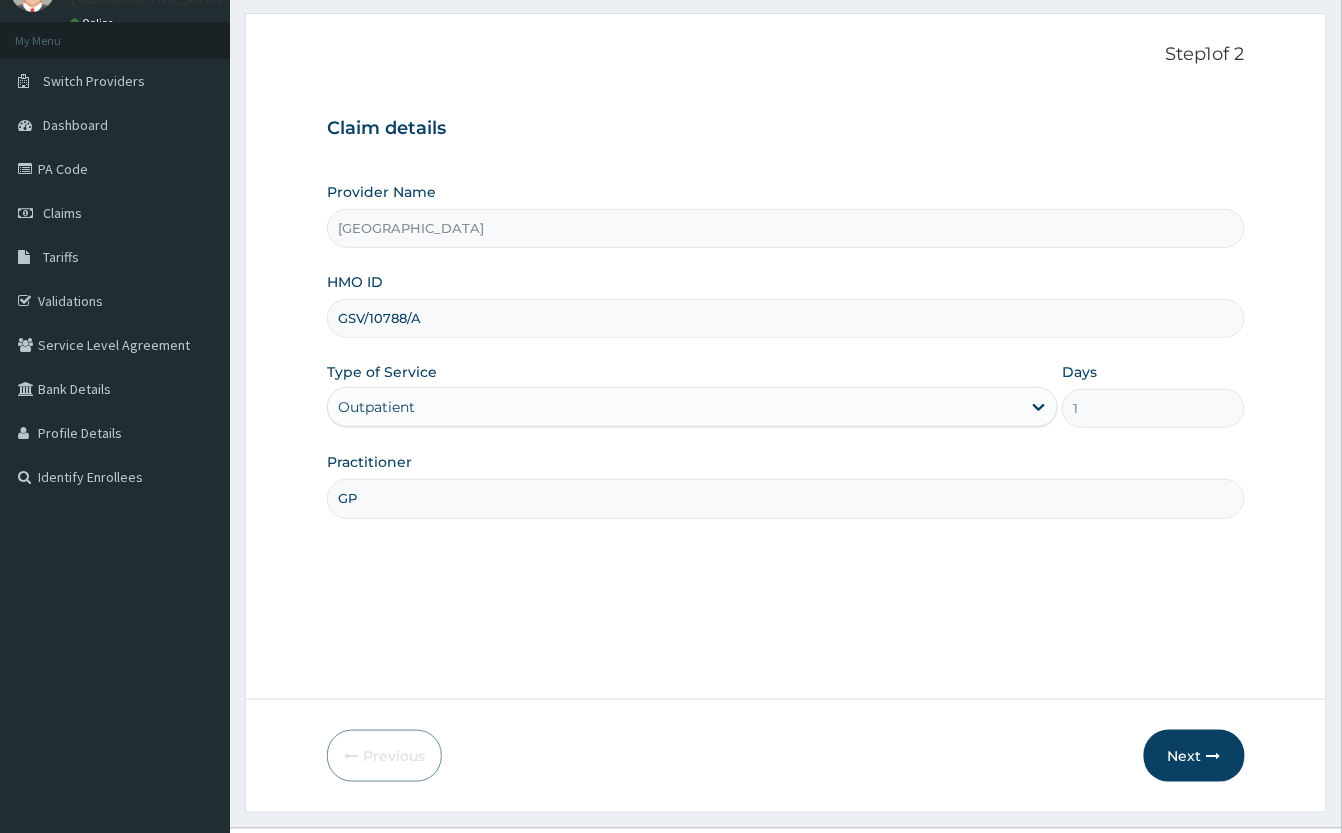 scroll, scrollTop: 140, scrollLeft: 0, axis: vertical 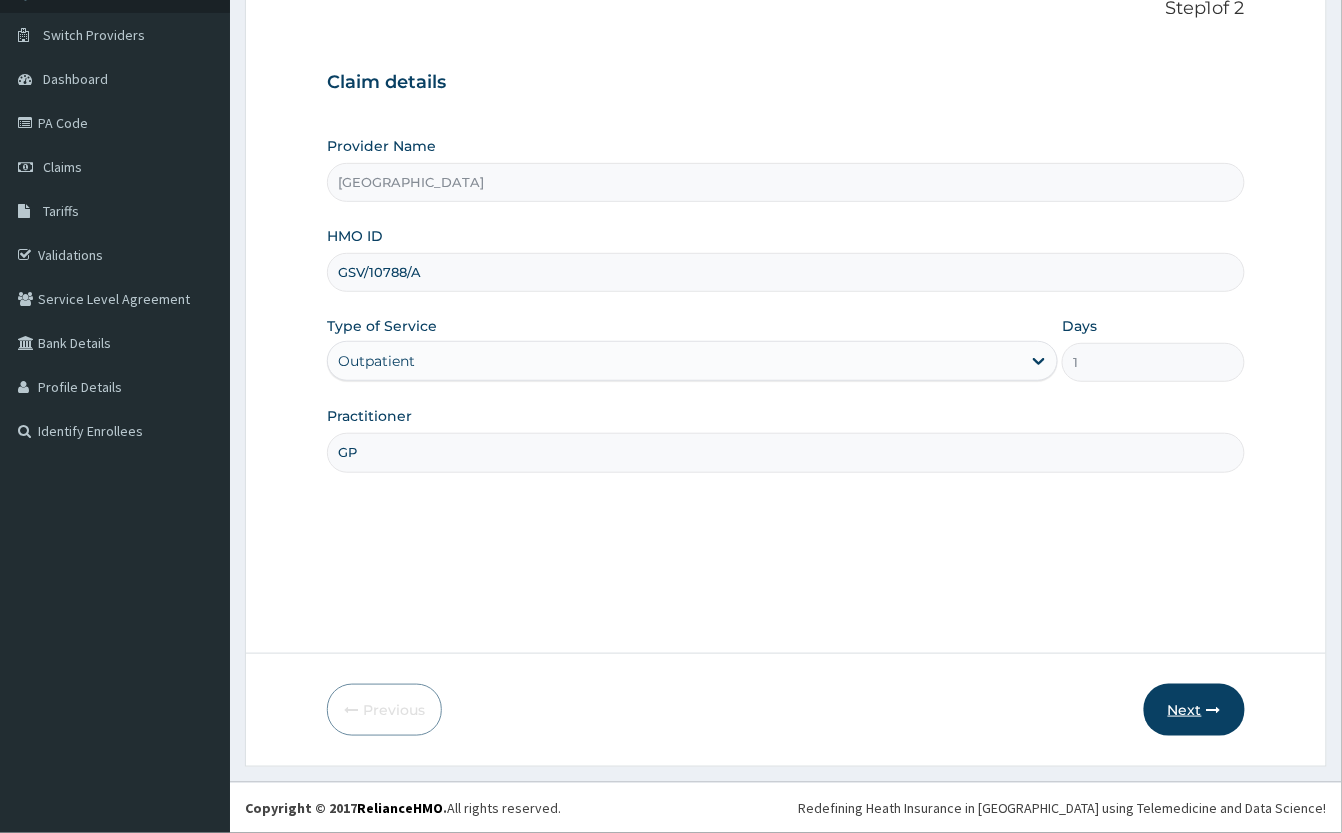 type on "GP" 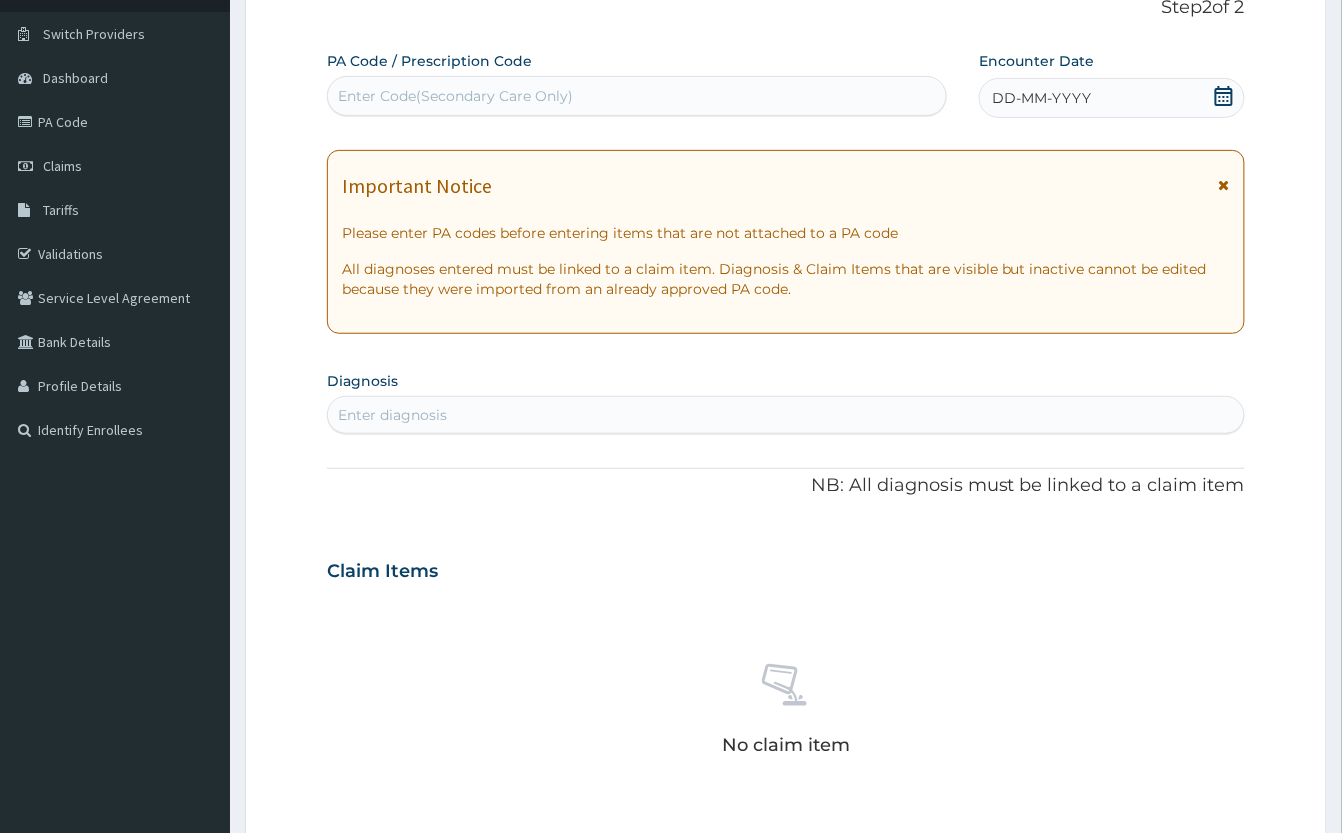 drag, startPoint x: 549, startPoint y: 93, endPoint x: 589, endPoint y: 85, distance: 40.792156 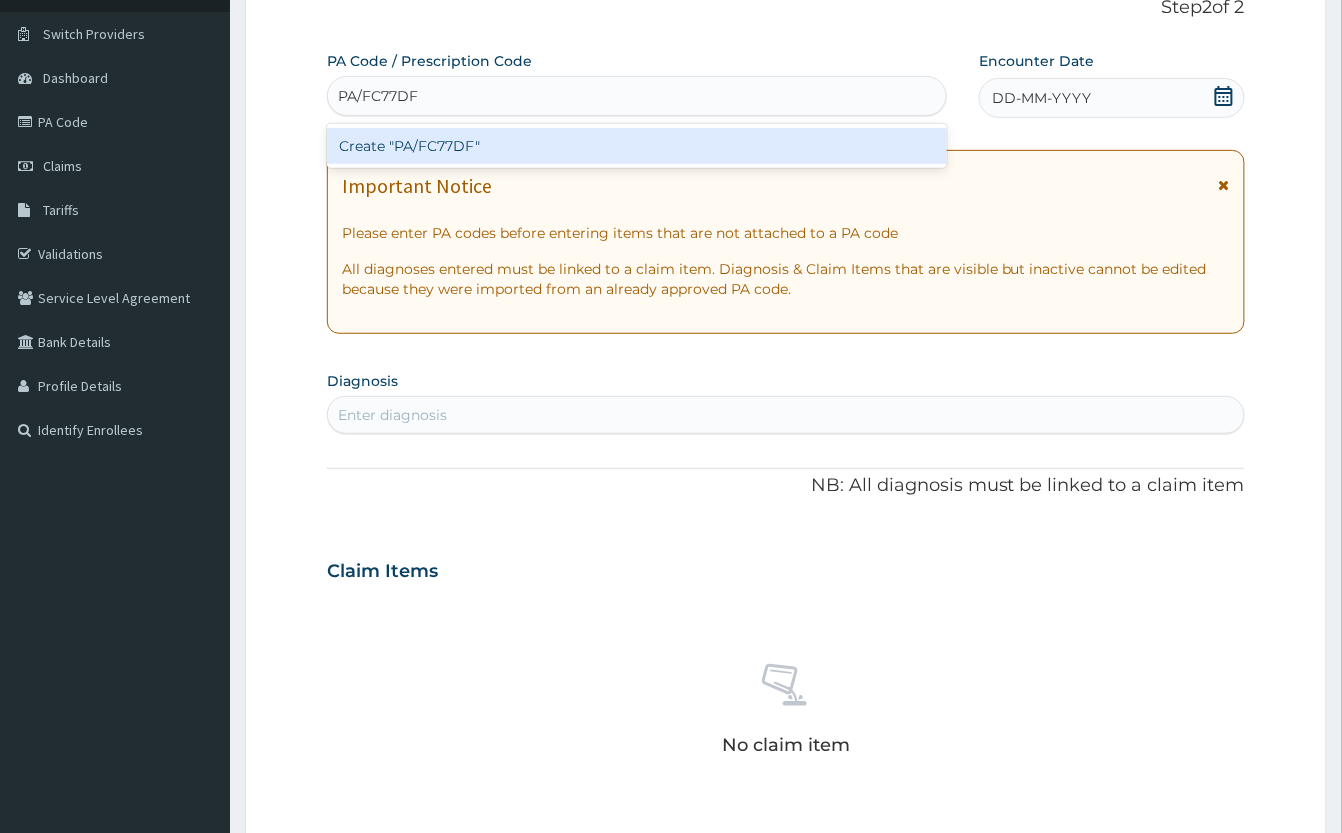 click on "Create "PA/FC77DF"" at bounding box center [637, 146] 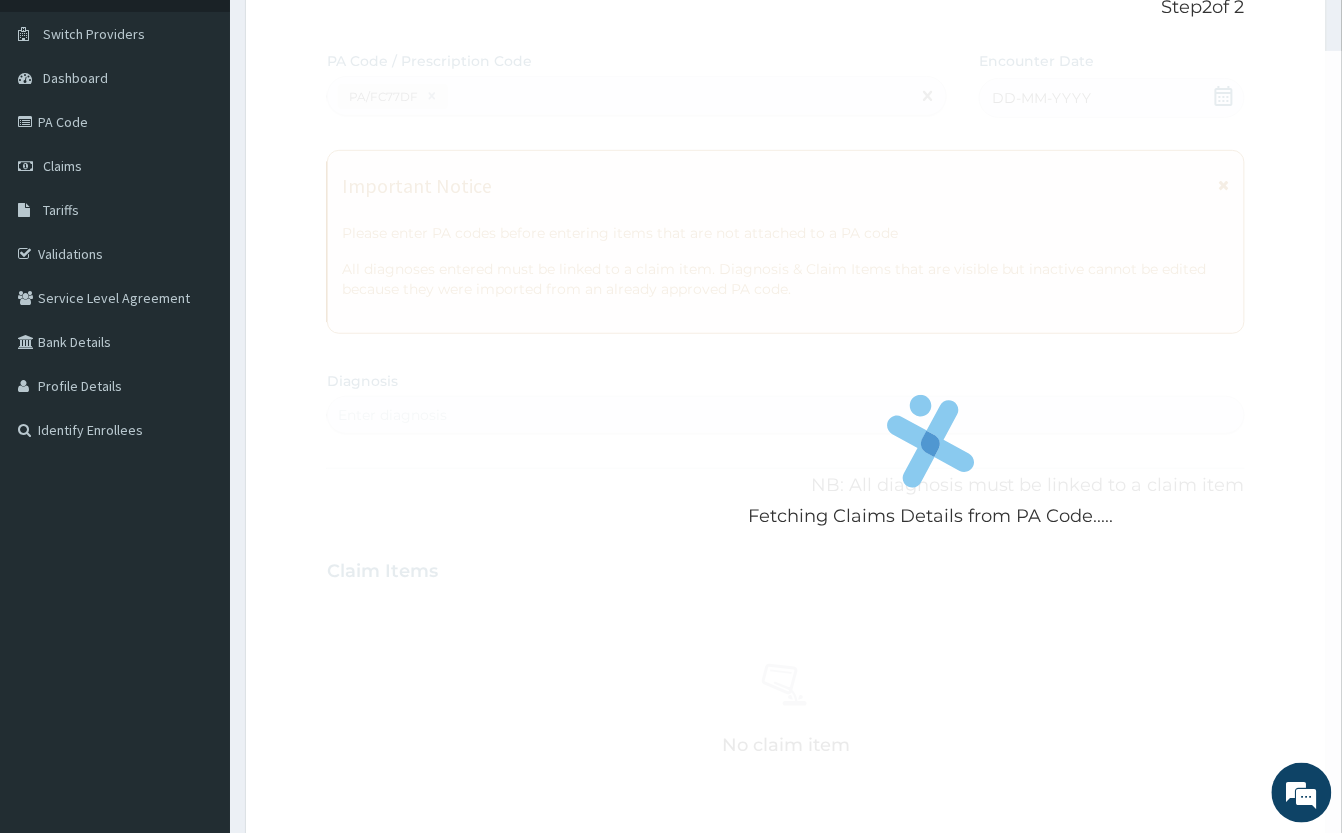 scroll, scrollTop: 0, scrollLeft: 0, axis: both 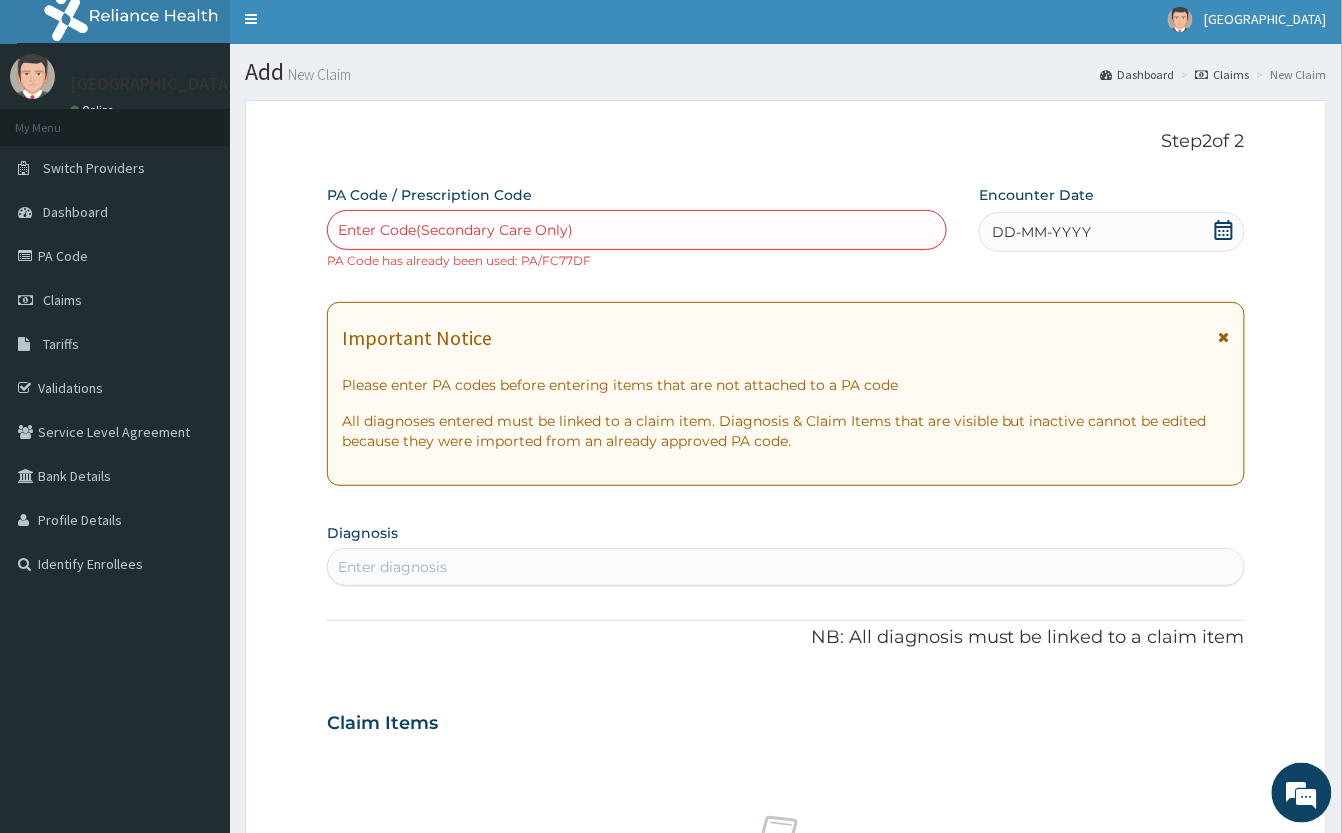 click 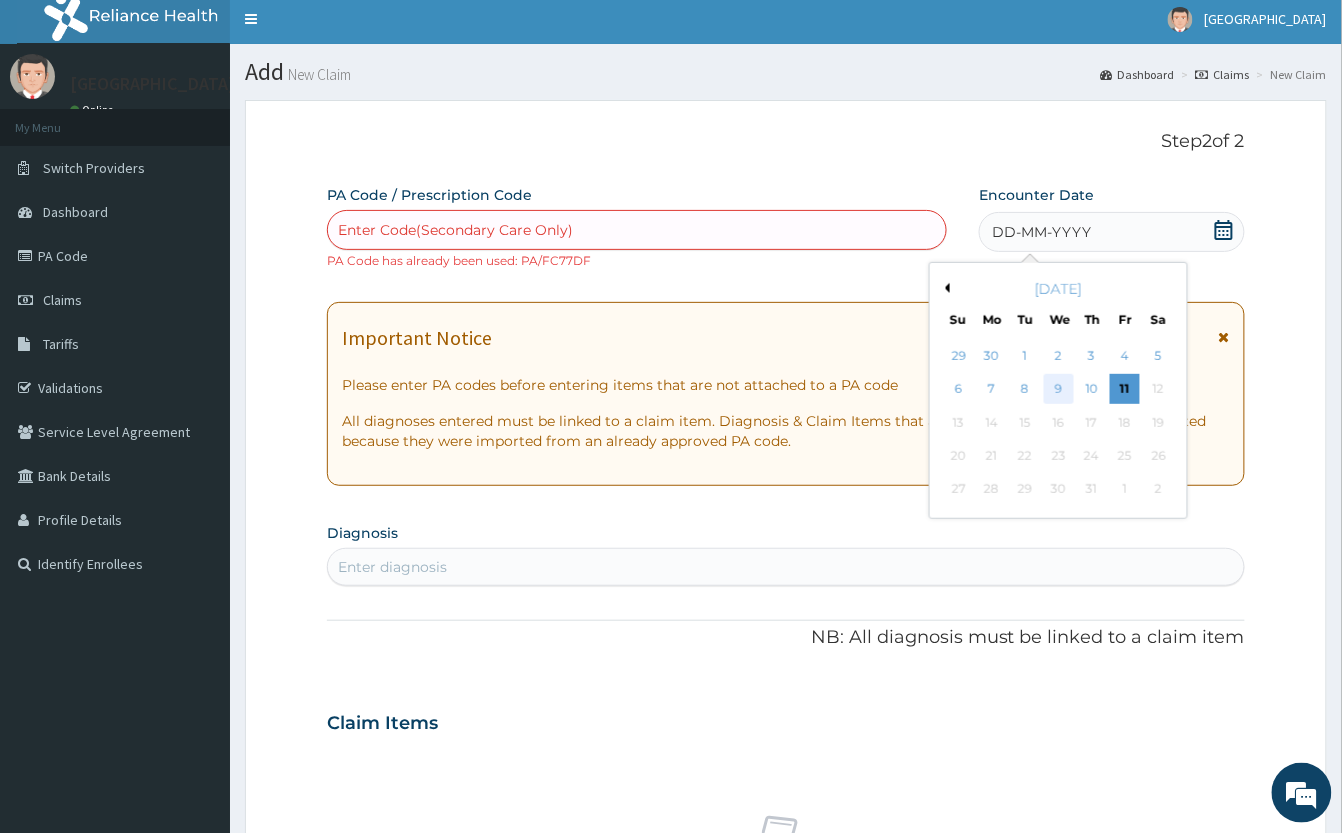 click on "9" at bounding box center (1059, 390) 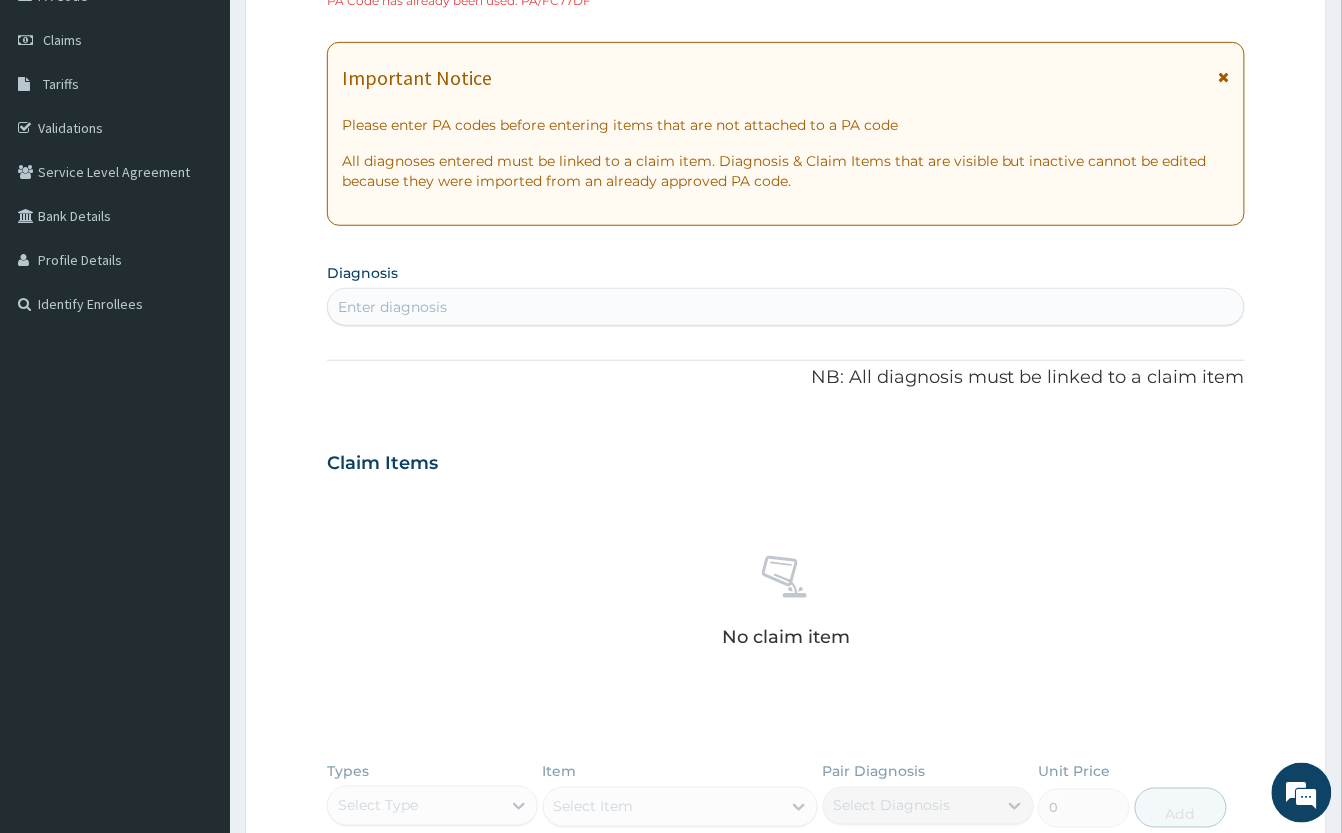 scroll, scrollTop: 273, scrollLeft: 0, axis: vertical 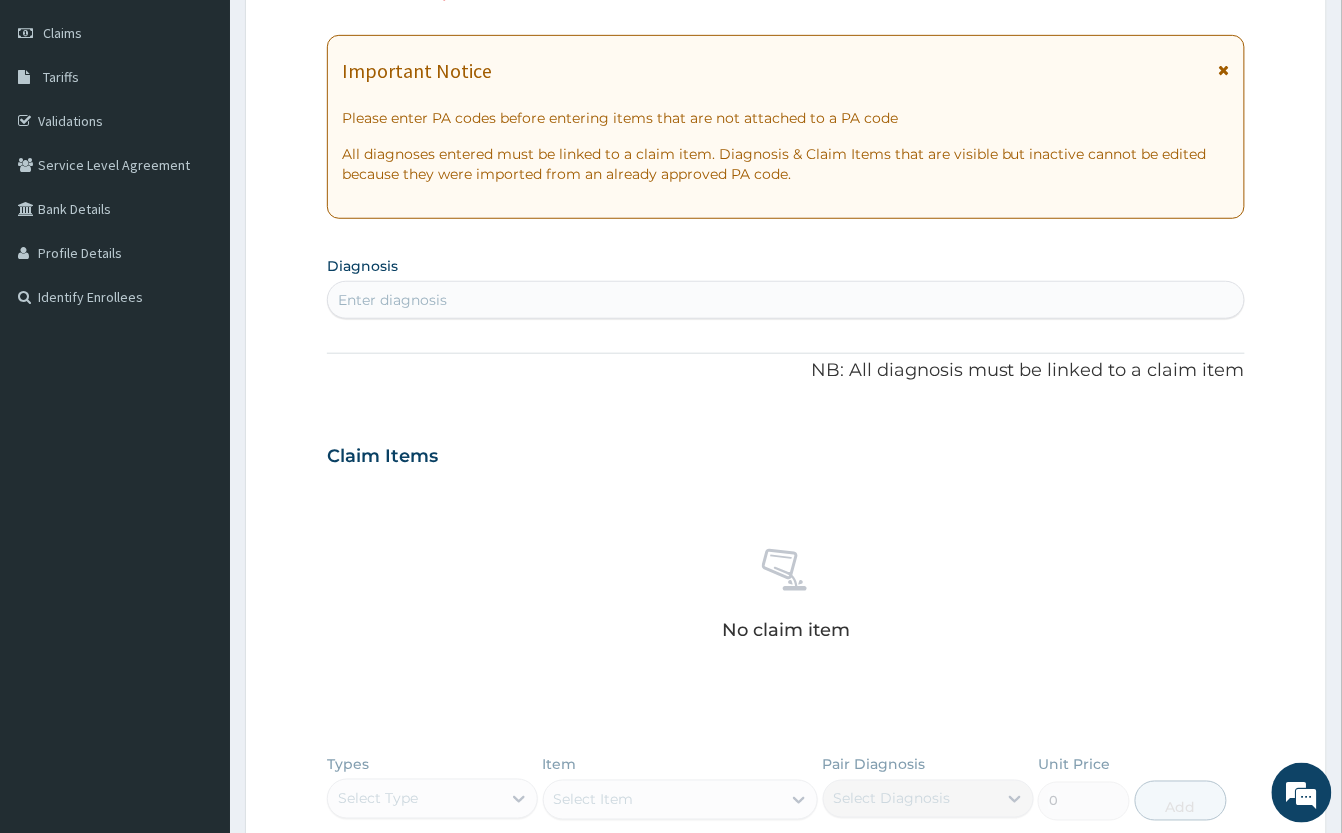 click on "Enter diagnosis" at bounding box center [786, 300] 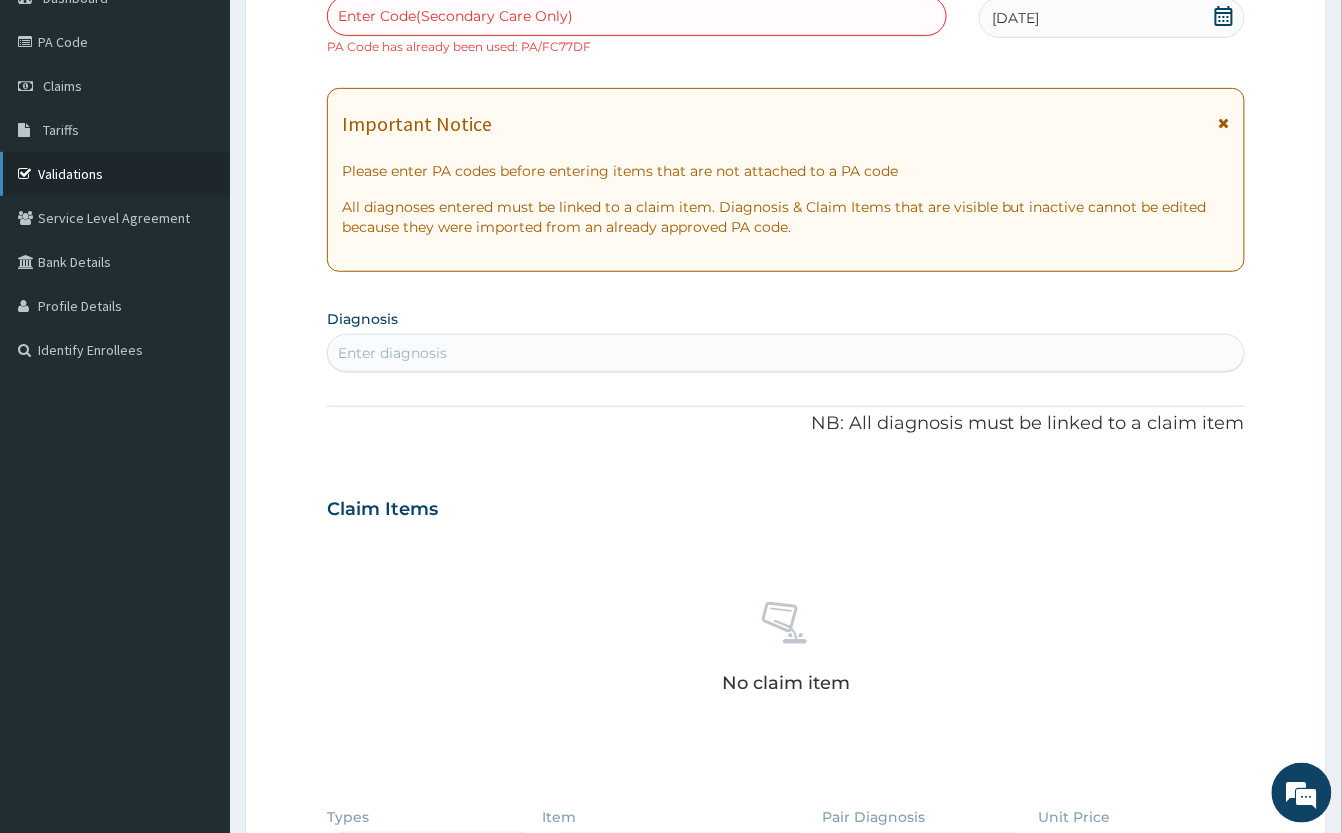 scroll, scrollTop: 6, scrollLeft: 0, axis: vertical 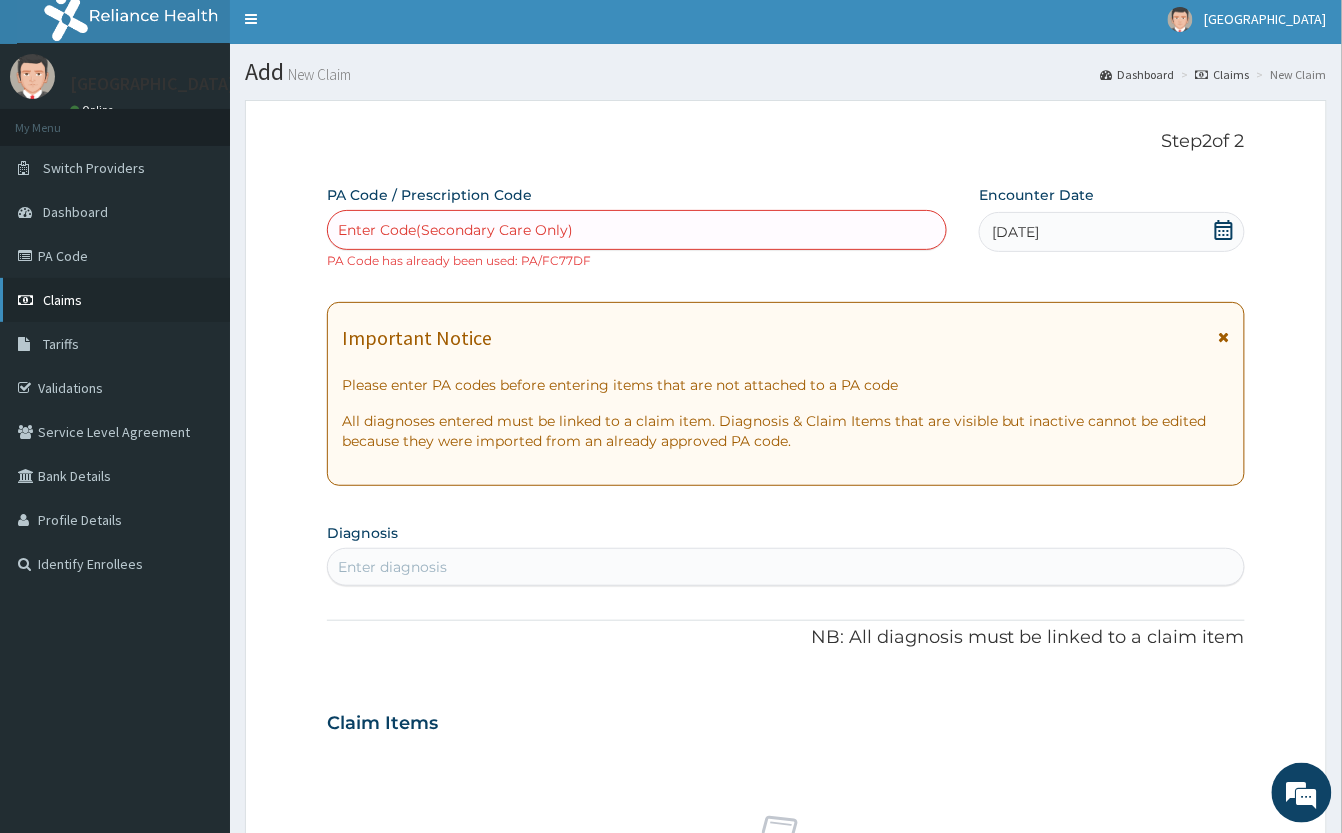 click on "Claims" at bounding box center [62, 300] 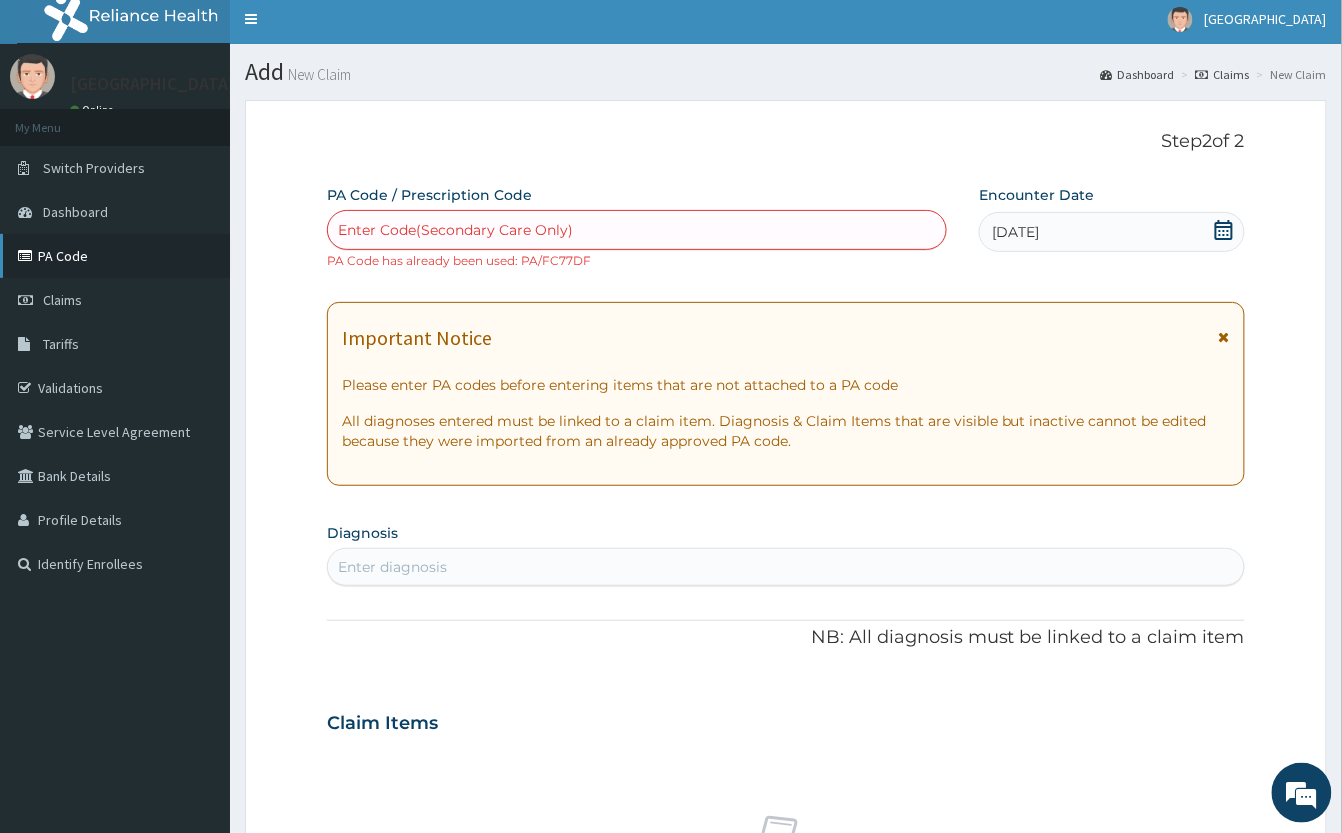 click on "PA Code" at bounding box center [115, 256] 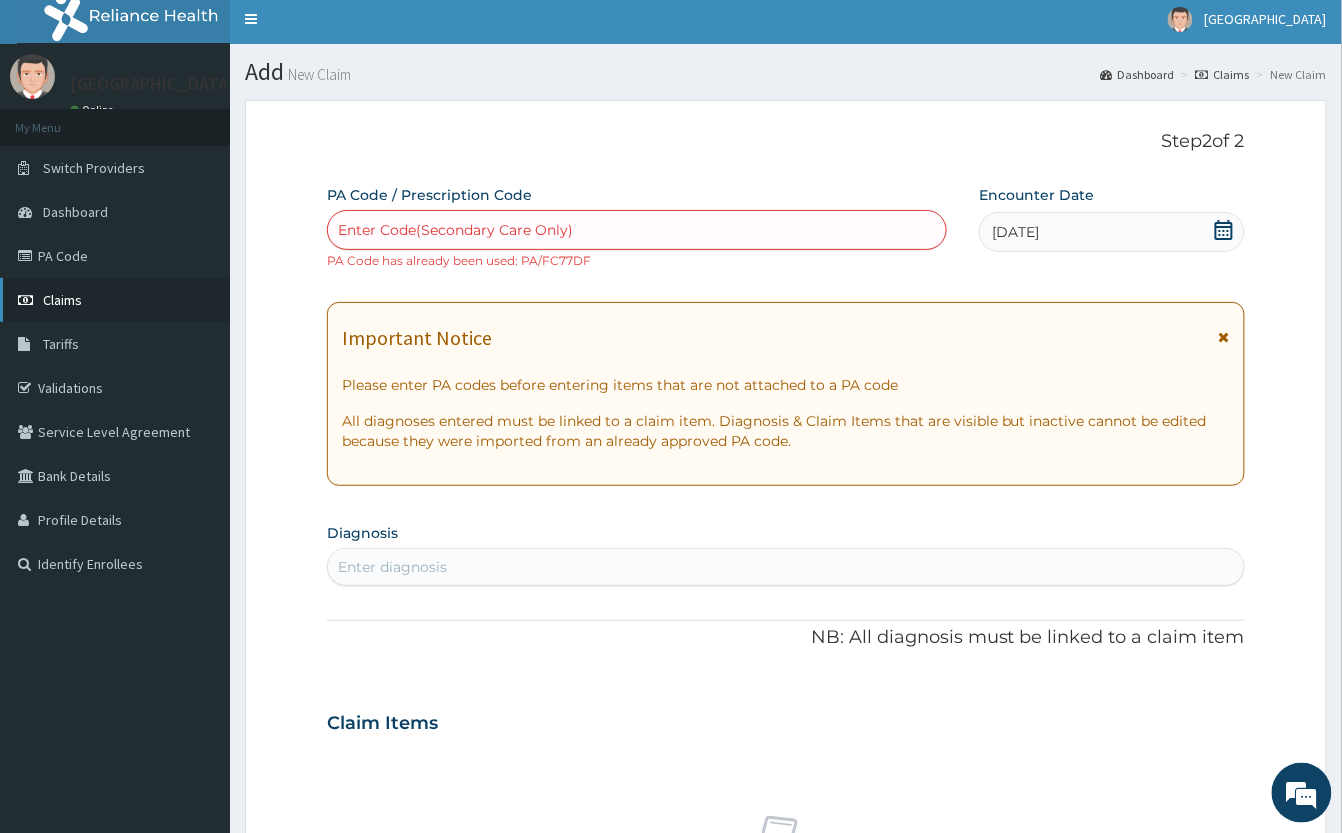 click on "Claims" at bounding box center (115, 300) 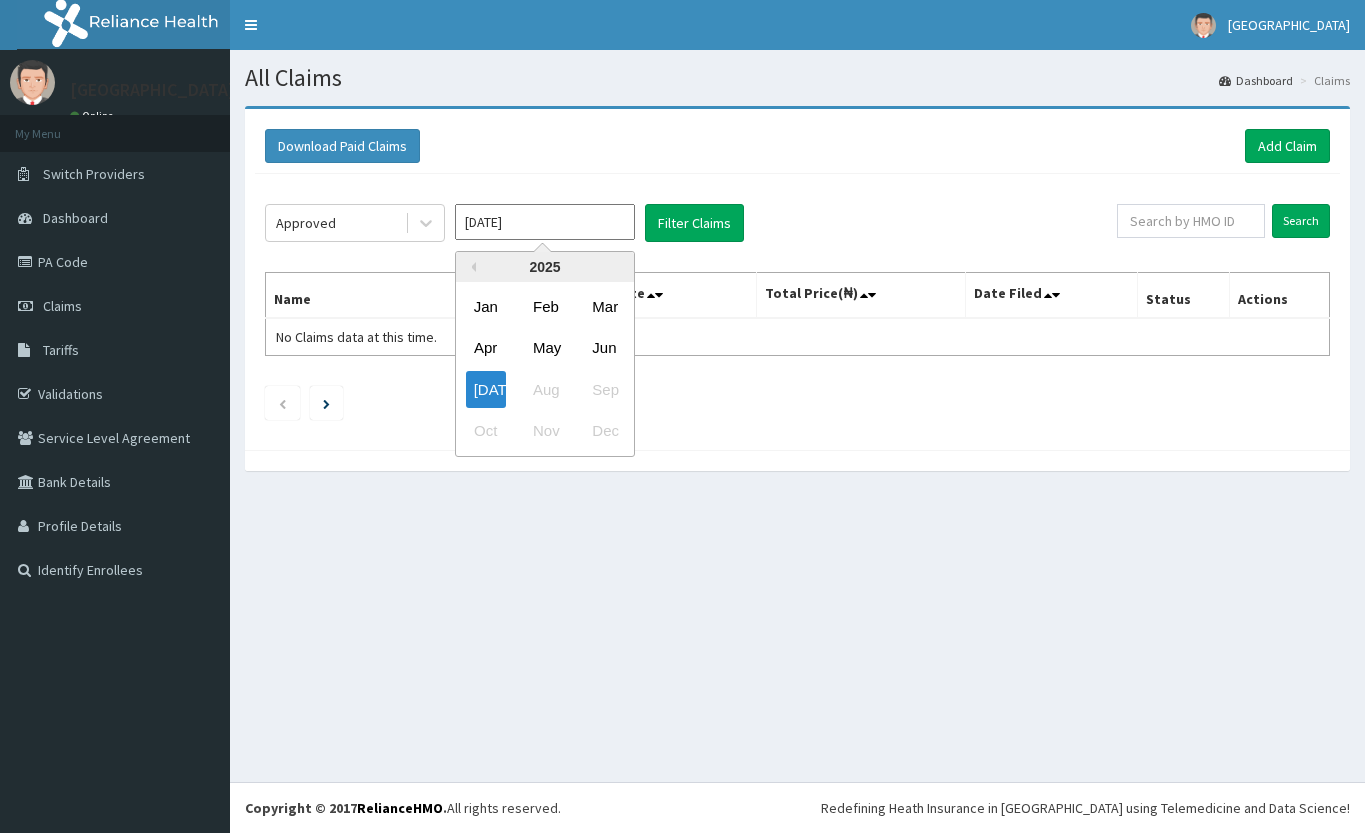 scroll, scrollTop: 0, scrollLeft: 0, axis: both 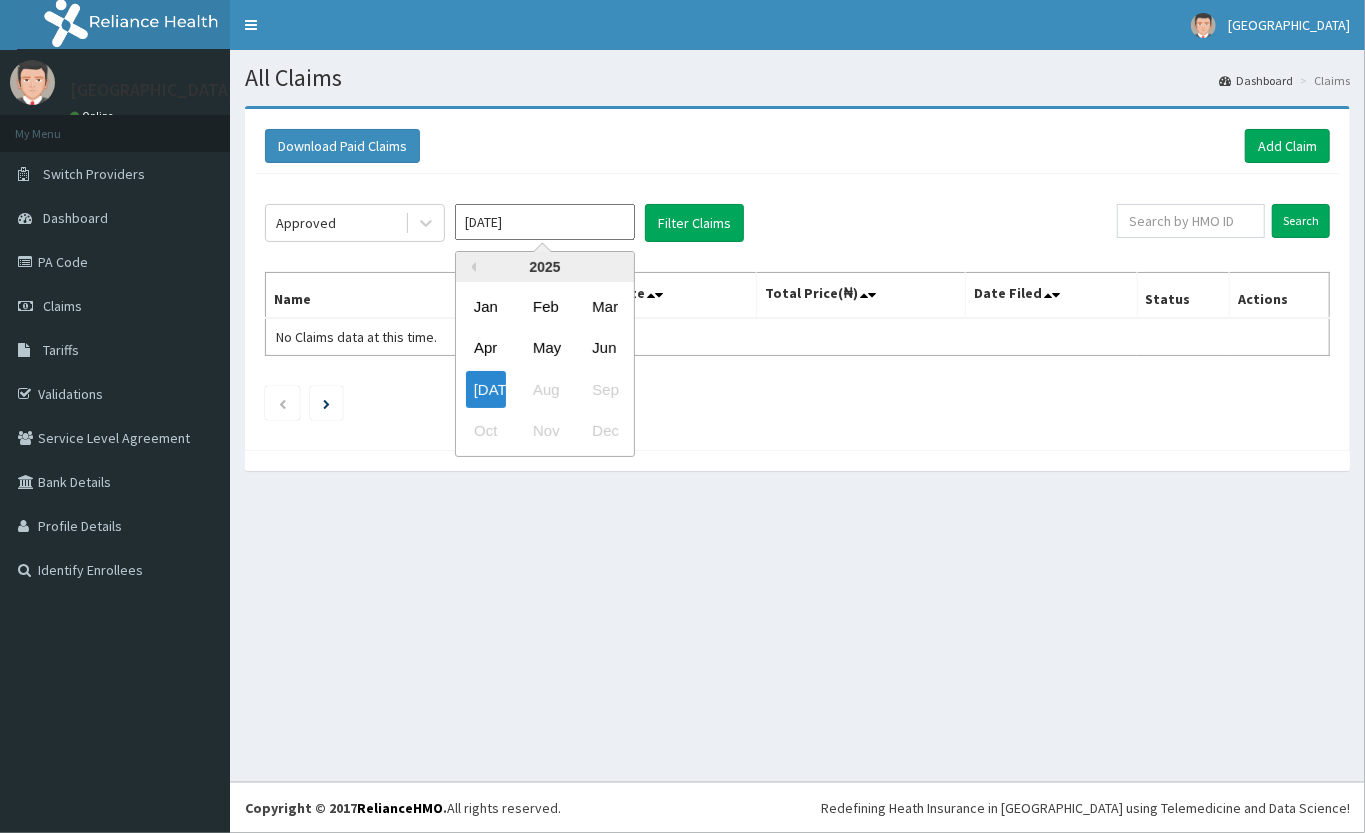 click on "Approved [DATE] Previous Year [DATE] Feb Mar Apr May Jun [DATE] Aug Sep Oct Nov Dec Filter Claims Search Name Encounter Date Total Price(₦) Date Filed Status Actions No Claims data at this time." 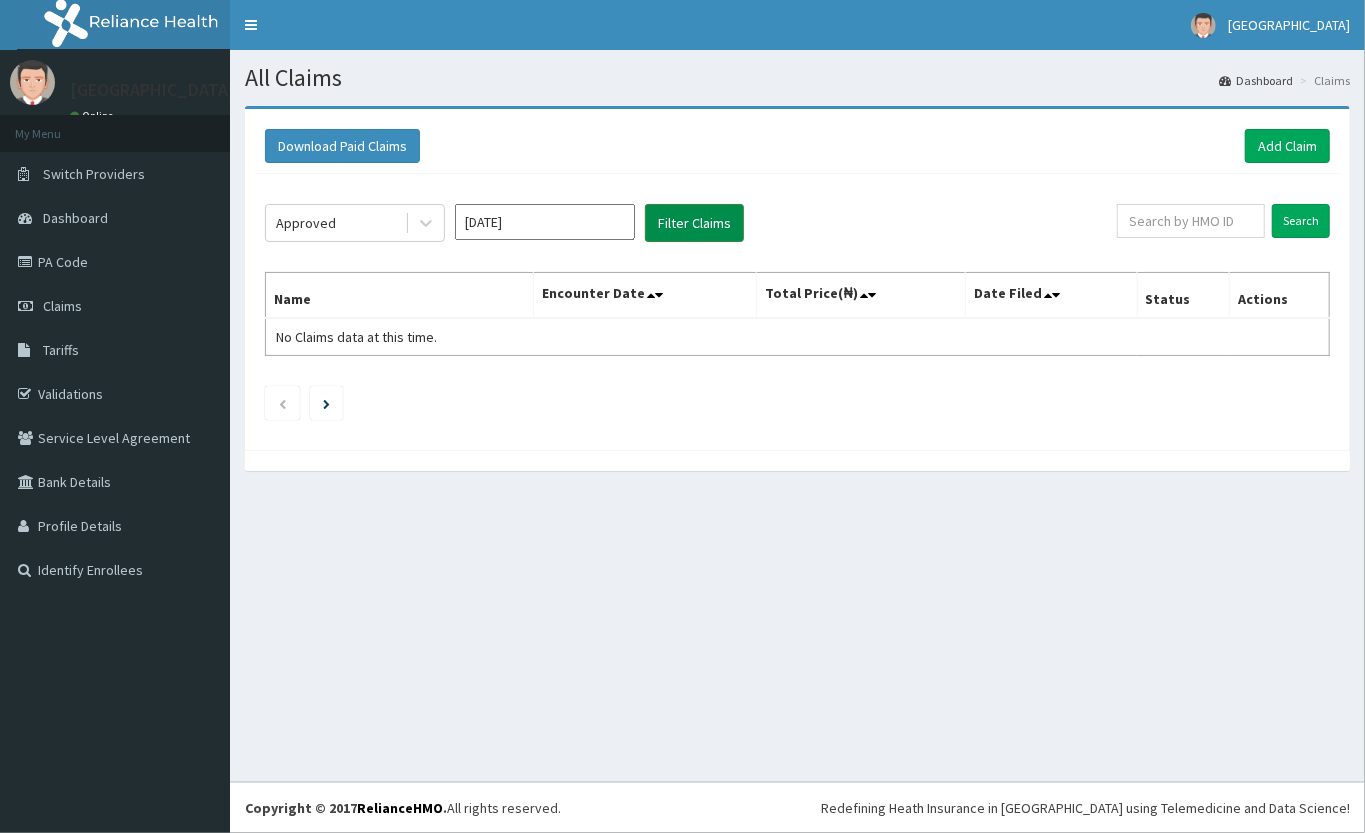 click on "Filter Claims" at bounding box center (694, 223) 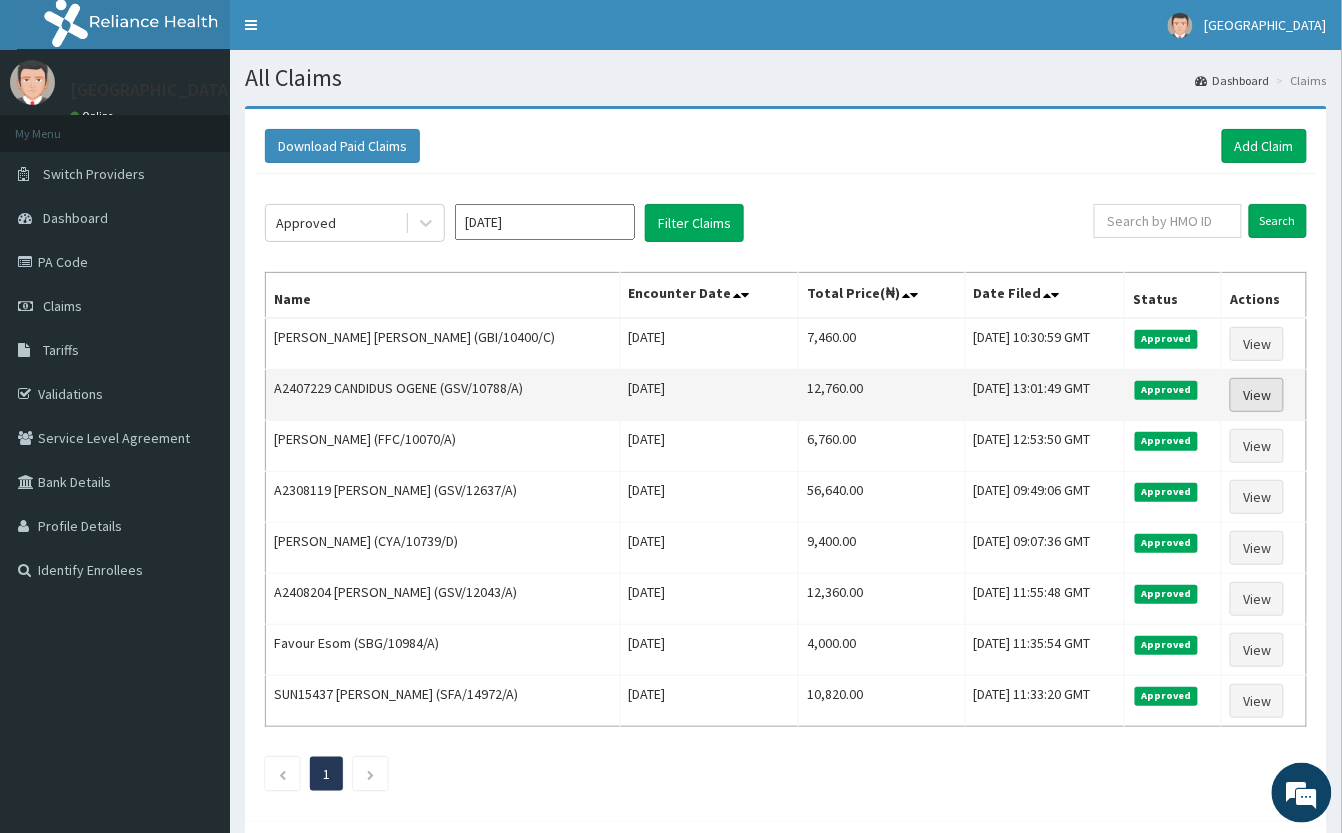 click on "View" at bounding box center (1257, 395) 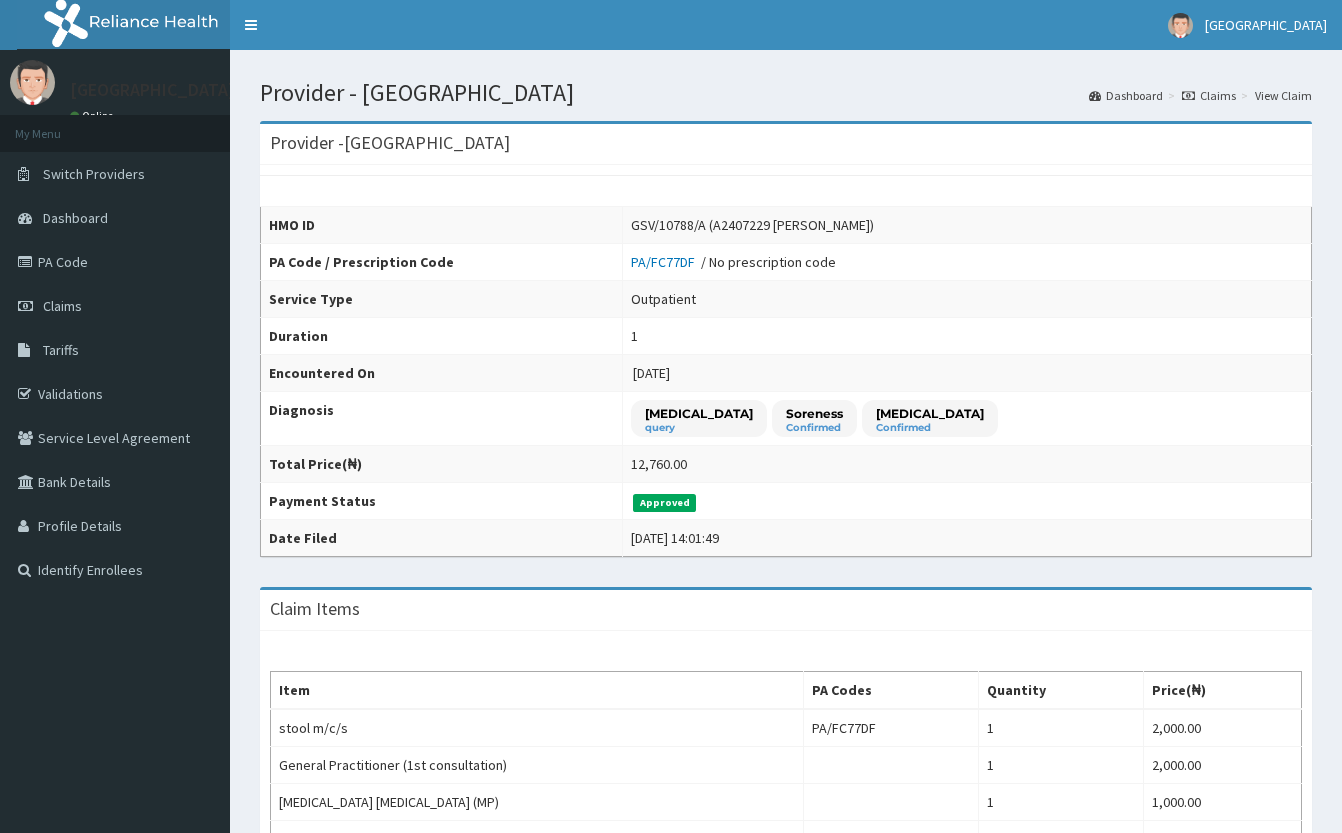 scroll, scrollTop: 580, scrollLeft: 0, axis: vertical 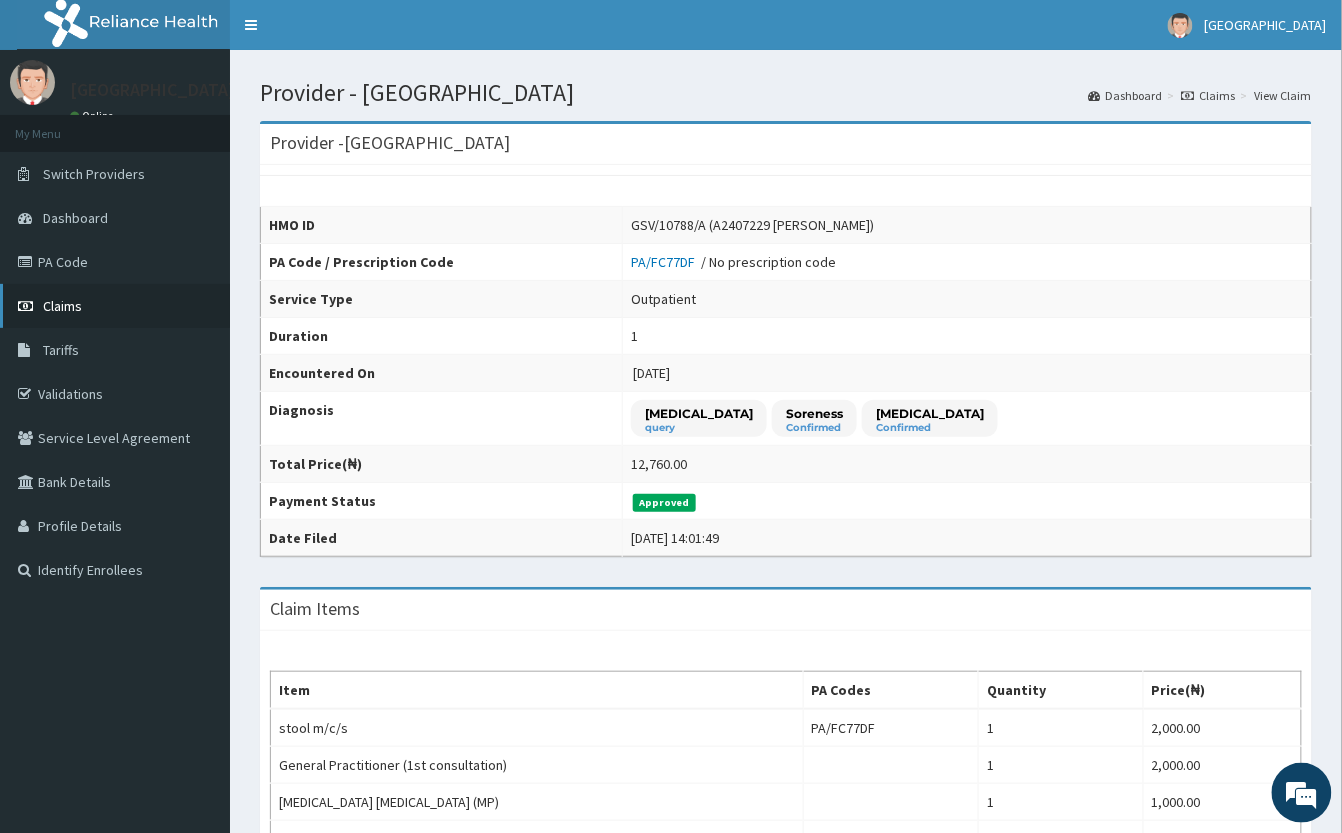 click on "Claims" at bounding box center (62, 306) 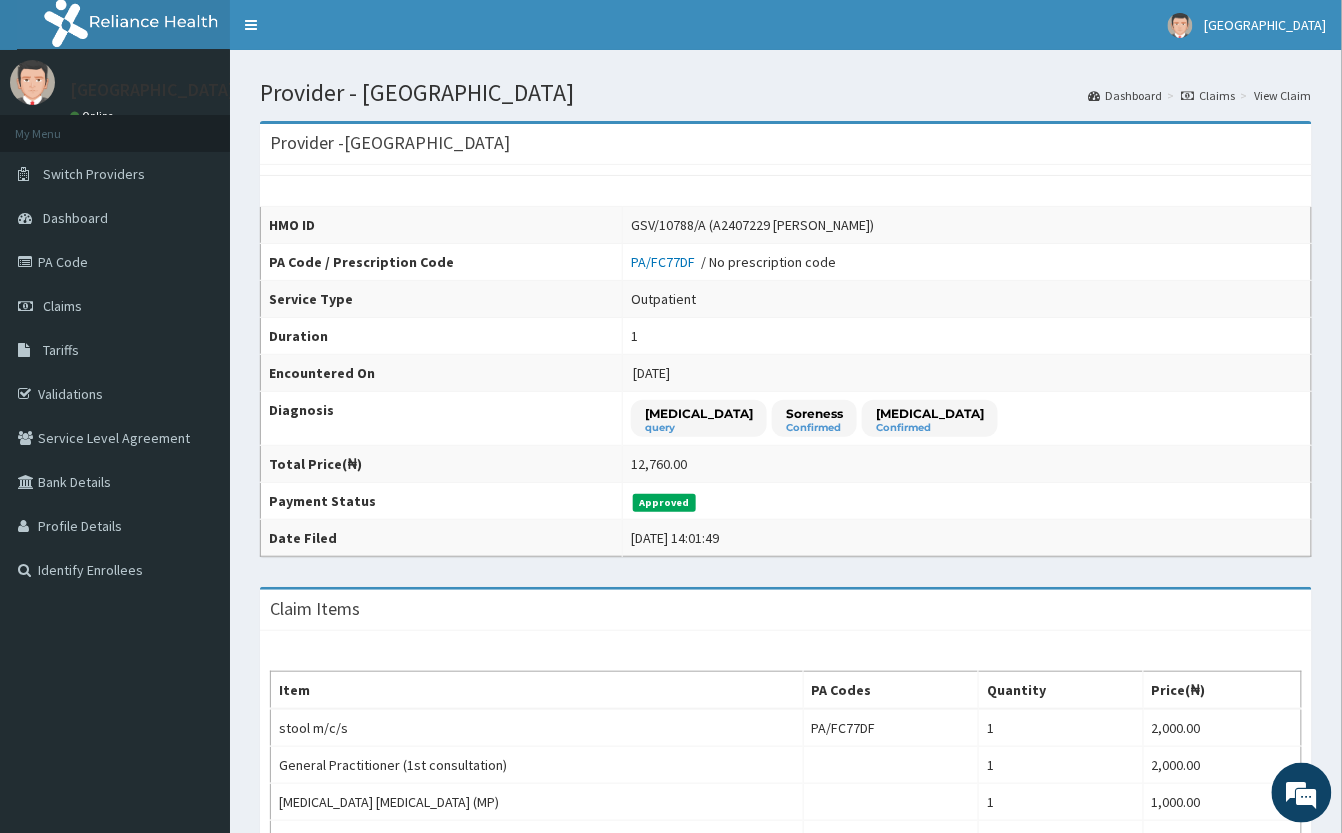 scroll, scrollTop: 0, scrollLeft: 0, axis: both 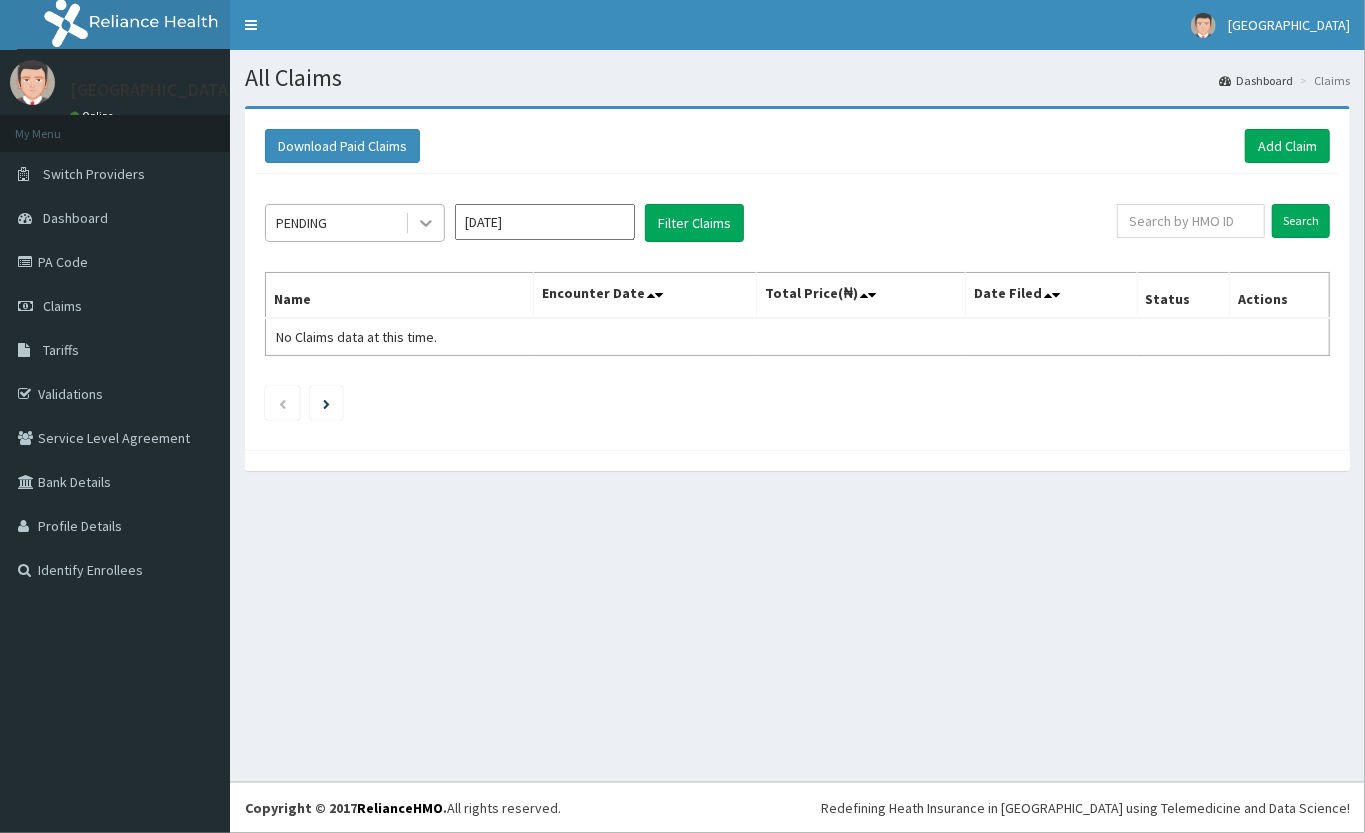 click 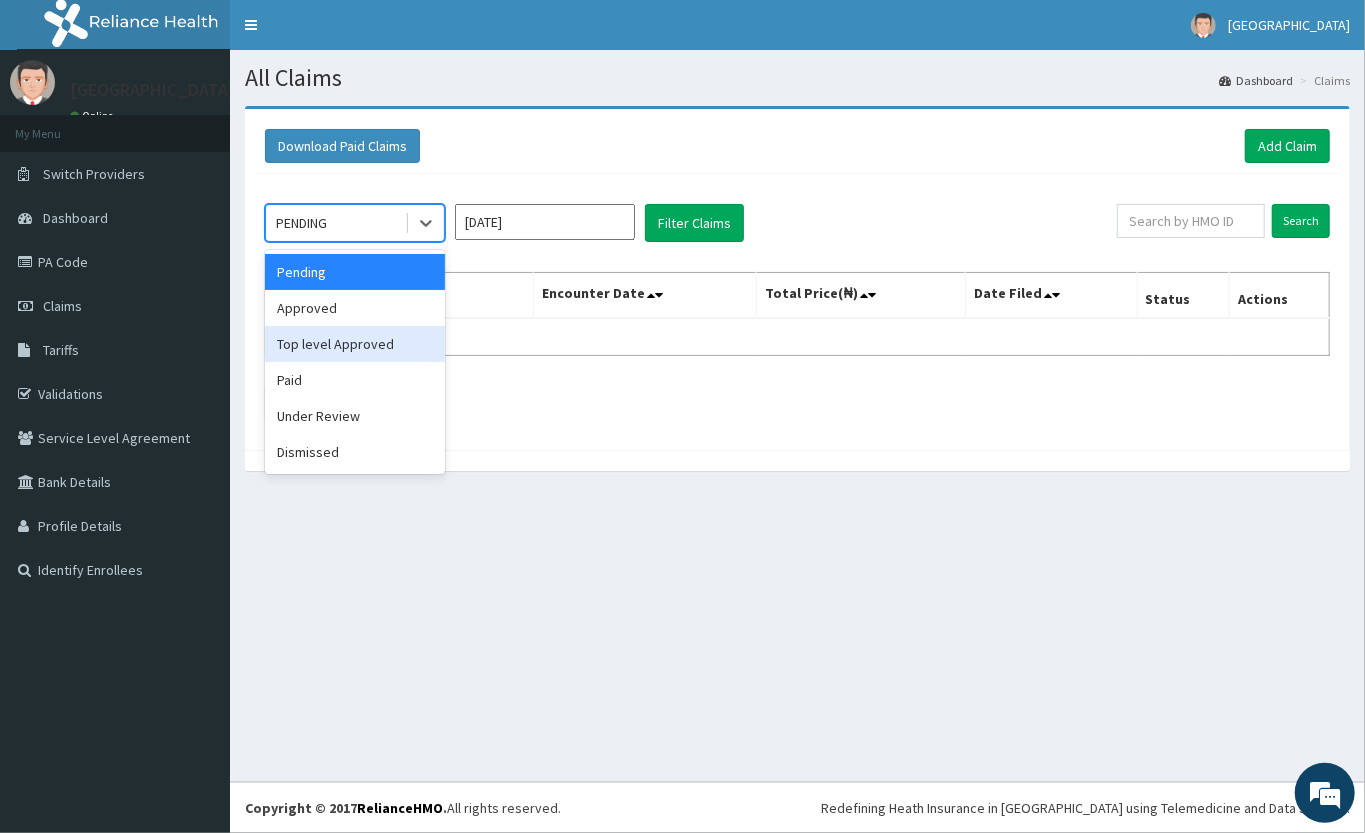 scroll, scrollTop: 0, scrollLeft: 0, axis: both 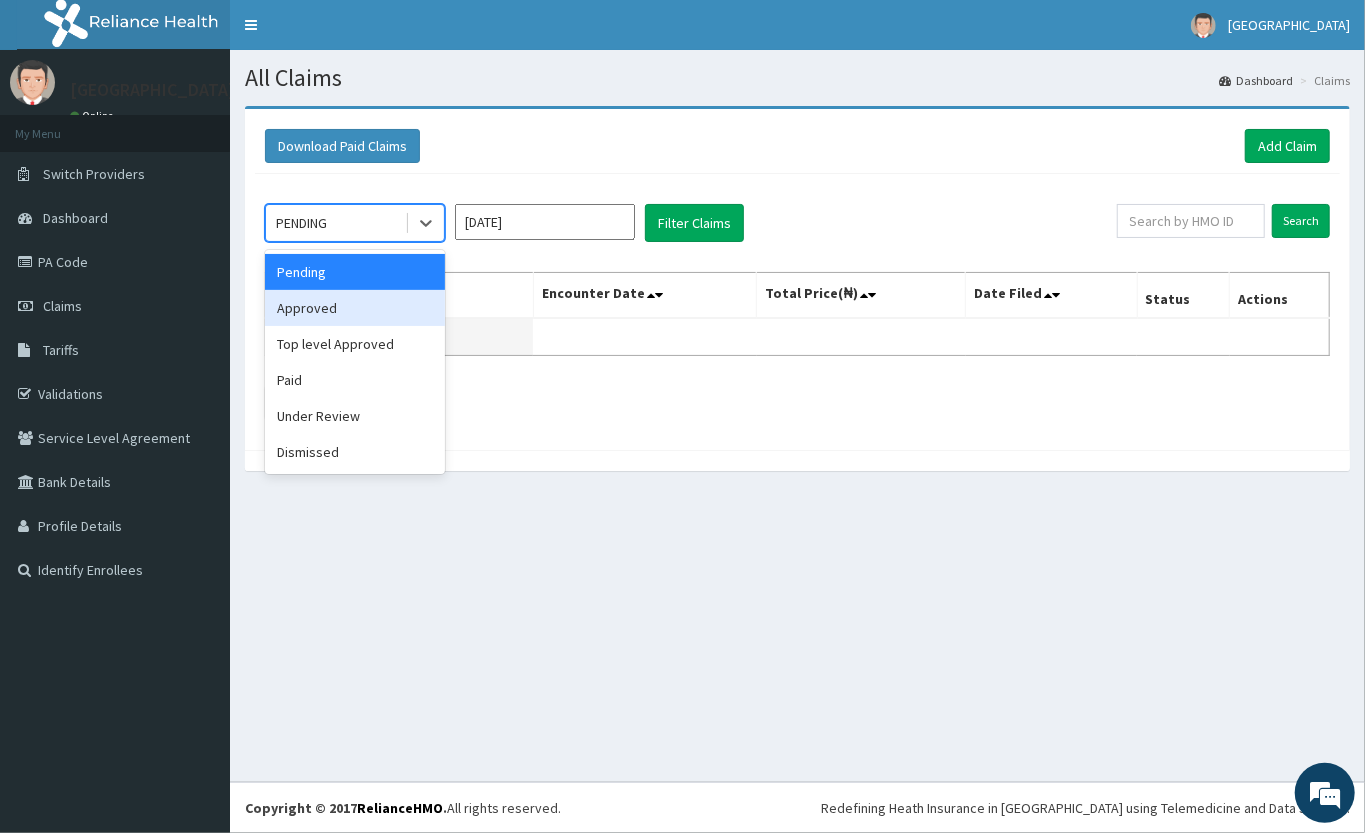 click on "Approved" at bounding box center (355, 308) 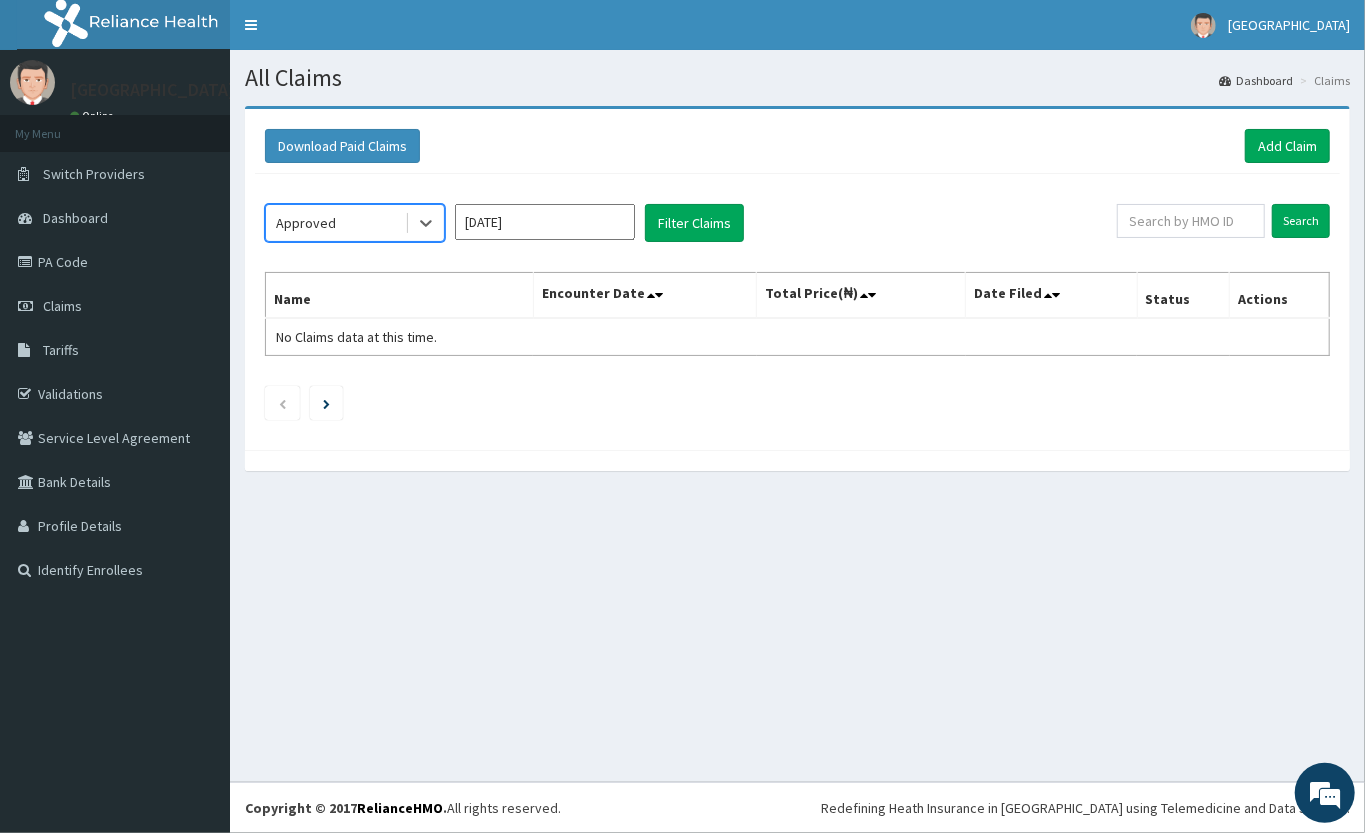click on "Jul 2025" at bounding box center (545, 222) 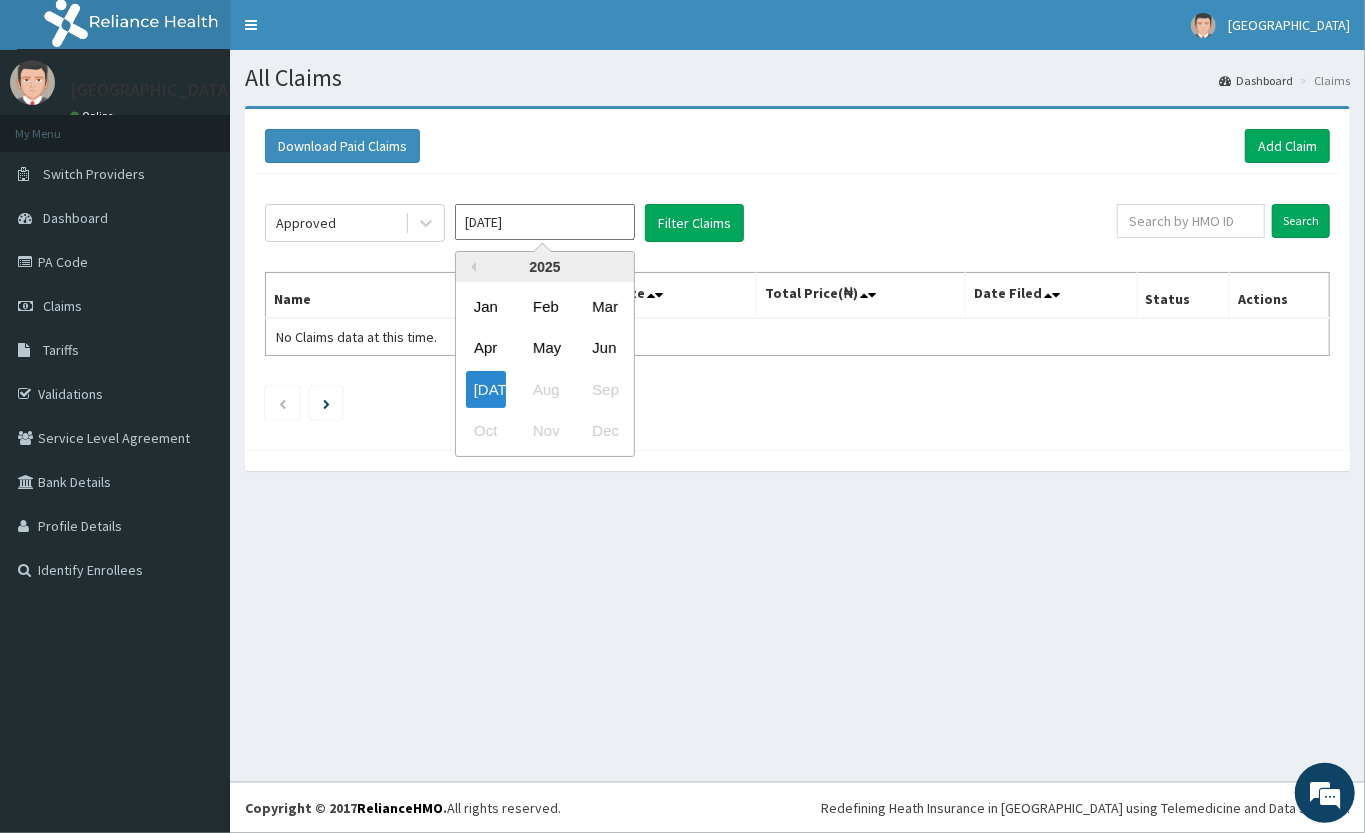 click on "Jun" at bounding box center (604, 348) 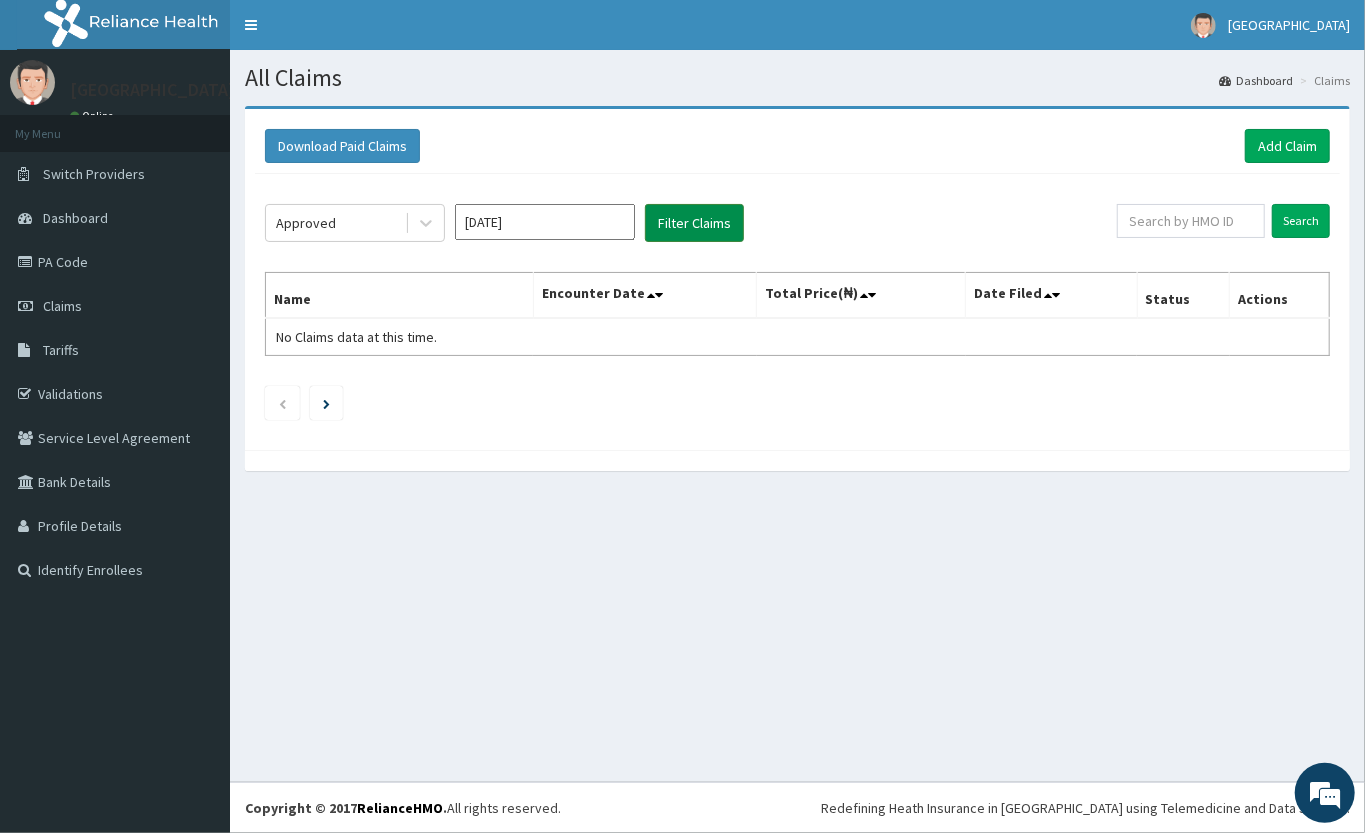 click on "Filter Claims" at bounding box center [694, 223] 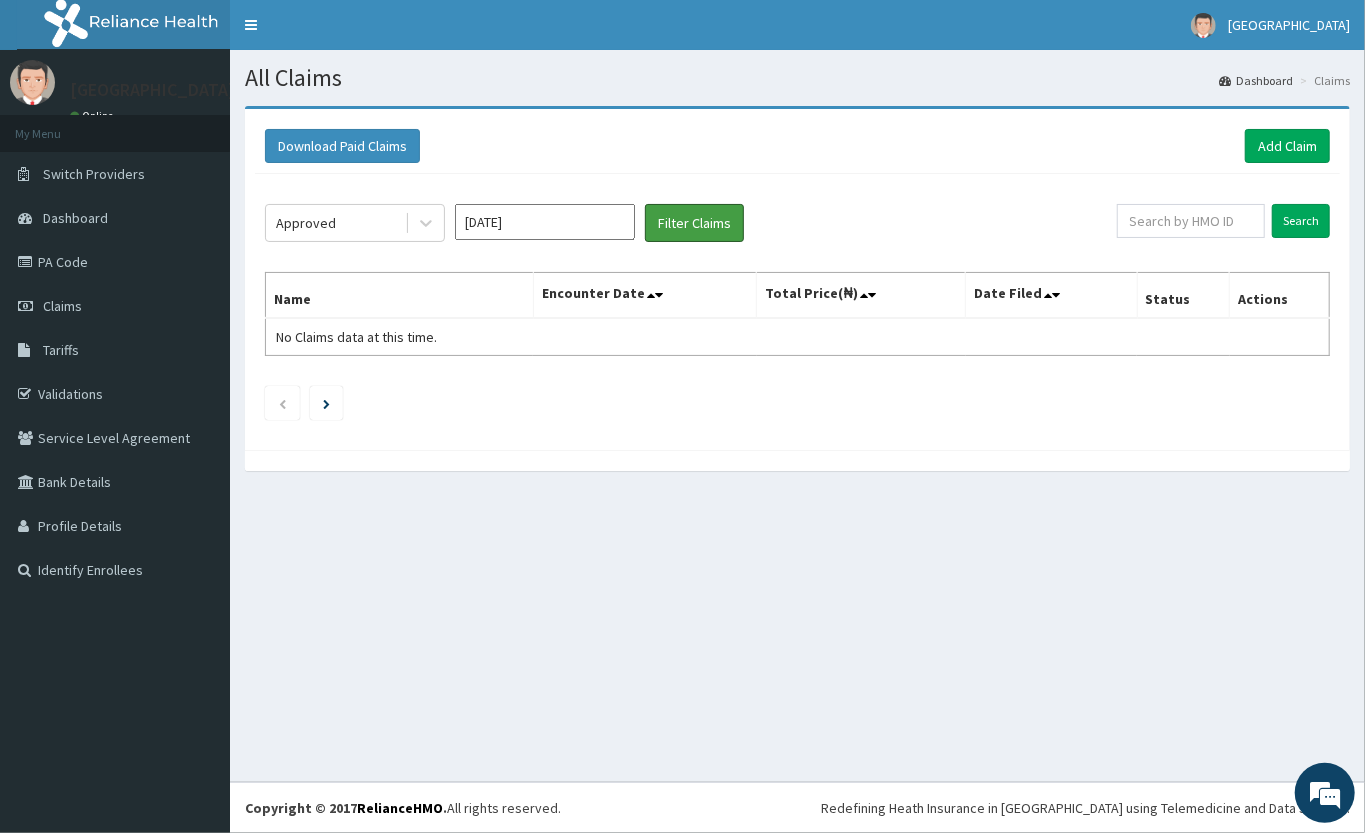 scroll, scrollTop: 0, scrollLeft: 0, axis: both 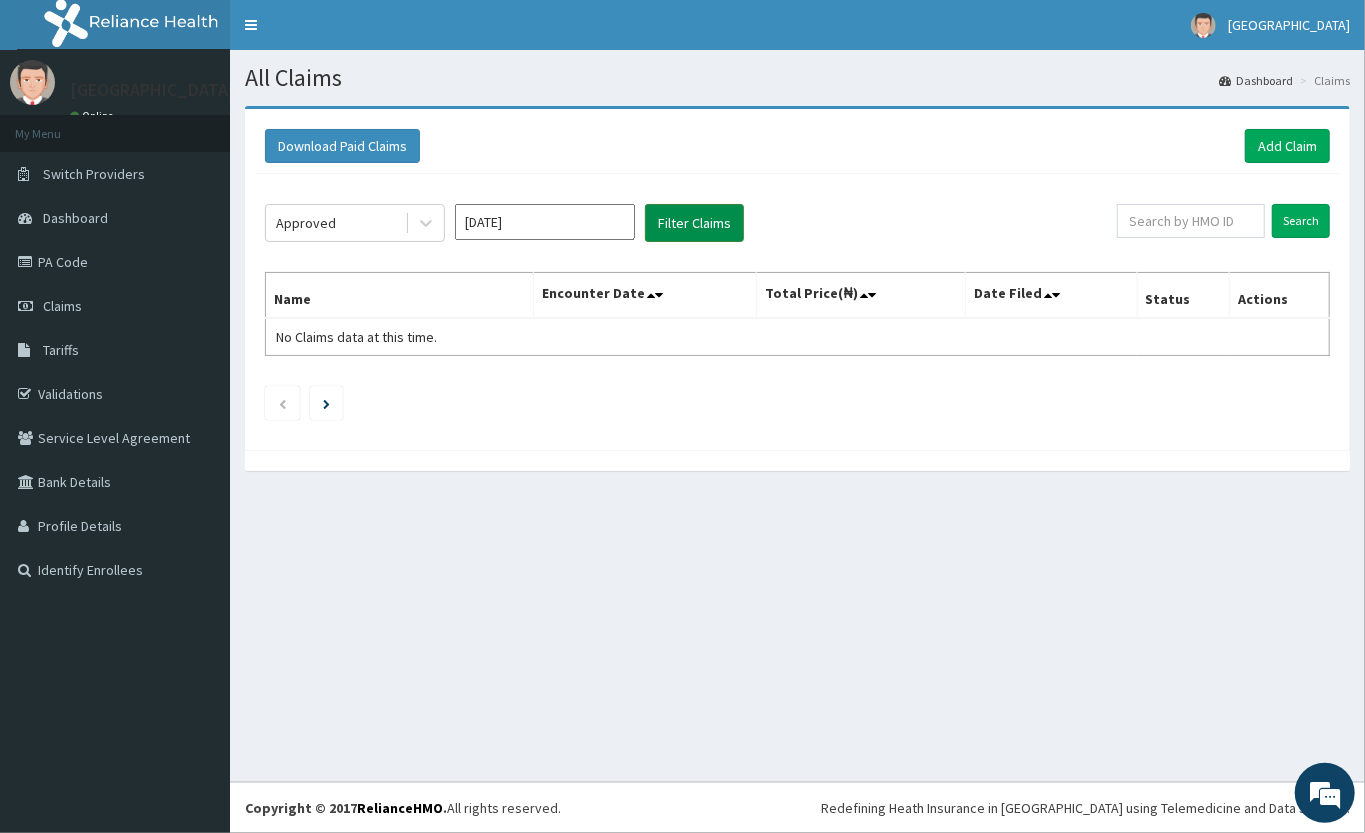 click on "Filter Claims" at bounding box center [694, 223] 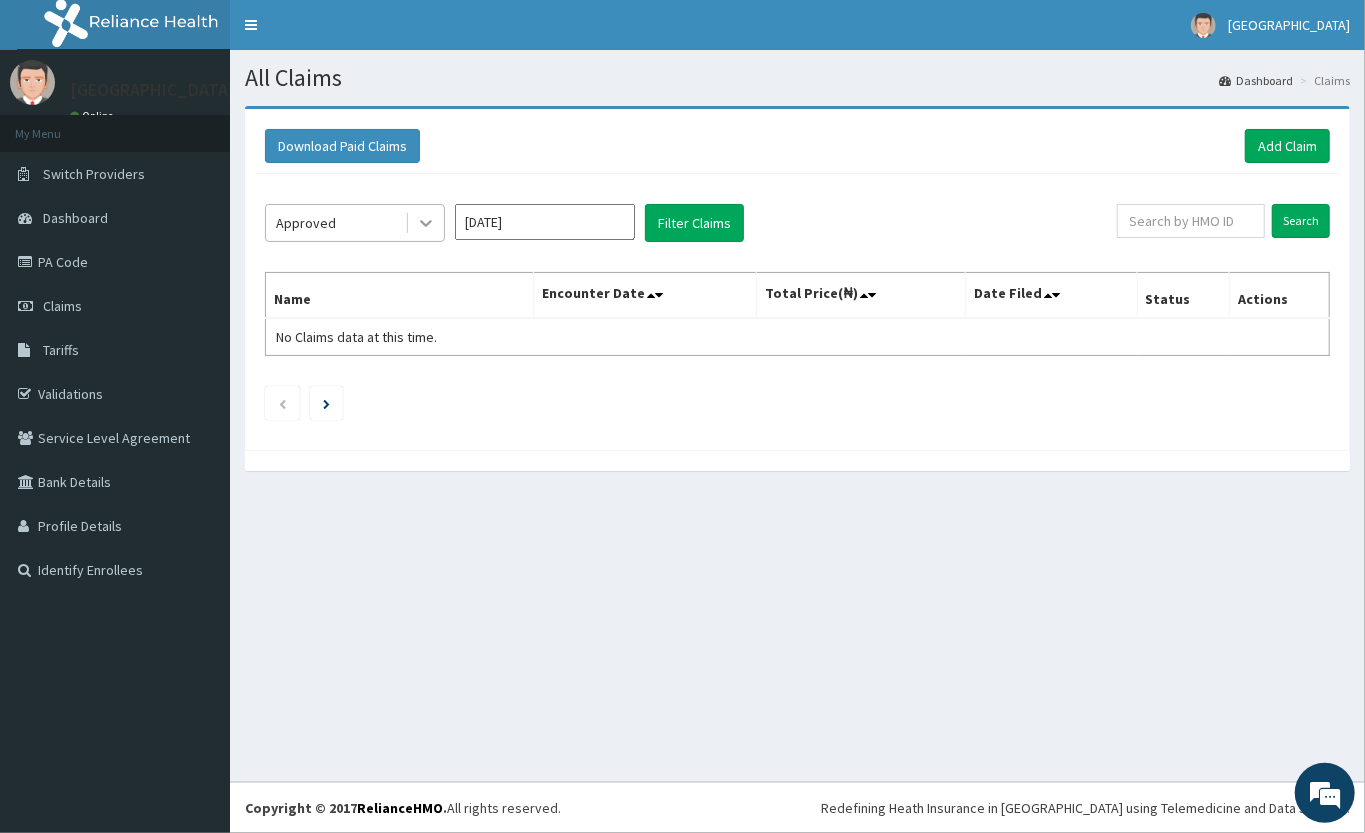 click 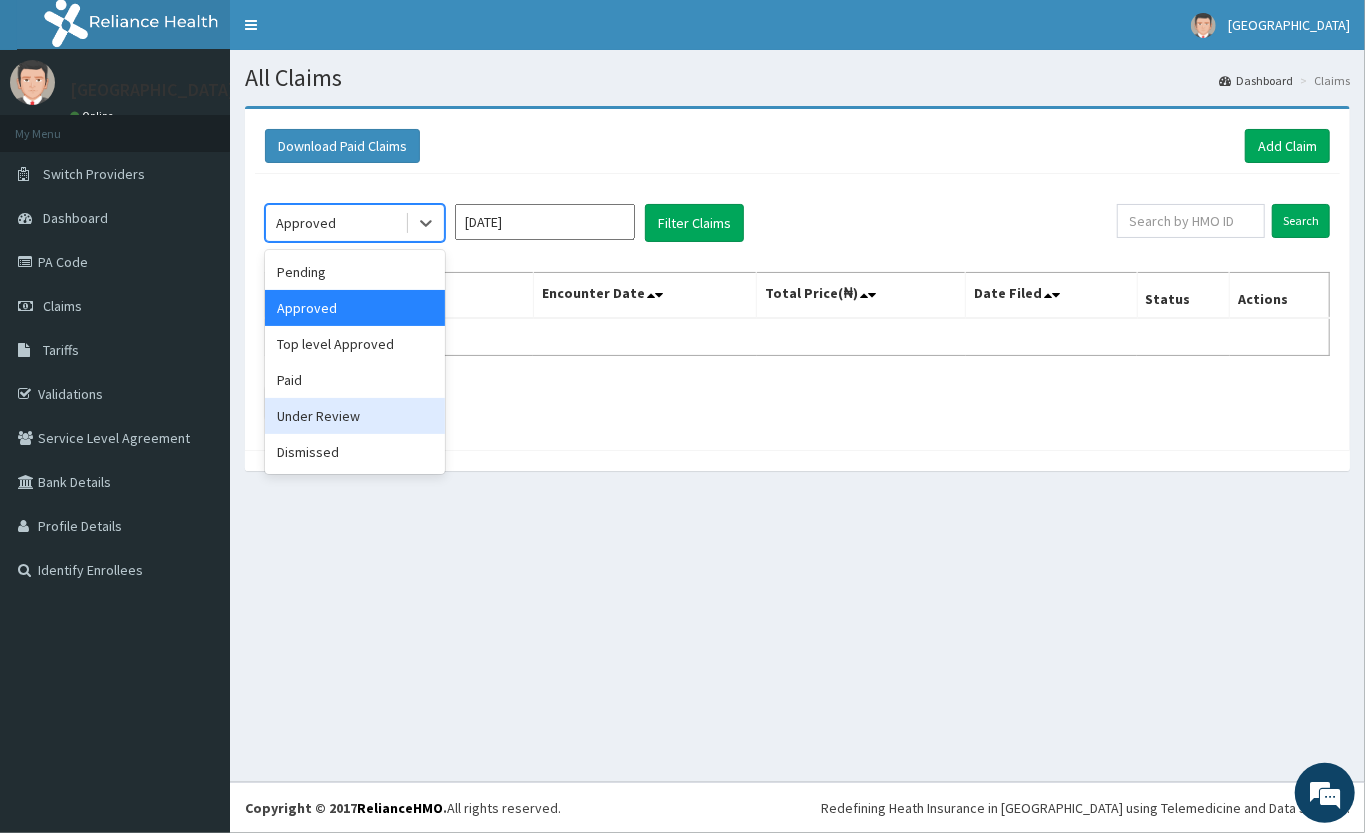 click on "Under Review" at bounding box center [355, 416] 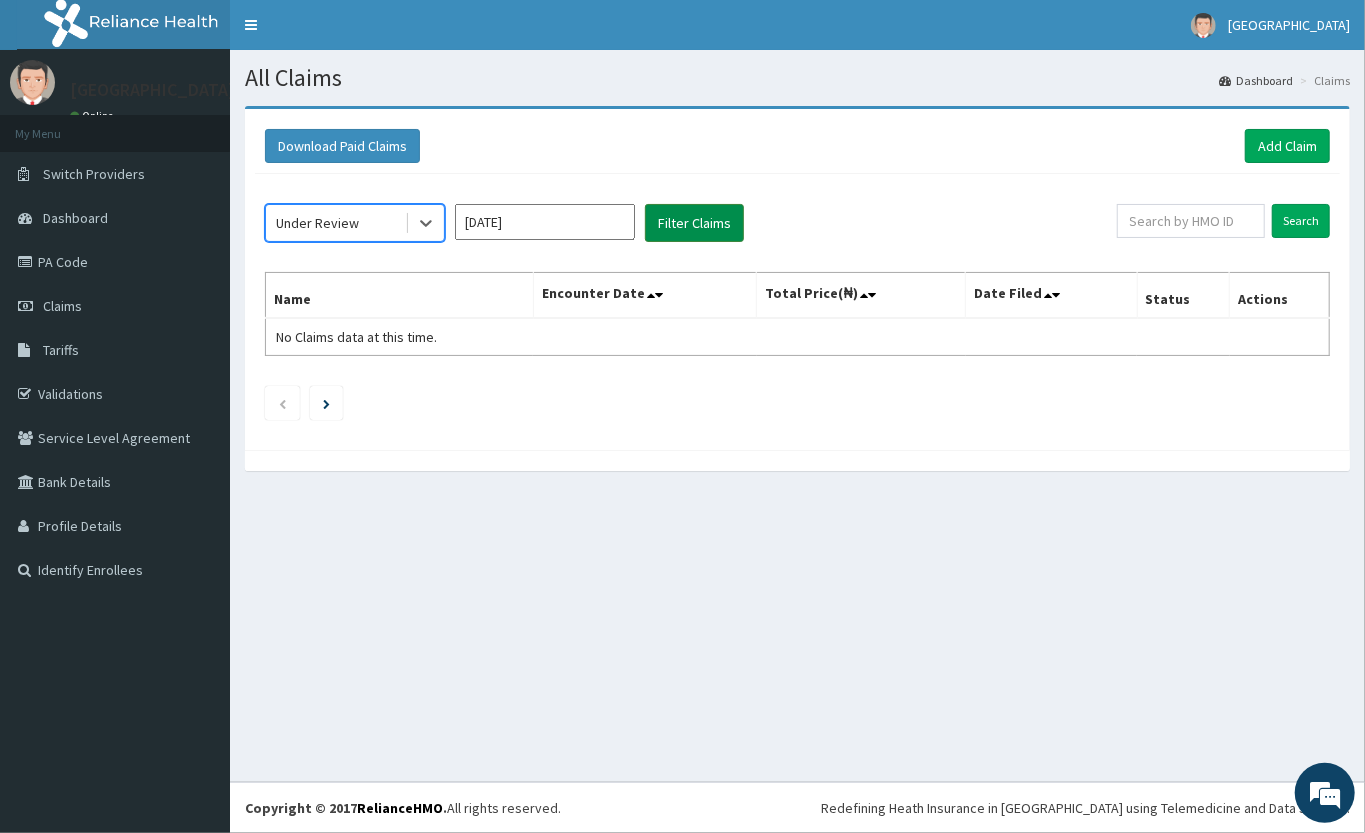 click on "Filter Claims" at bounding box center (694, 223) 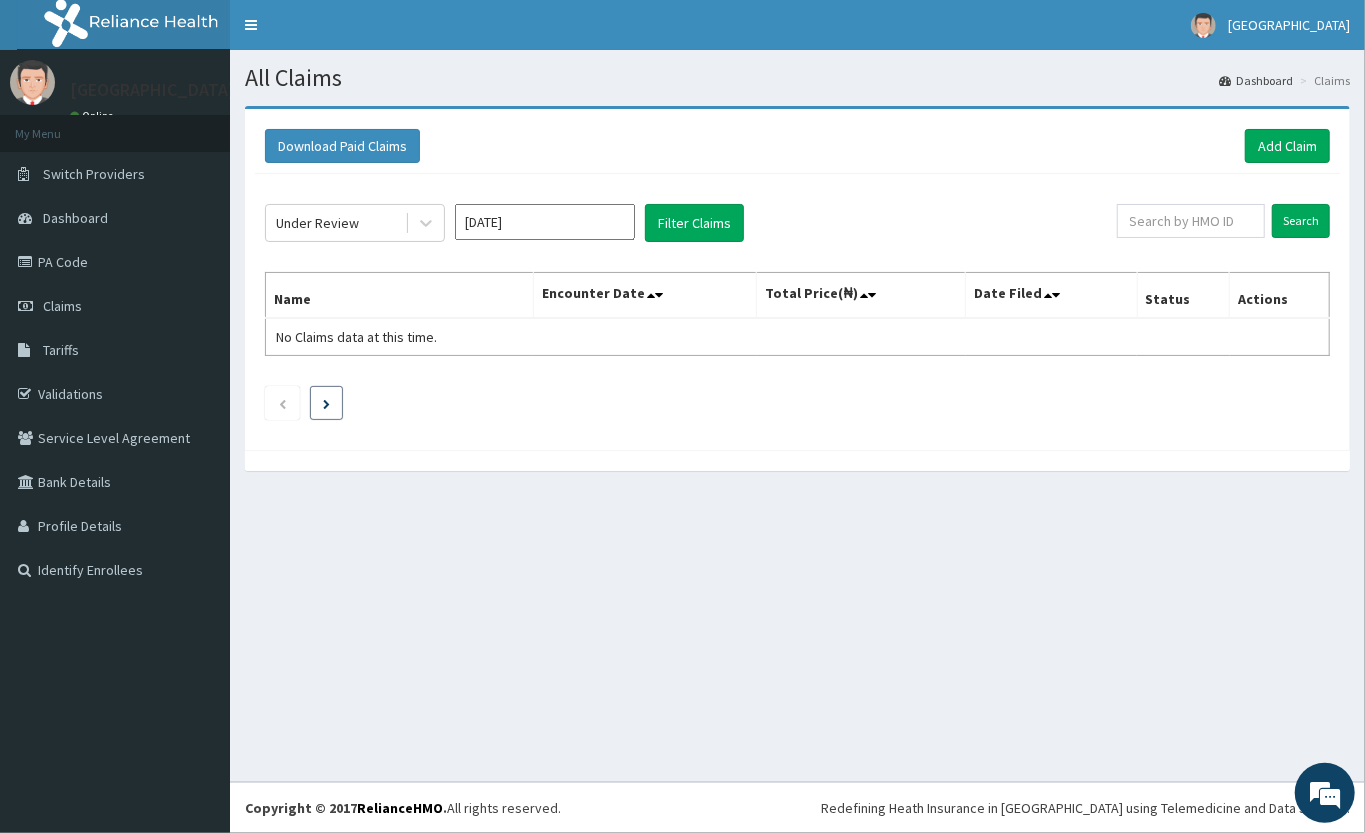 click at bounding box center (326, 403) 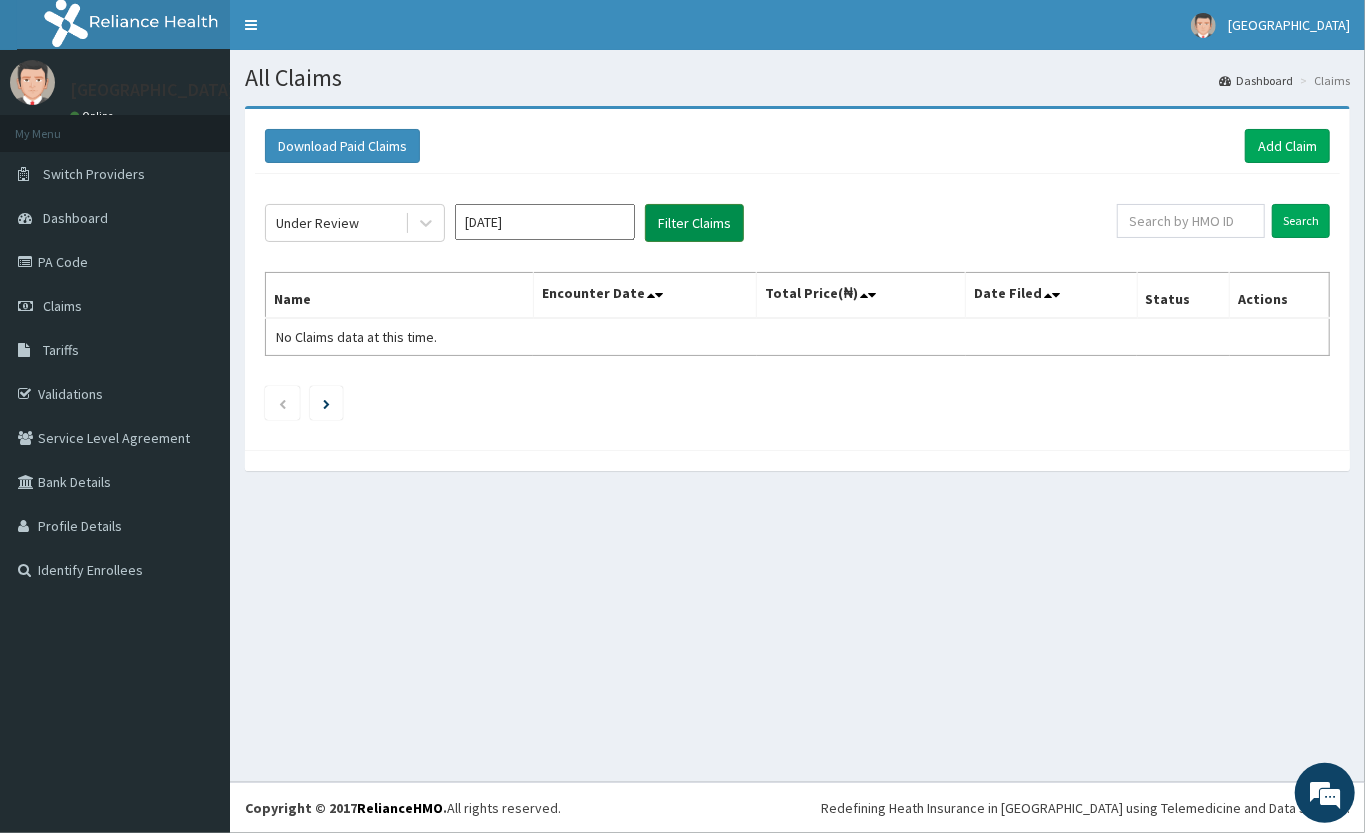 click on "Filter Claims" at bounding box center (694, 223) 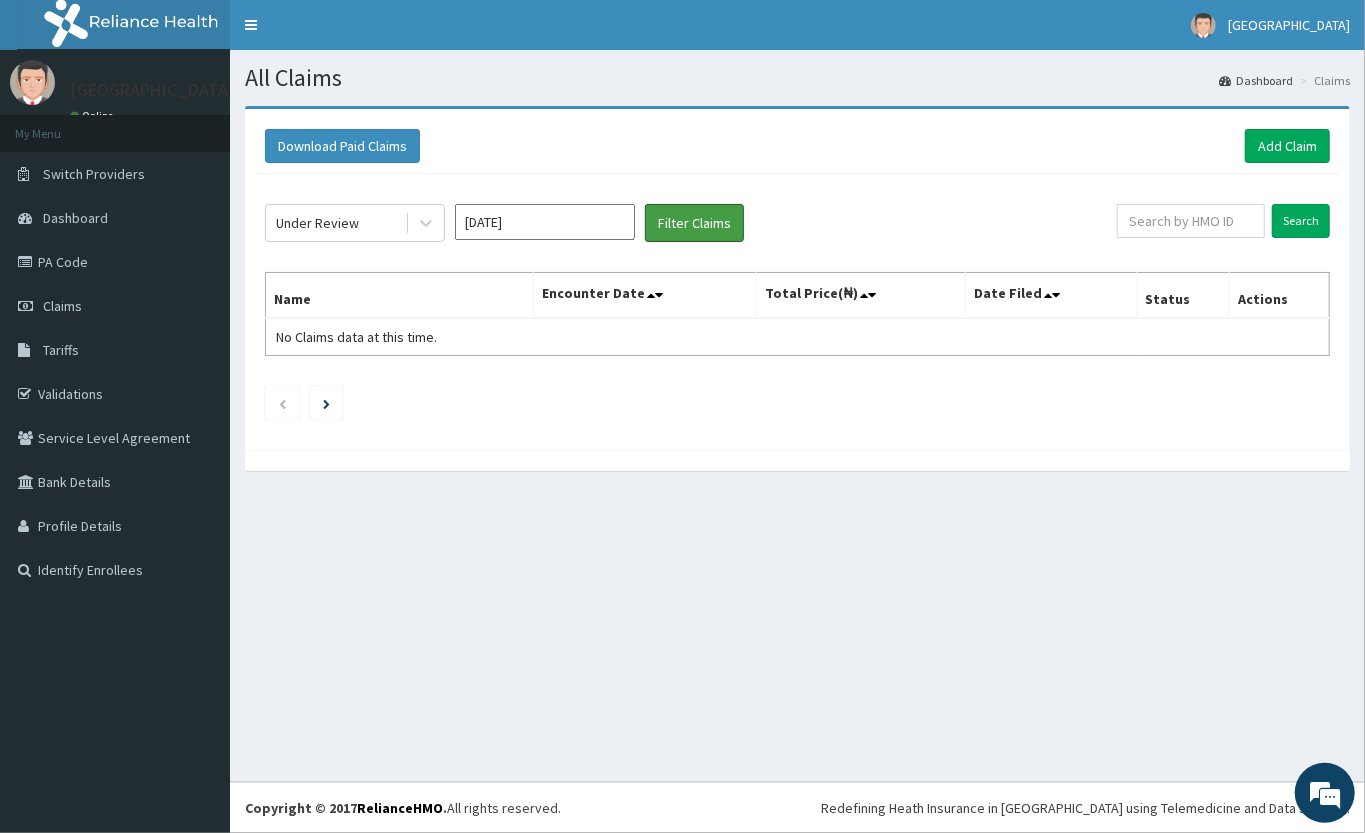 drag, startPoint x: 698, startPoint y: 217, endPoint x: 552, endPoint y: 257, distance: 151.38031 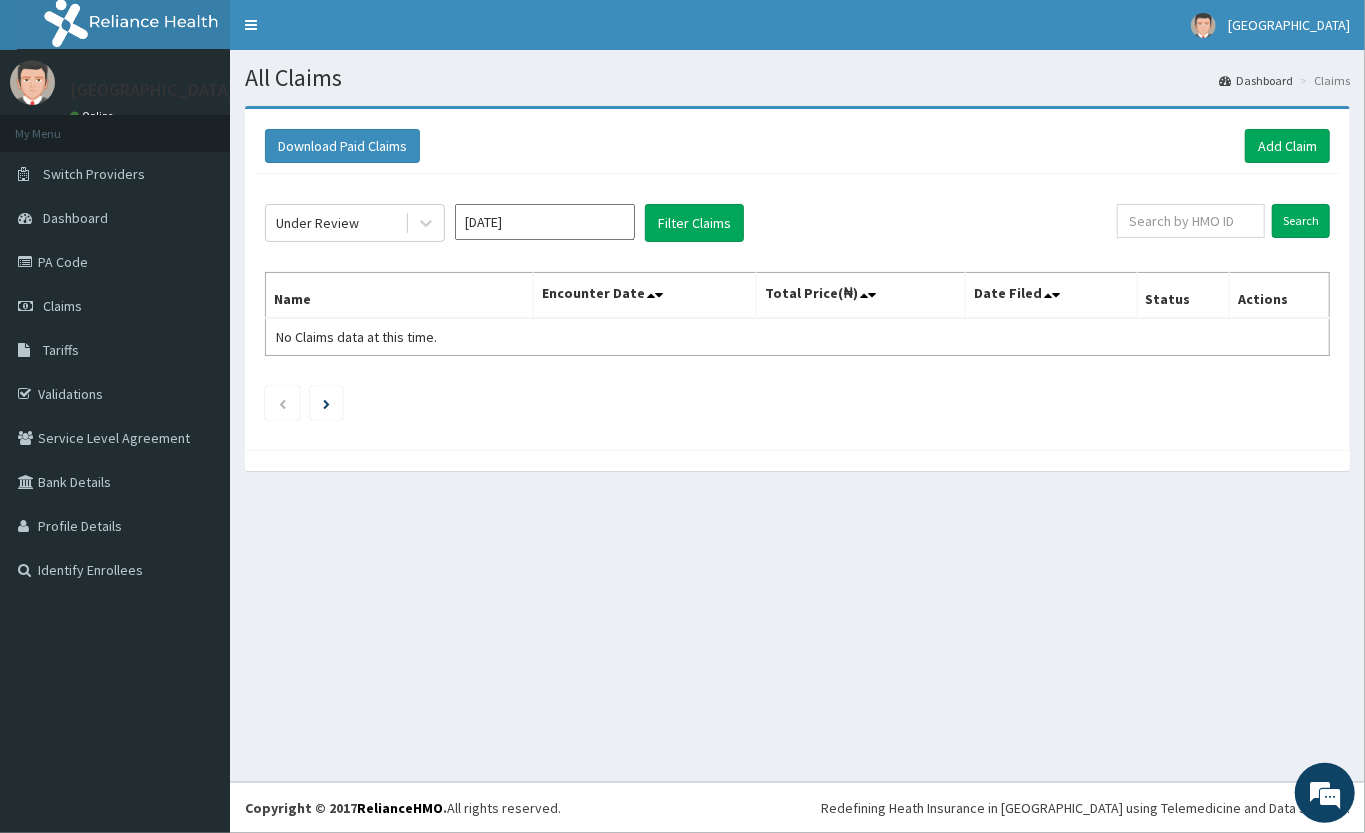 click on "Jun 2025" at bounding box center (545, 222) 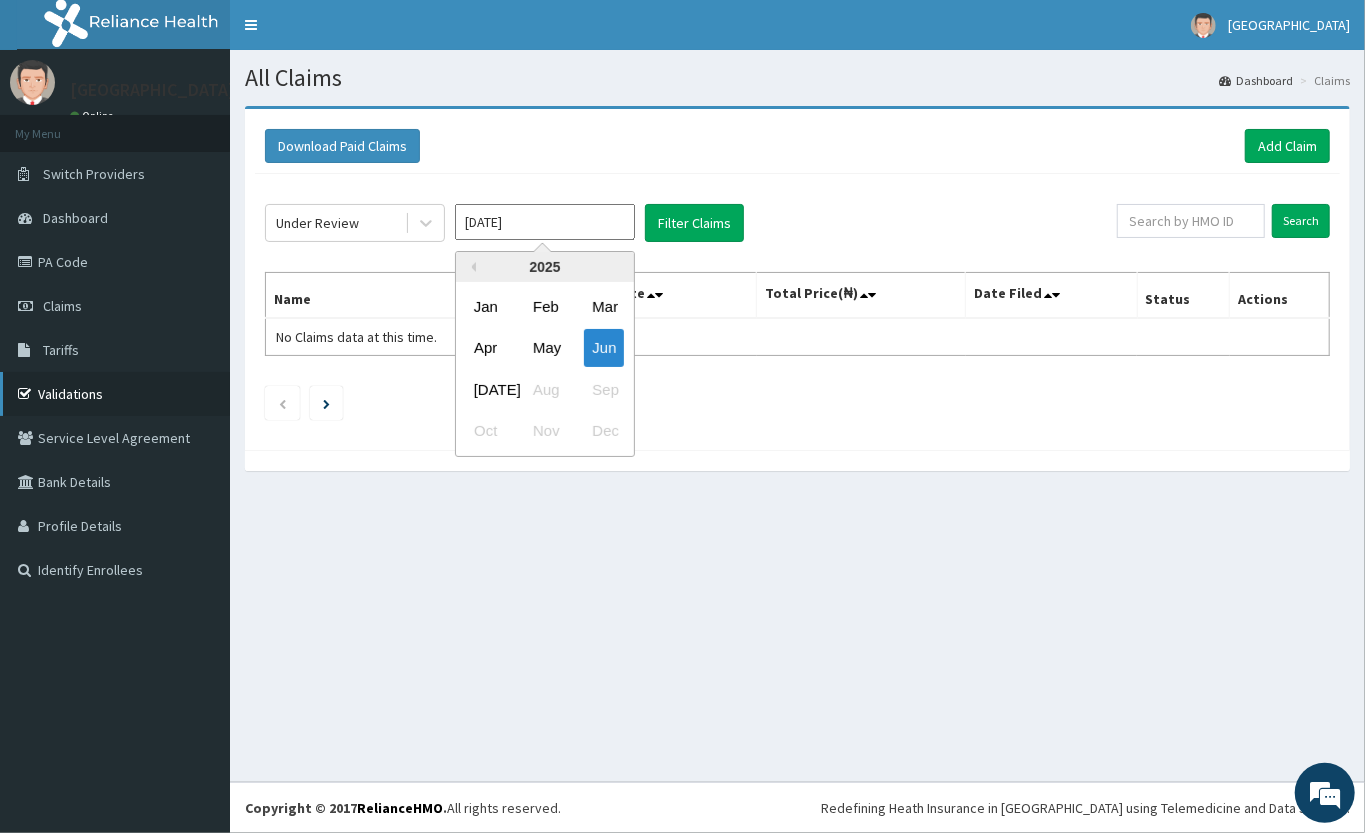 click on "Validations" at bounding box center [115, 394] 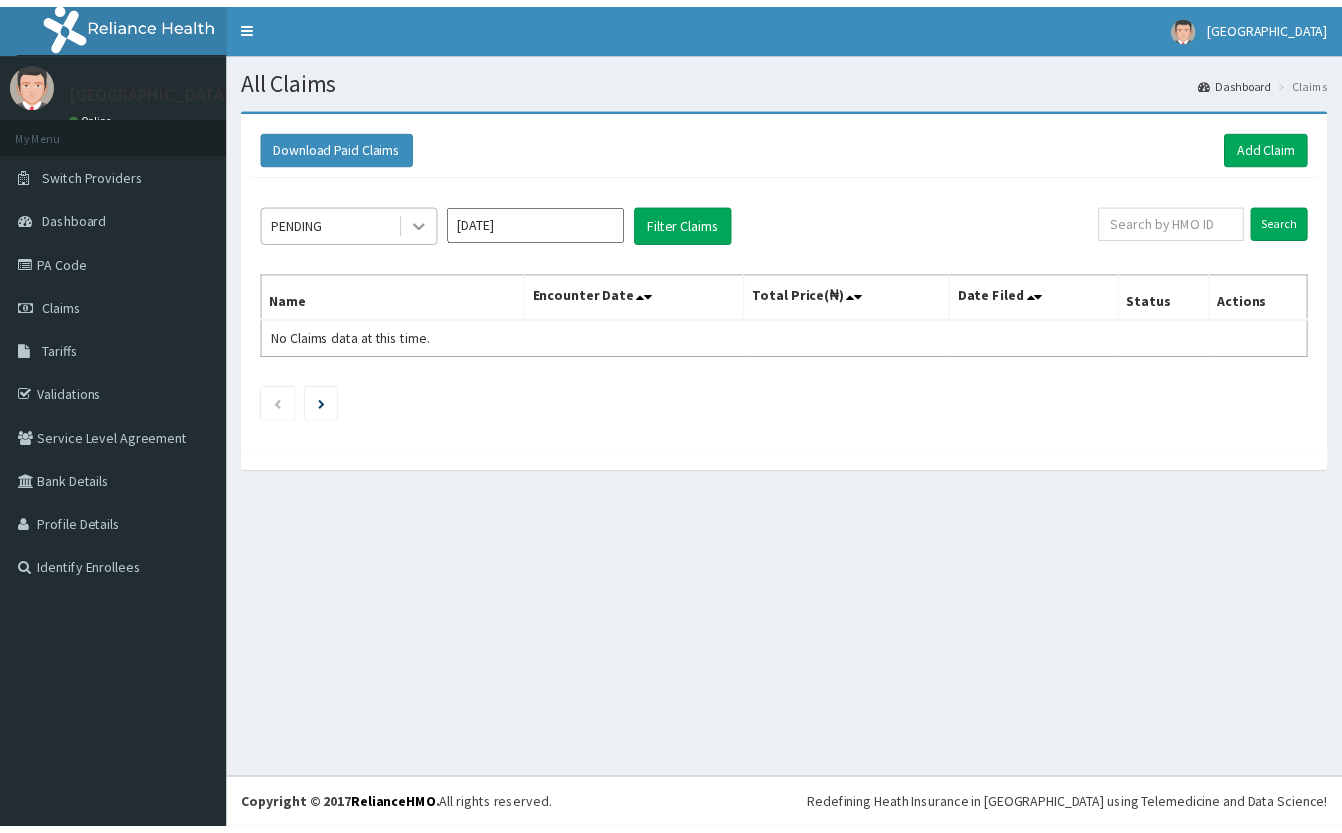 scroll, scrollTop: 0, scrollLeft: 0, axis: both 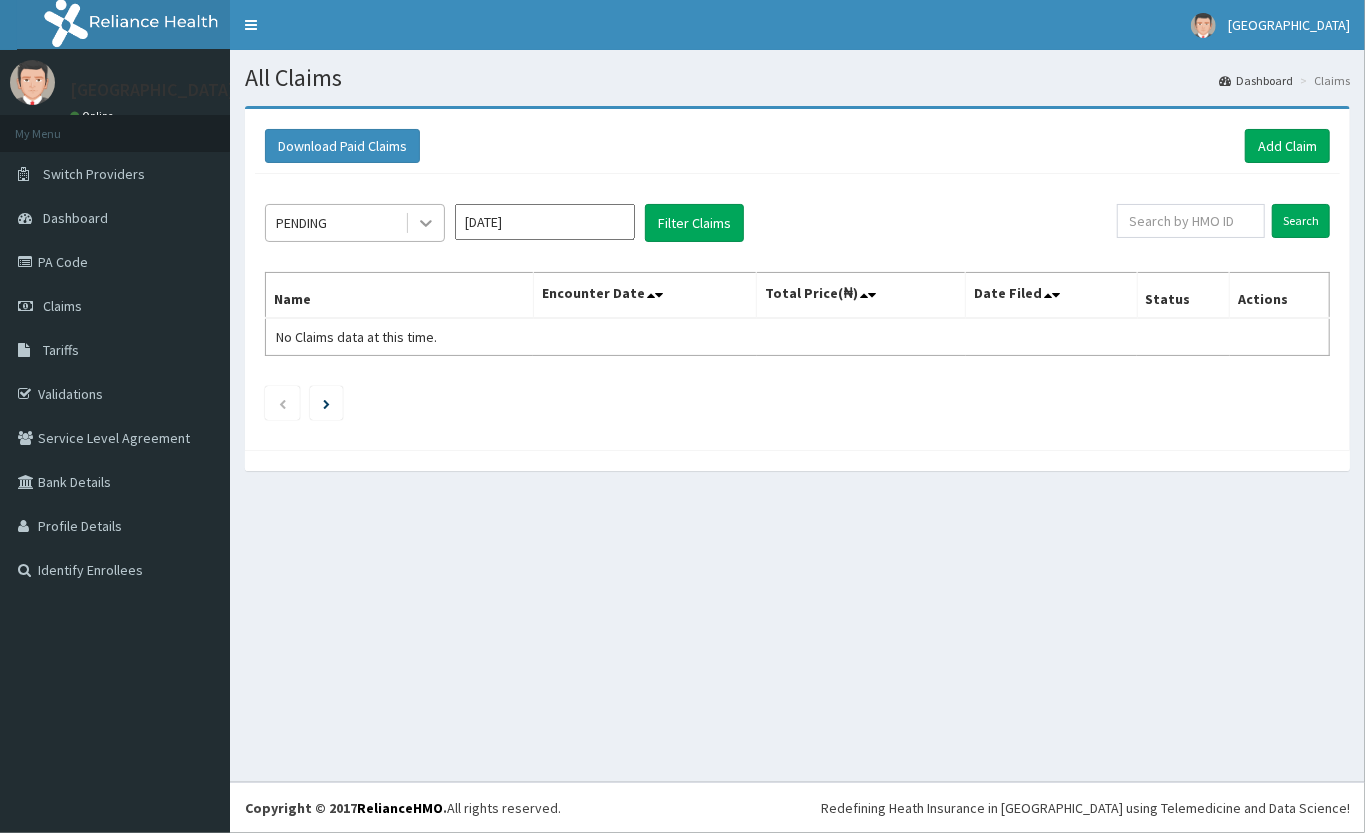 click at bounding box center (426, 223) 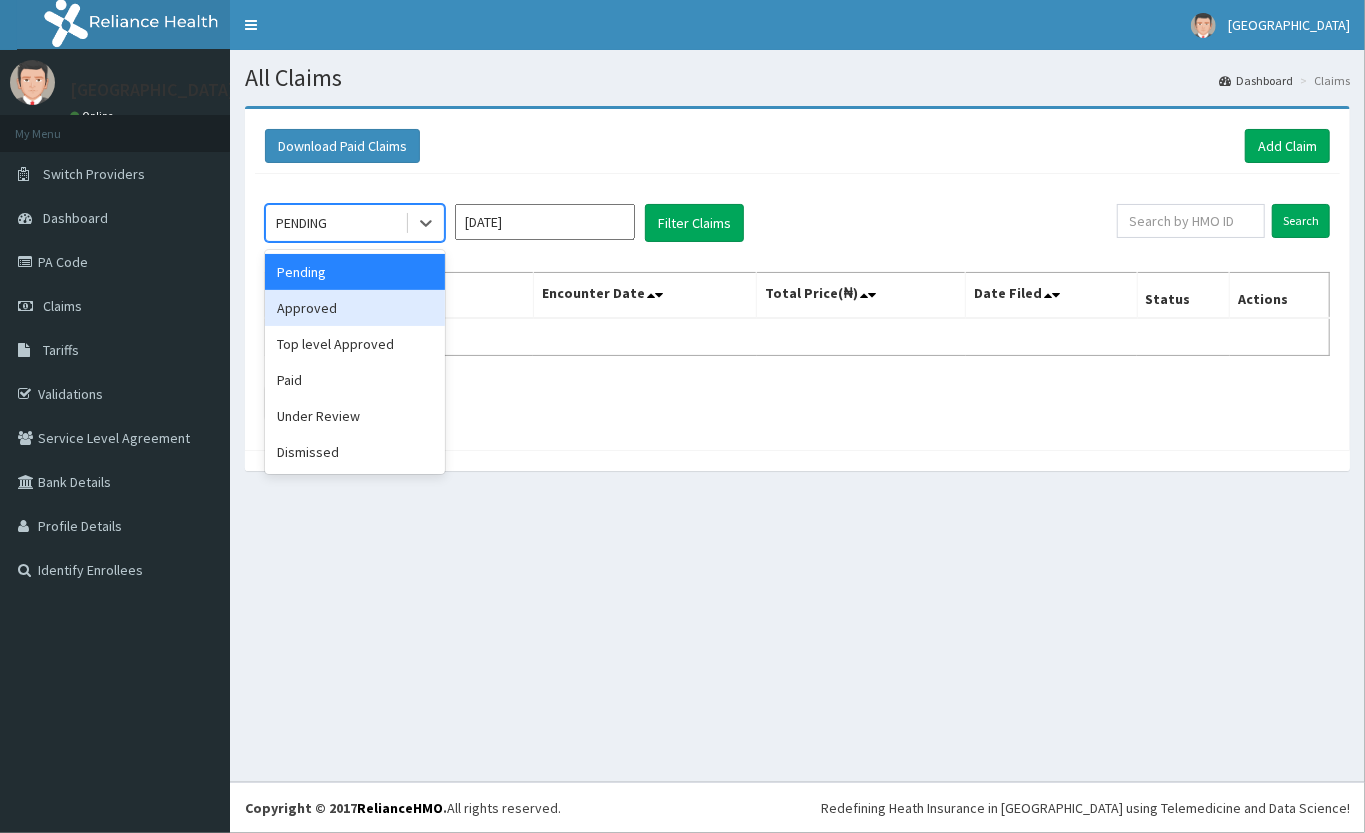 click on "Approved" at bounding box center (355, 308) 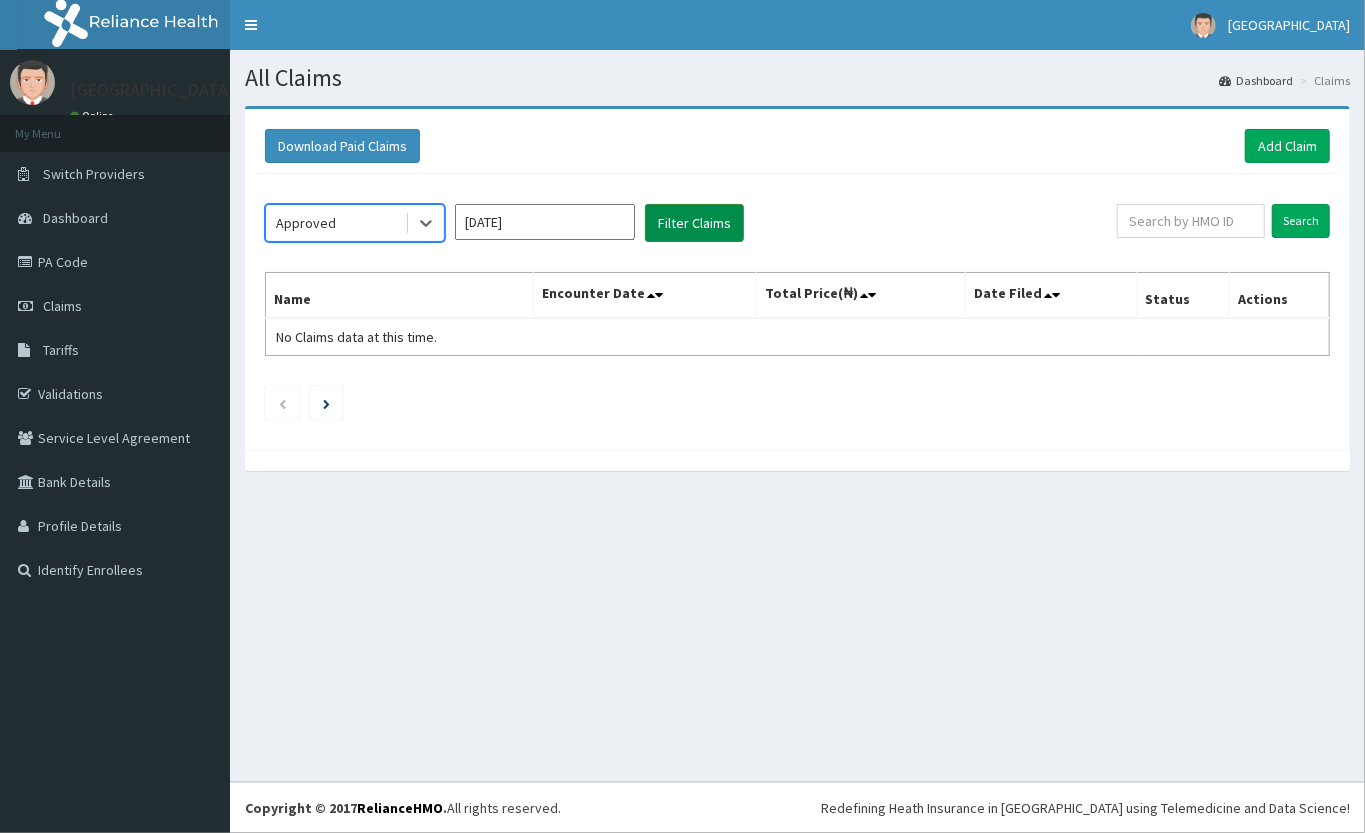 drag, startPoint x: 681, startPoint y: 225, endPoint x: 649, endPoint y: 226, distance: 32.01562 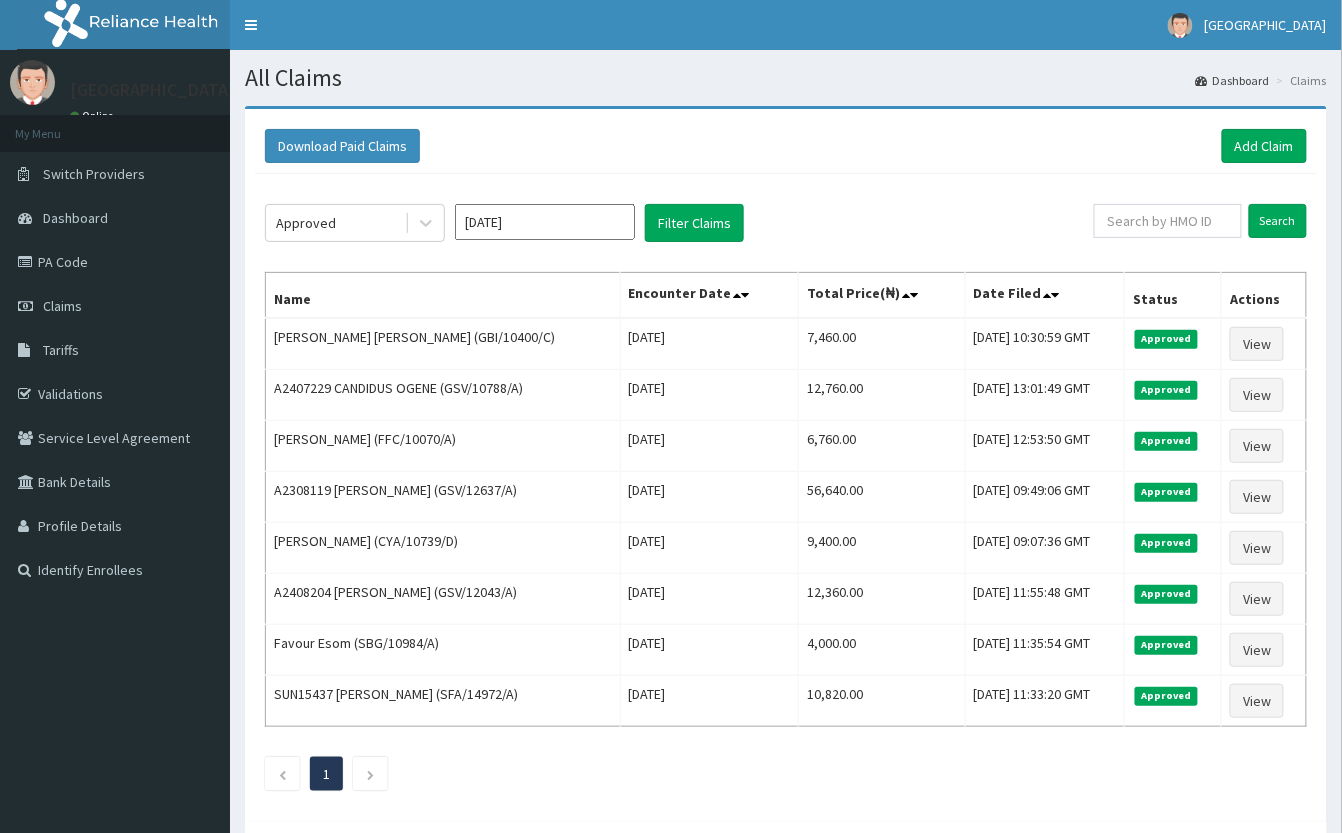 click on "Jul 2025" at bounding box center [545, 222] 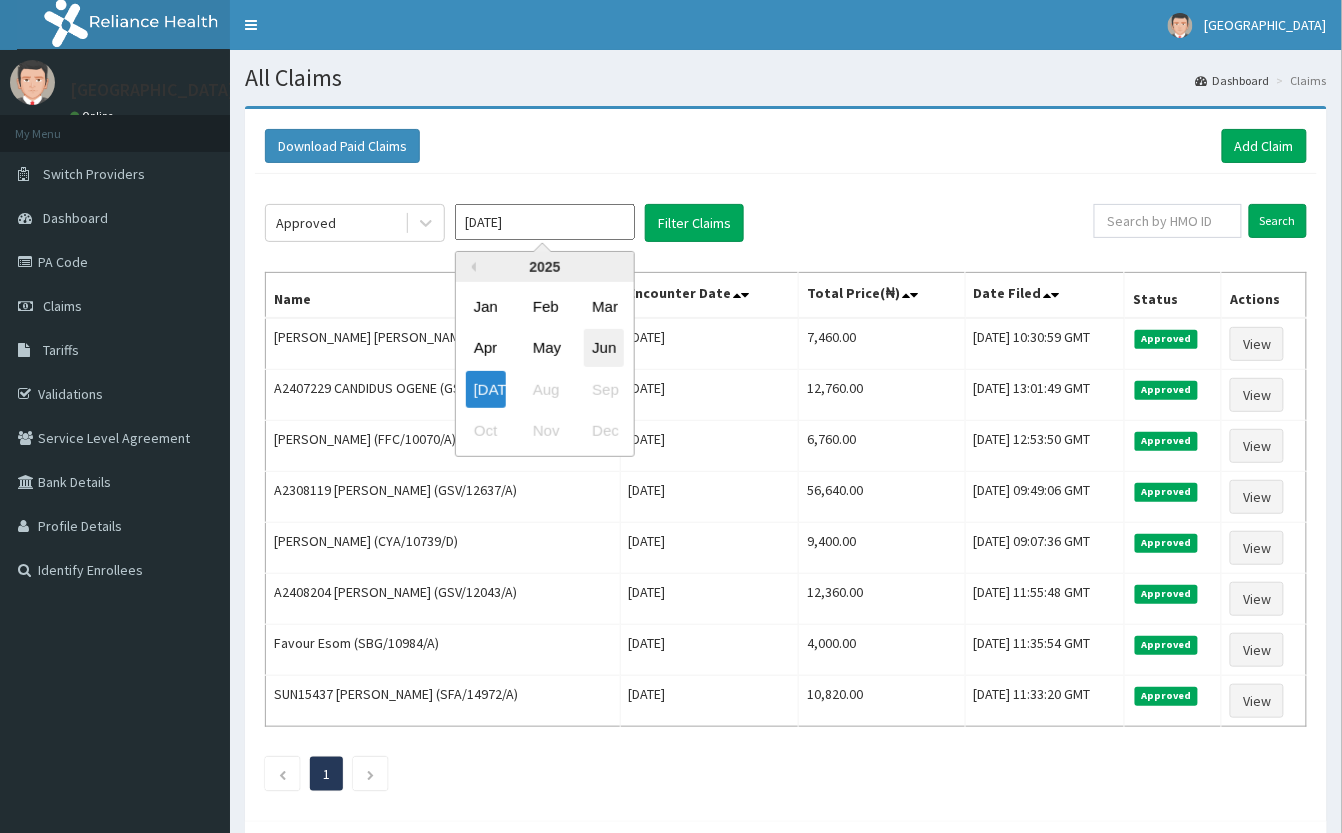 click on "Jun" at bounding box center (604, 348) 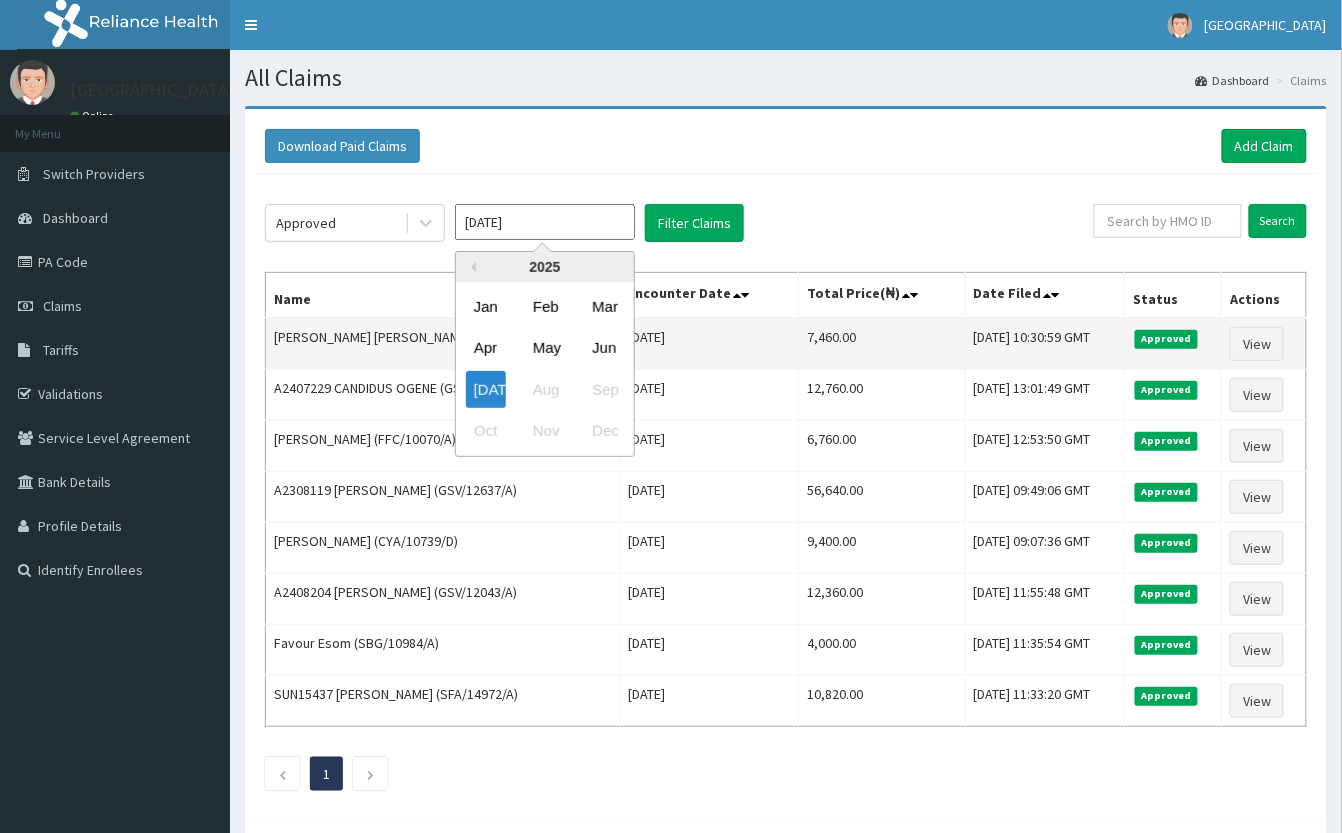 type on "Jun 2025" 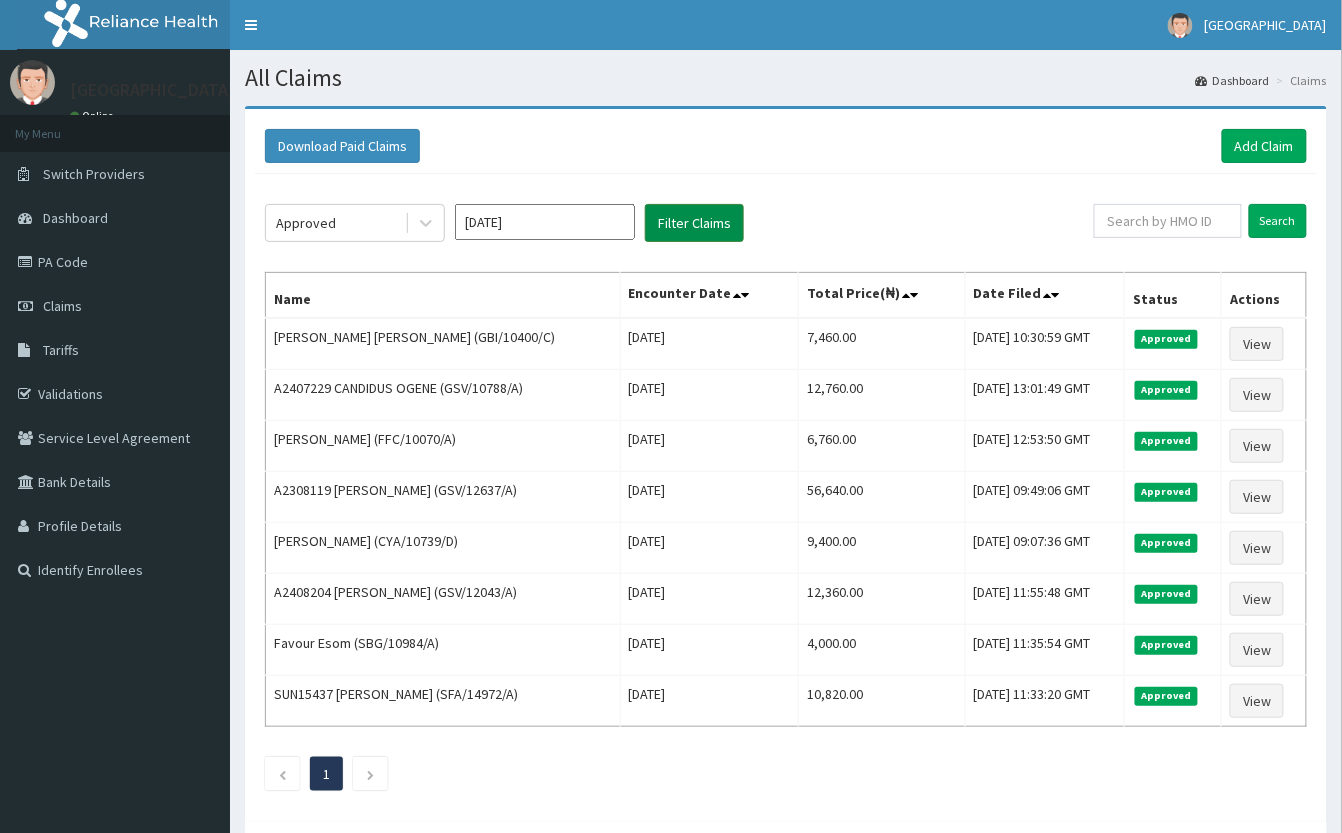 click on "Filter Claims" at bounding box center [694, 223] 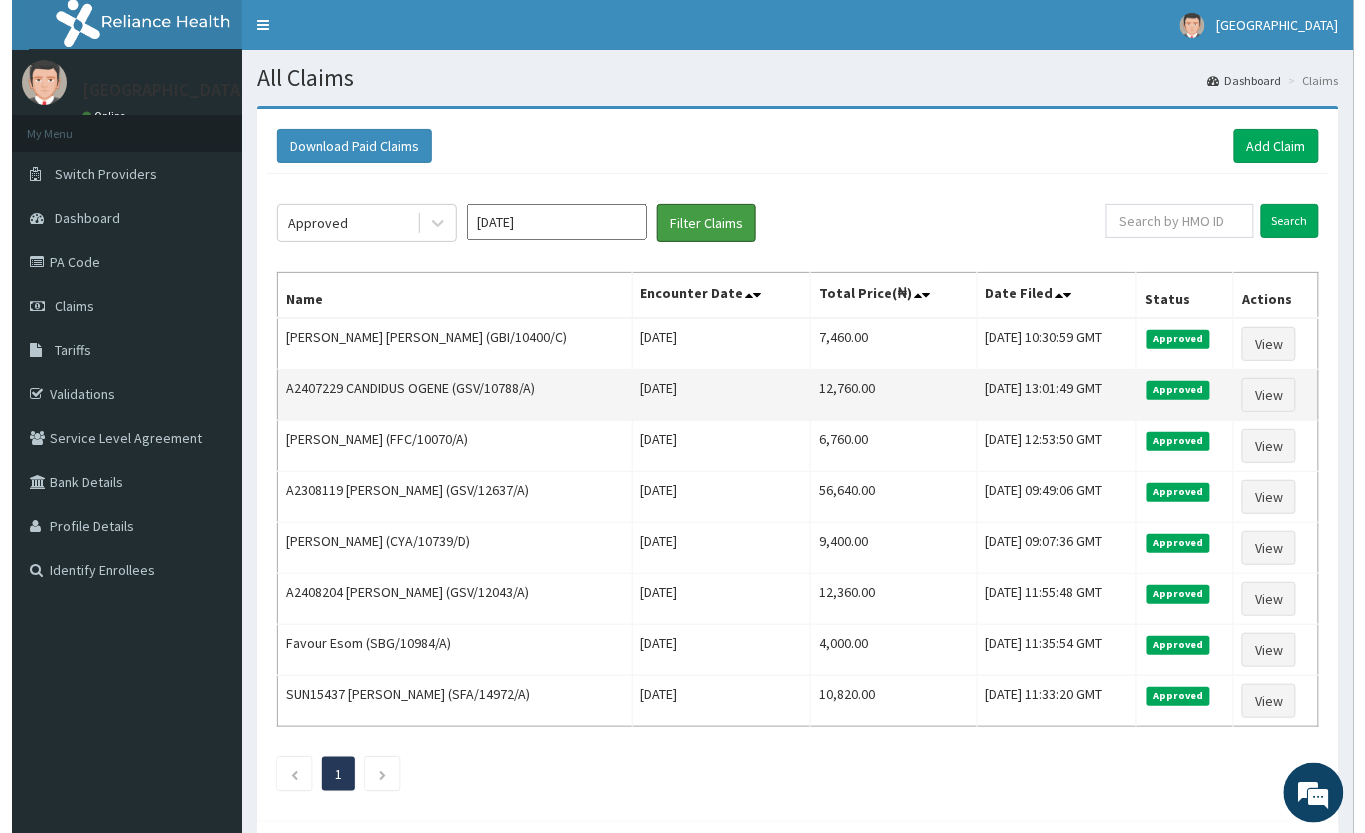 scroll, scrollTop: 0, scrollLeft: 0, axis: both 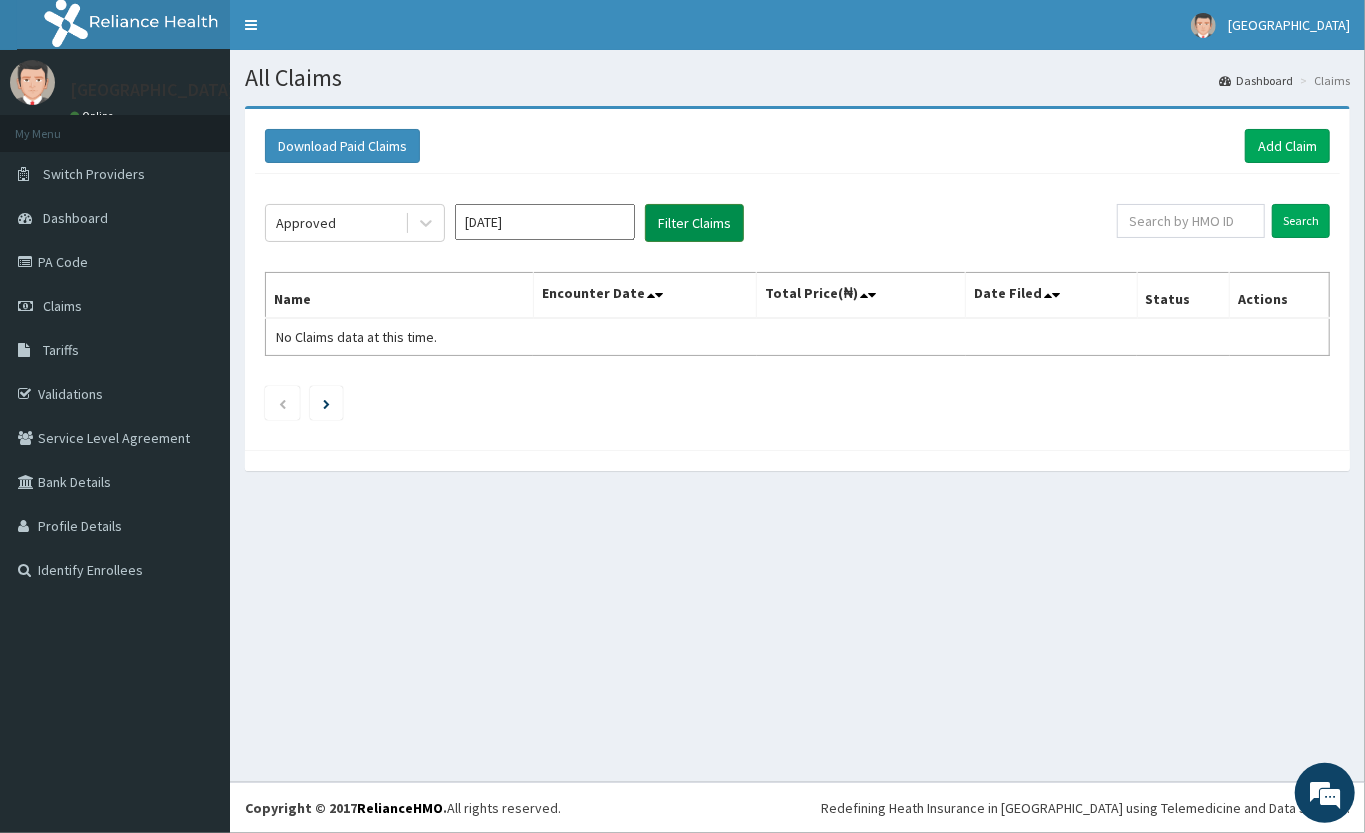 click on "Filter Claims" at bounding box center (694, 223) 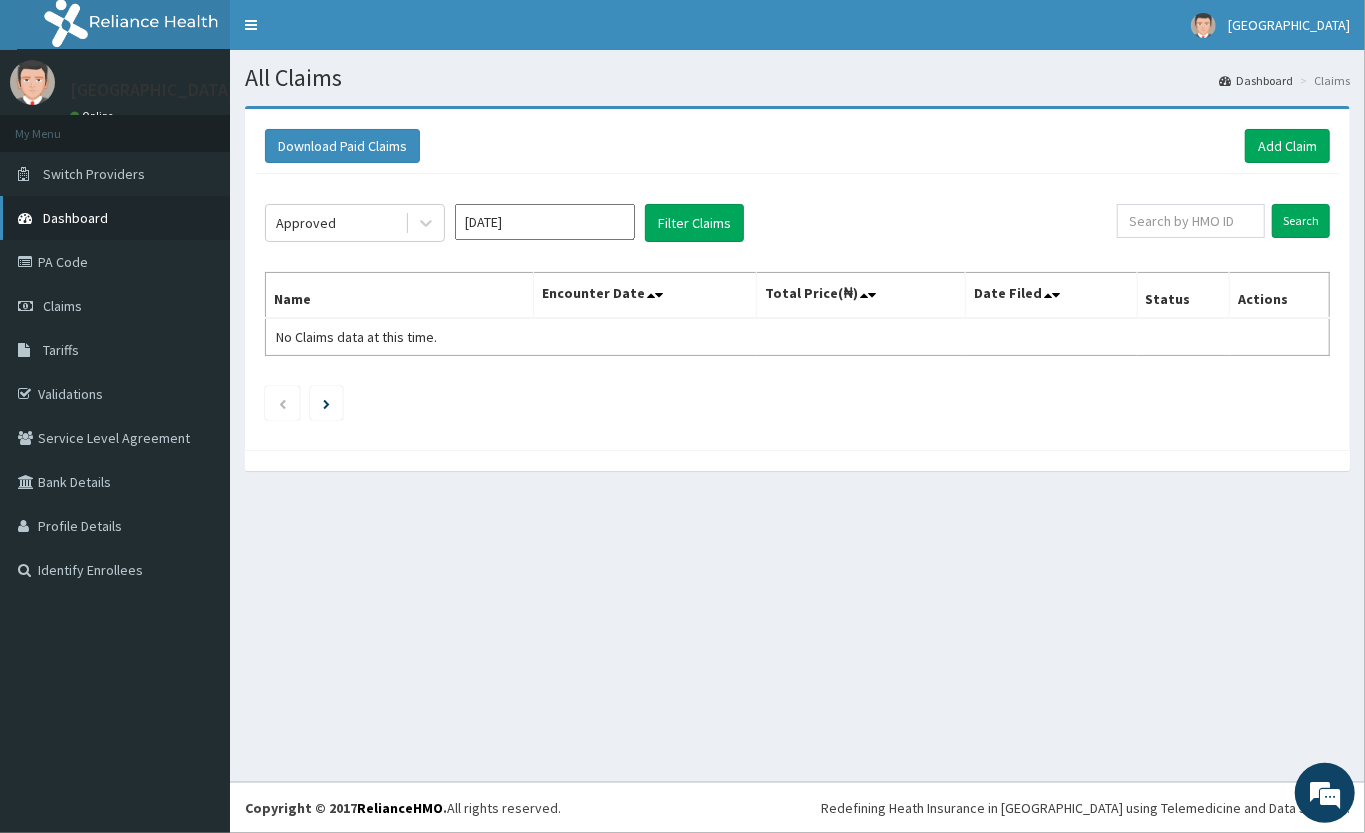 click on "Dashboard" at bounding box center [75, 218] 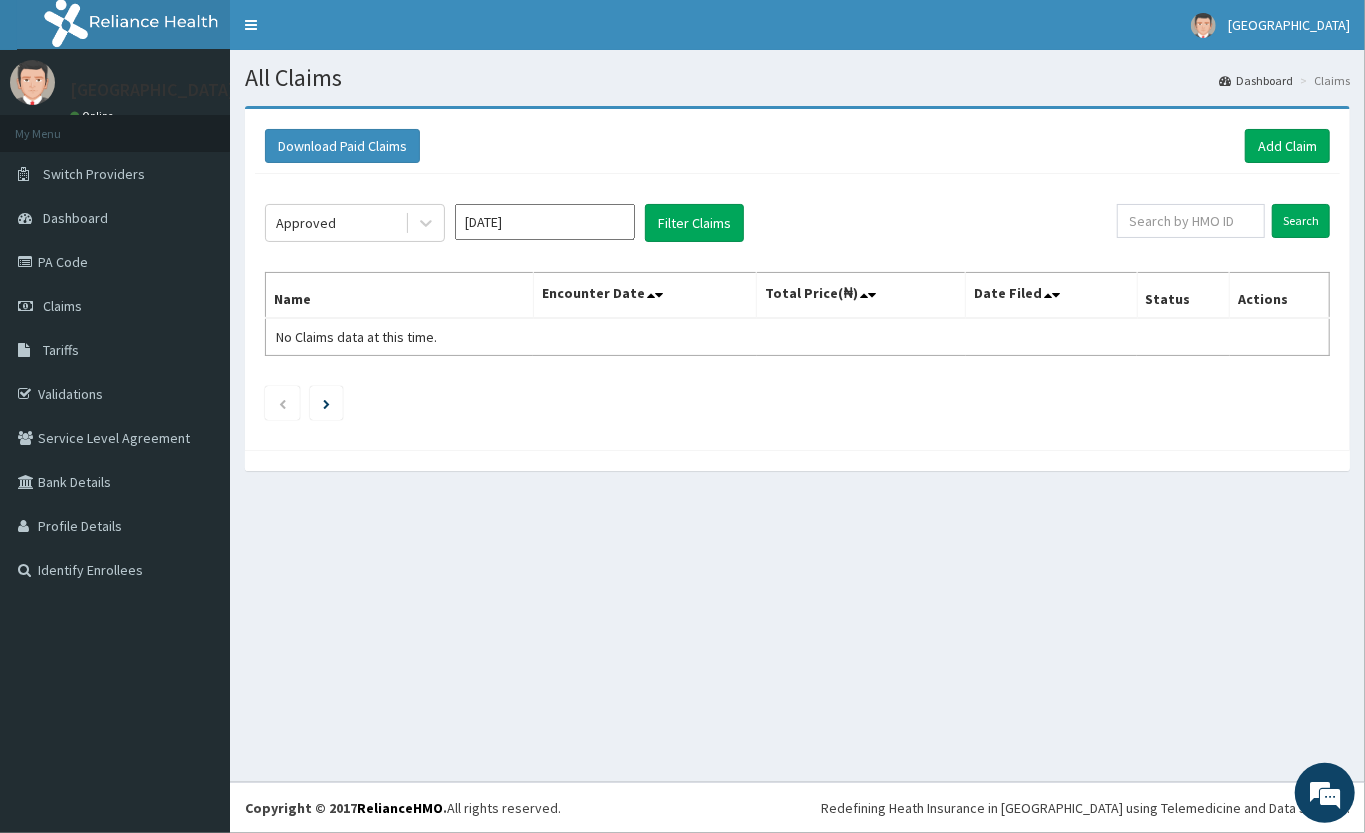 scroll, scrollTop: 0, scrollLeft: 0, axis: both 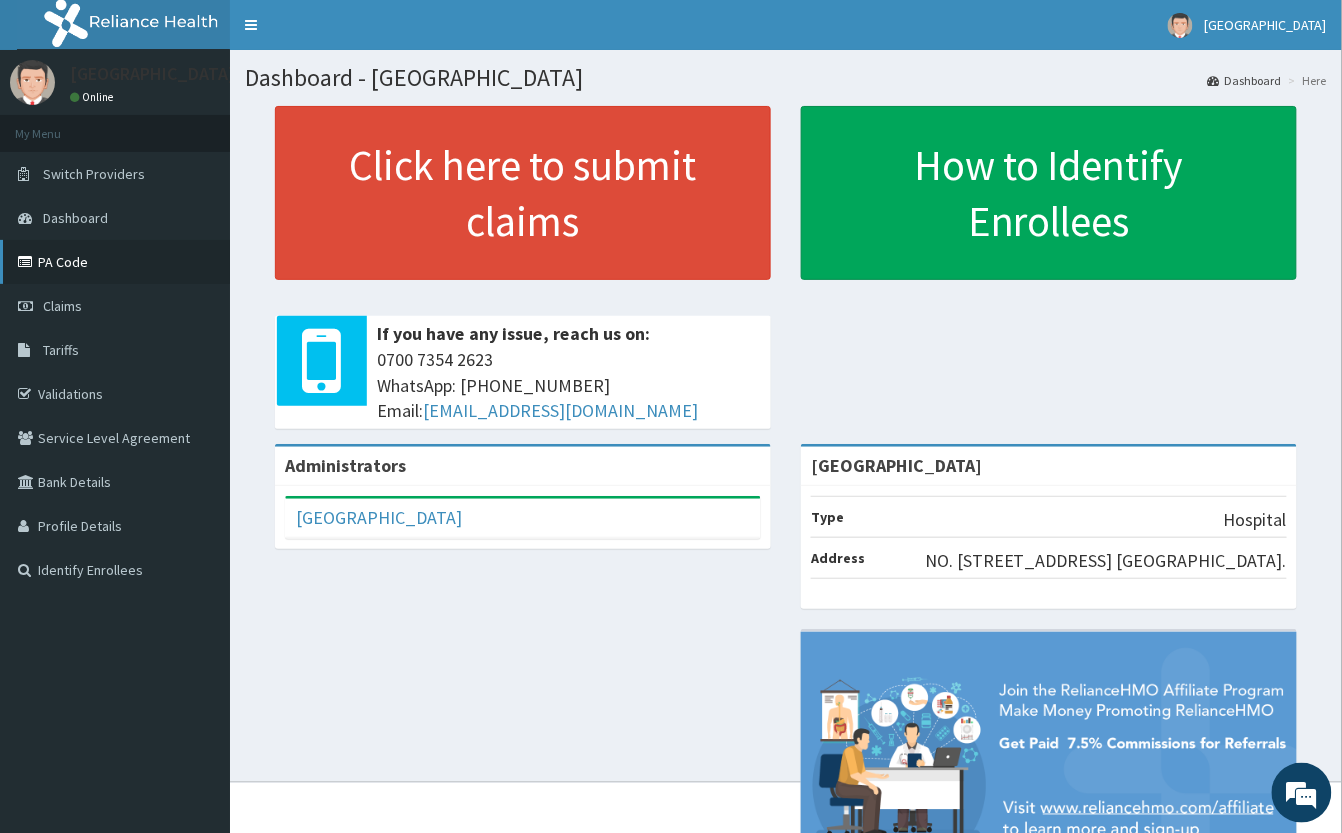 click on "PA Code" at bounding box center (115, 262) 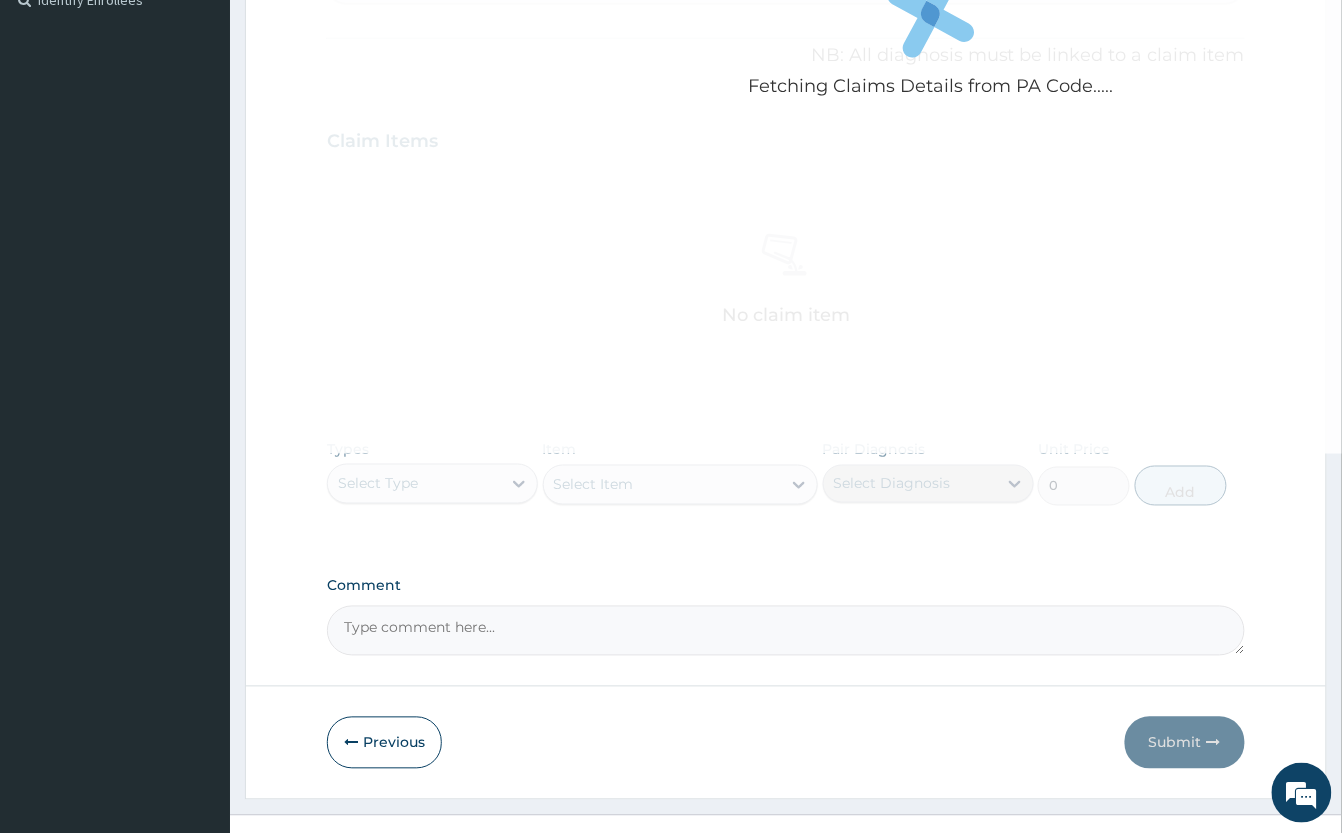 scroll, scrollTop: 605, scrollLeft: 0, axis: vertical 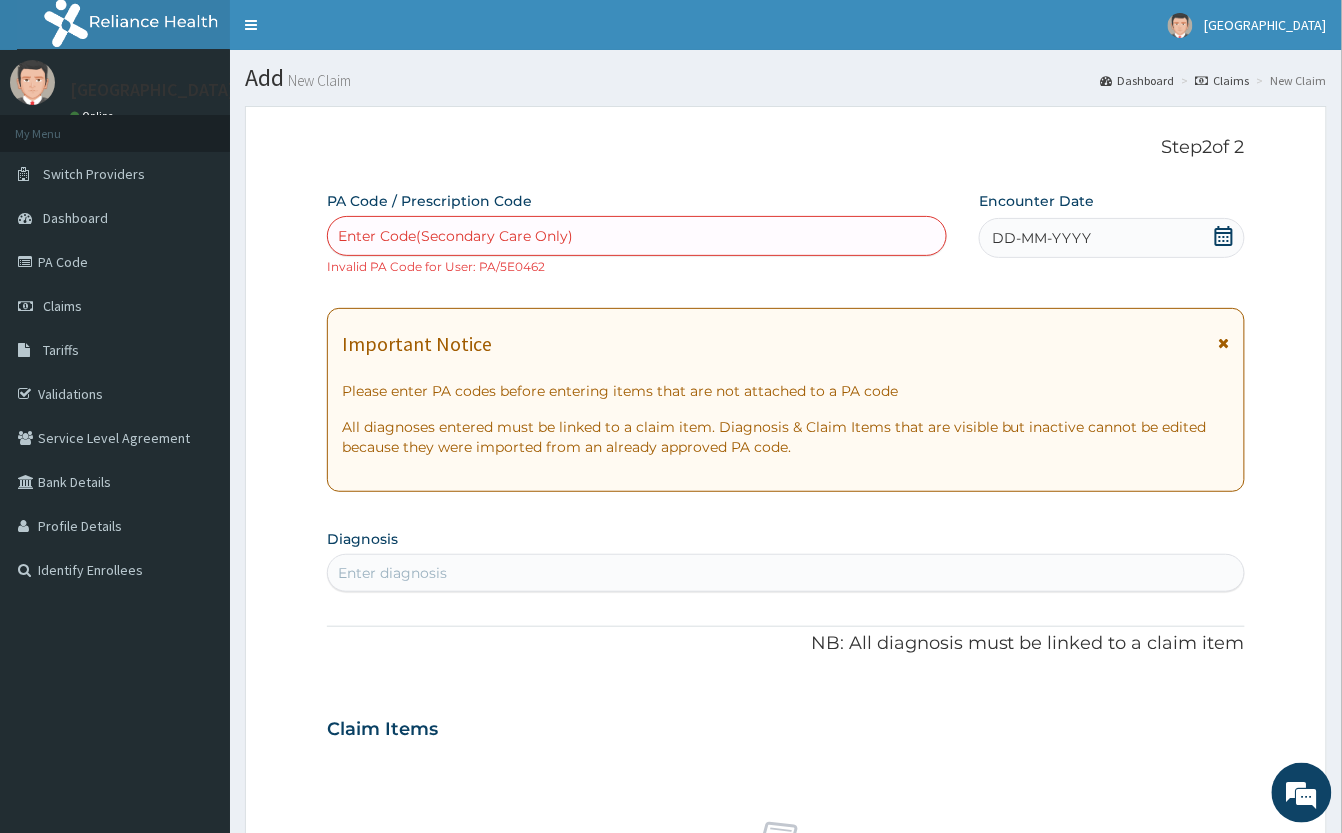 click on "Enter Code(Secondary Care Only)" at bounding box center [637, 236] 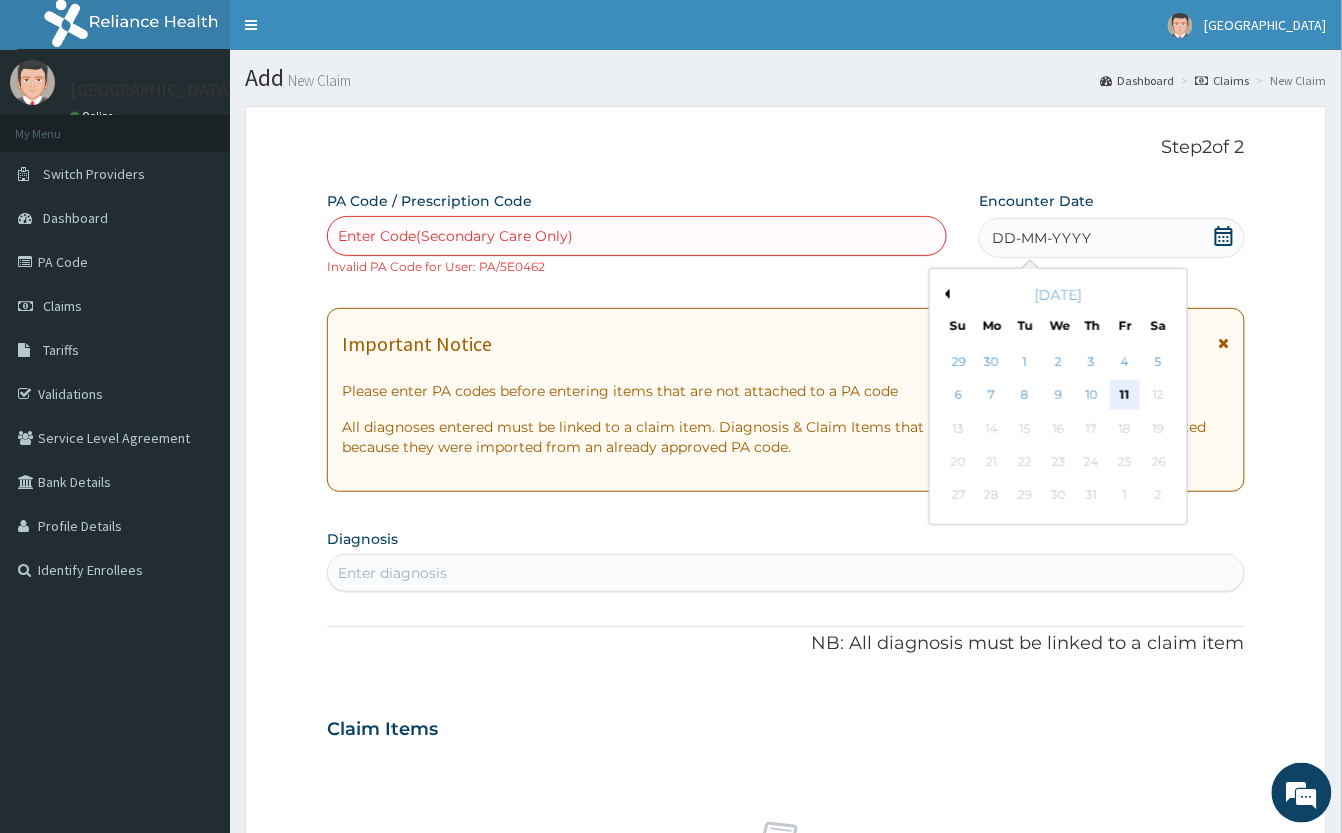 click on "11" at bounding box center (1125, 396) 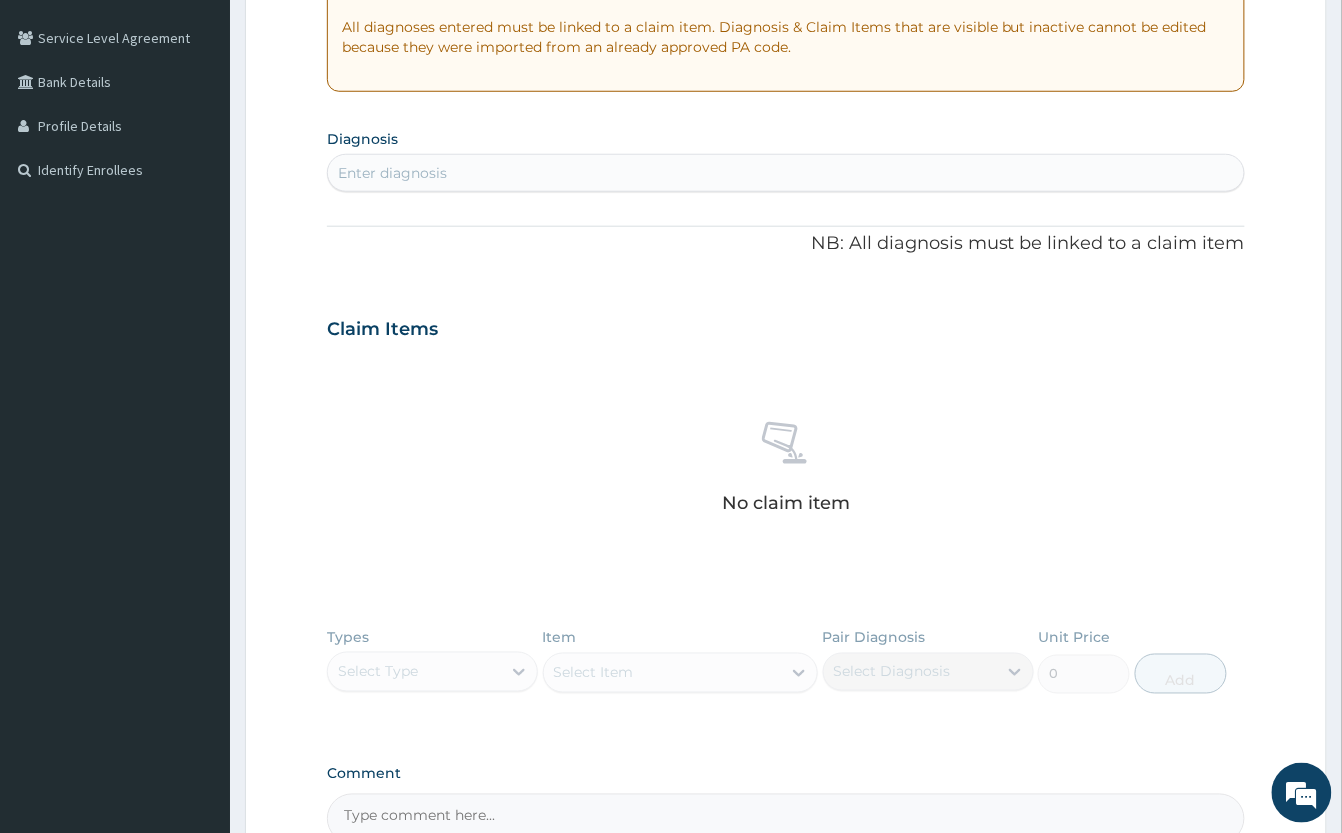 scroll, scrollTop: 525, scrollLeft: 0, axis: vertical 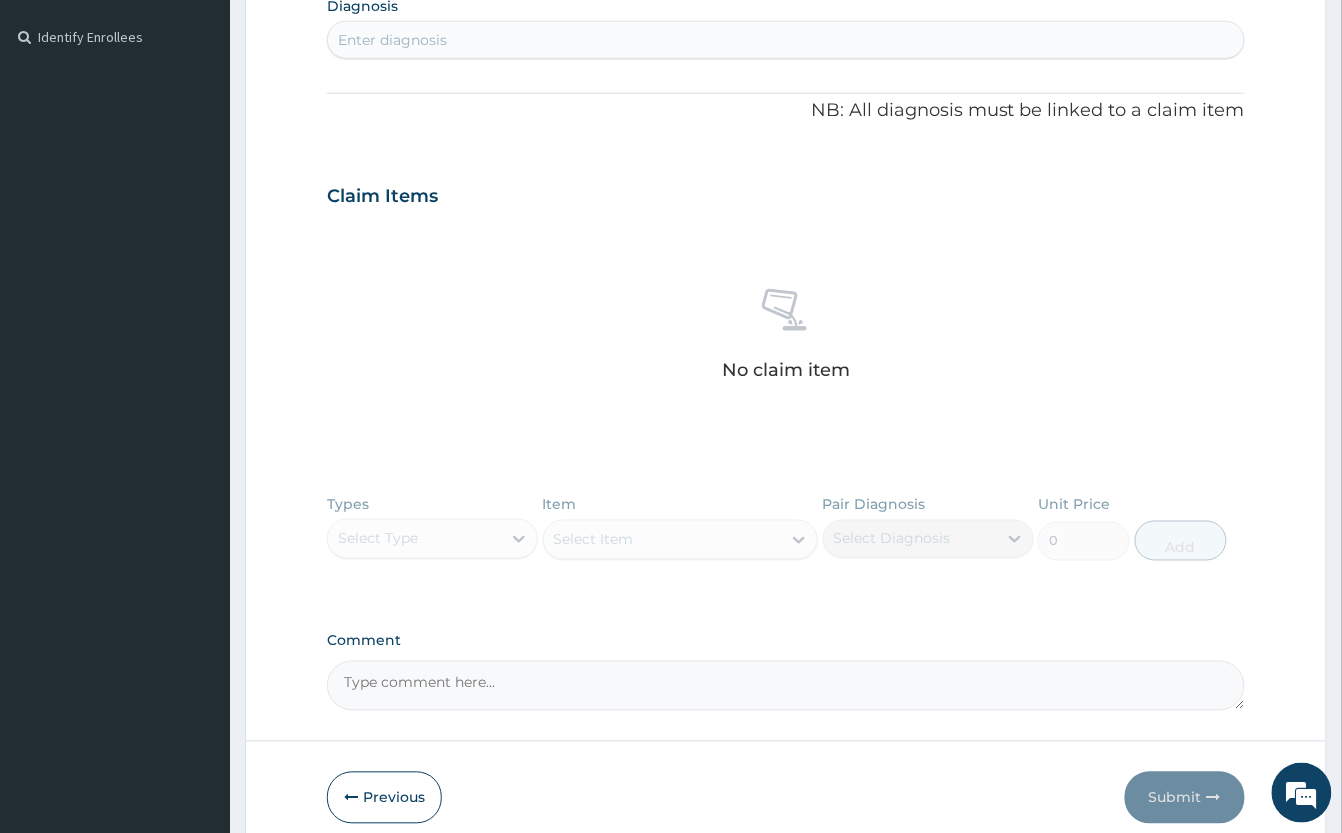 click on "Enter diagnosis" at bounding box center (786, 40) 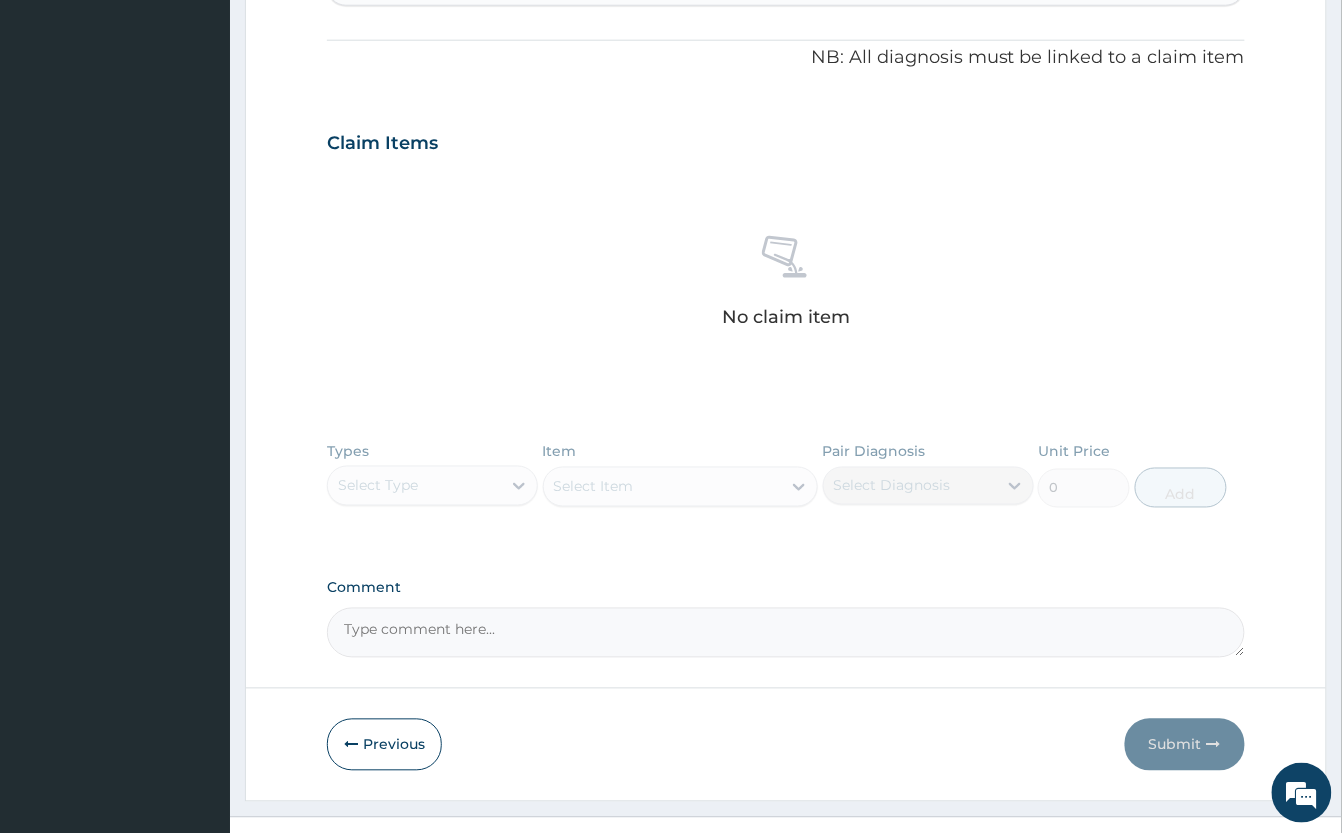 scroll, scrollTop: 453, scrollLeft: 0, axis: vertical 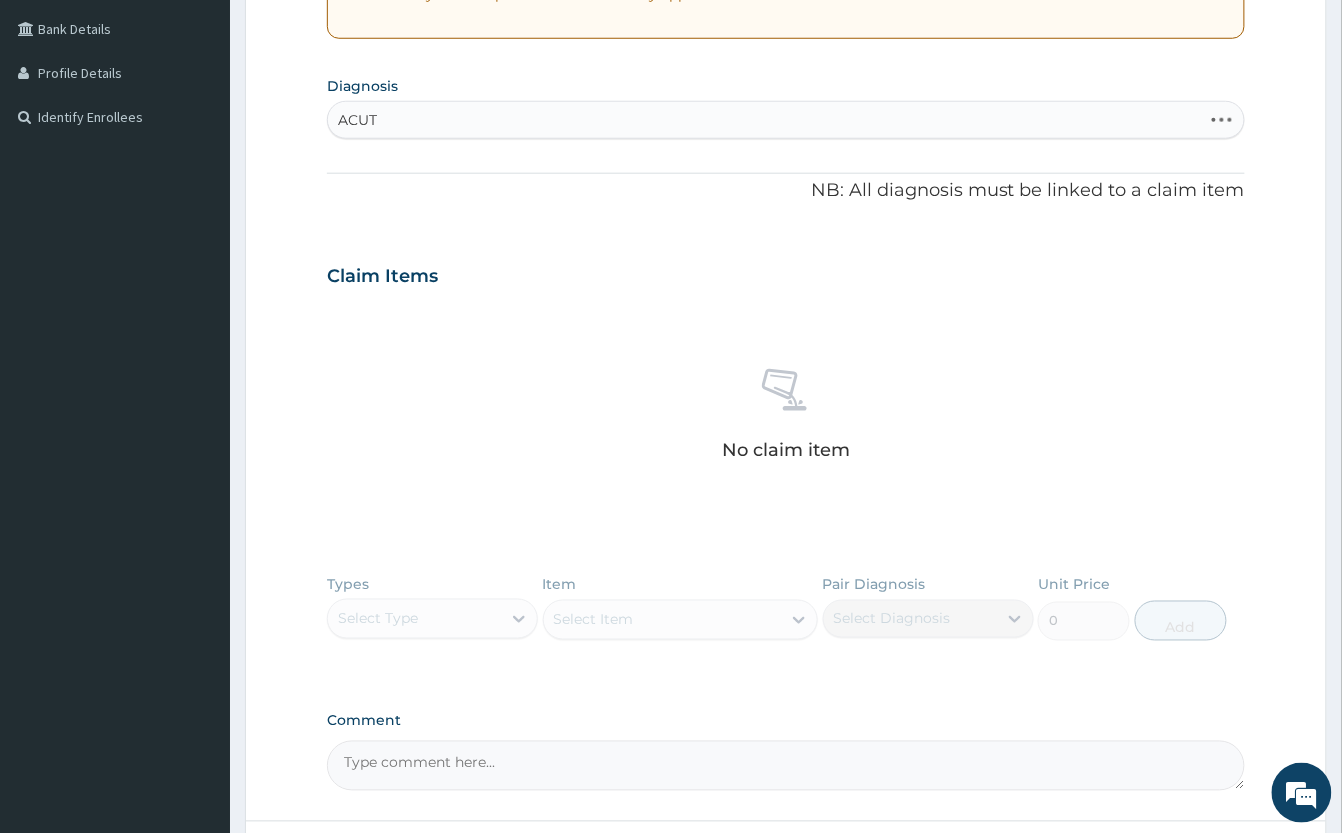 type on "ACUTE" 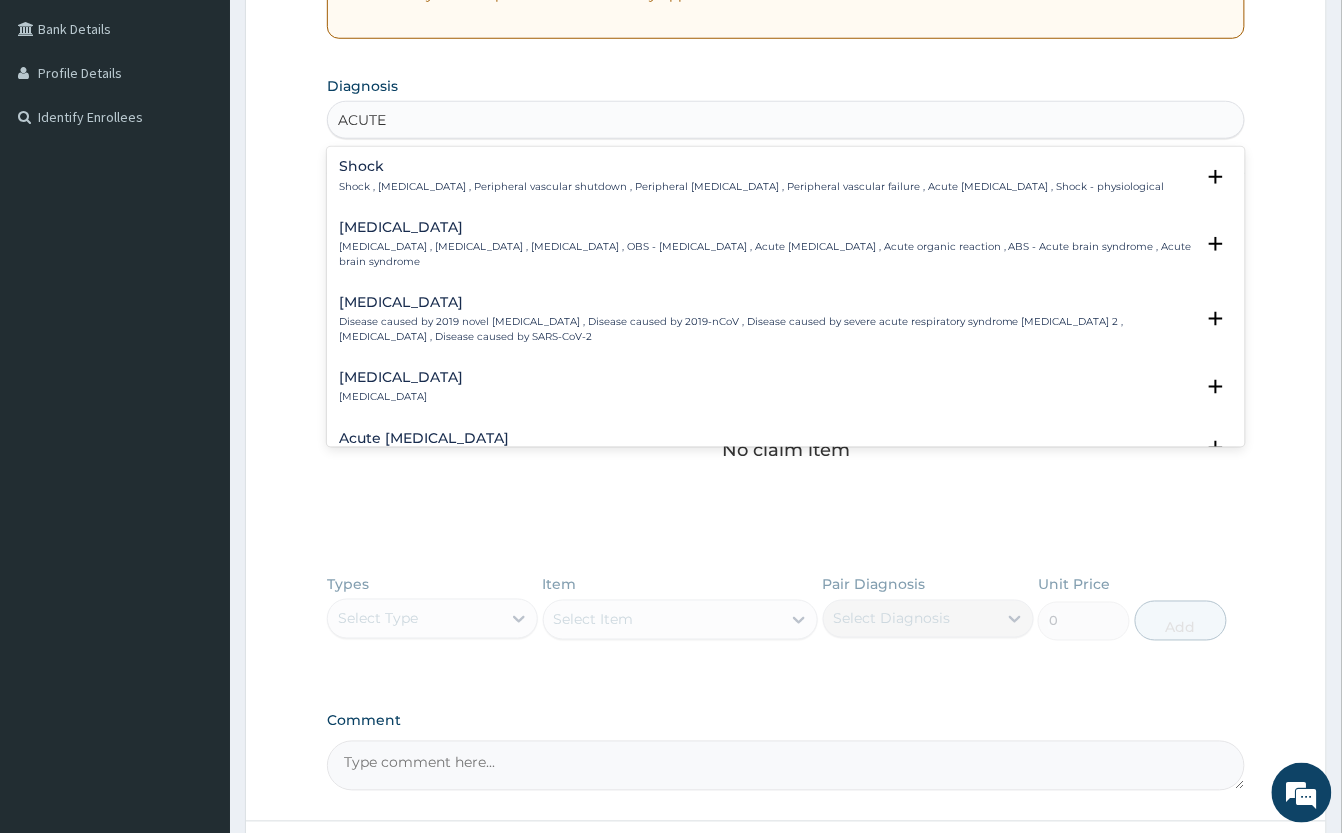 click on "Shock" at bounding box center [752, 166] 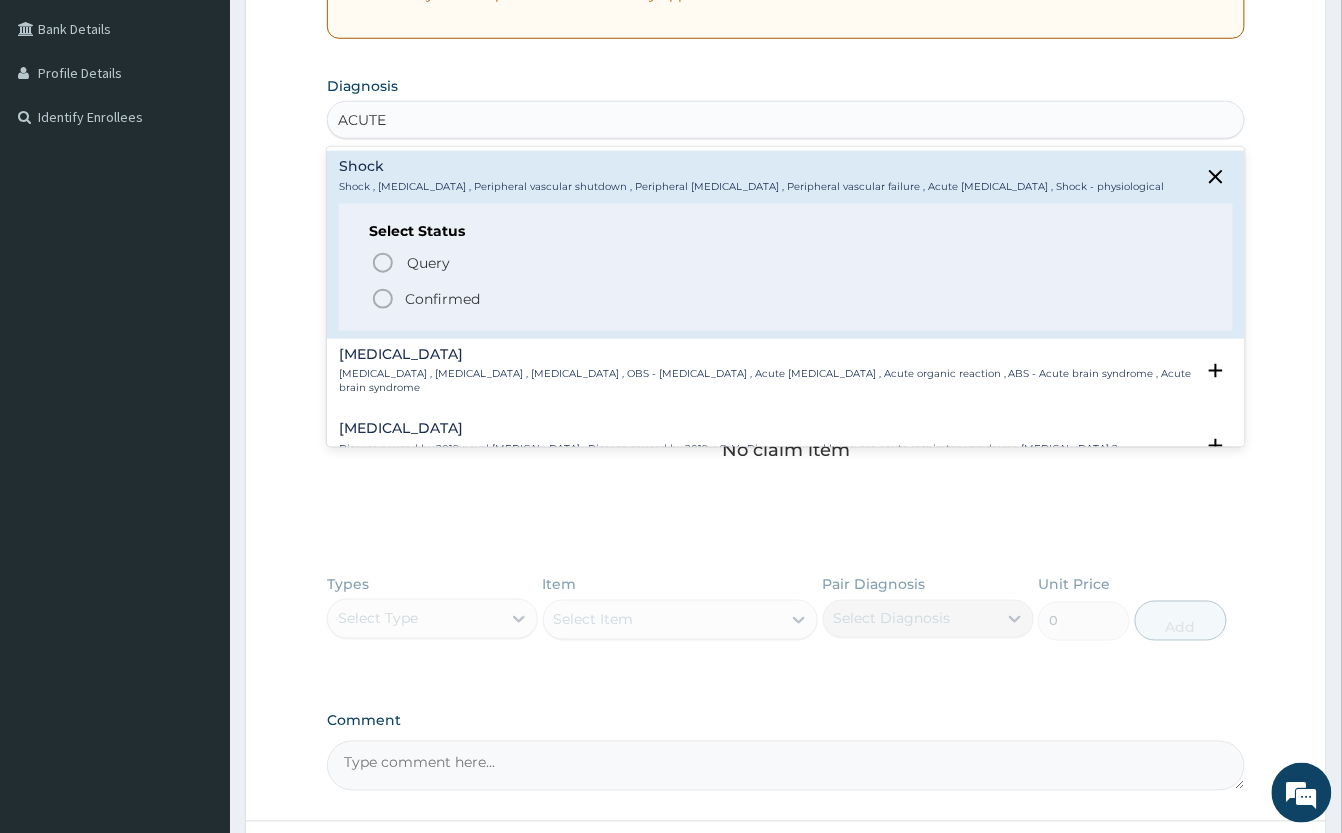 click on "Confirmed" at bounding box center (787, 299) 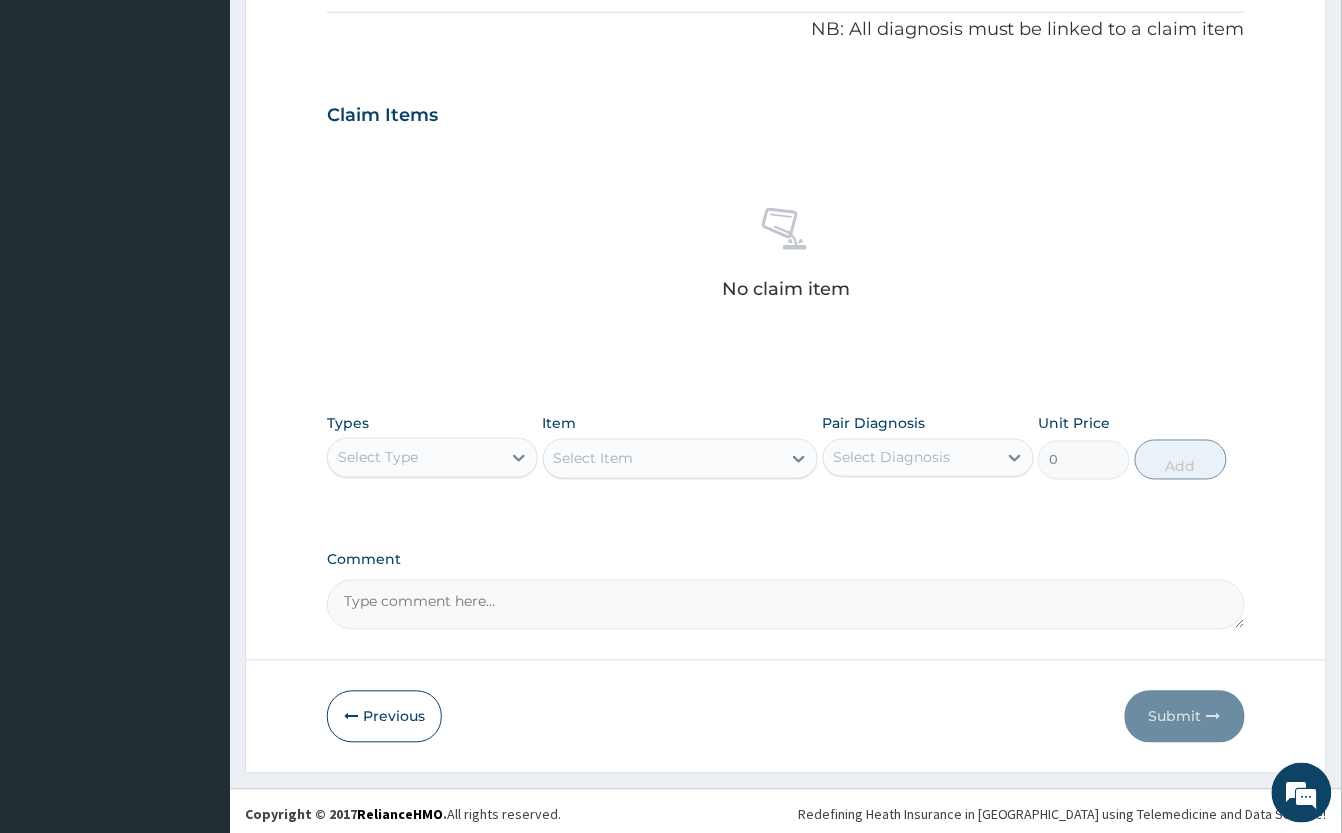 scroll, scrollTop: 629, scrollLeft: 0, axis: vertical 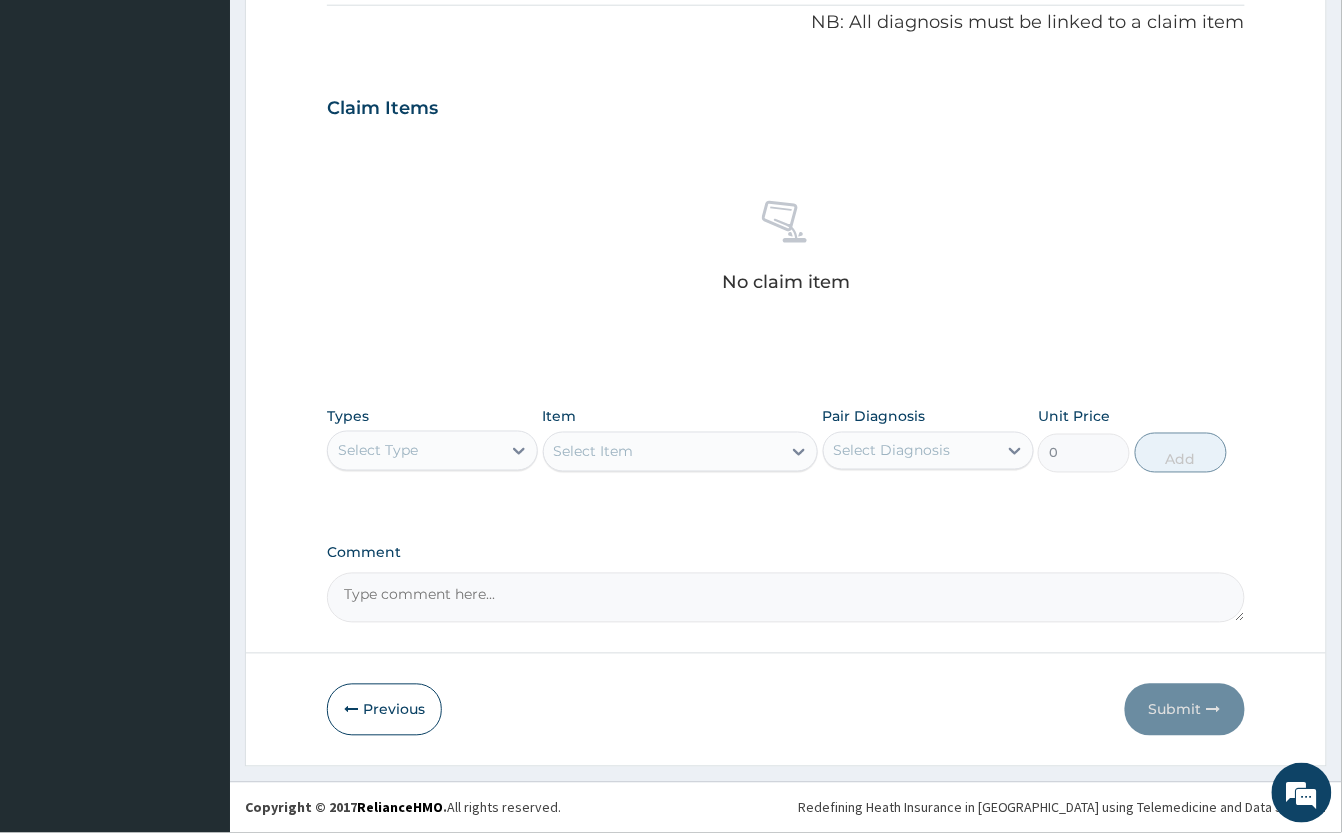 click on "Select Type" at bounding box center (414, 451) 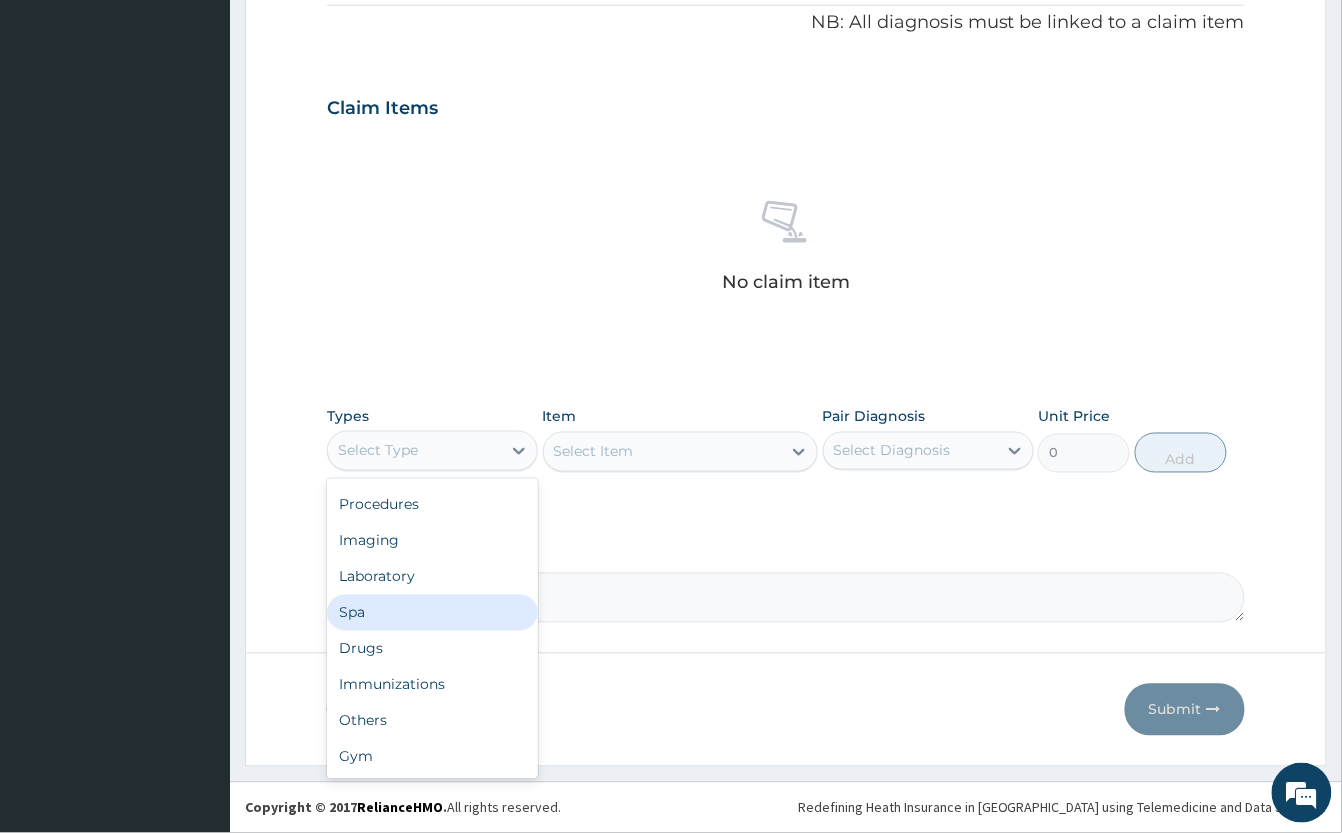 scroll, scrollTop: 0, scrollLeft: 0, axis: both 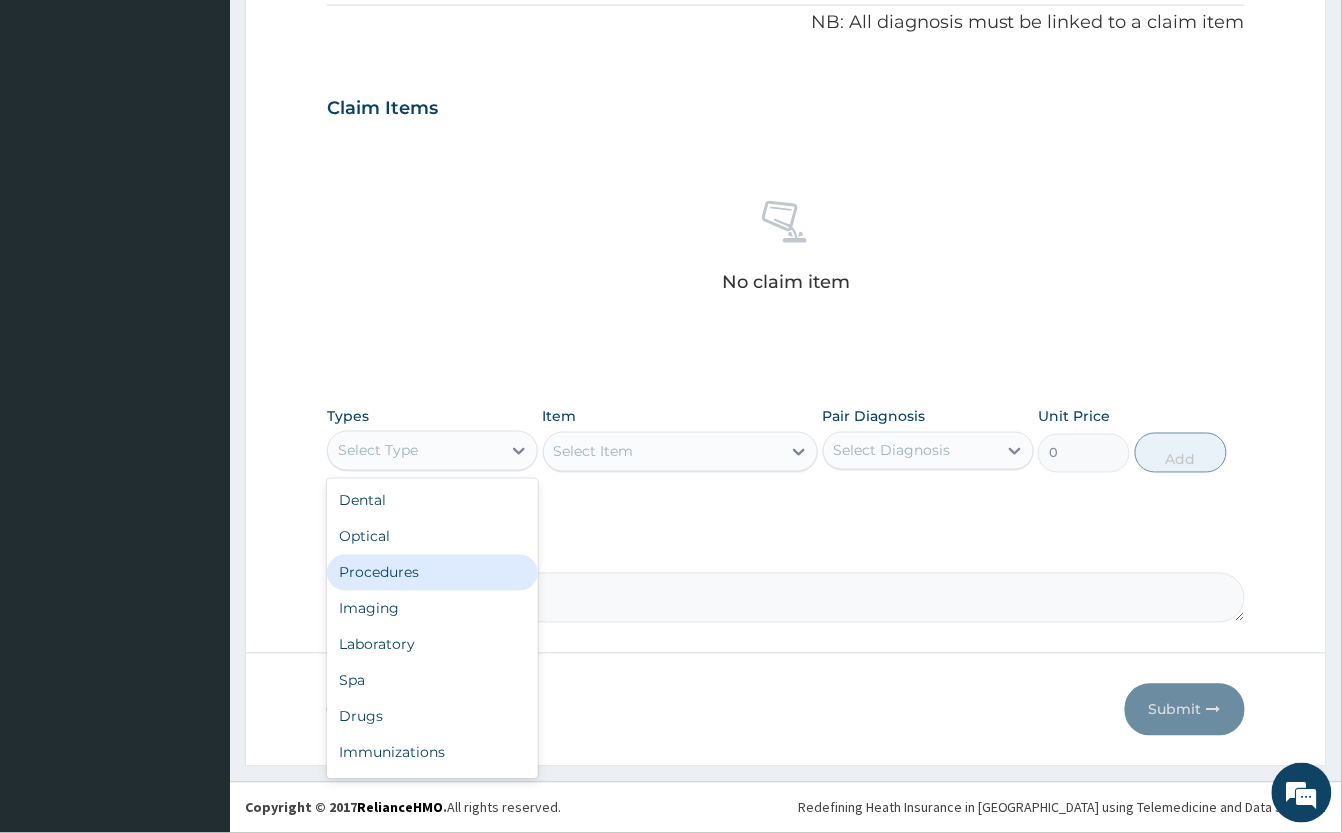 click on "Procedures" at bounding box center (432, 573) 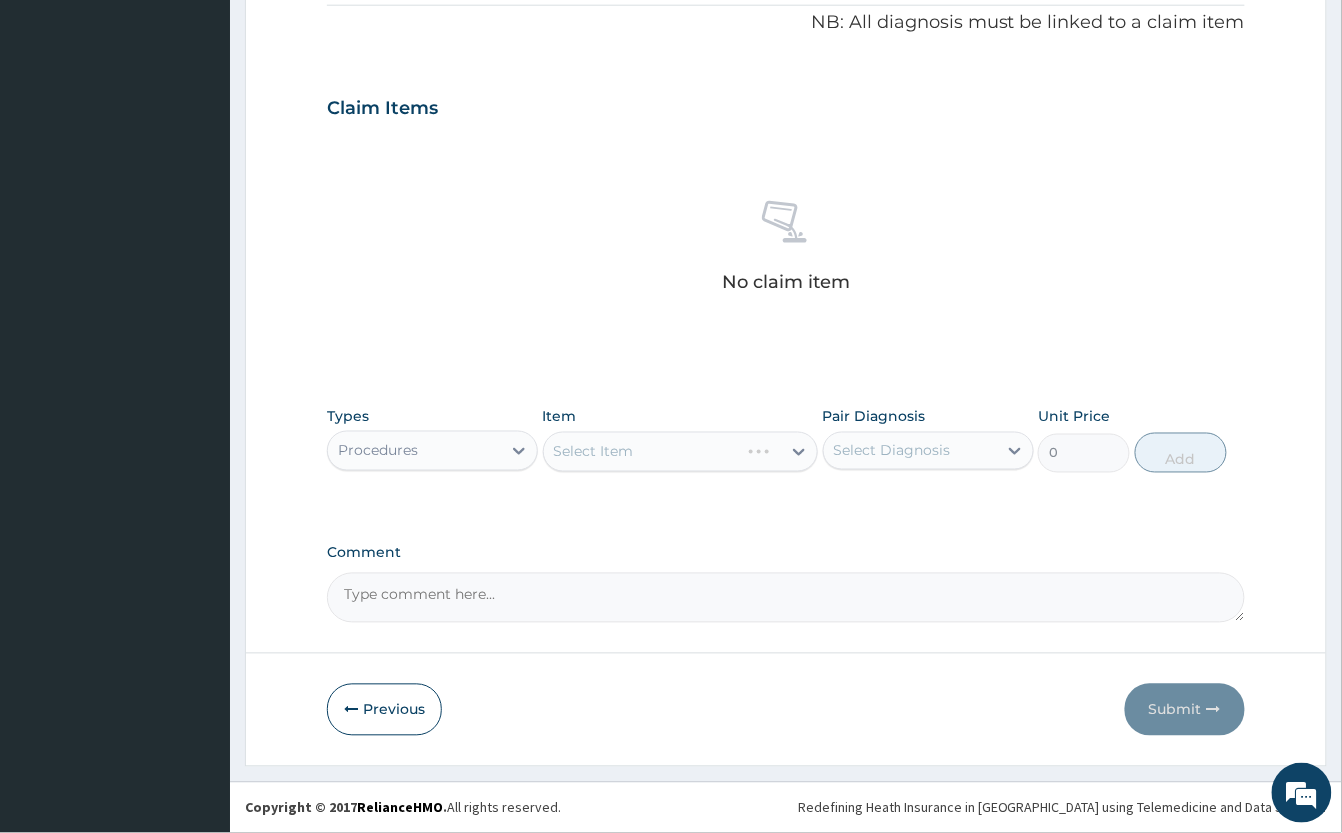 click on "Select Item" at bounding box center (680, 452) 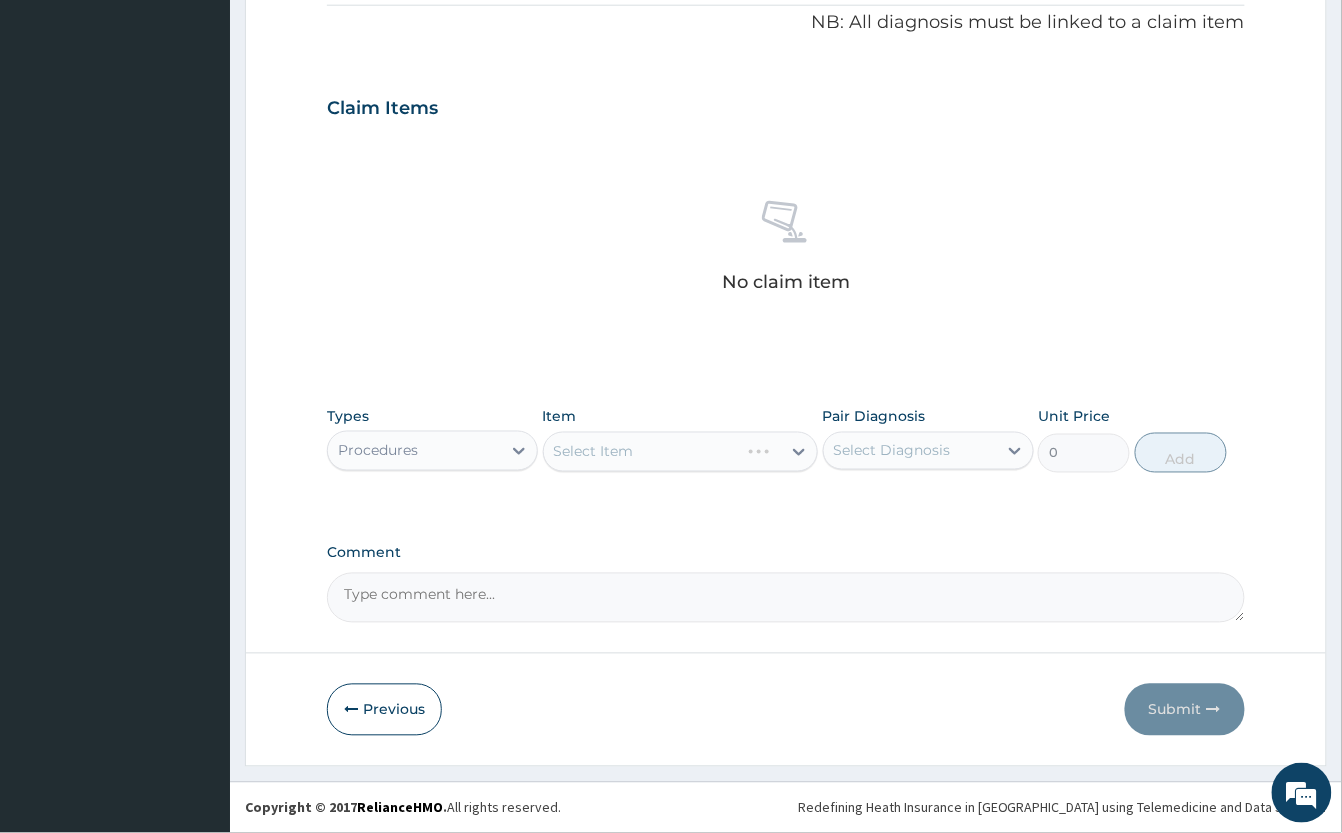 click on "Select Item" at bounding box center [680, 452] 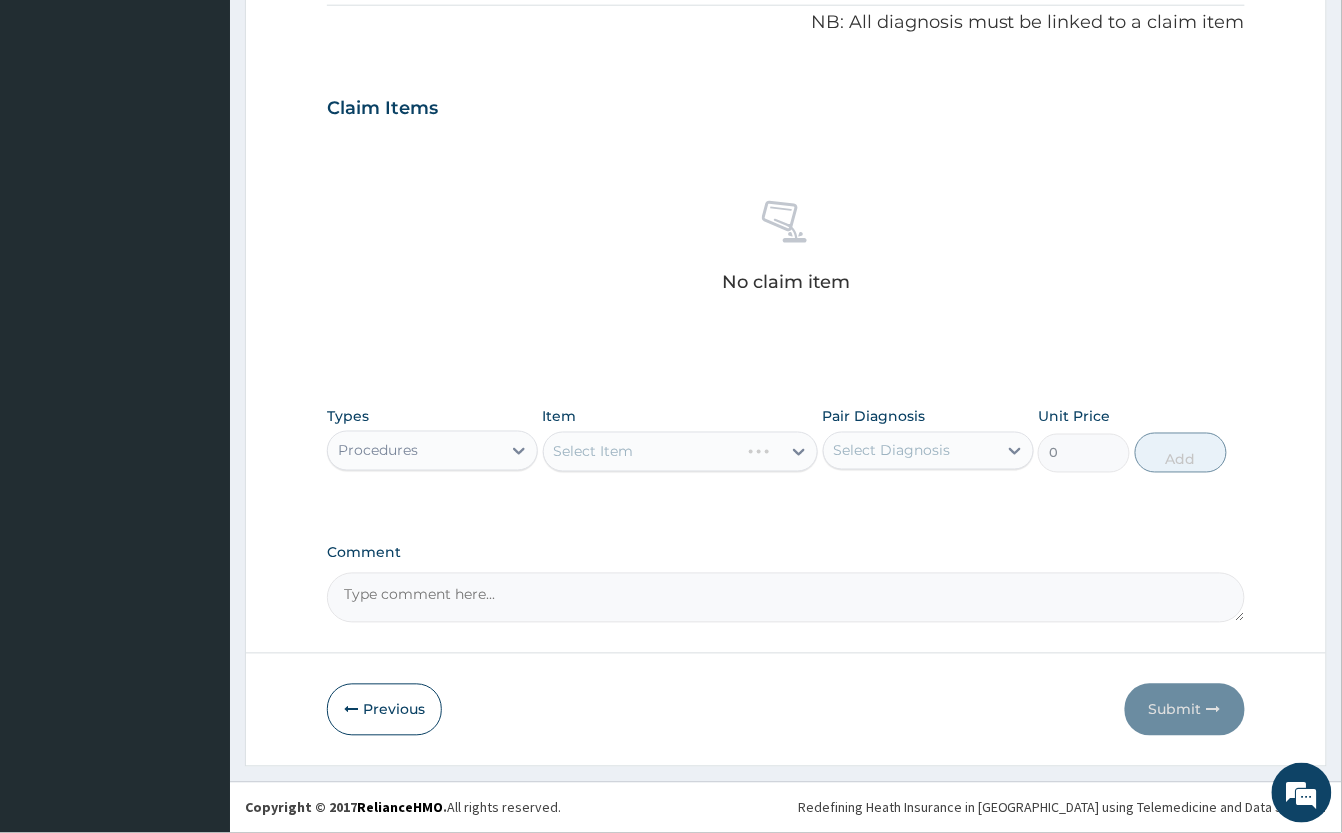 click on "Select Item" at bounding box center (680, 452) 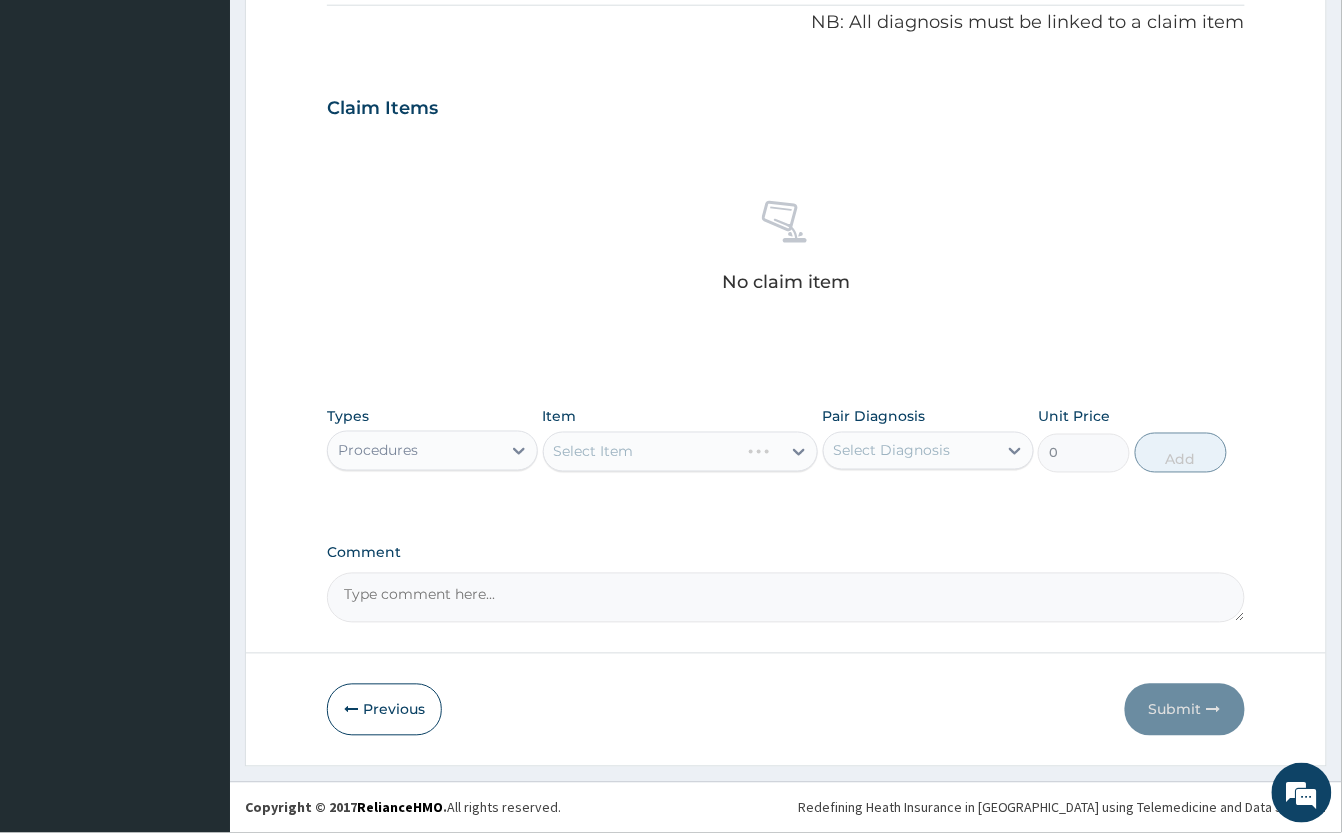 click on "Select Item" at bounding box center [680, 452] 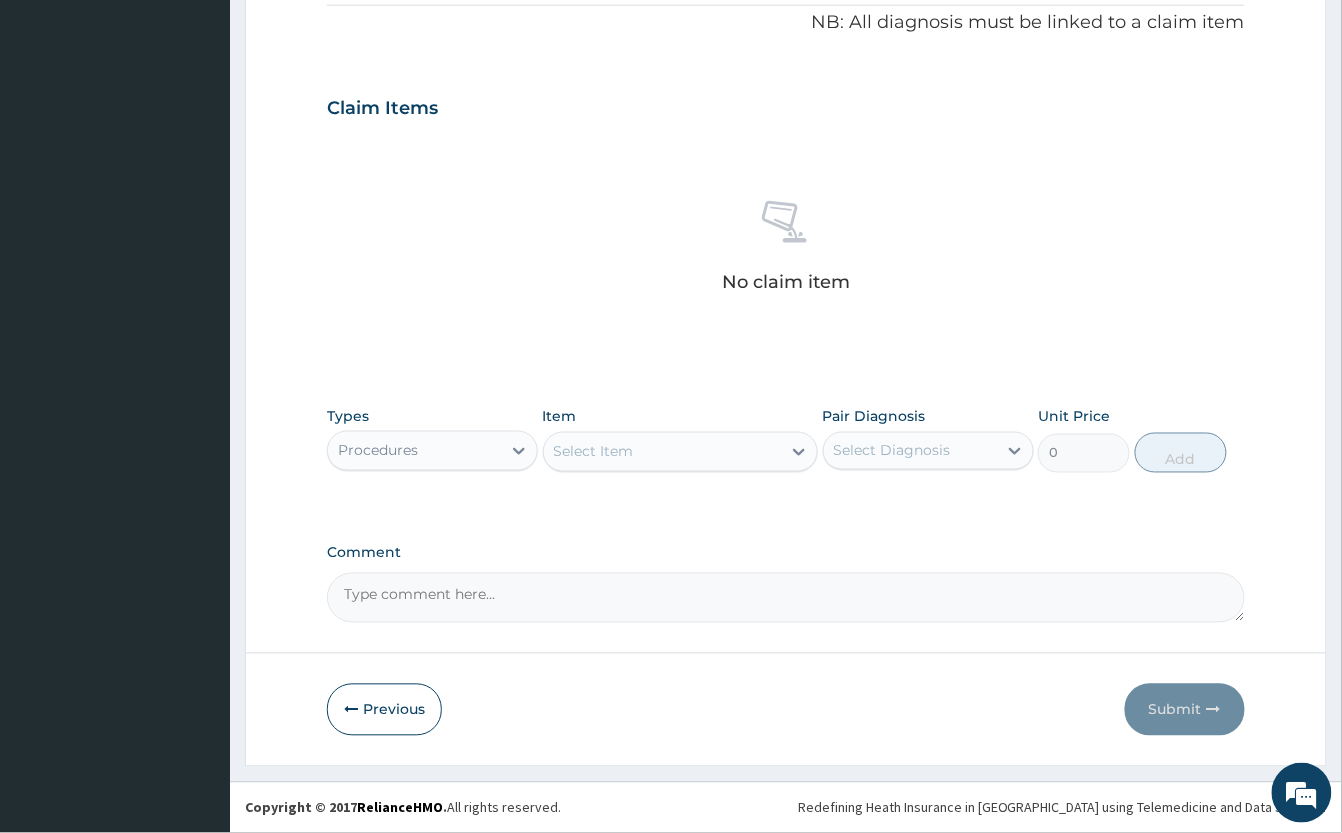 click on "Select Item" at bounding box center [662, 452] 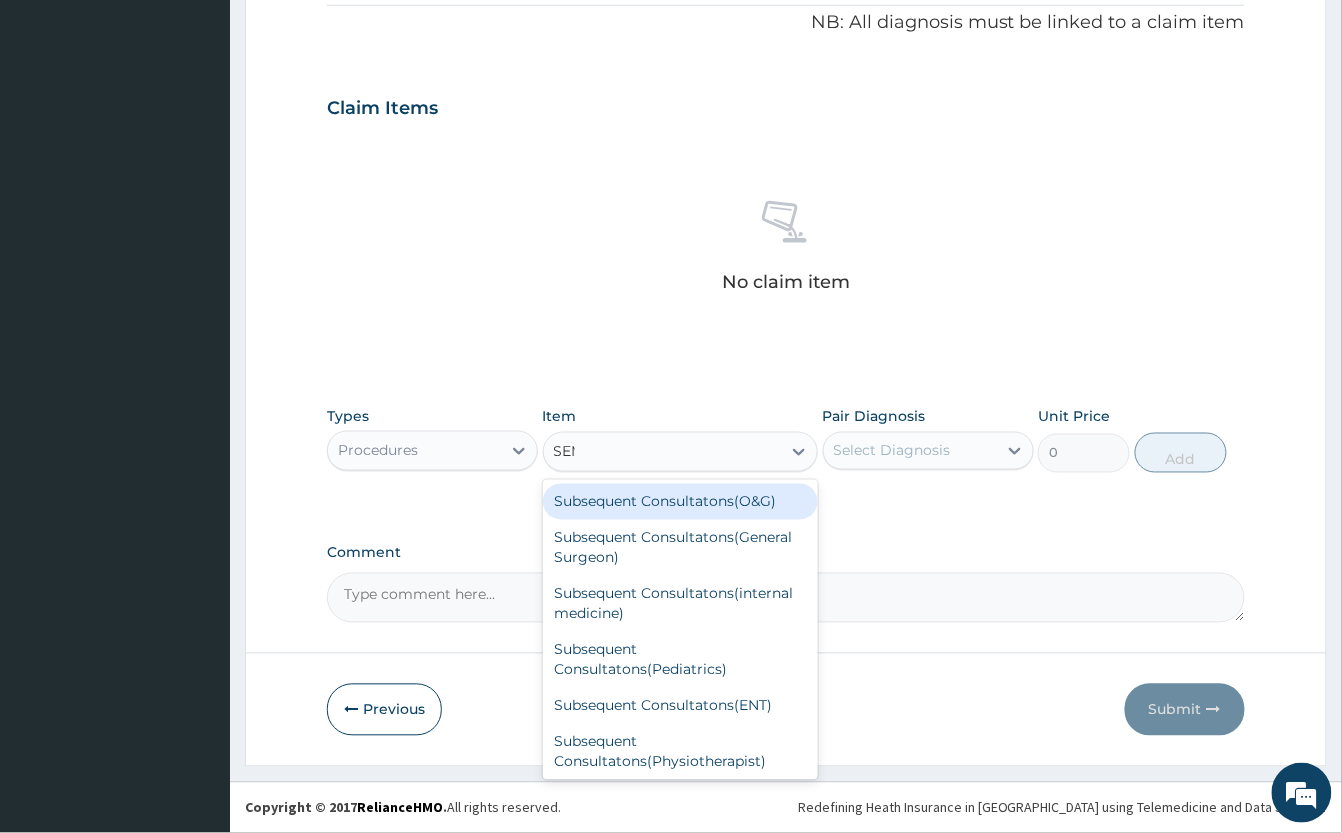 type on "SEMI" 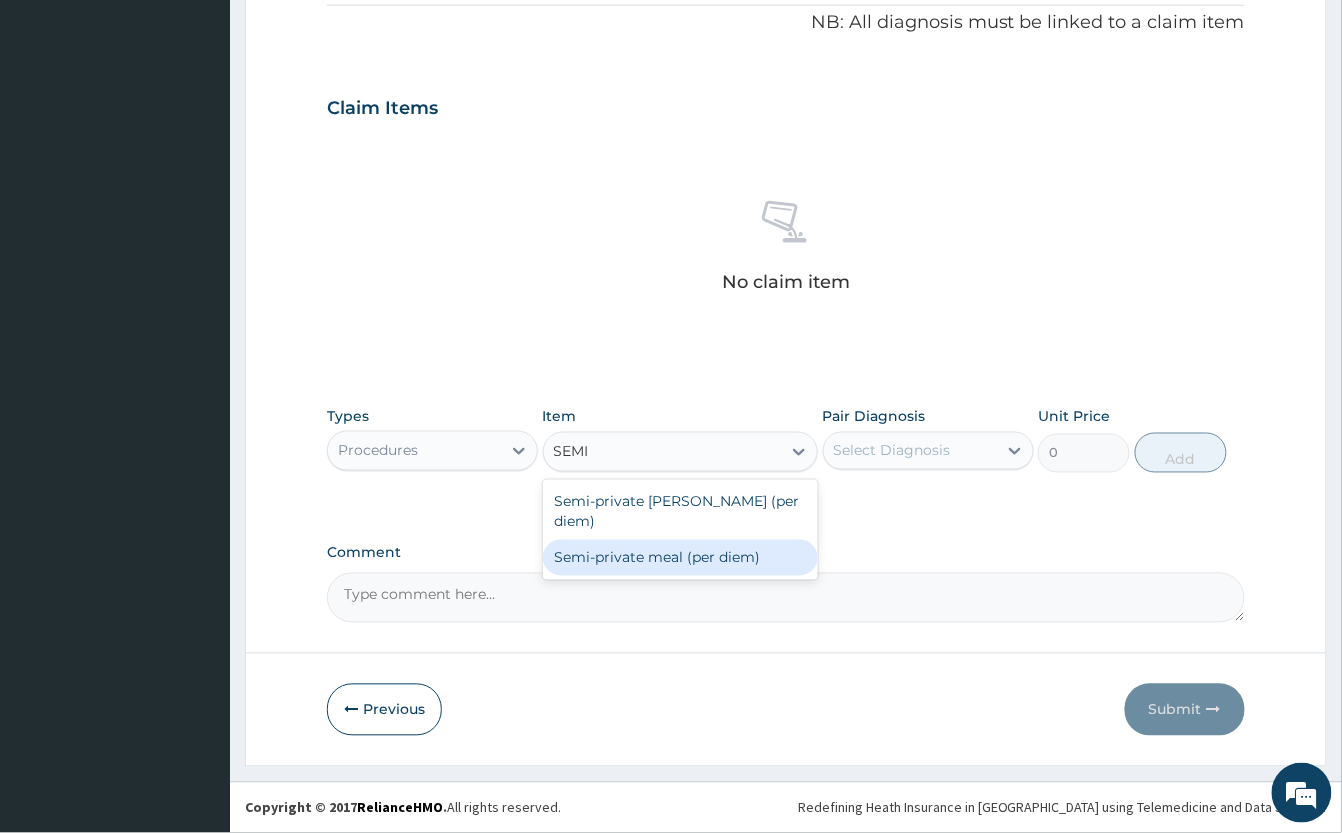 click on "Semi-private meal  (per diem)" at bounding box center (680, 558) 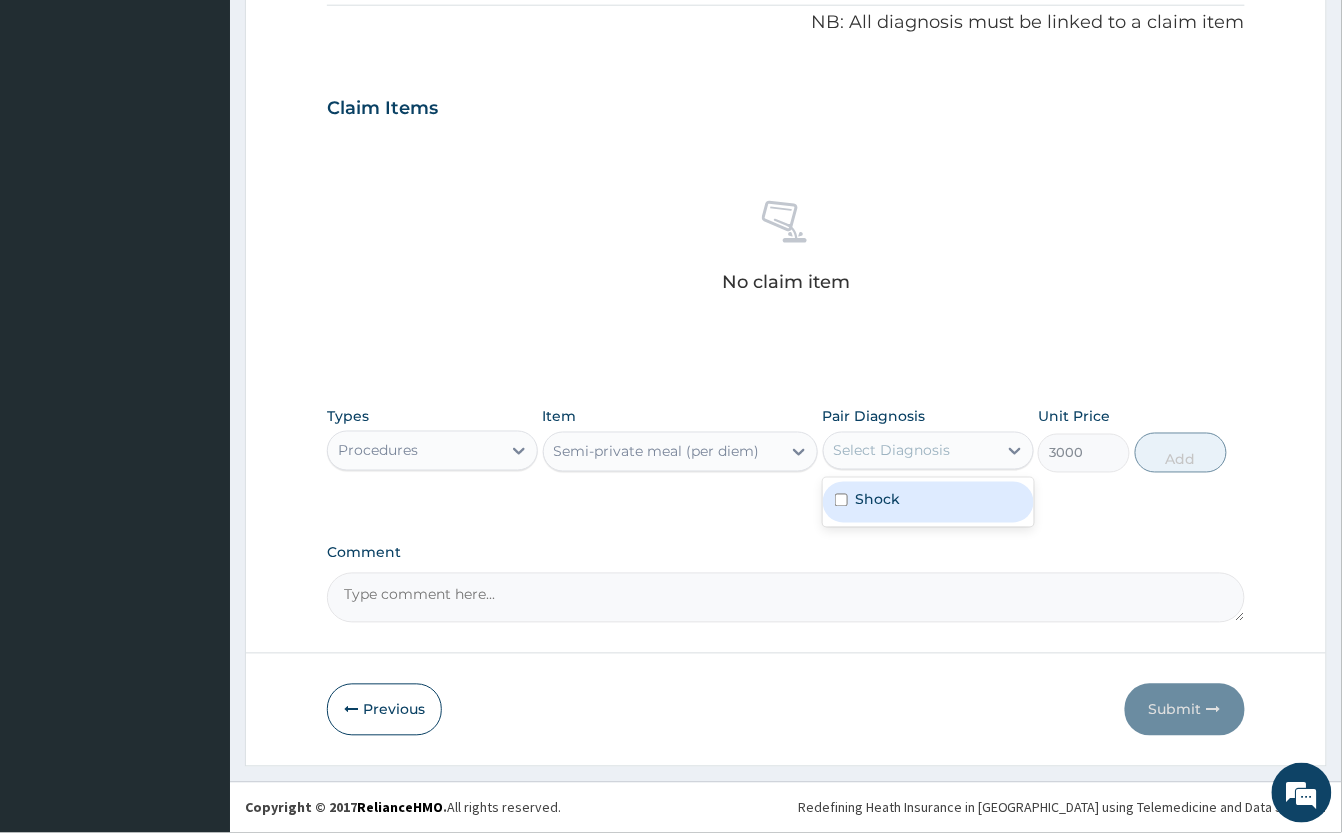 click on "Select Diagnosis" at bounding box center (892, 451) 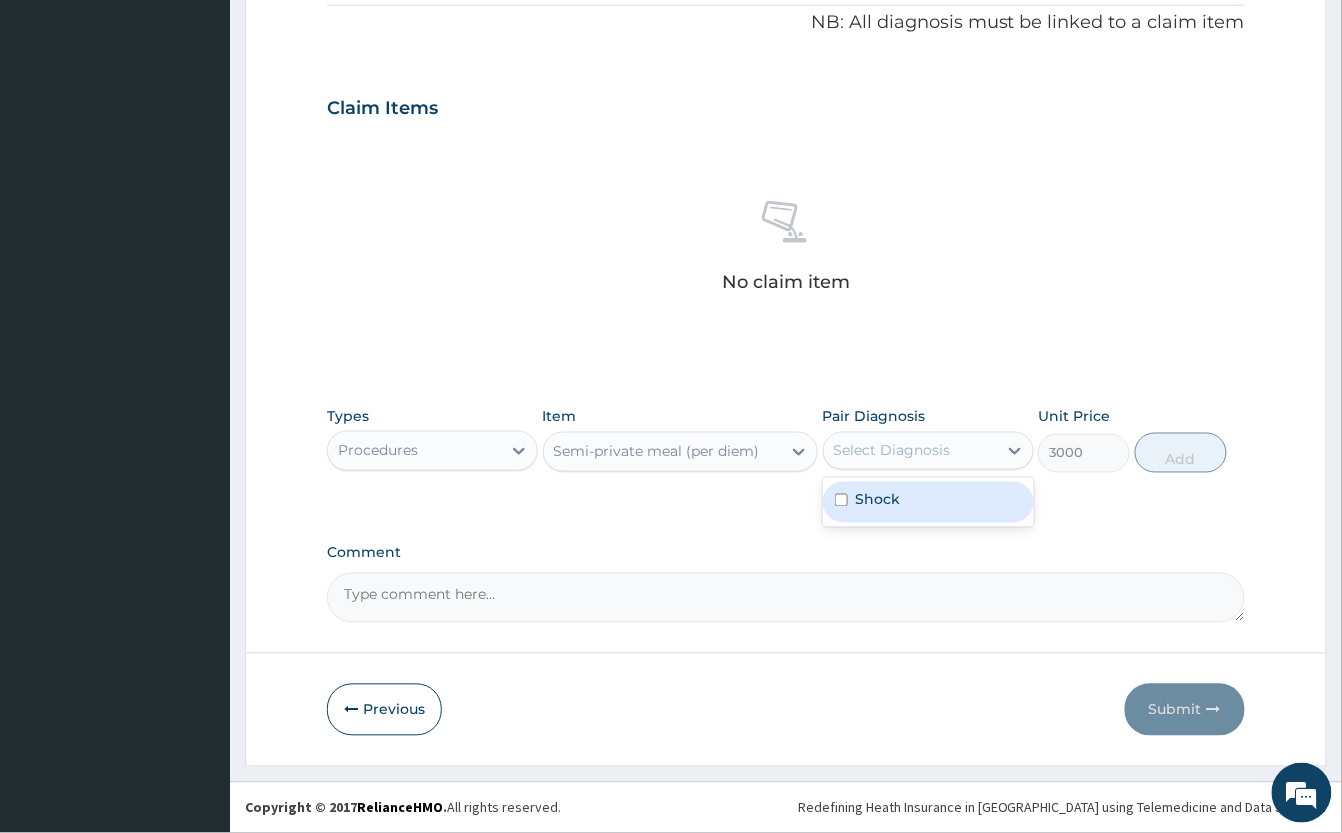 click on "Shock" at bounding box center [928, 502] 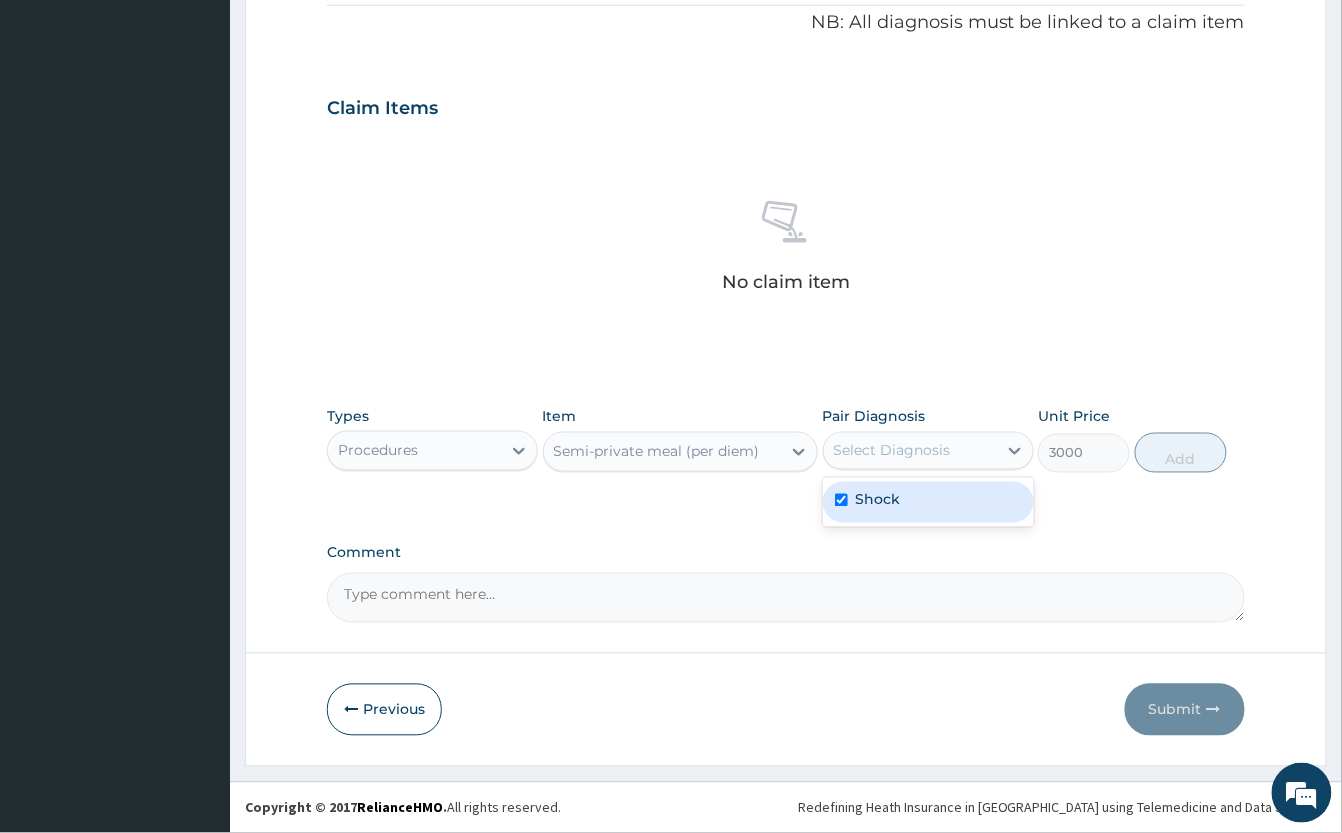 checkbox on "true" 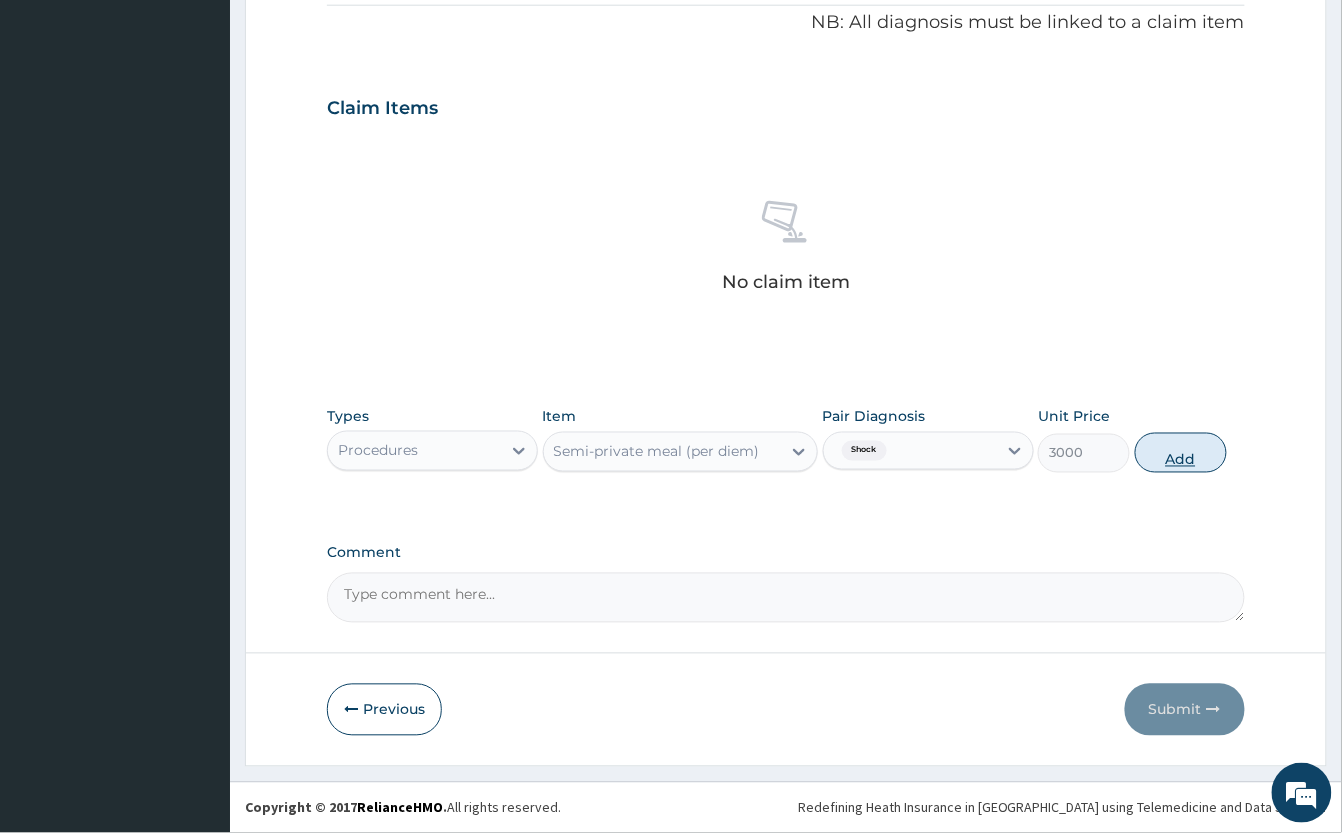 click on "Add" at bounding box center [1181, 453] 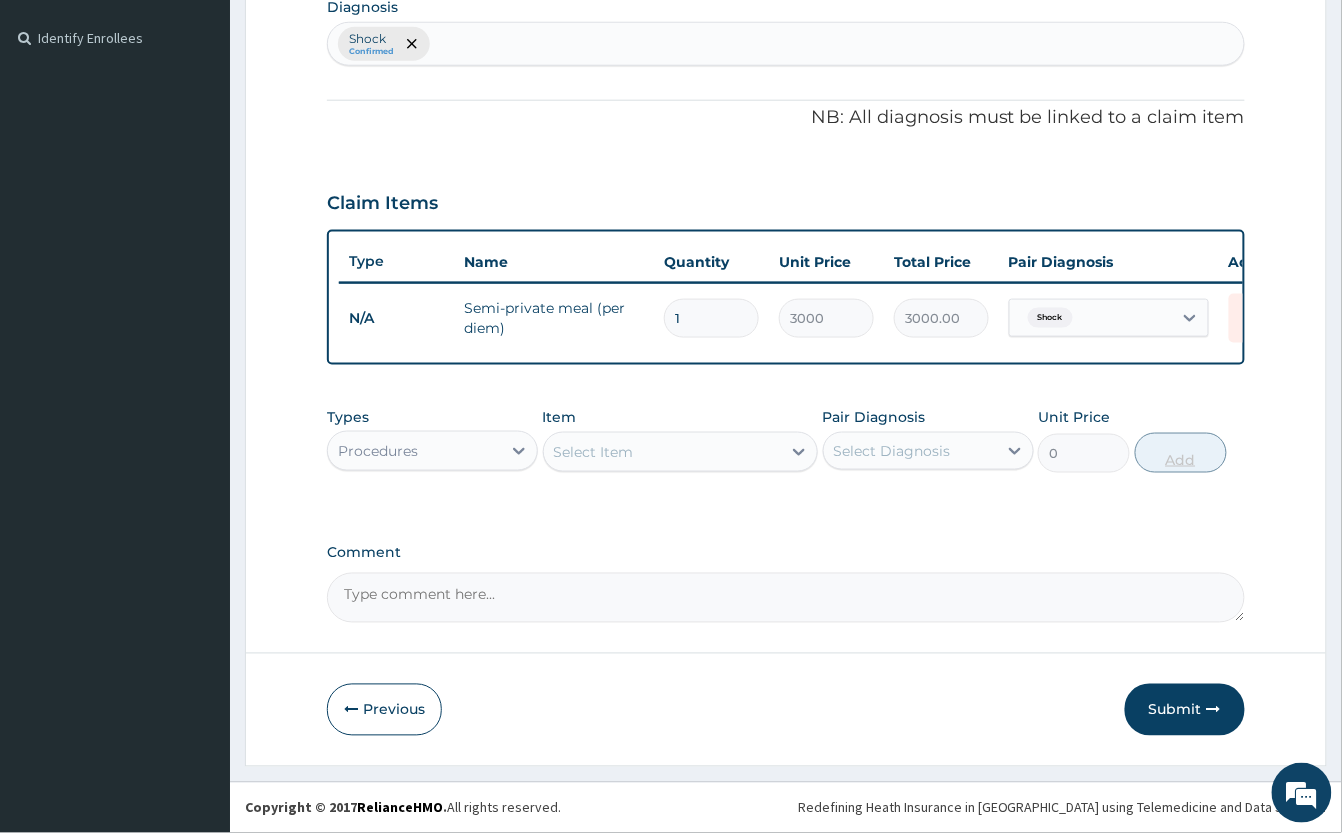 scroll, scrollTop: 556, scrollLeft: 0, axis: vertical 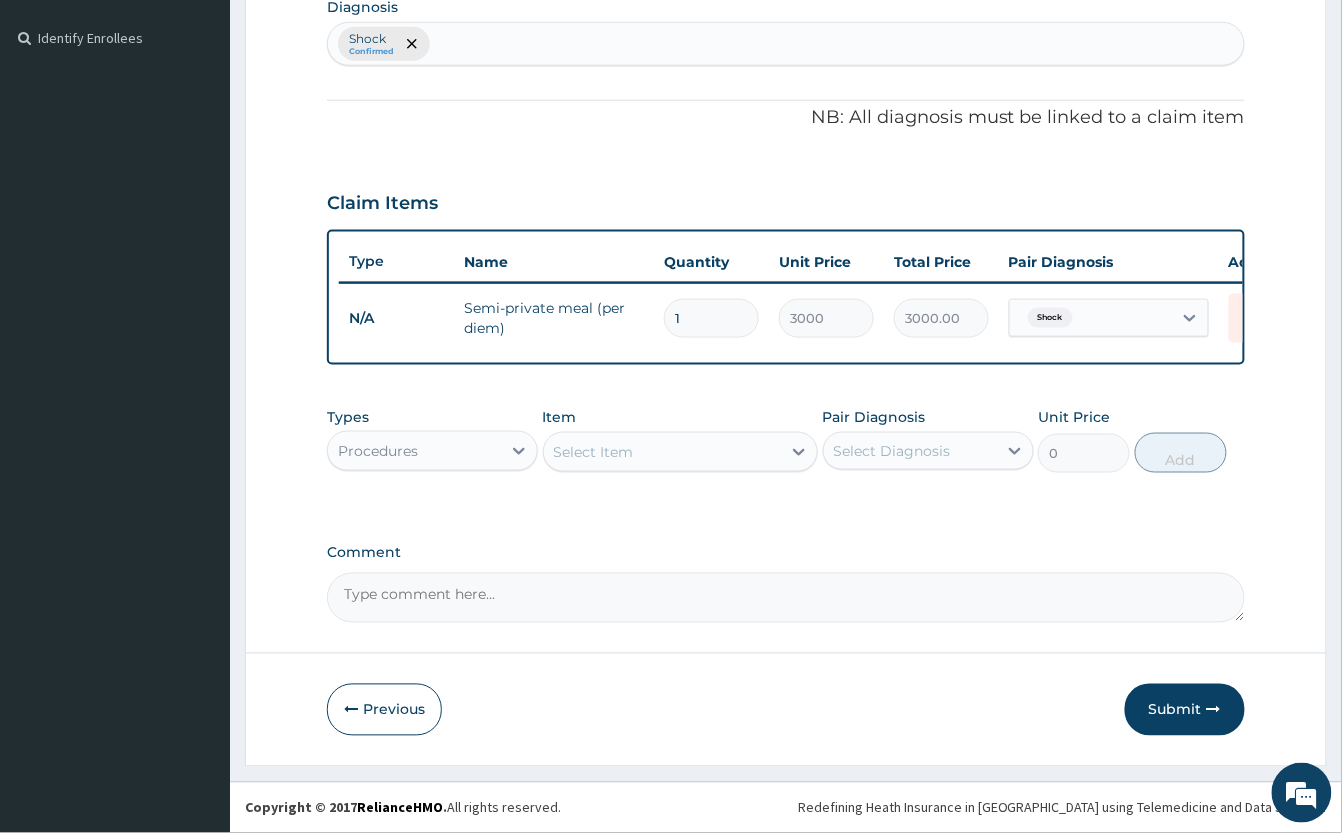 click on "Select Item" at bounding box center [662, 452] 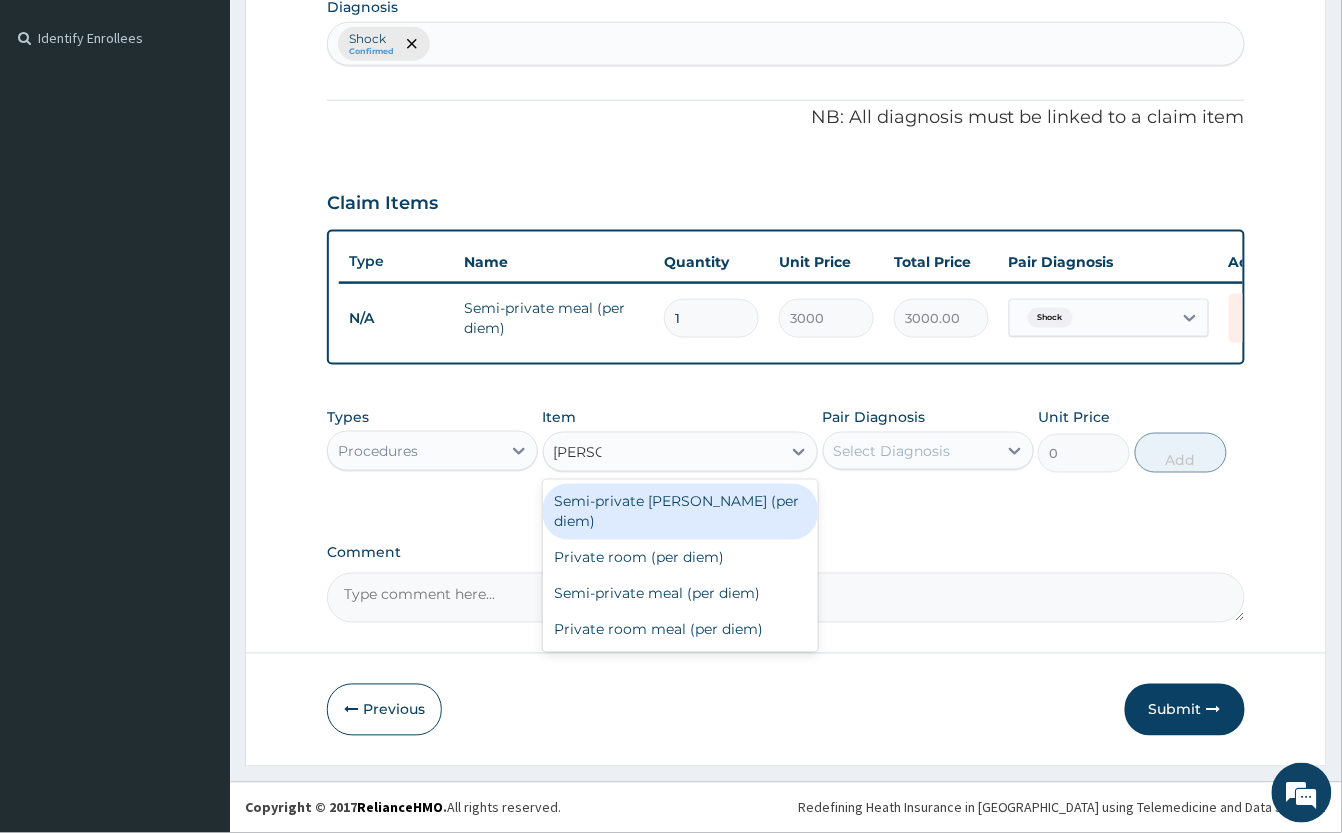 type on "PRIVAT" 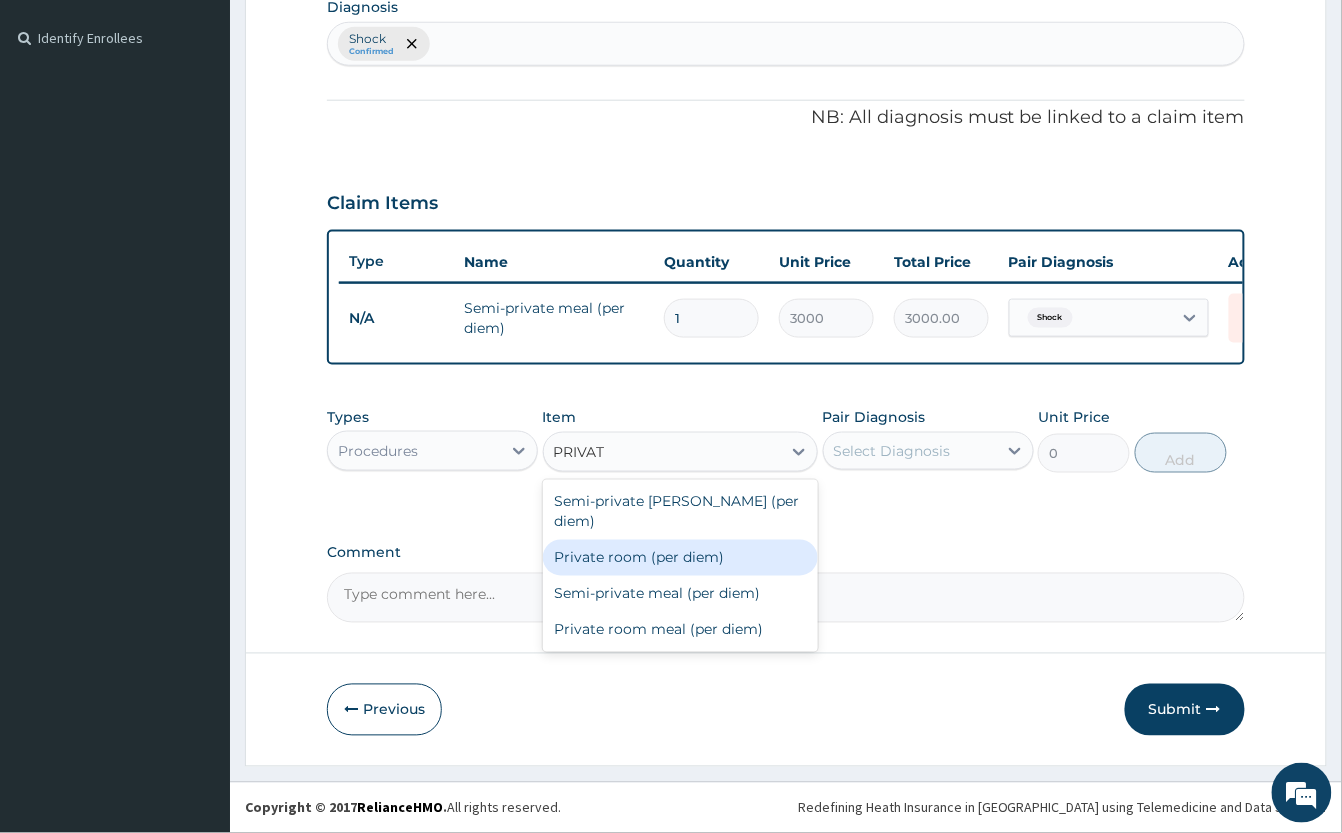 click on "Private room  (per diem)" at bounding box center [680, 558] 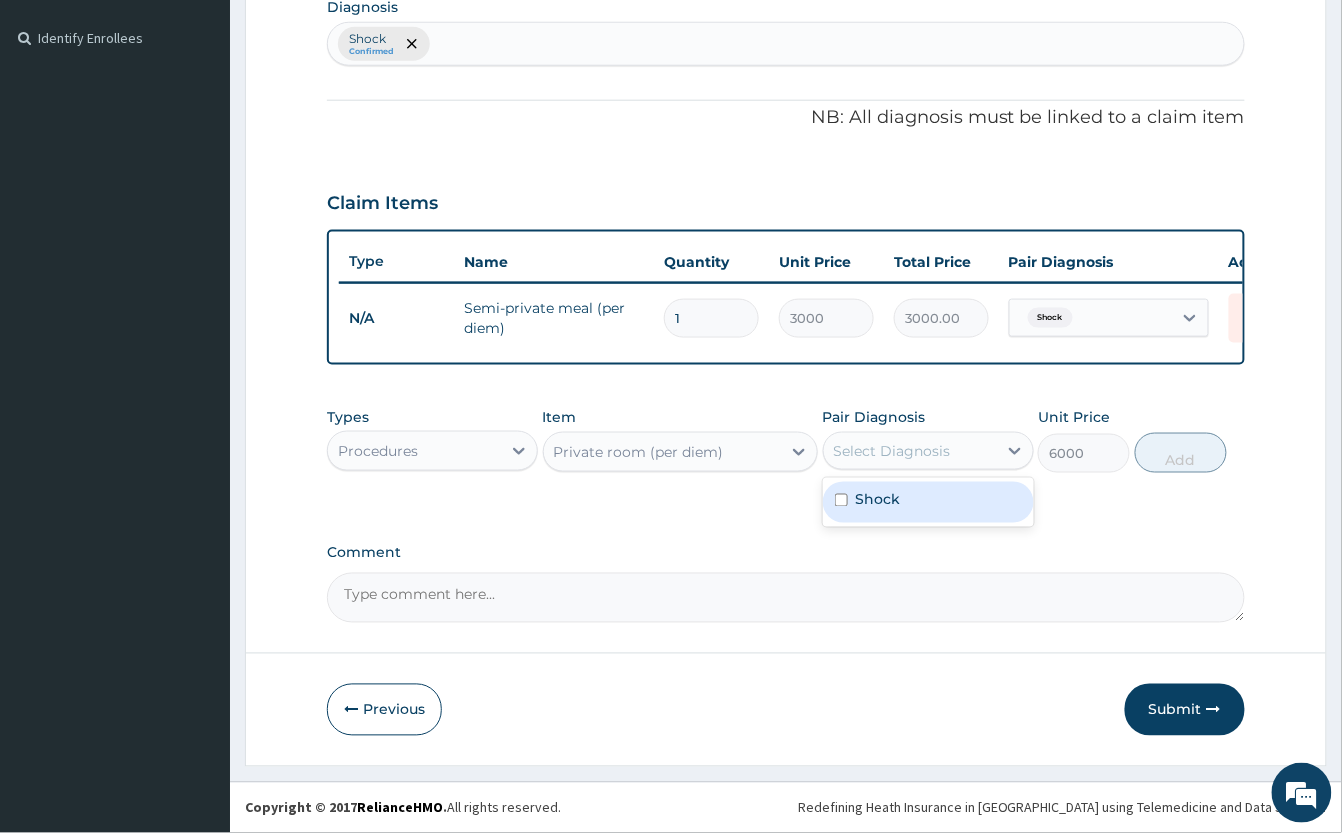 click on "Shock" at bounding box center [928, 502] 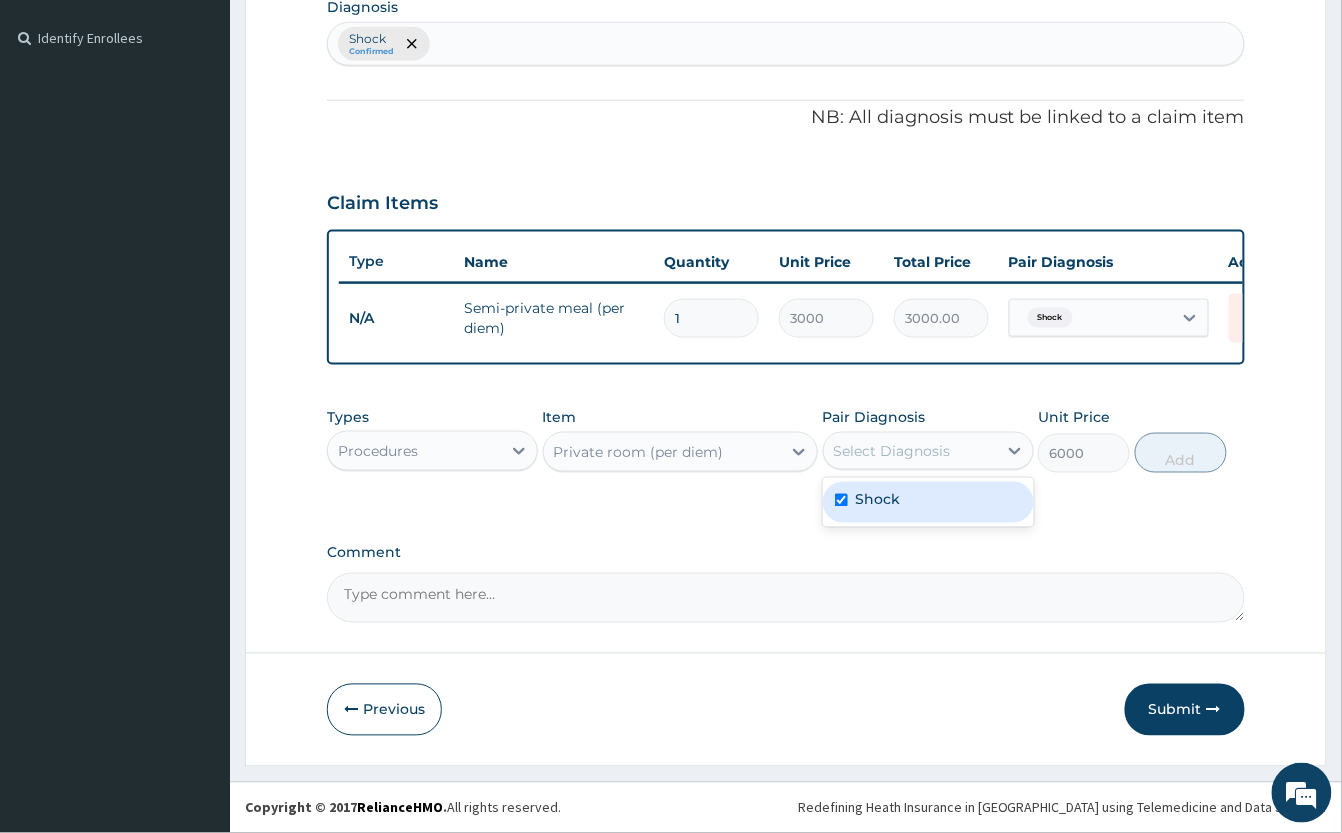 checkbox on "true" 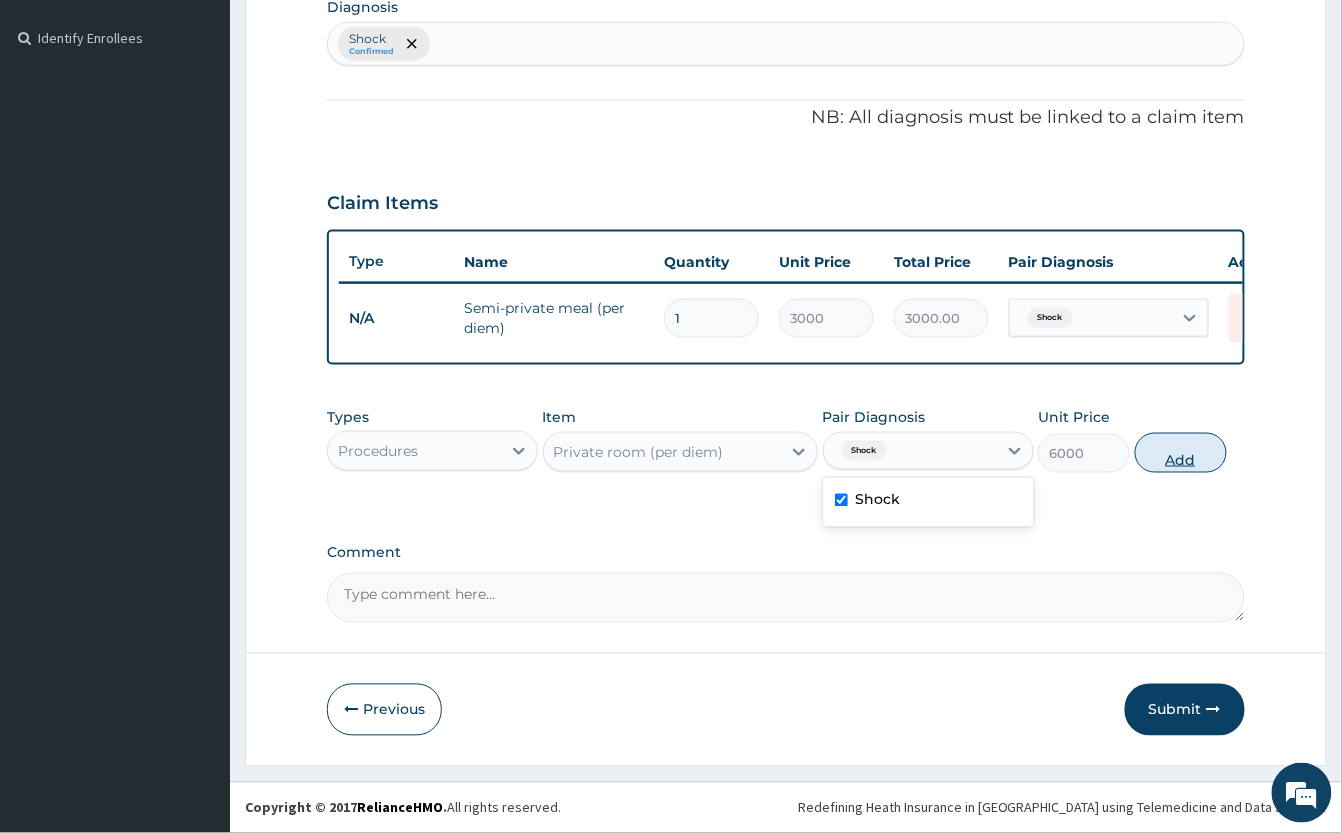 click on "Add" at bounding box center [1181, 453] 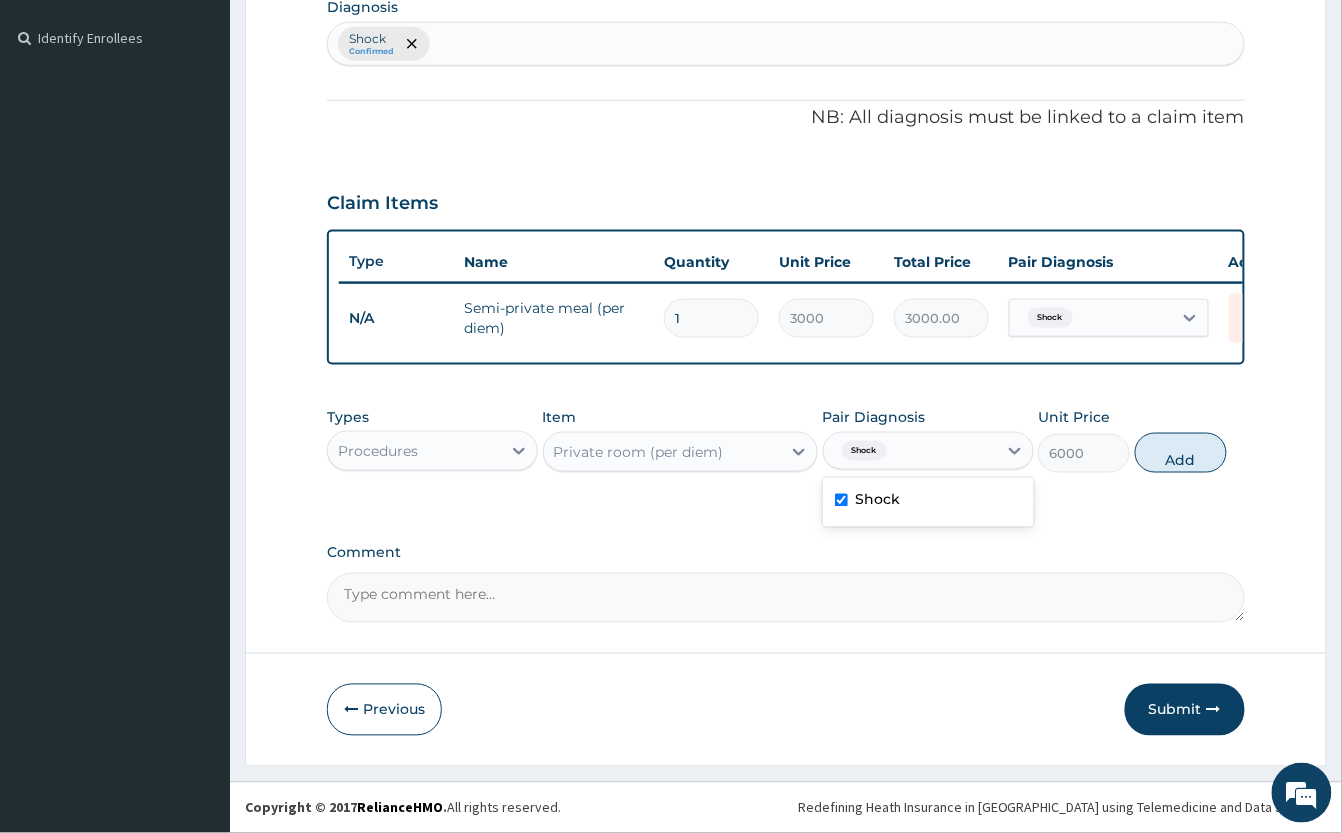 type on "0" 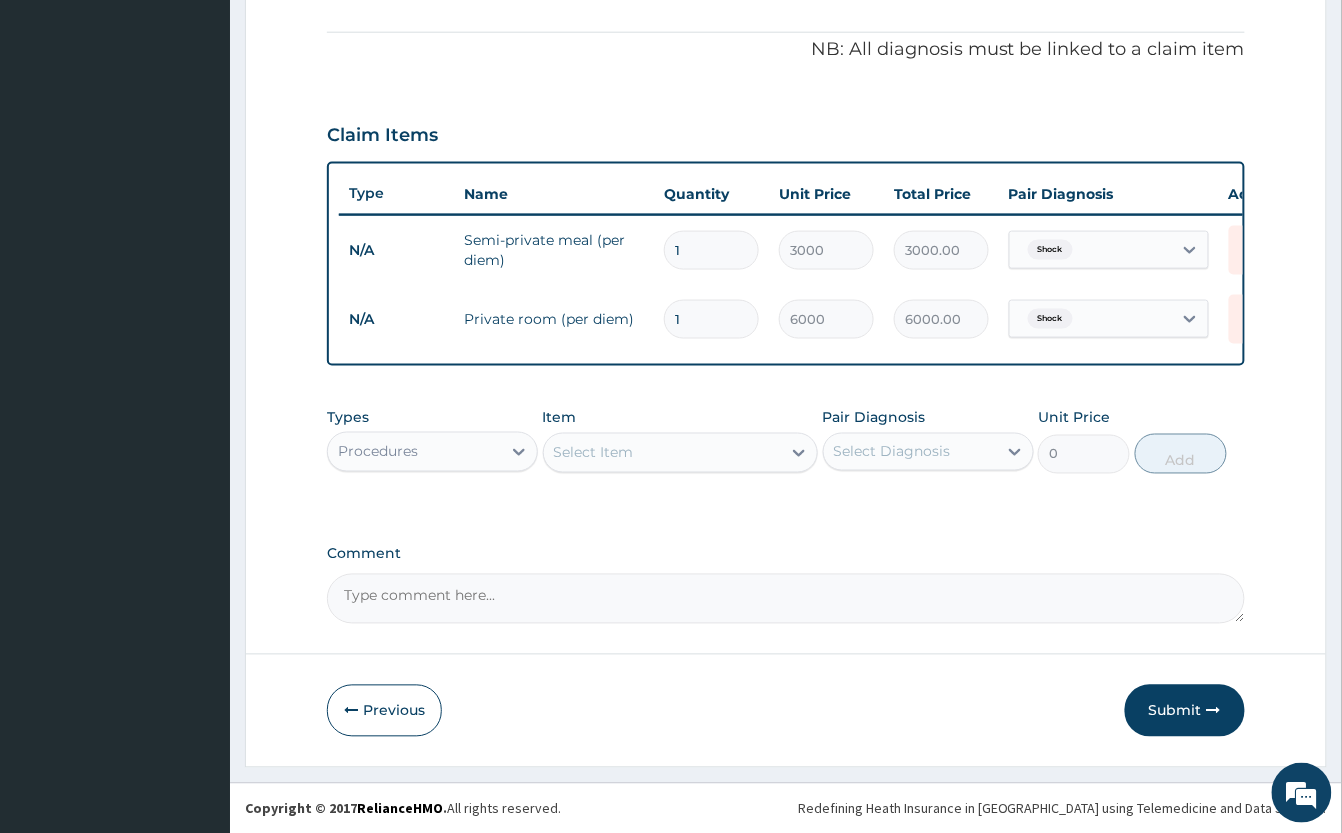 scroll, scrollTop: 625, scrollLeft: 0, axis: vertical 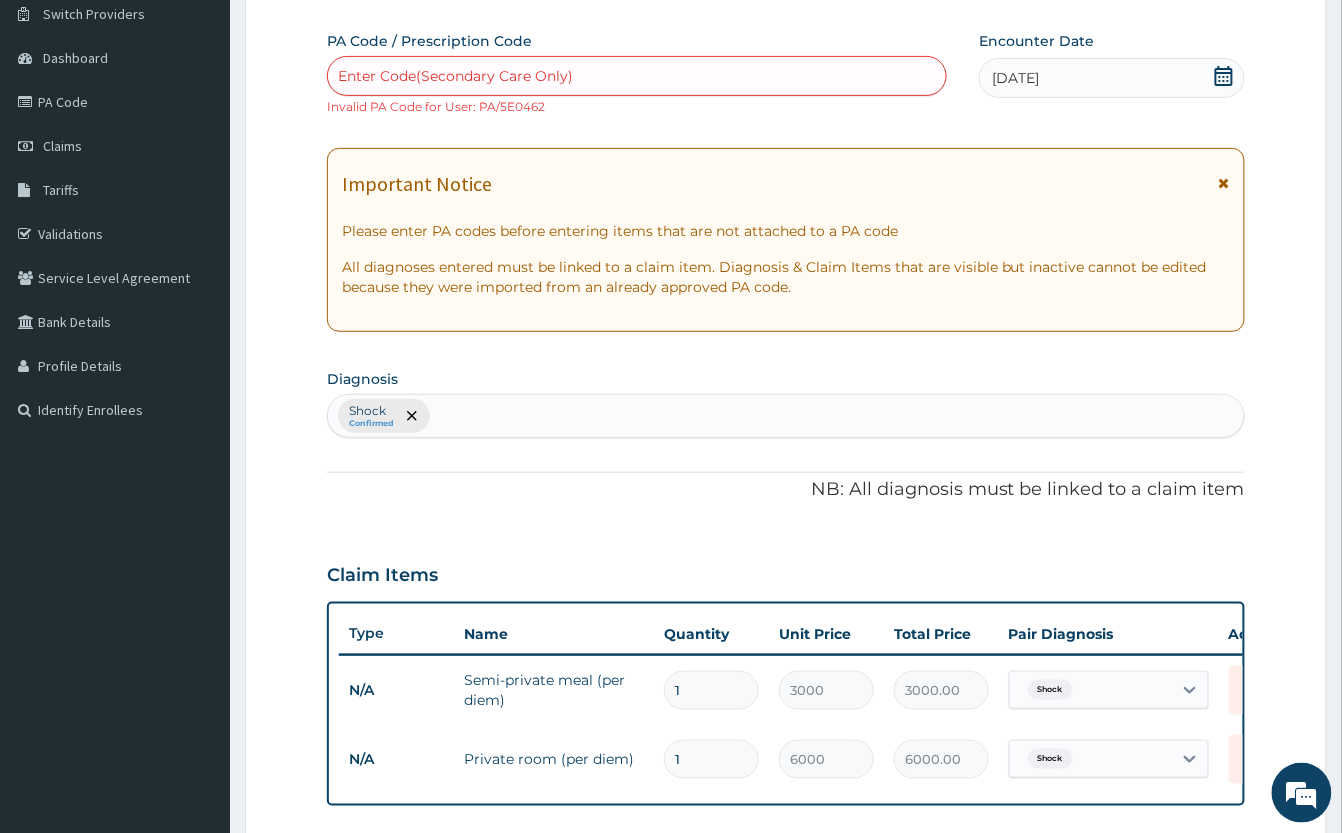 click on "Enter Code(Secondary Care Only)" at bounding box center (455, 76) 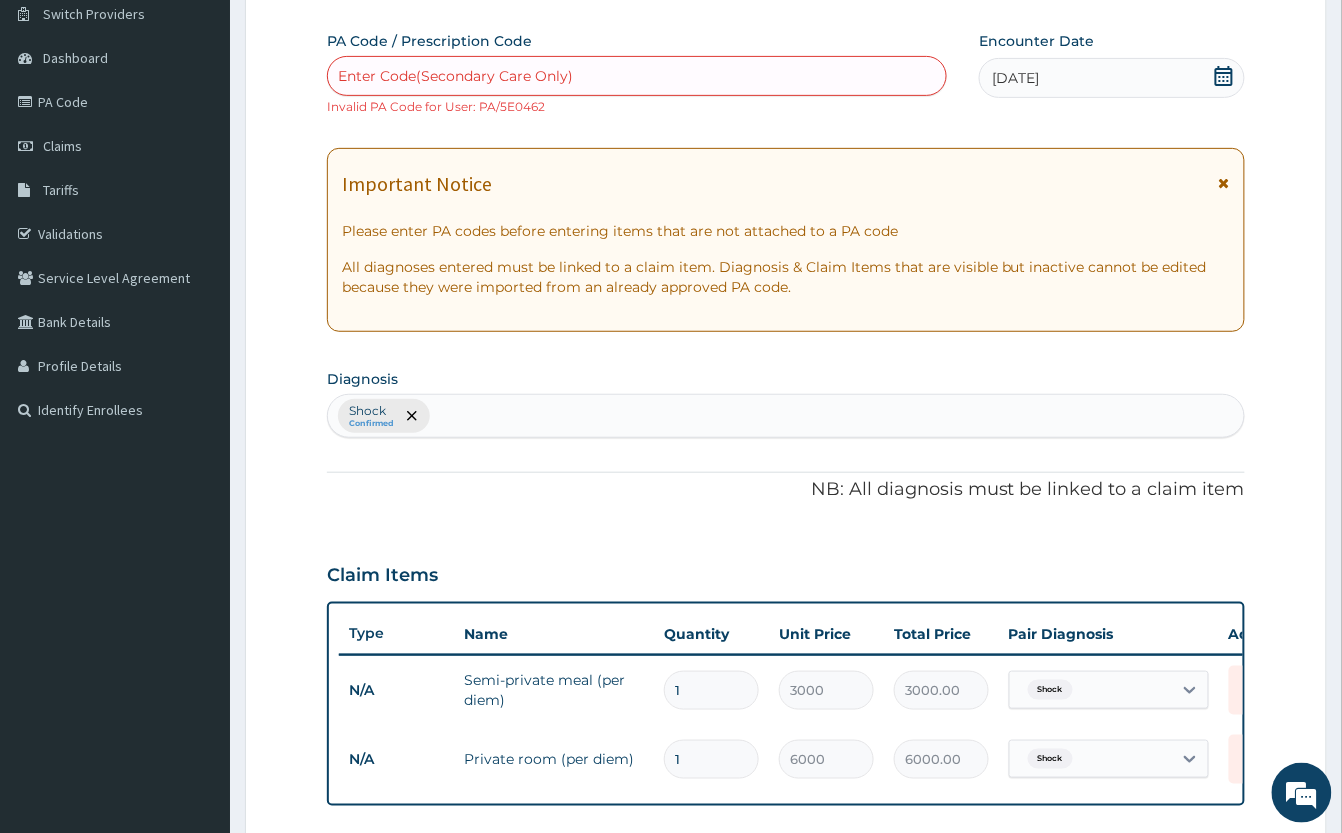 paste on "PA/5E0462" 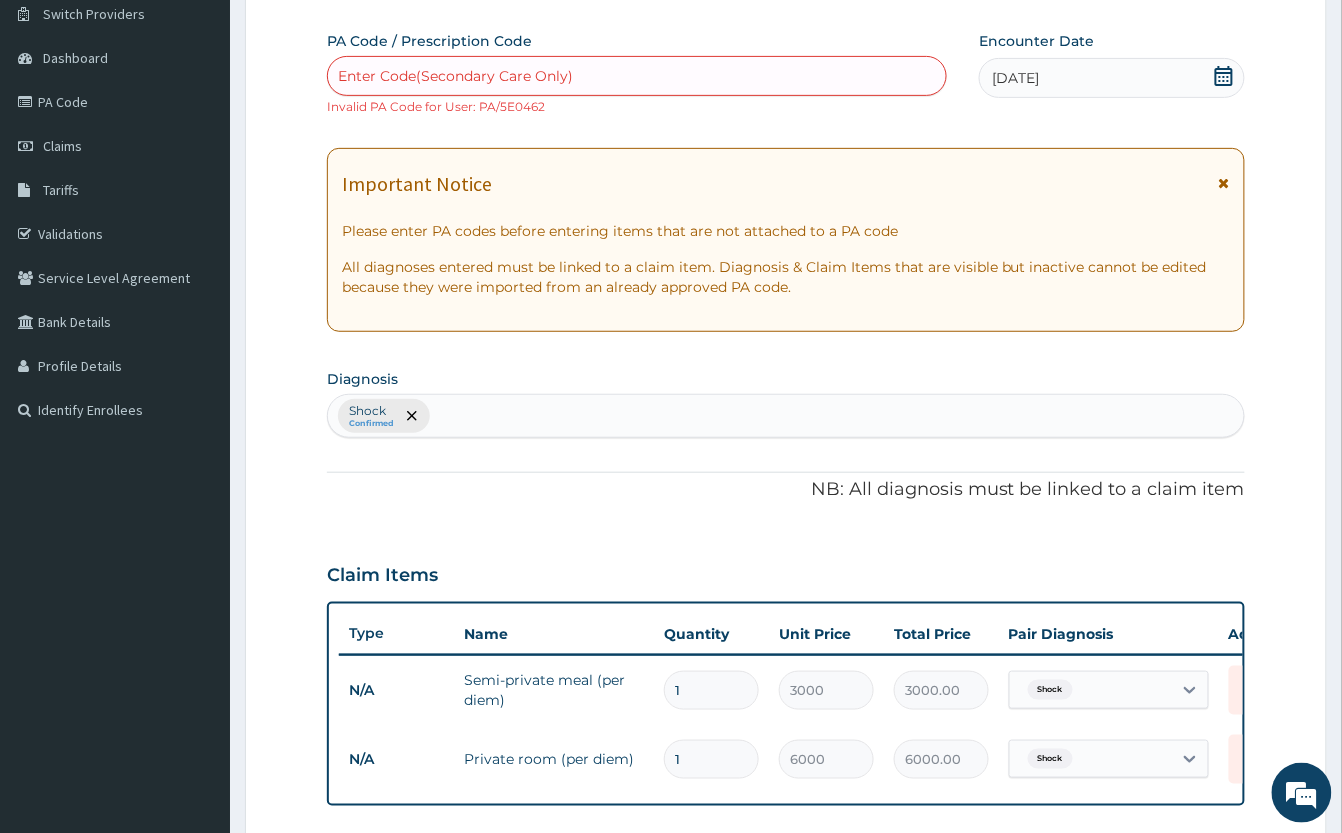 type on "PA/5E0462" 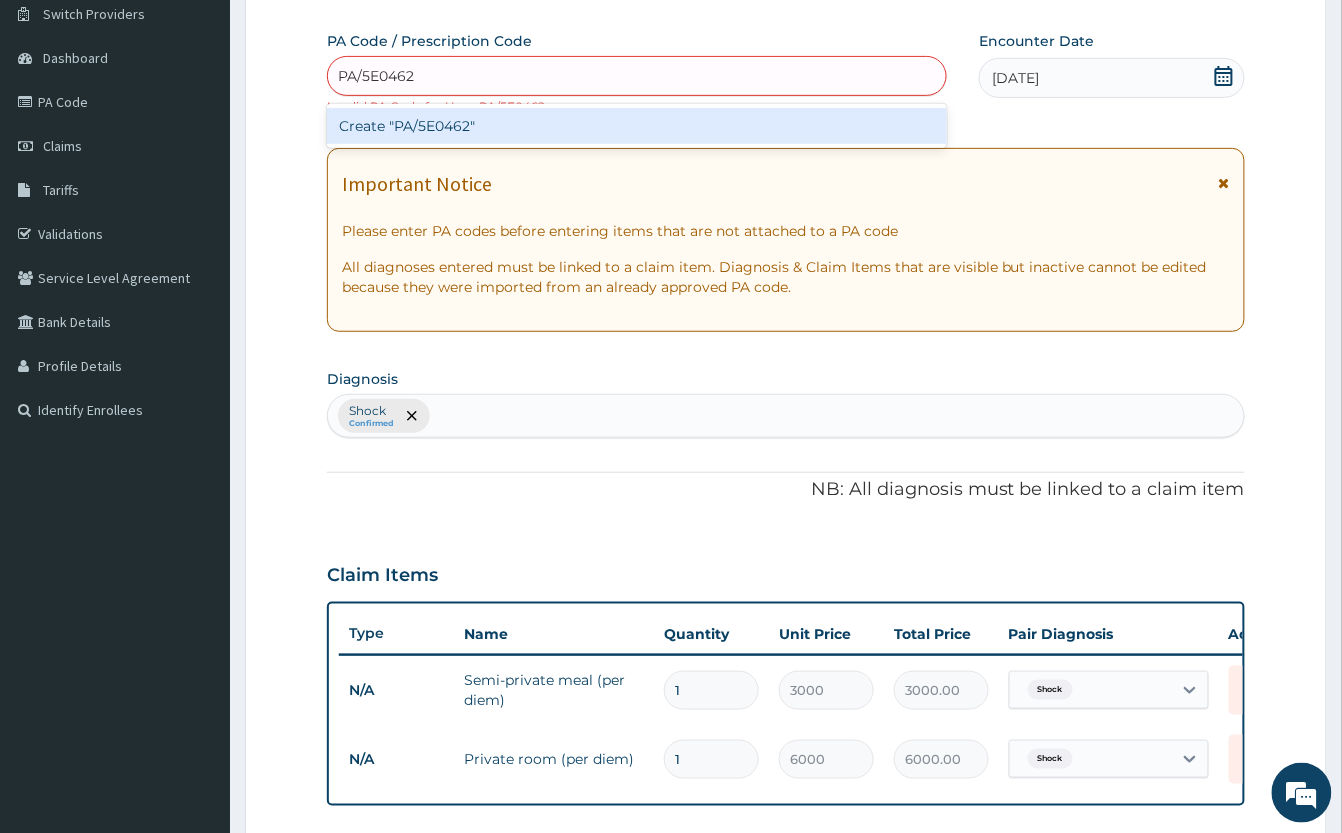 click on "Create "PA/5E0462"" at bounding box center [637, 126] 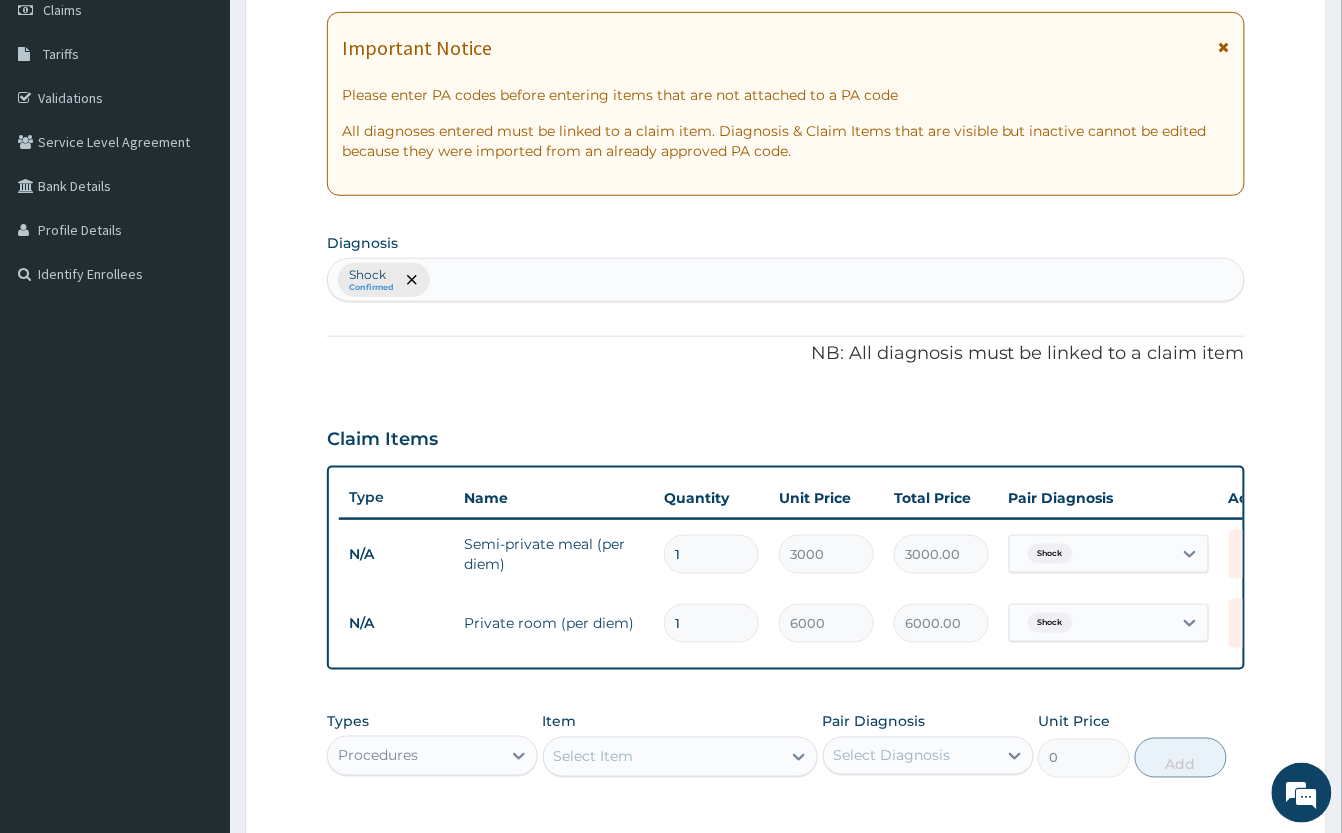scroll, scrollTop: 426, scrollLeft: 0, axis: vertical 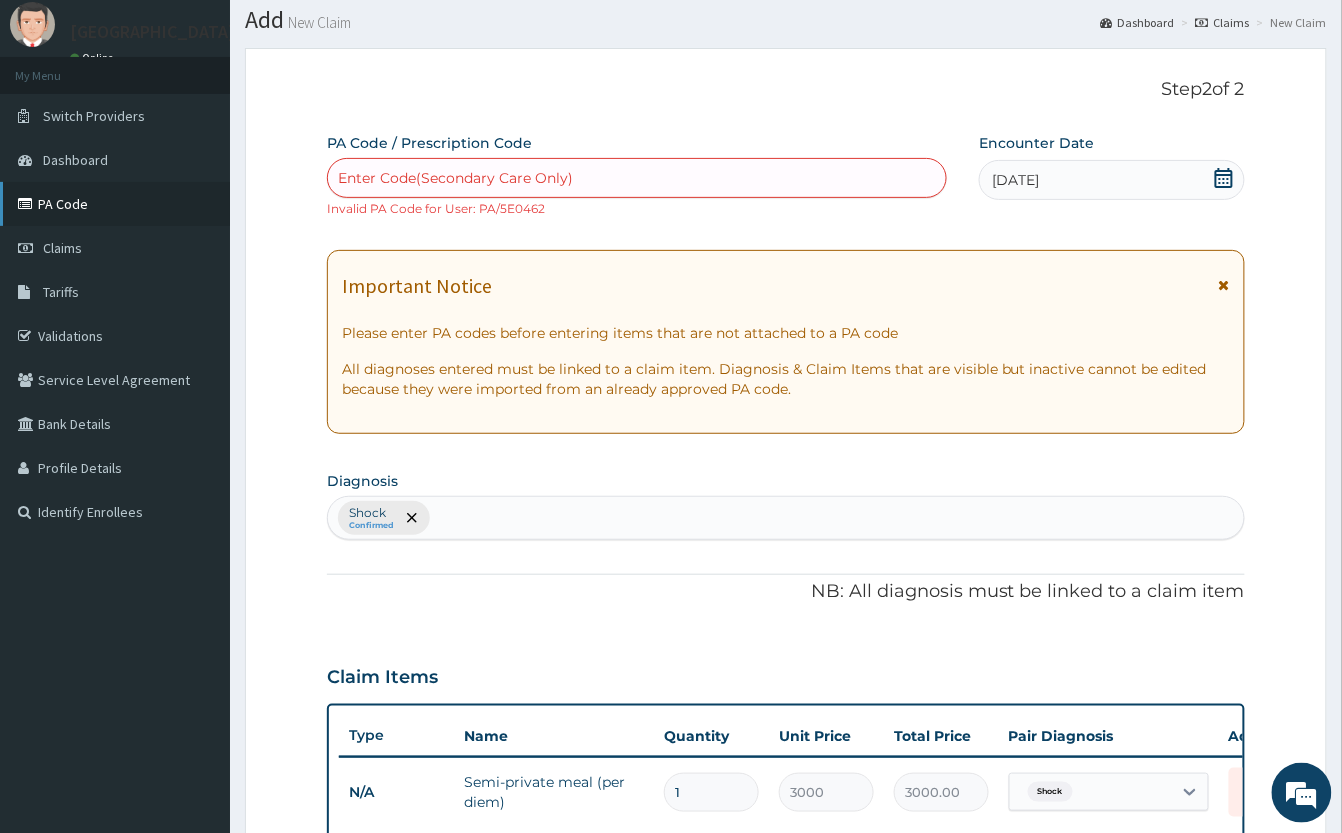 click on "PA Code" at bounding box center [115, 204] 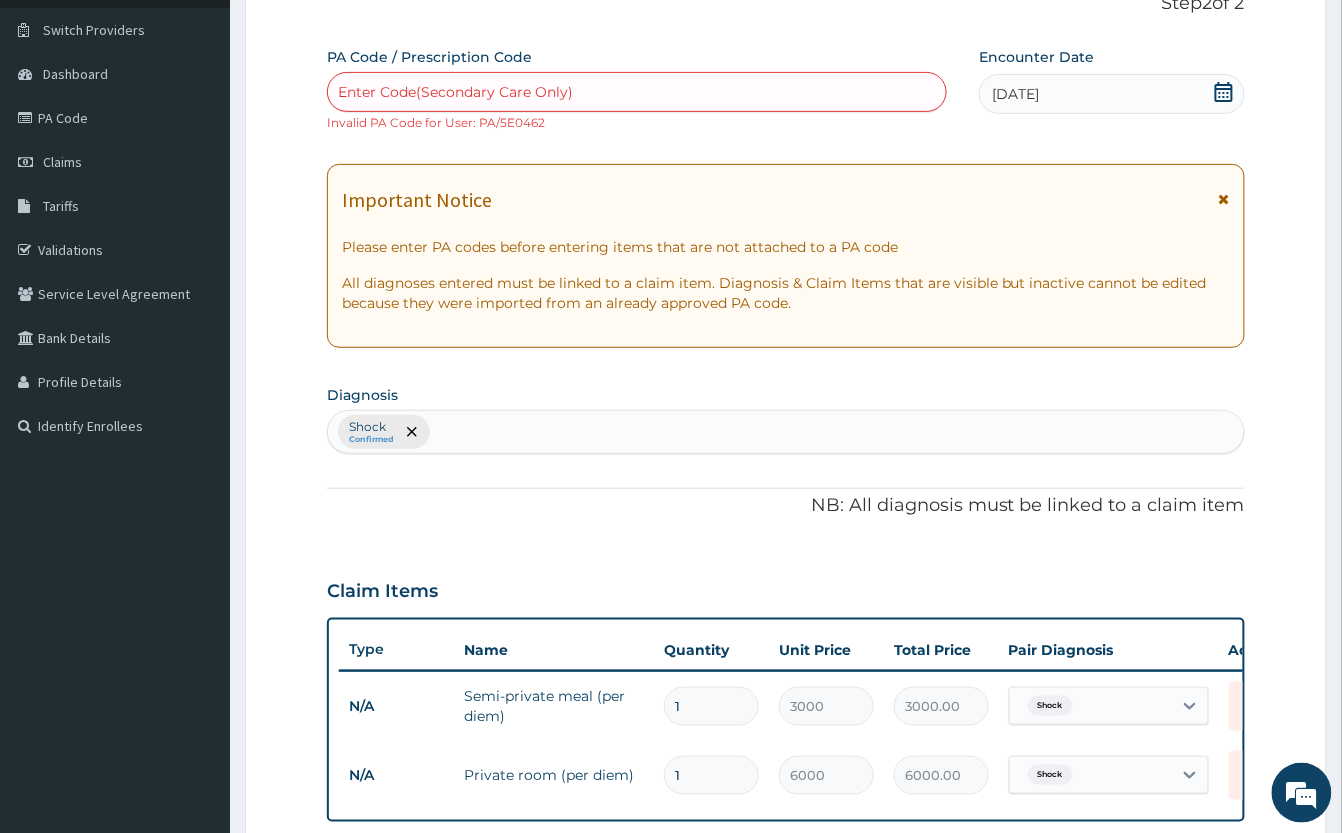 scroll, scrollTop: 192, scrollLeft: 0, axis: vertical 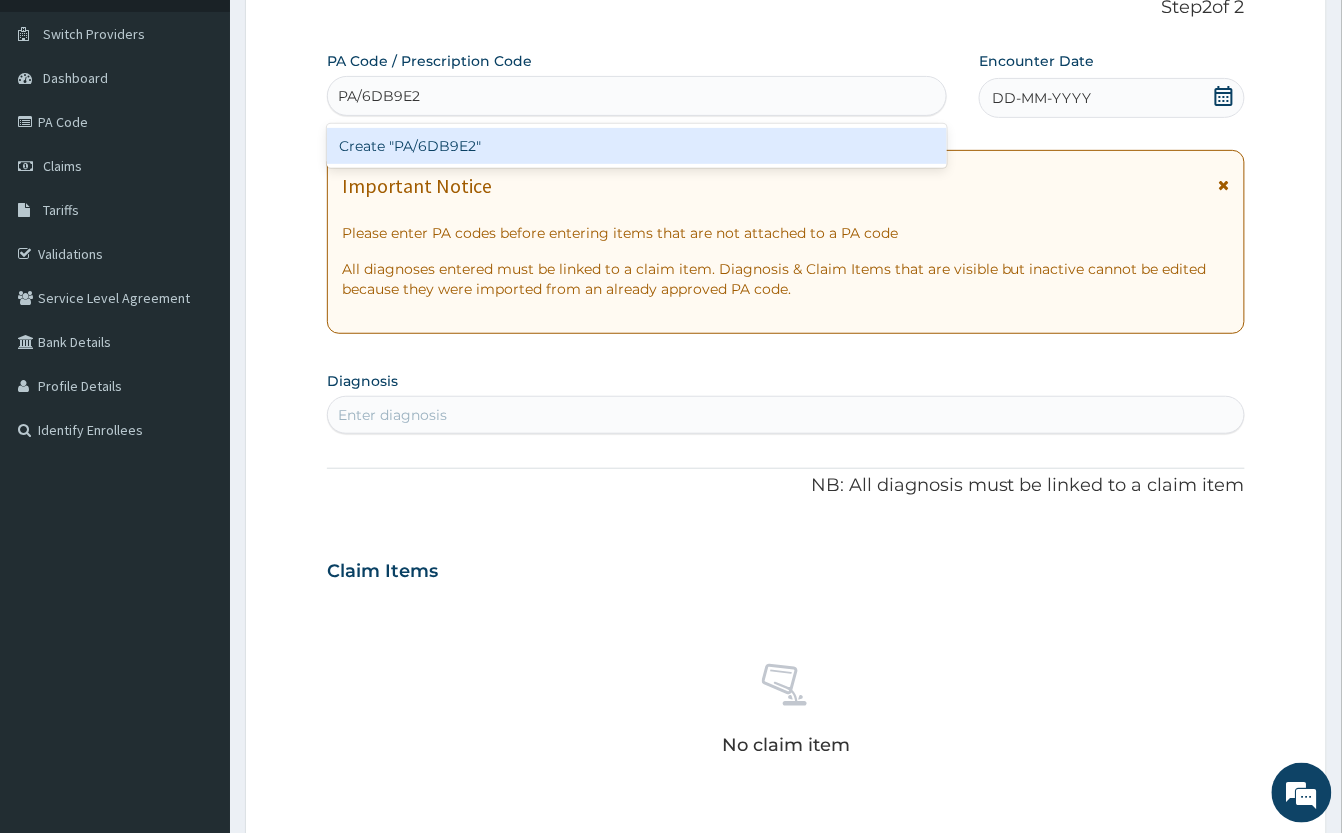 click on "Create "PA/6DB9E2"" at bounding box center [637, 146] 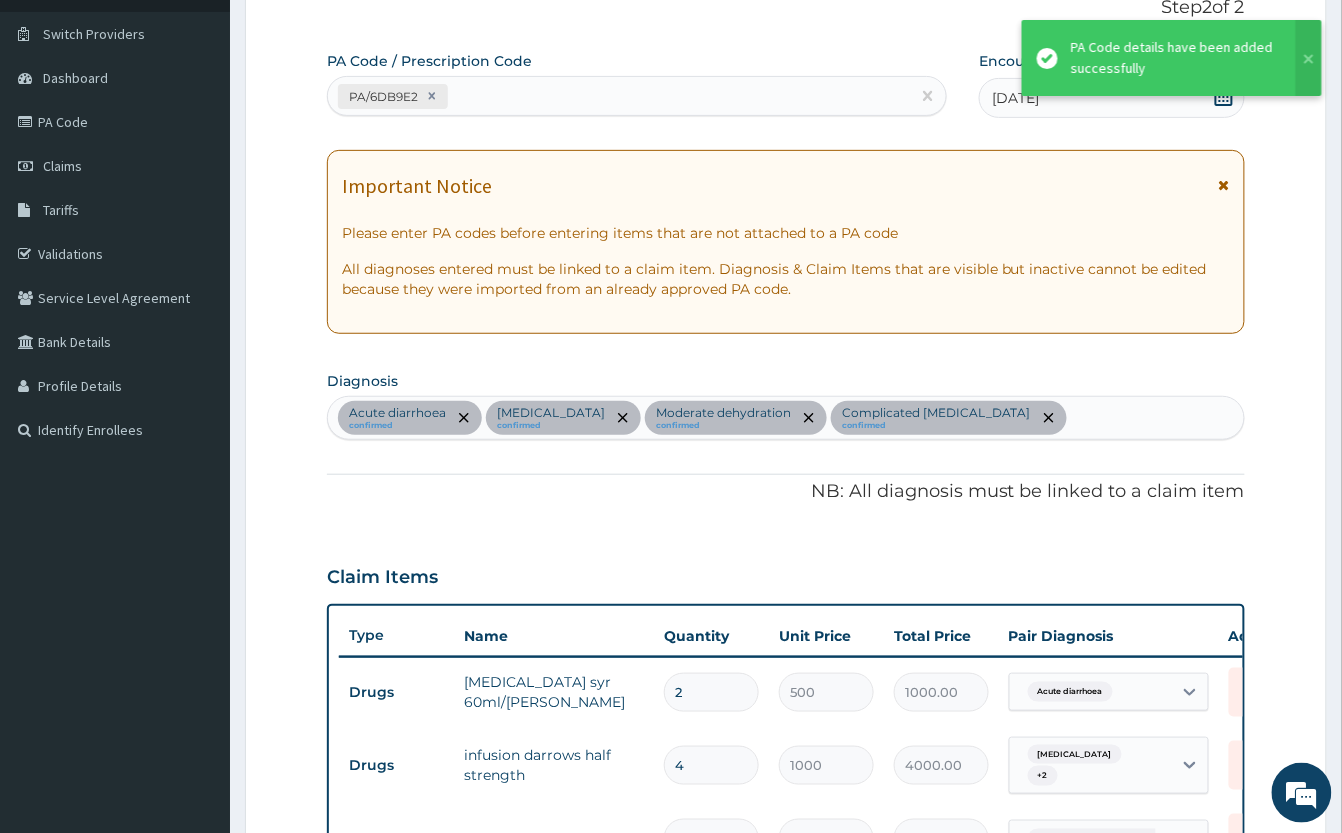 scroll, scrollTop: 1412, scrollLeft: 0, axis: vertical 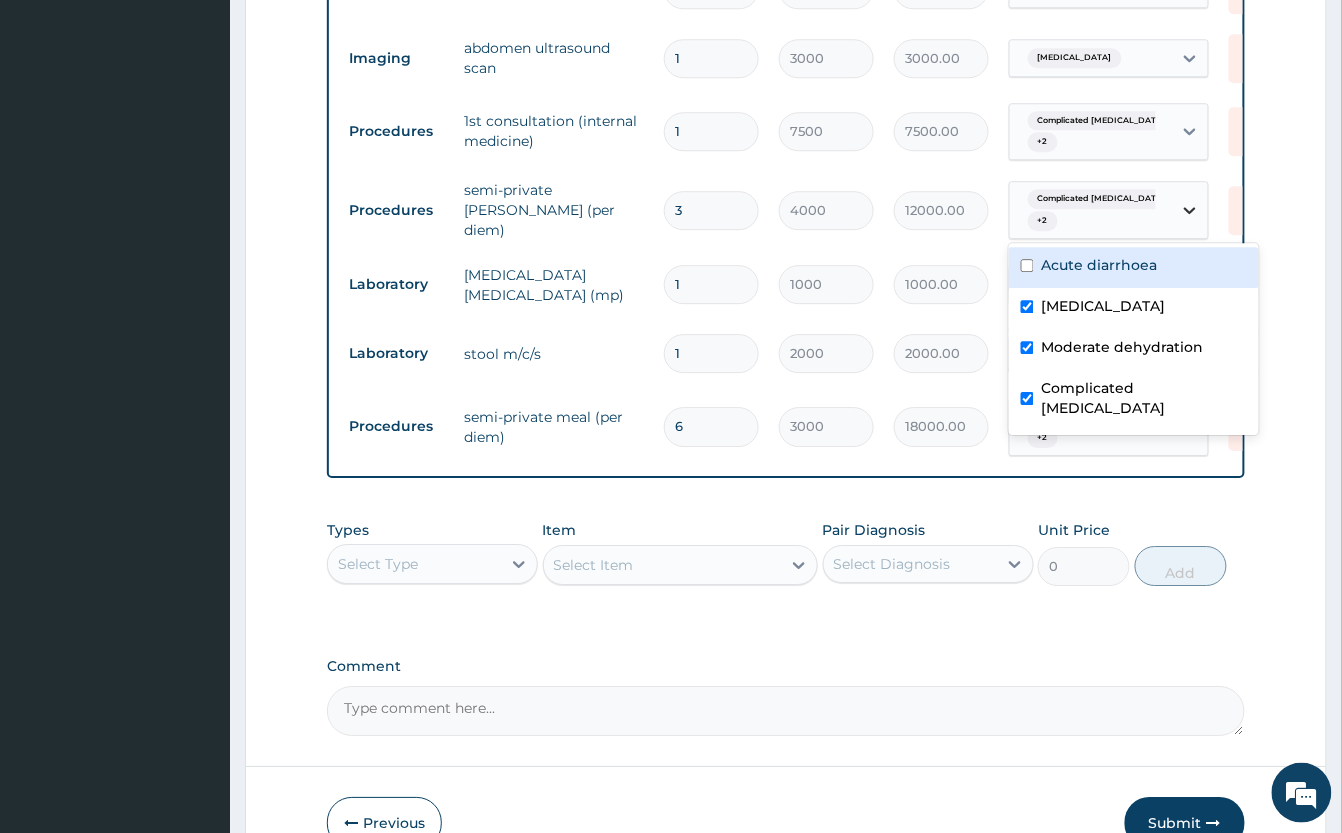 click 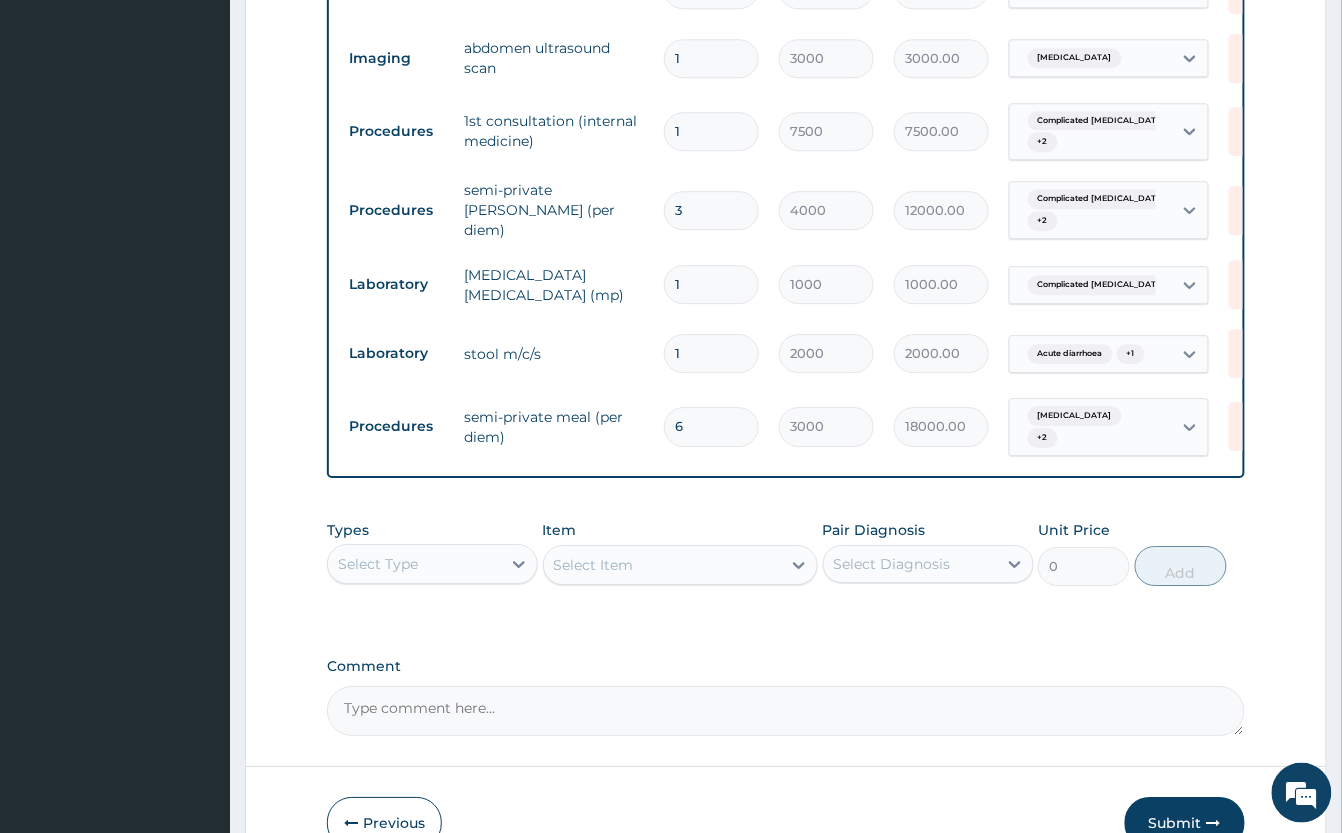 drag, startPoint x: 418, startPoint y: 208, endPoint x: 804, endPoint y: 277, distance: 392.1186 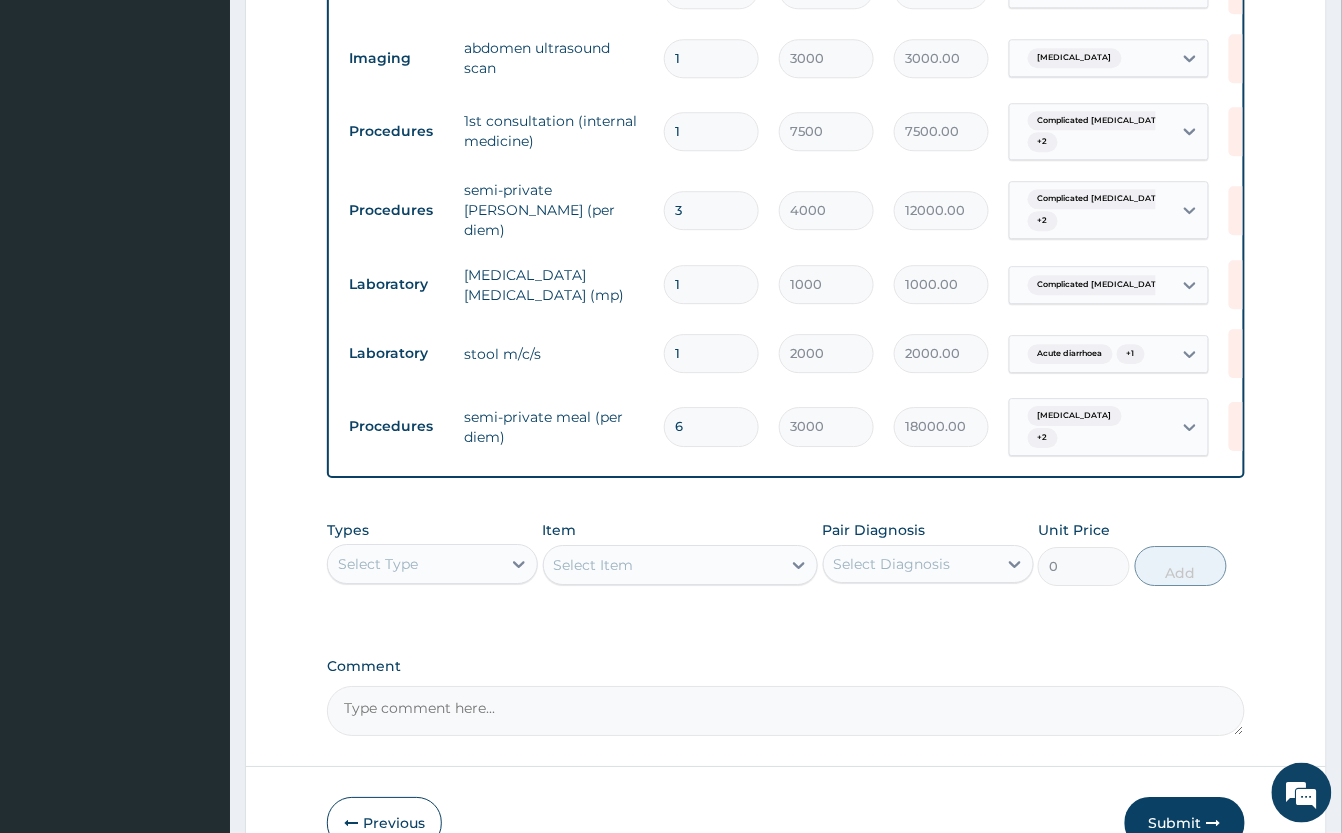 click on "Procedures" at bounding box center [396, 210] 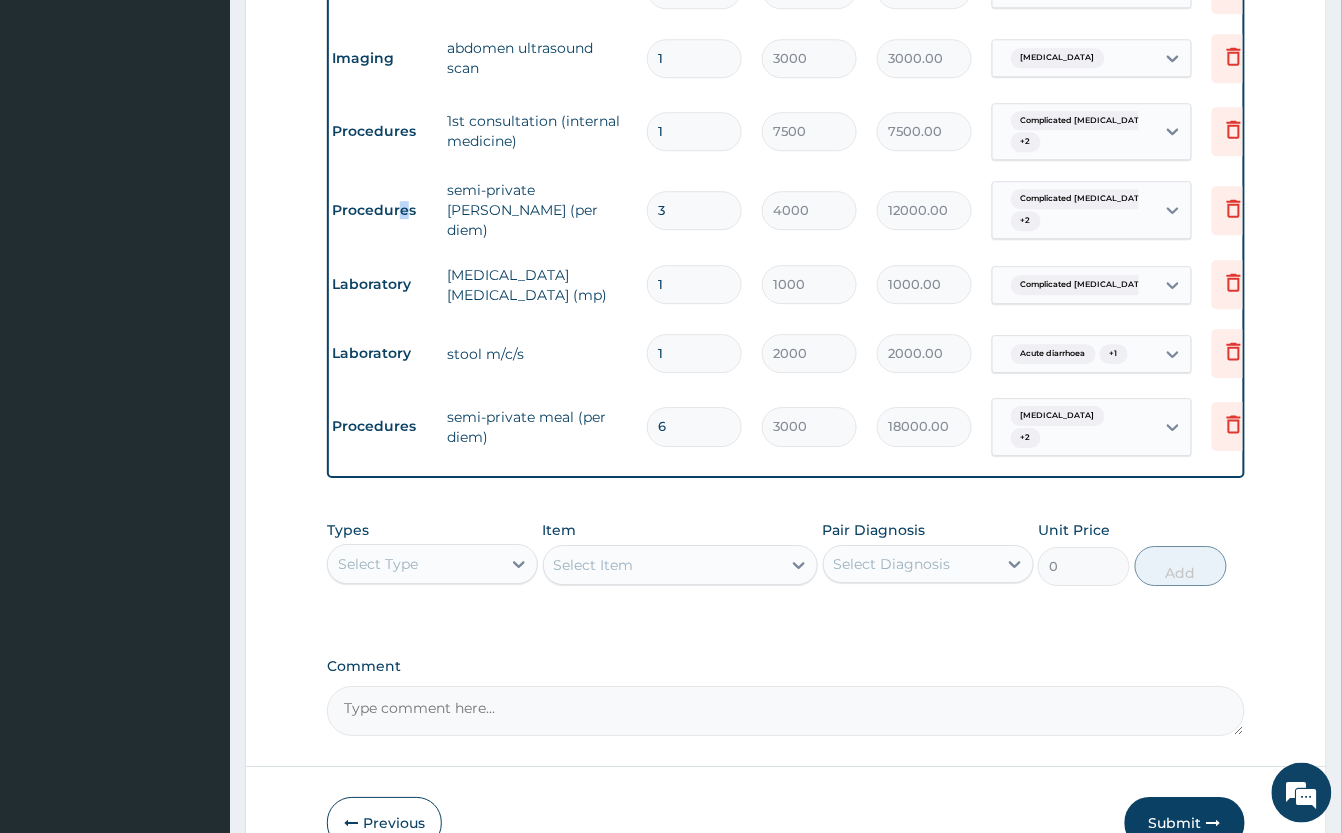 scroll, scrollTop: 0, scrollLeft: 0, axis: both 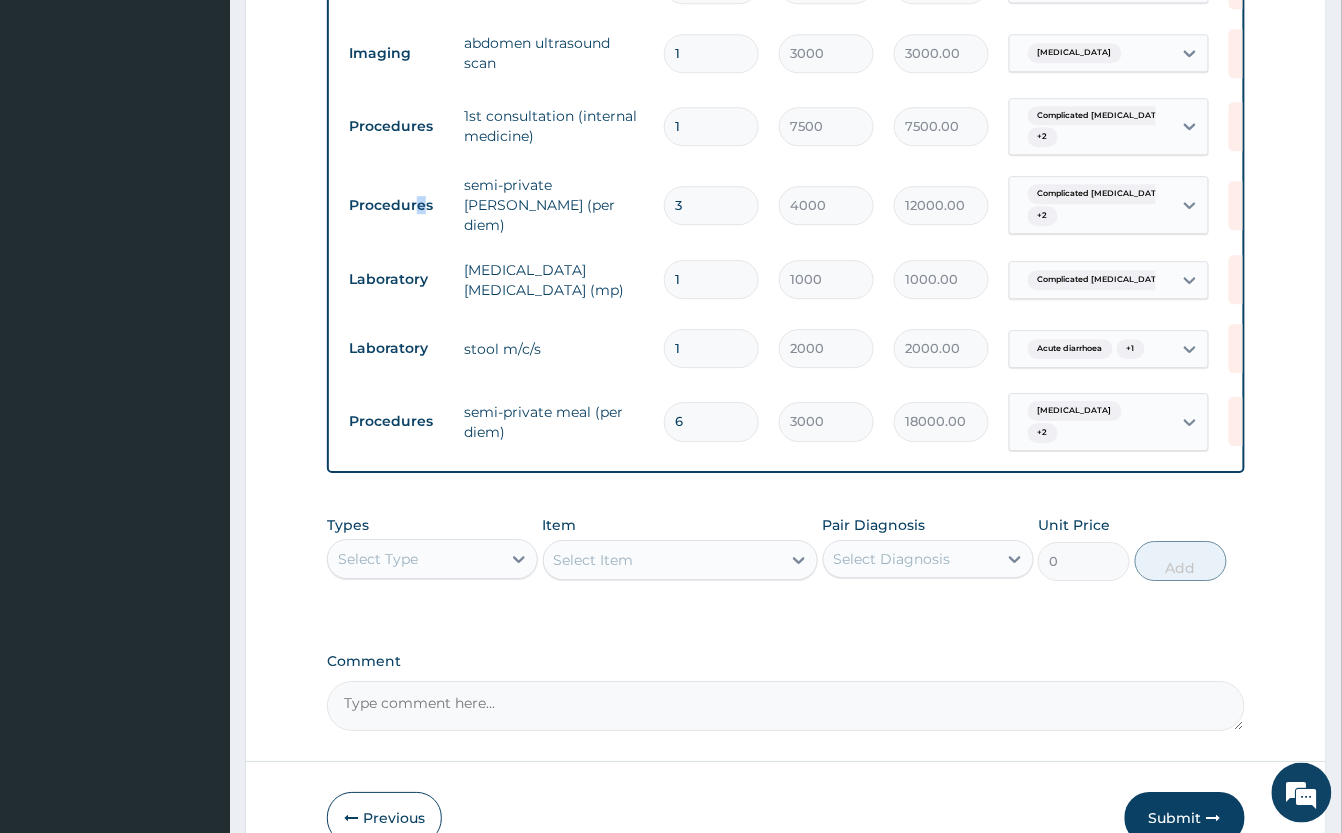 click on "Select Type" at bounding box center (414, 559) 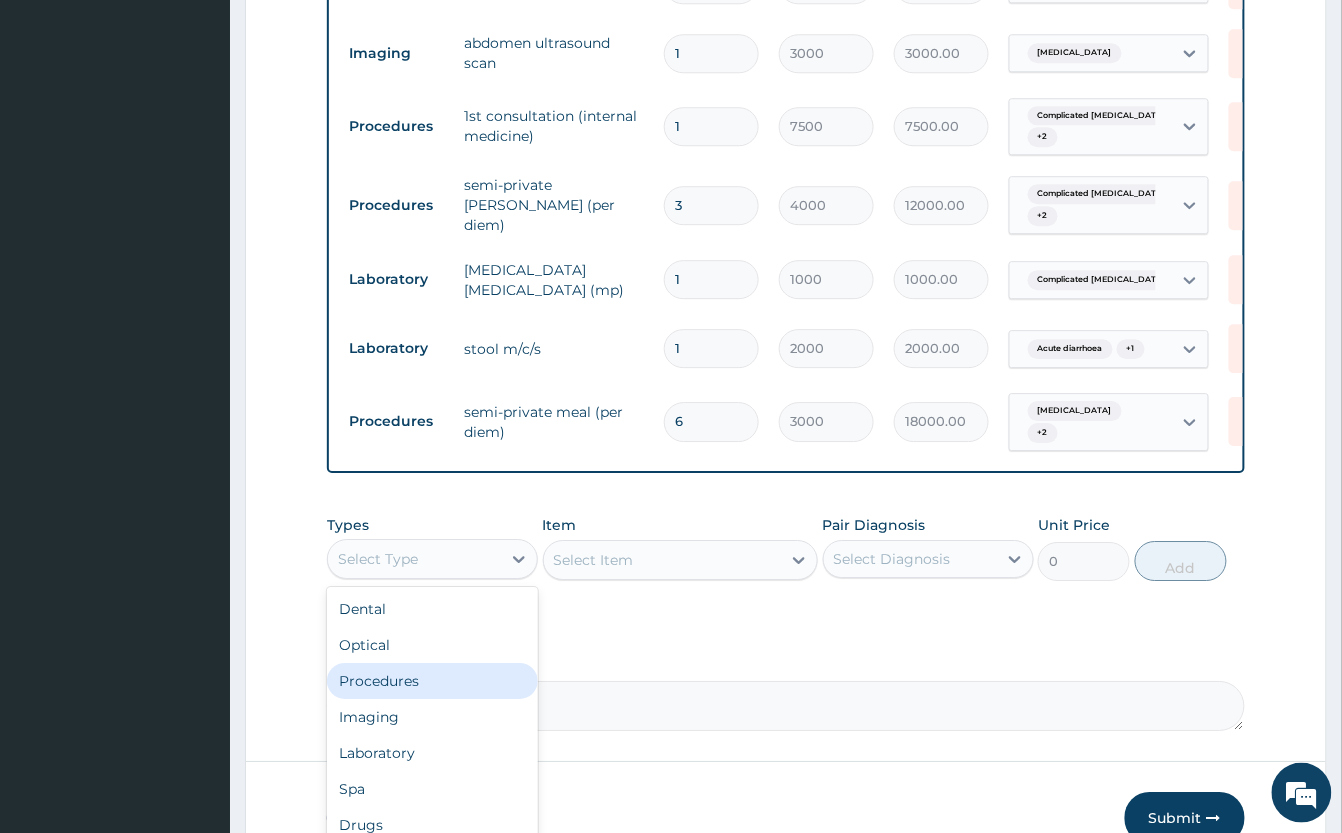 click on "Procedures" at bounding box center [432, 681] 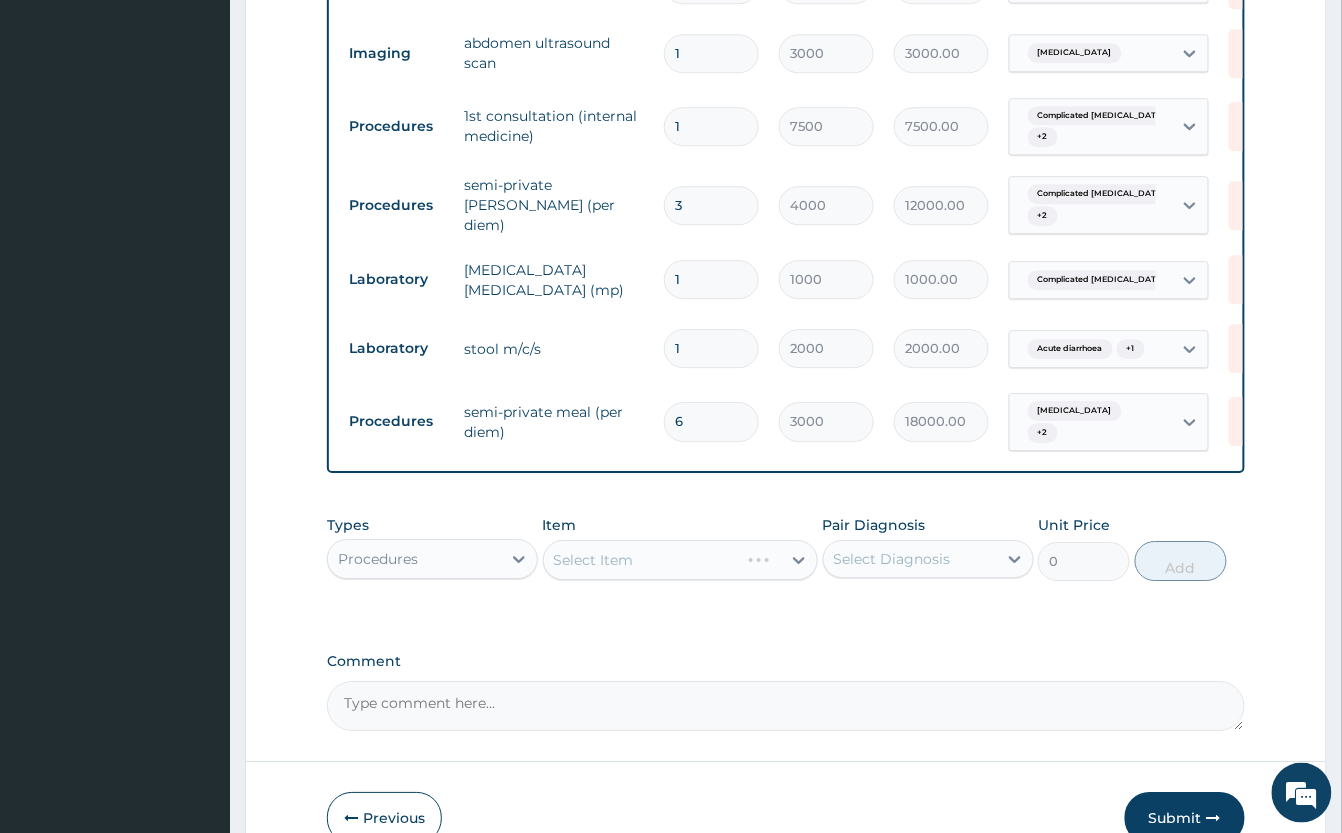 click on "Select Item" at bounding box center [680, 560] 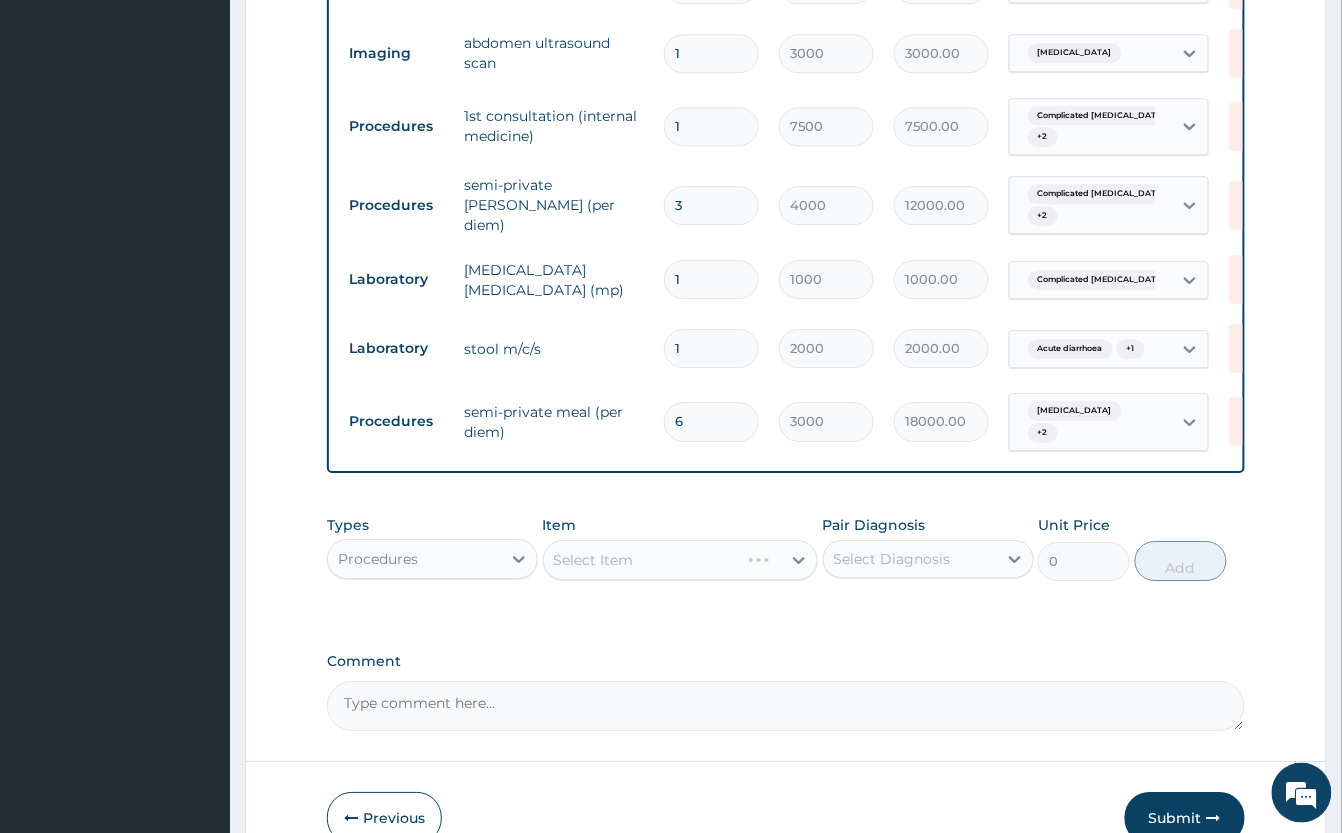 click on "Select Item" at bounding box center (680, 560) 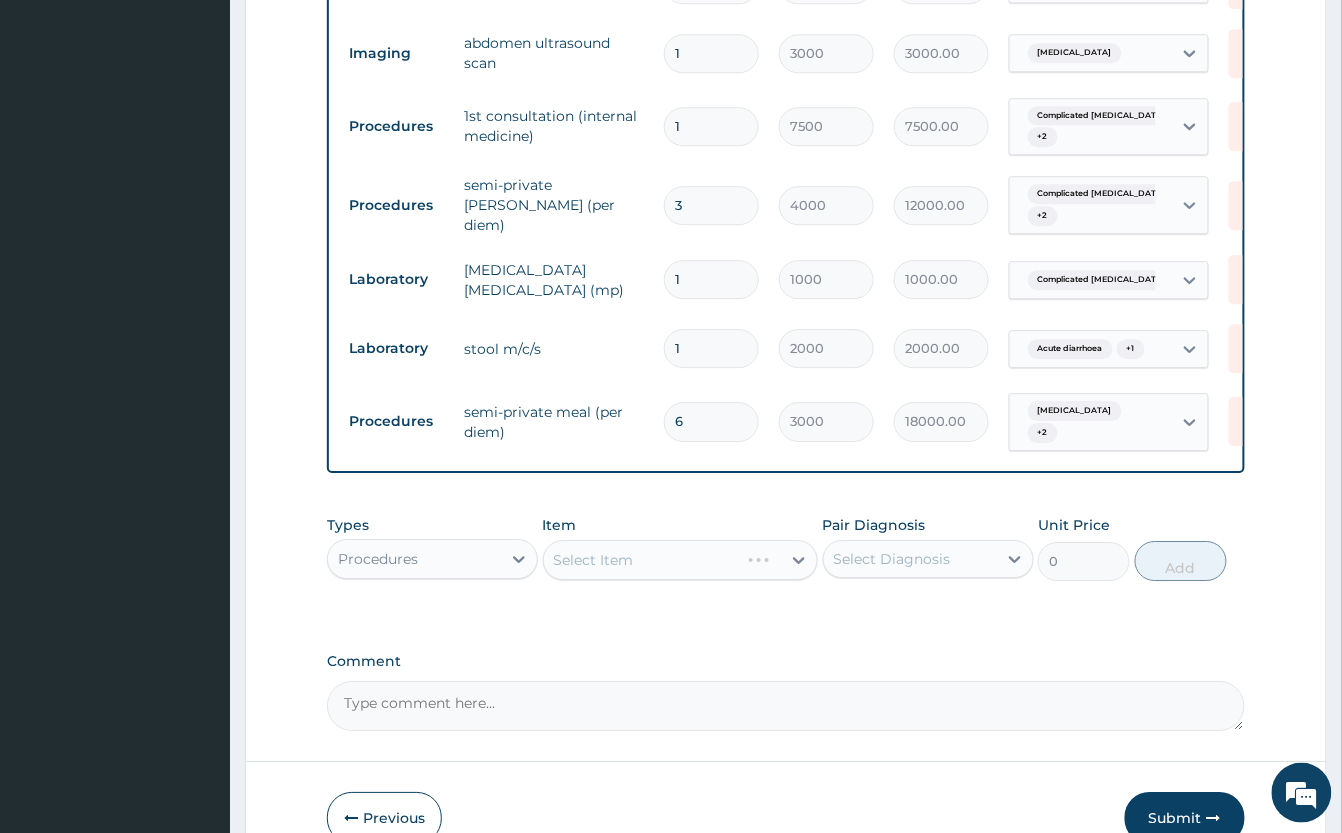 click on "Select Item" at bounding box center (680, 560) 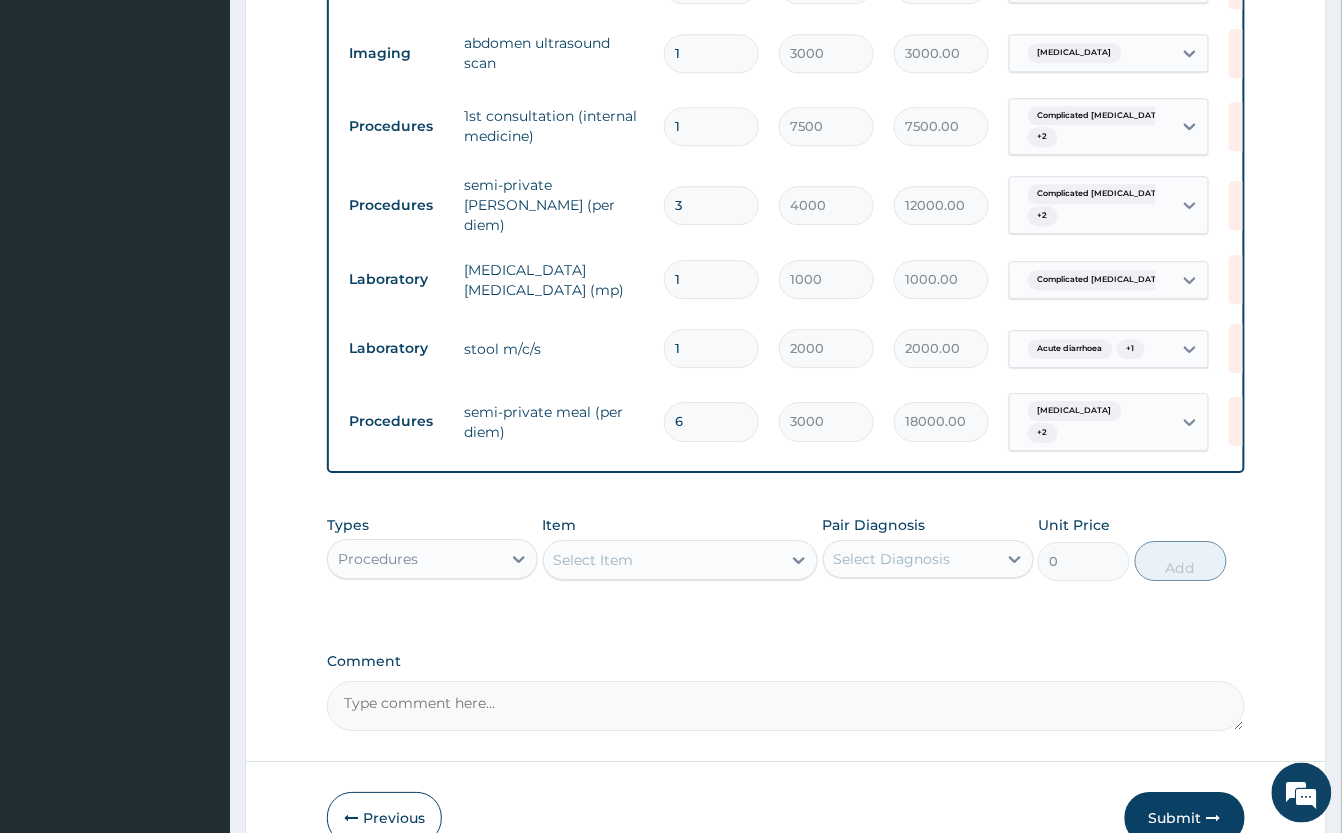 click on "Select Item" at bounding box center [662, 560] 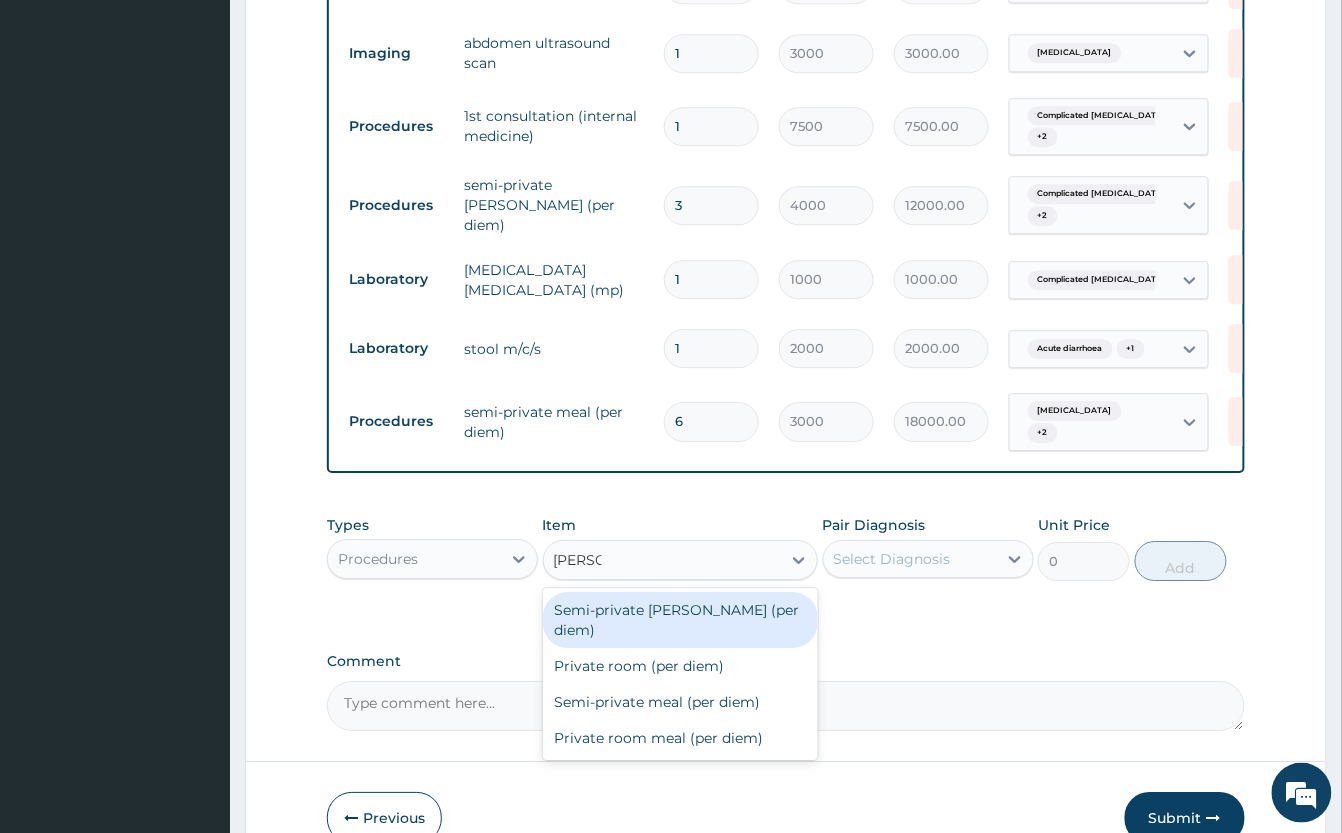 type on "PRIVAT" 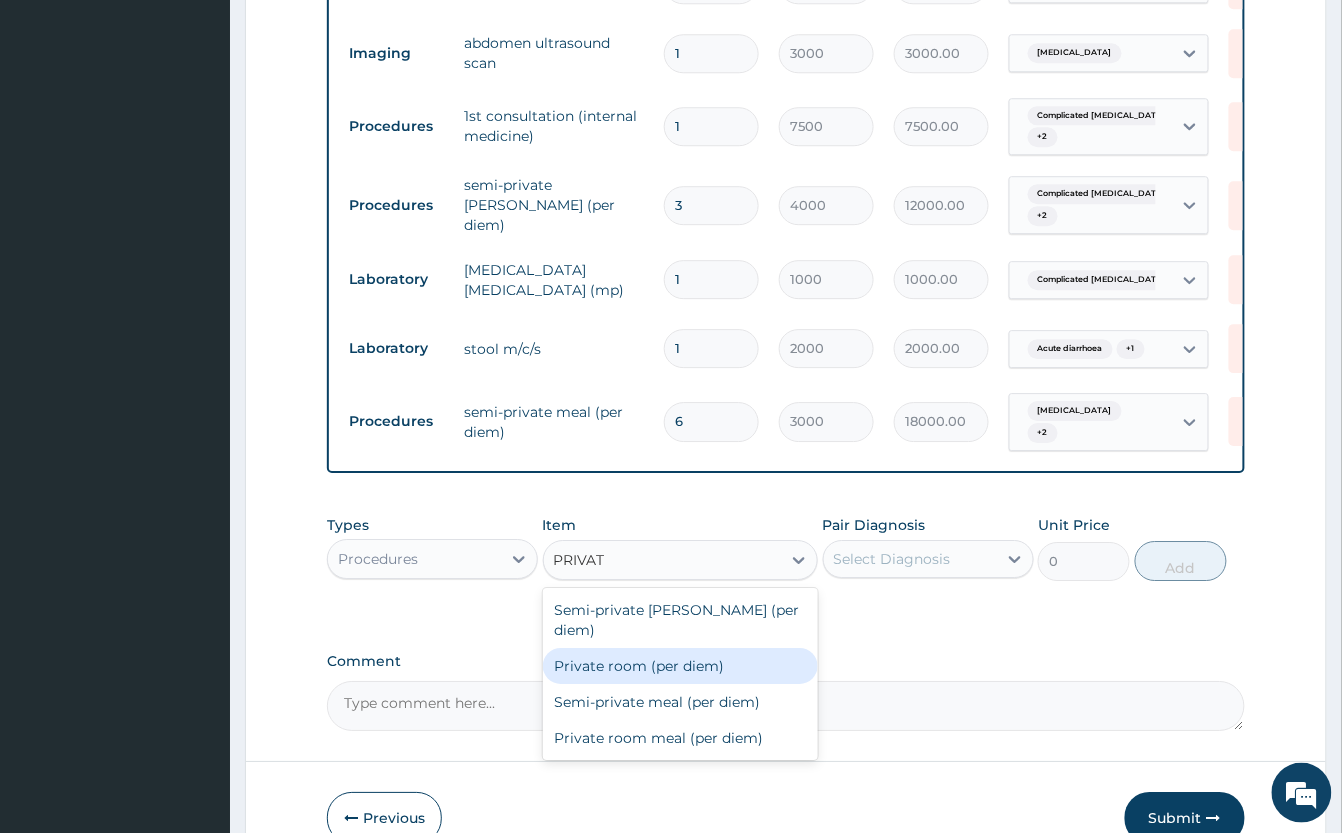click on "Private room  (per diem)" at bounding box center (680, 666) 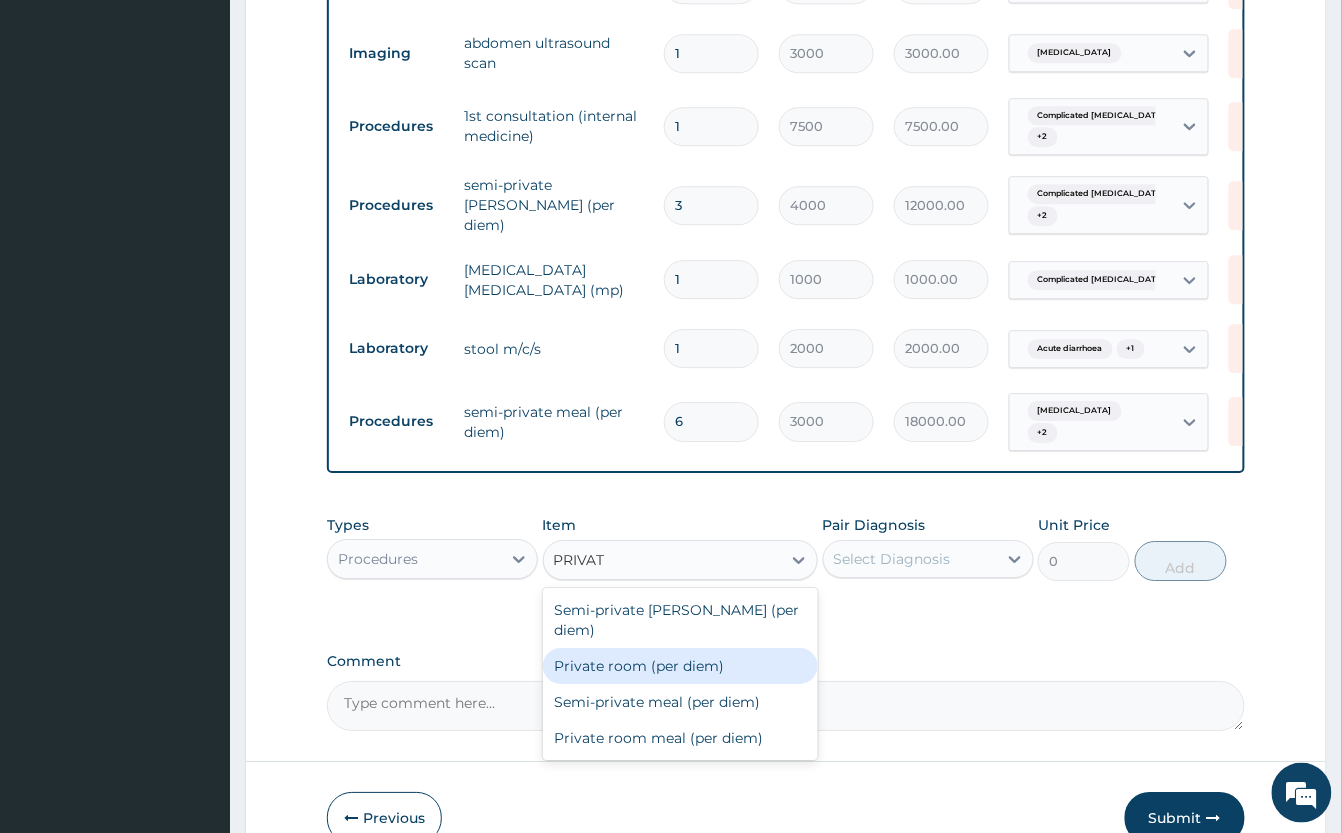 type 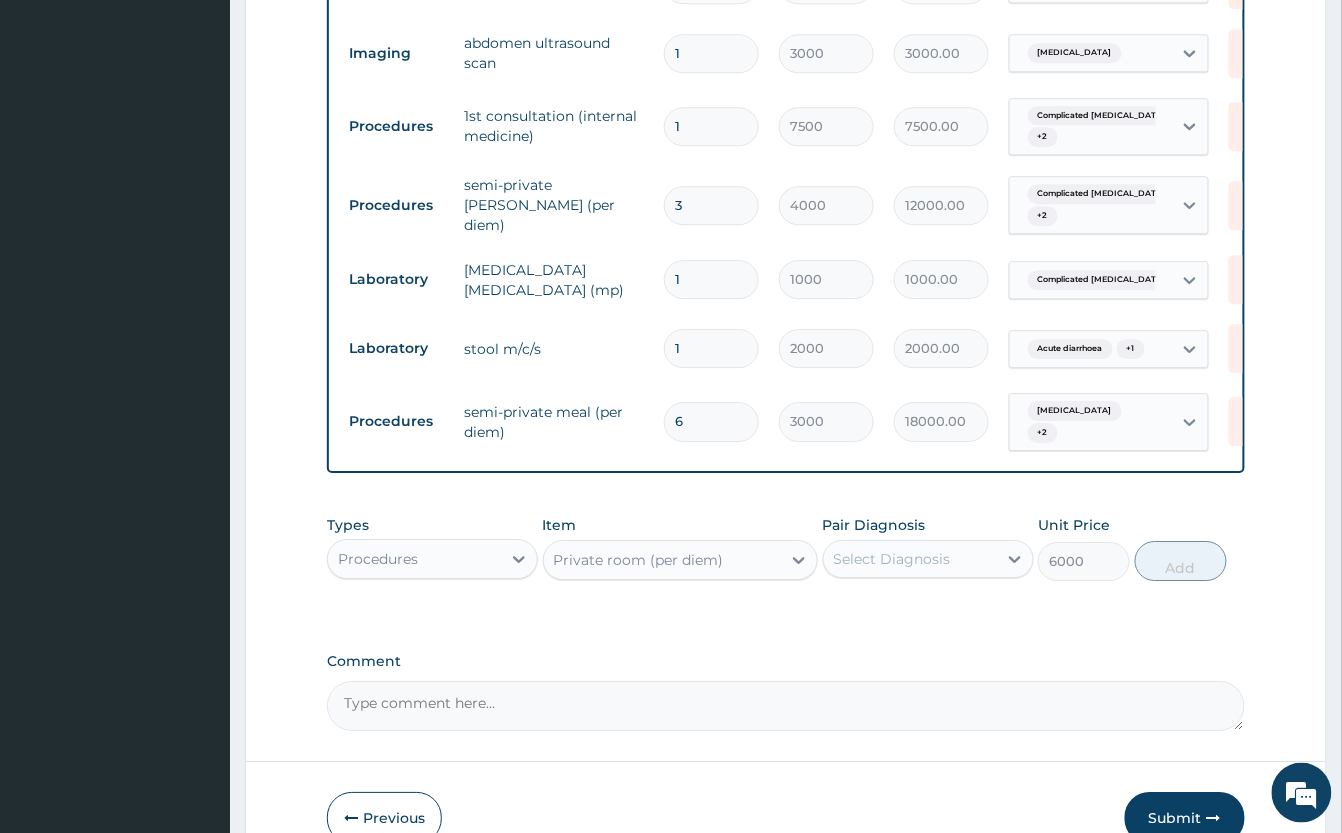 click on "Select Diagnosis" at bounding box center (892, 559) 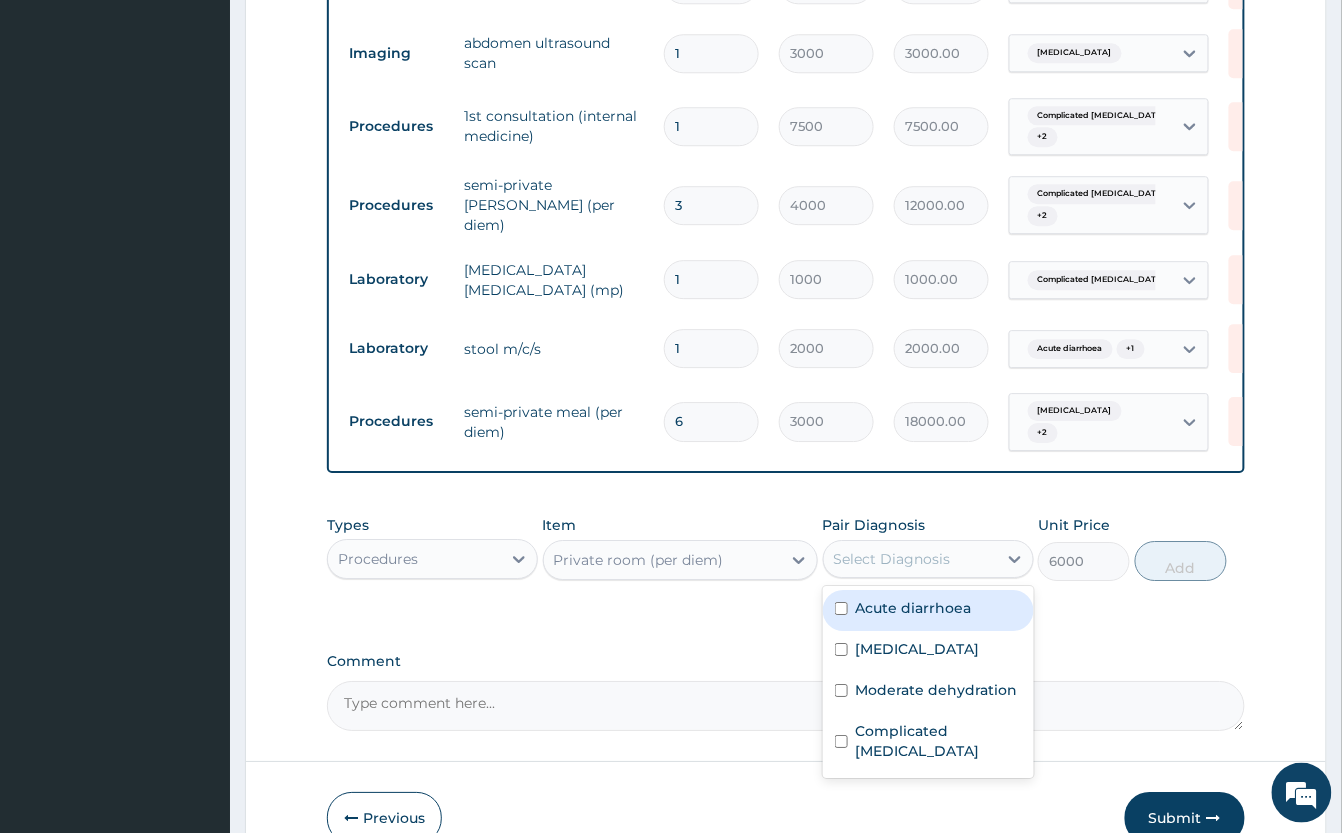 click on "Acute diarrhoea" at bounding box center (914, 608) 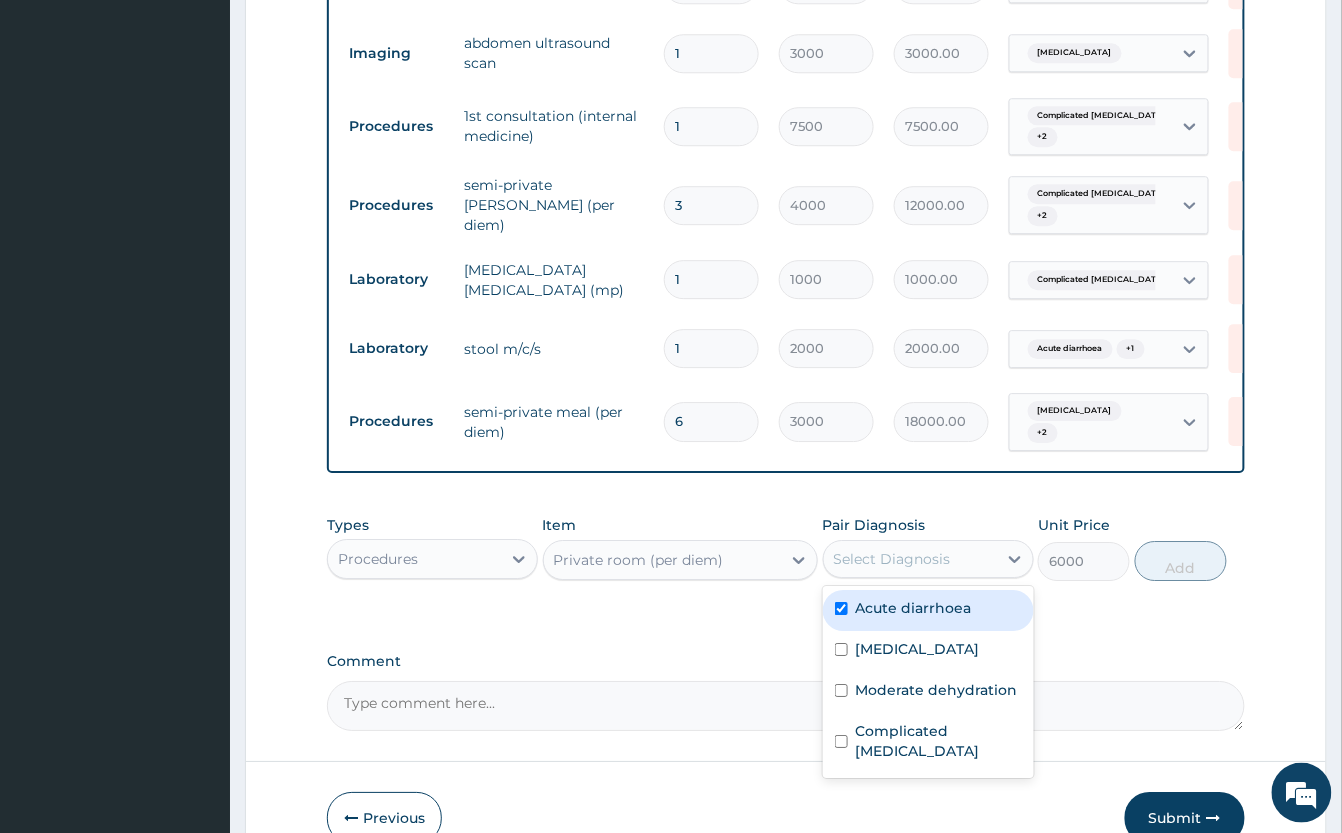 checkbox on "true" 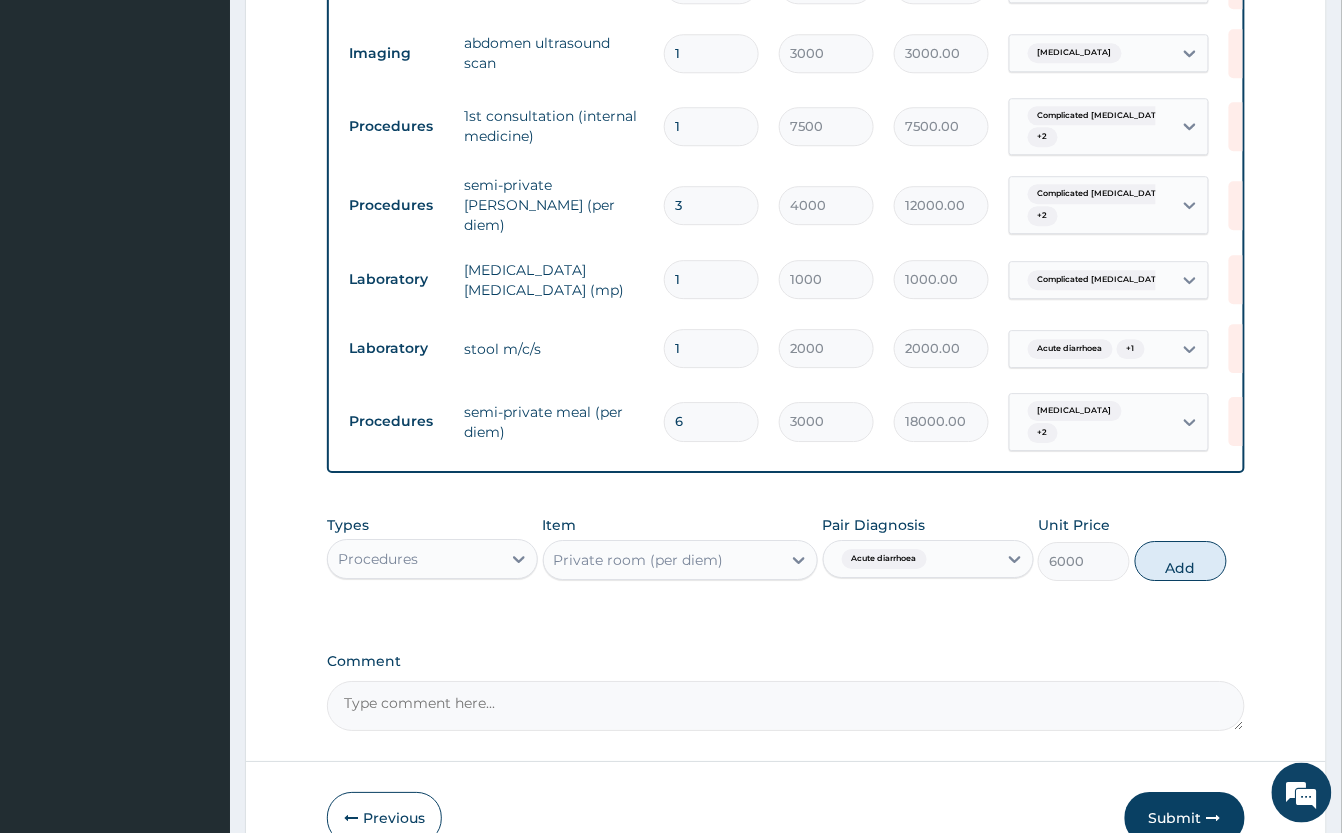 click on "Acute diarrhoea" at bounding box center [910, 559] 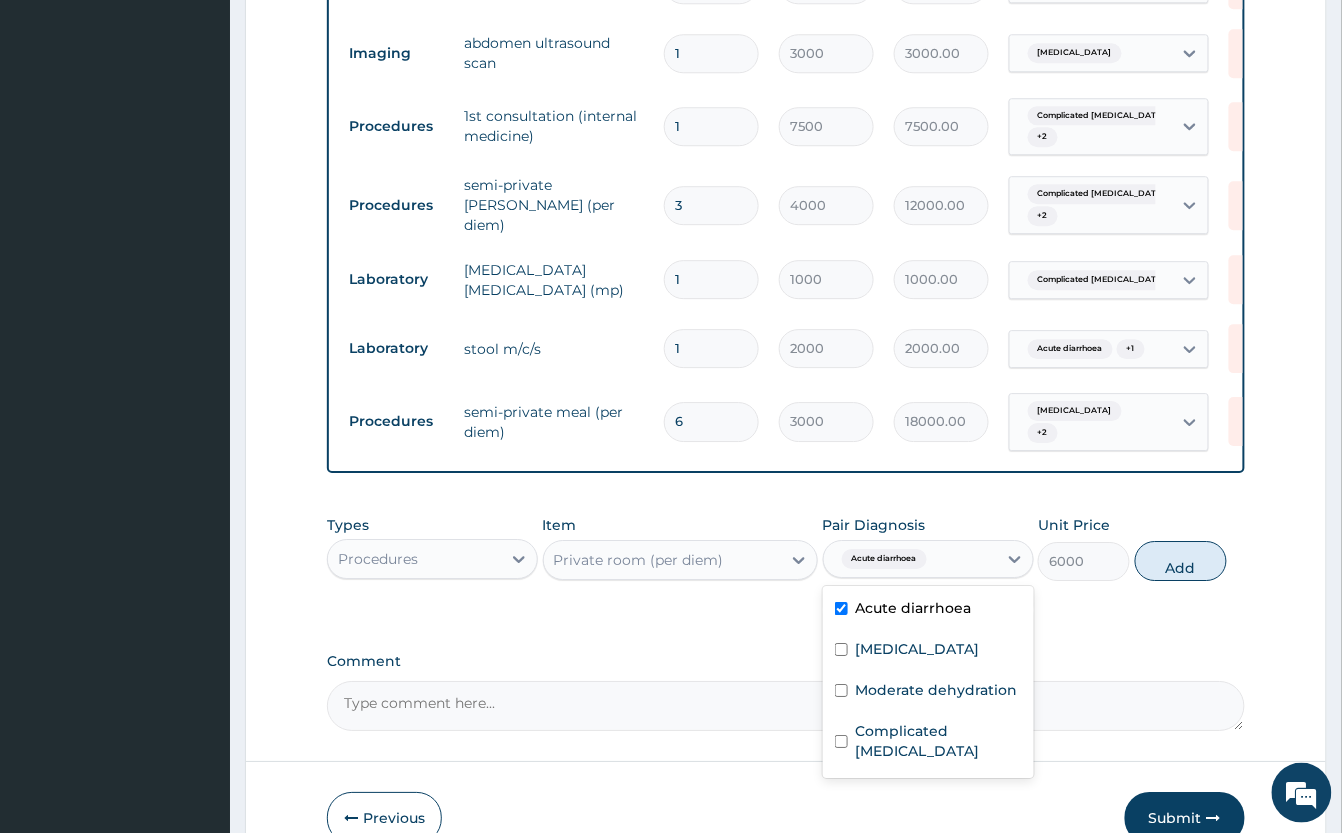 click on "Acute diarrhoea" at bounding box center [882, 559] 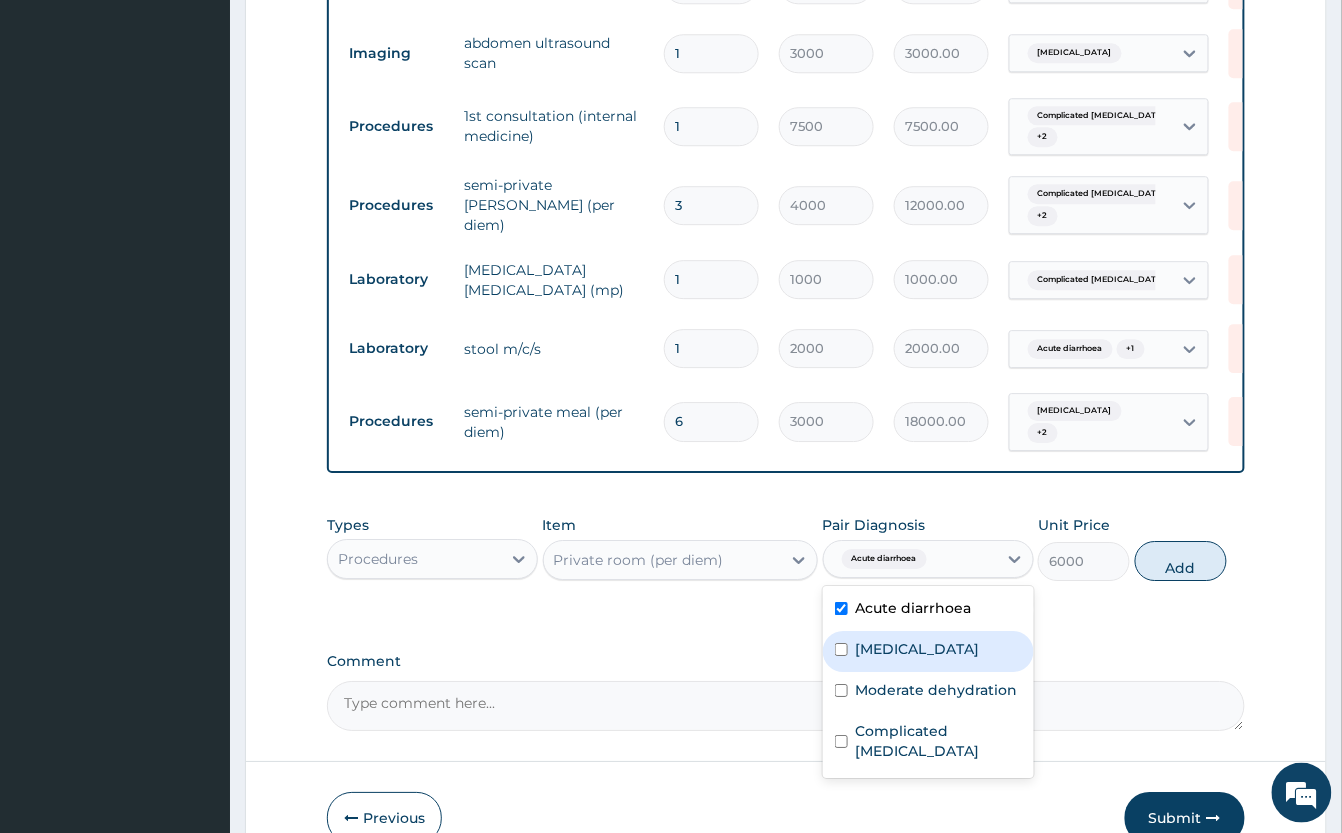 click on "Gastroenteritis" at bounding box center (918, 649) 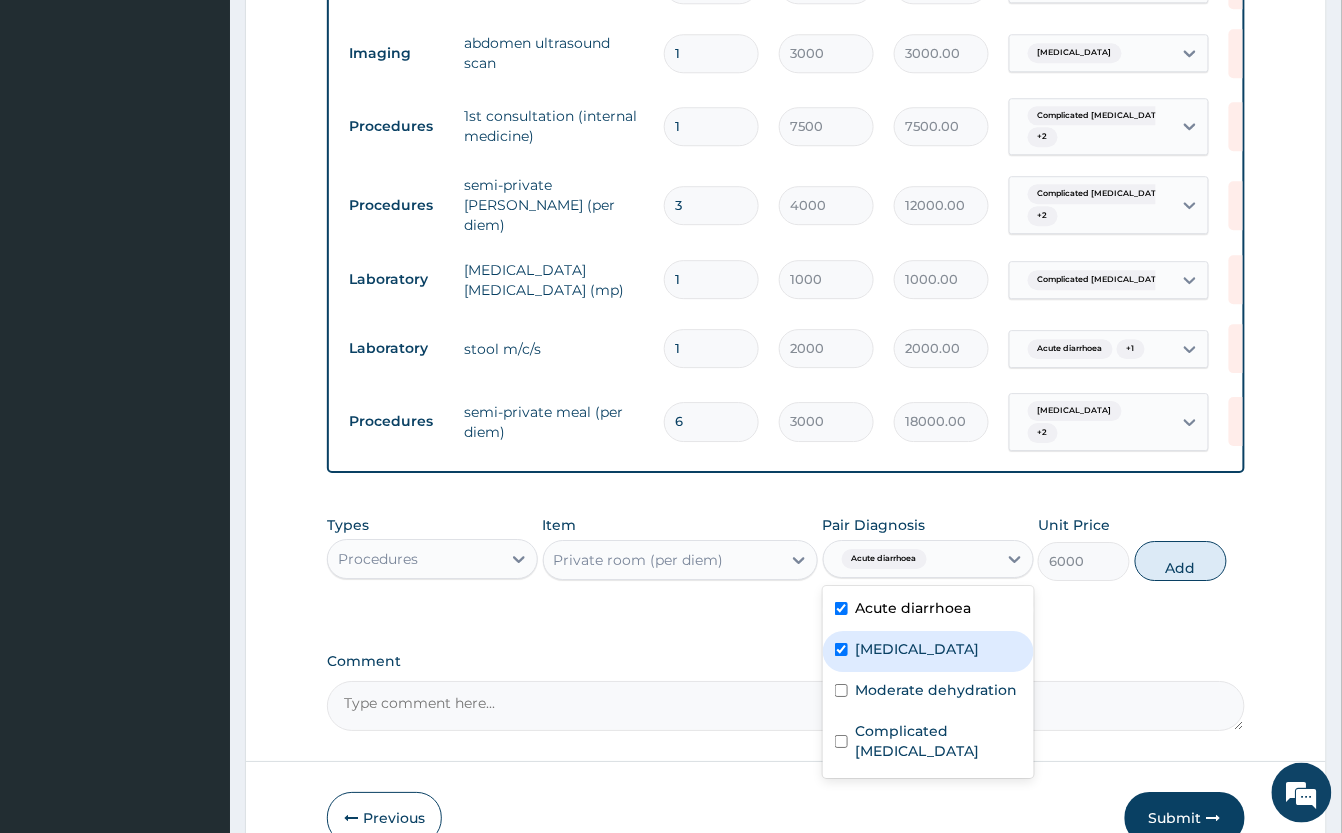 checkbox on "true" 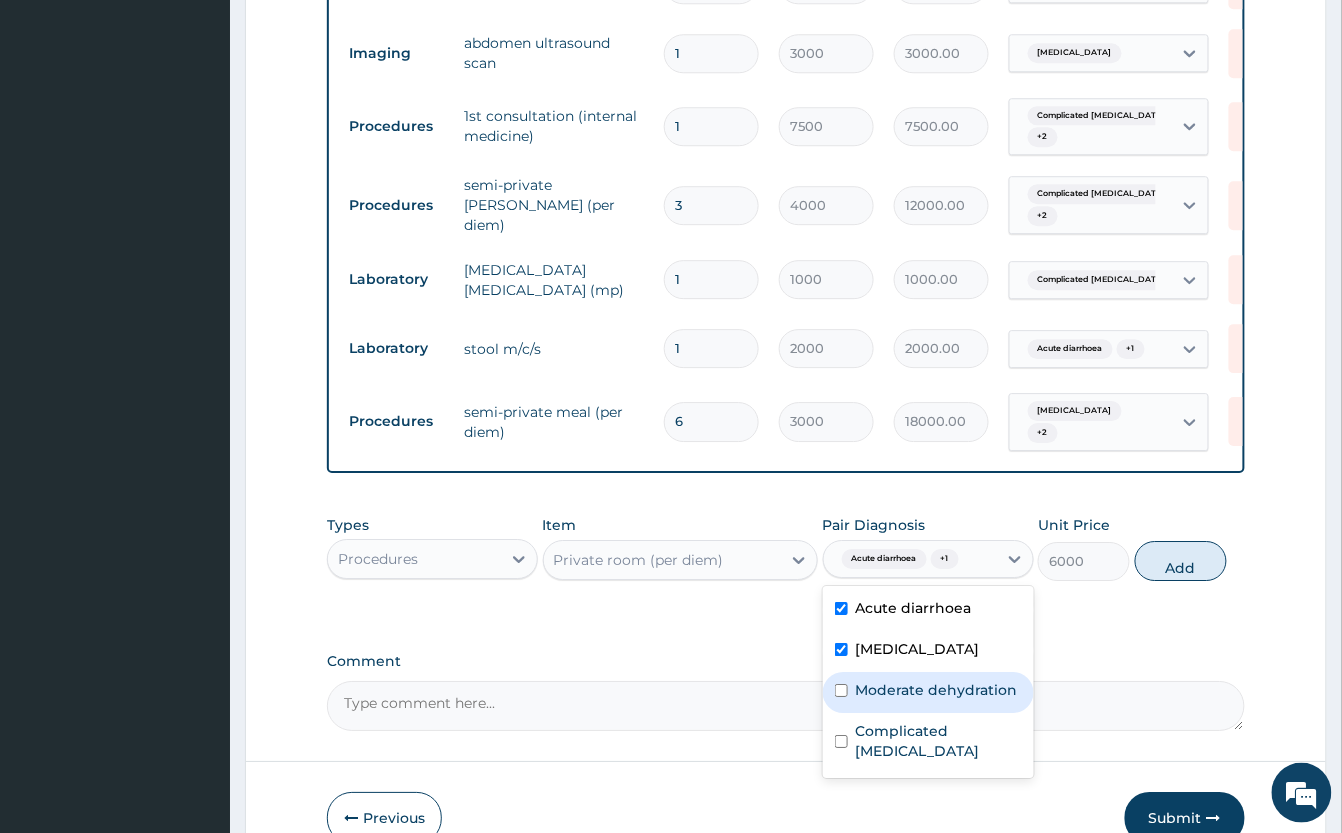 click on "Moderate dehydration" at bounding box center [937, 690] 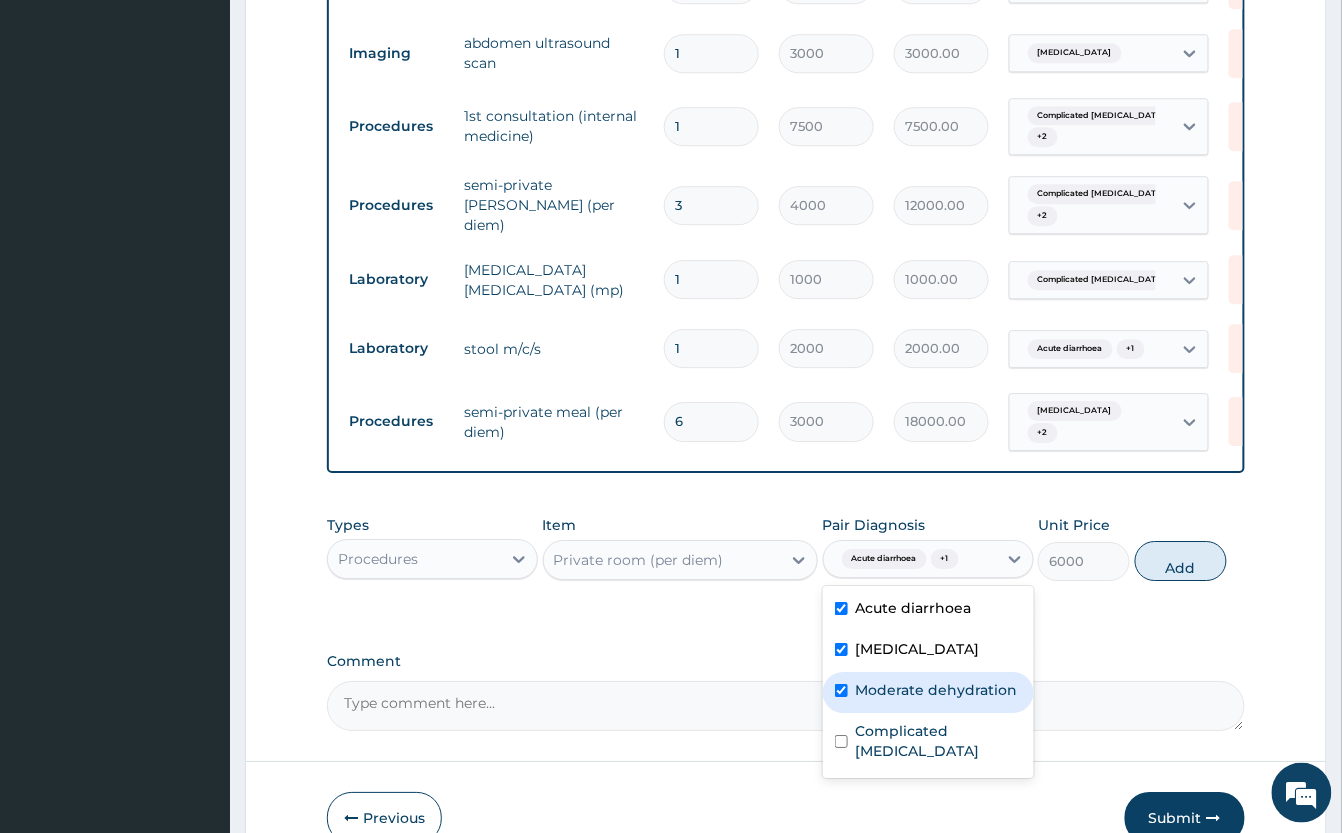 checkbox on "true" 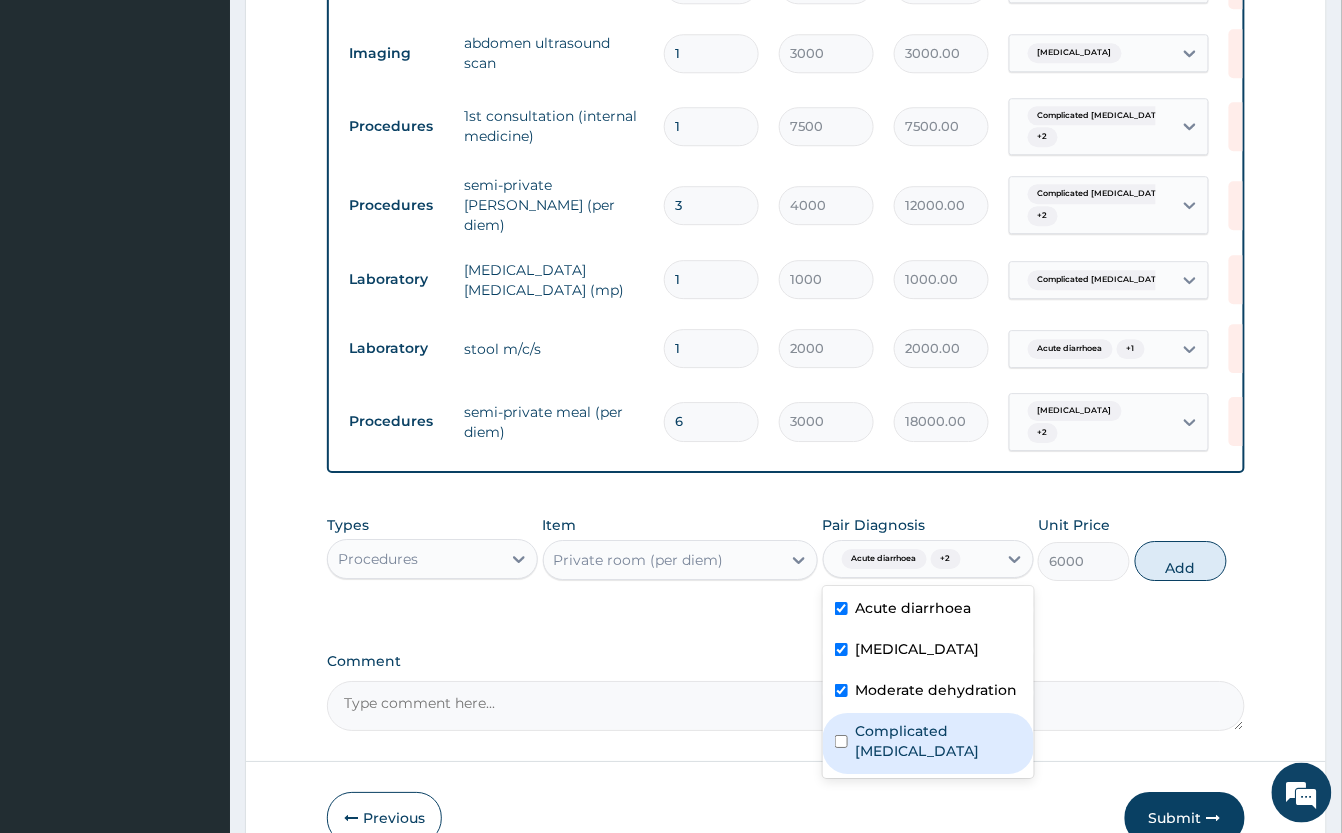 click on "Complicated malaria" at bounding box center [939, 741] 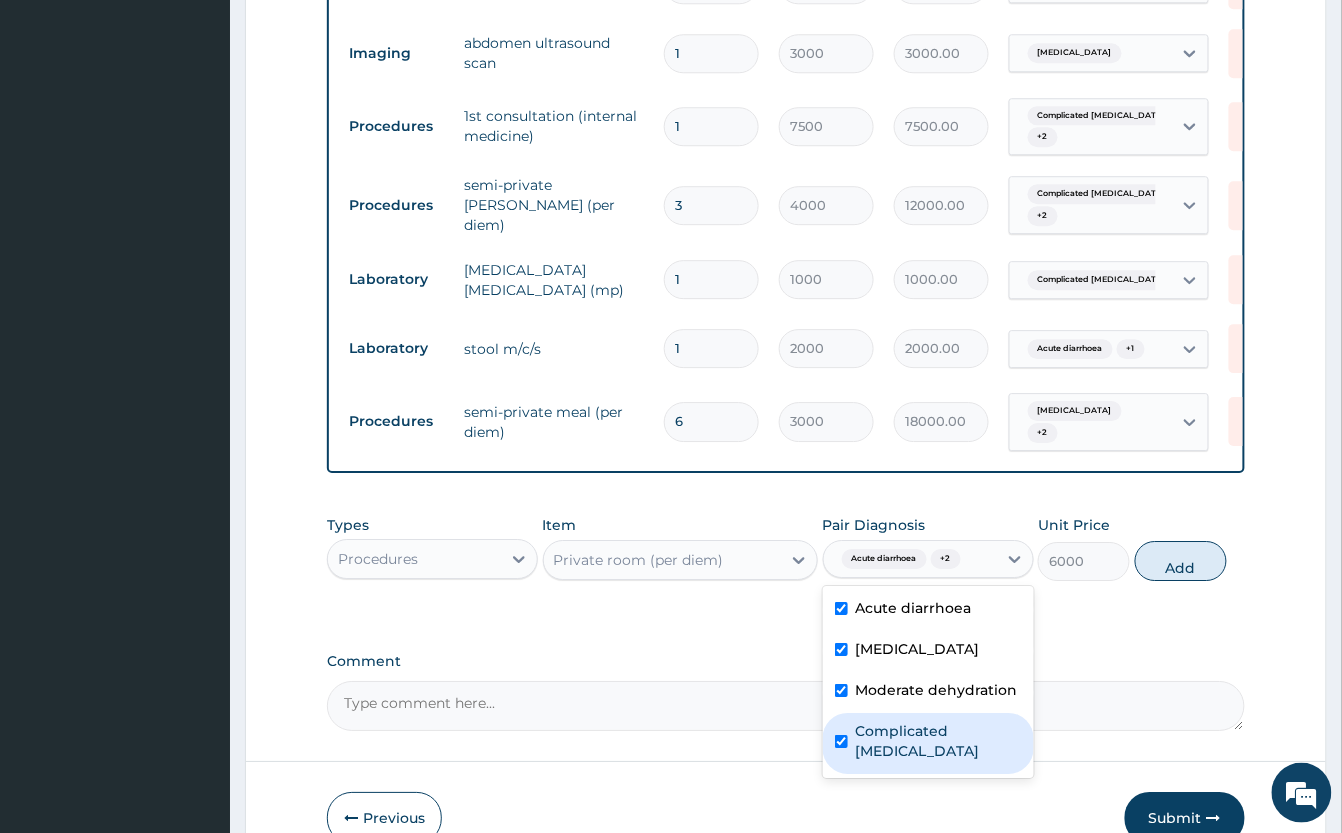 checkbox on "true" 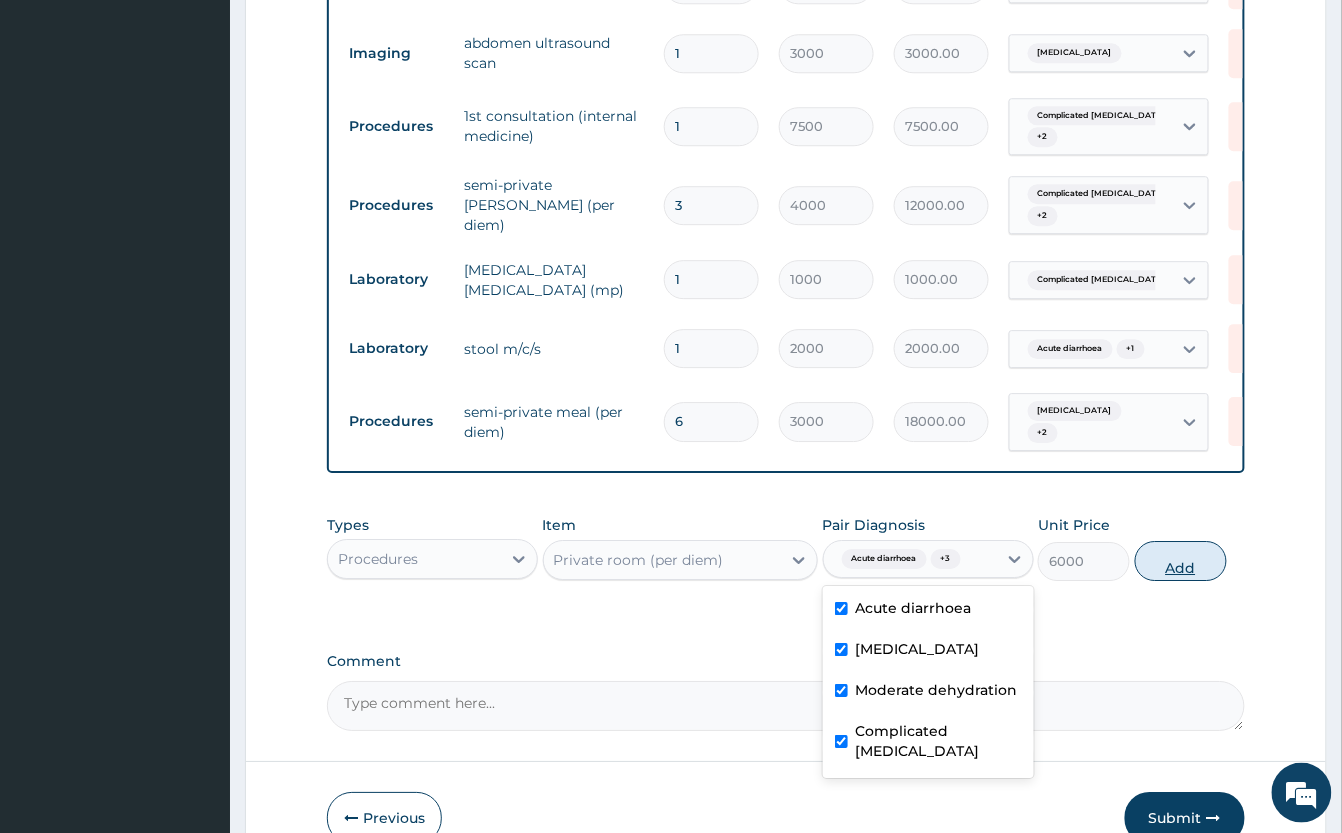 click on "Add" at bounding box center [1181, 561] 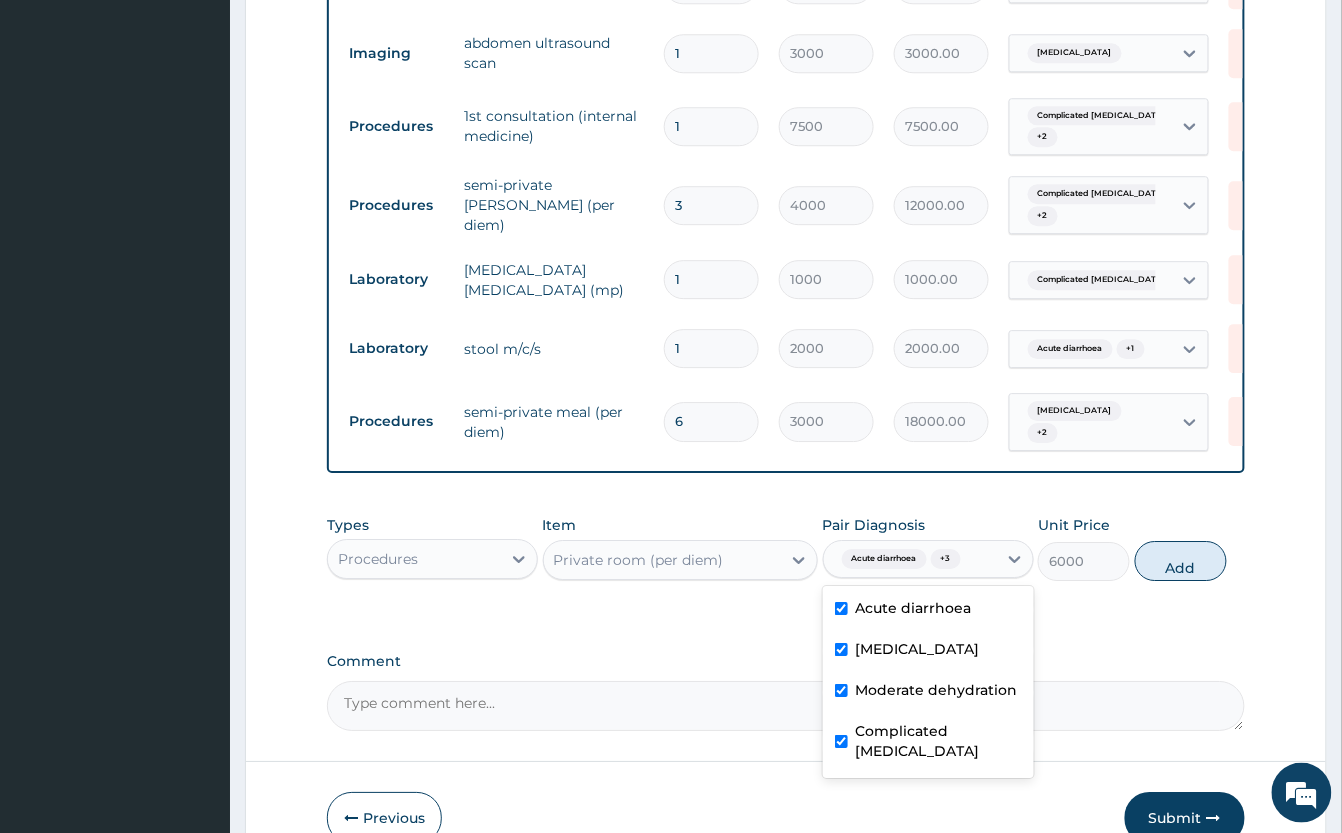 type on "0" 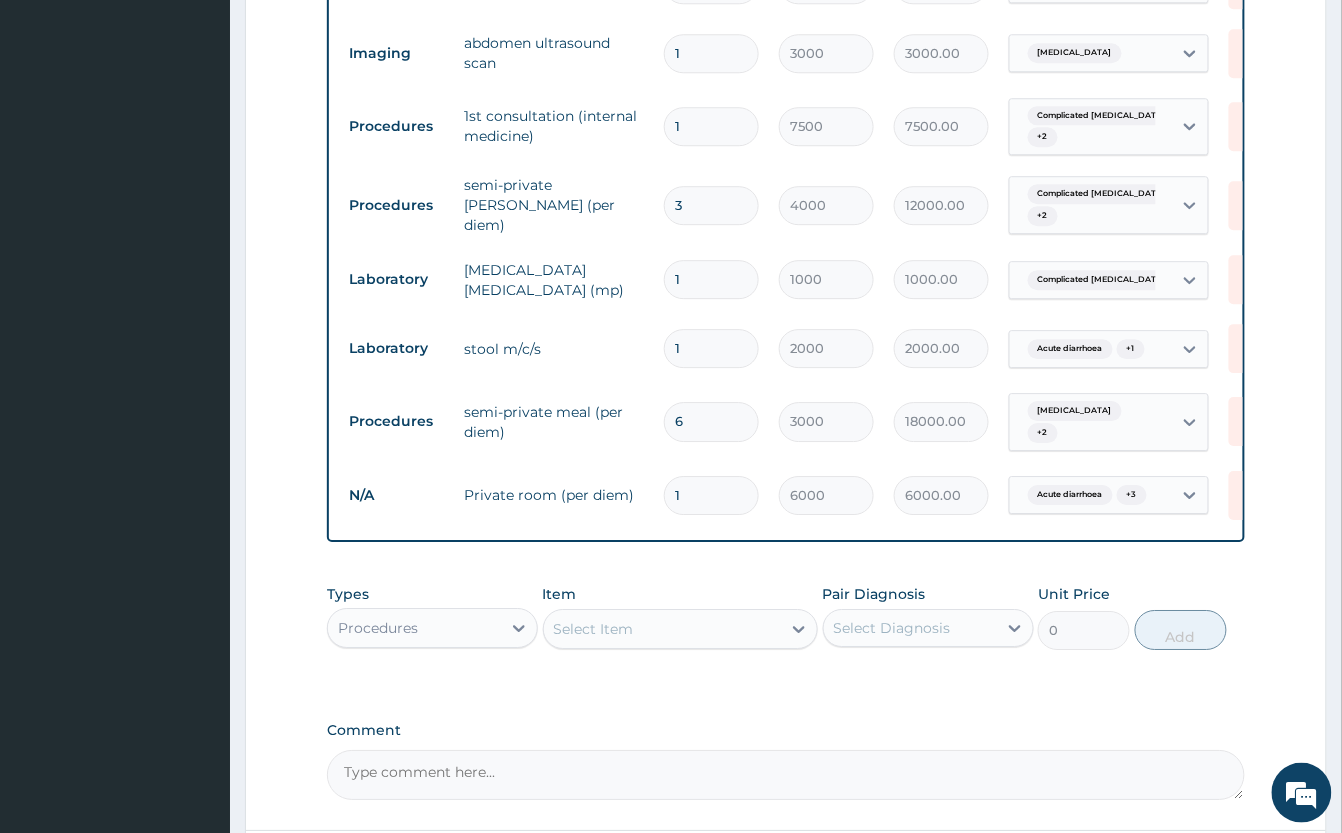 type 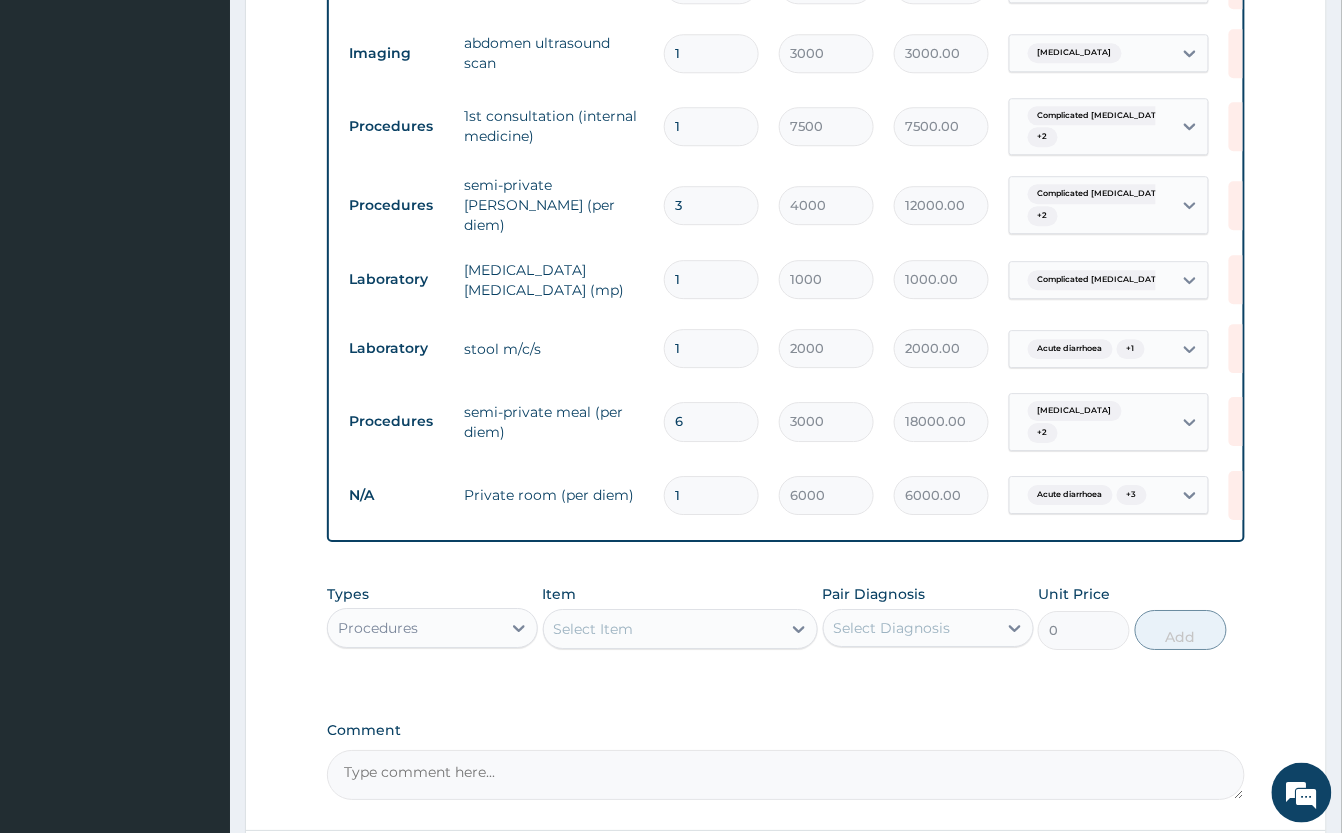 type on "0.00" 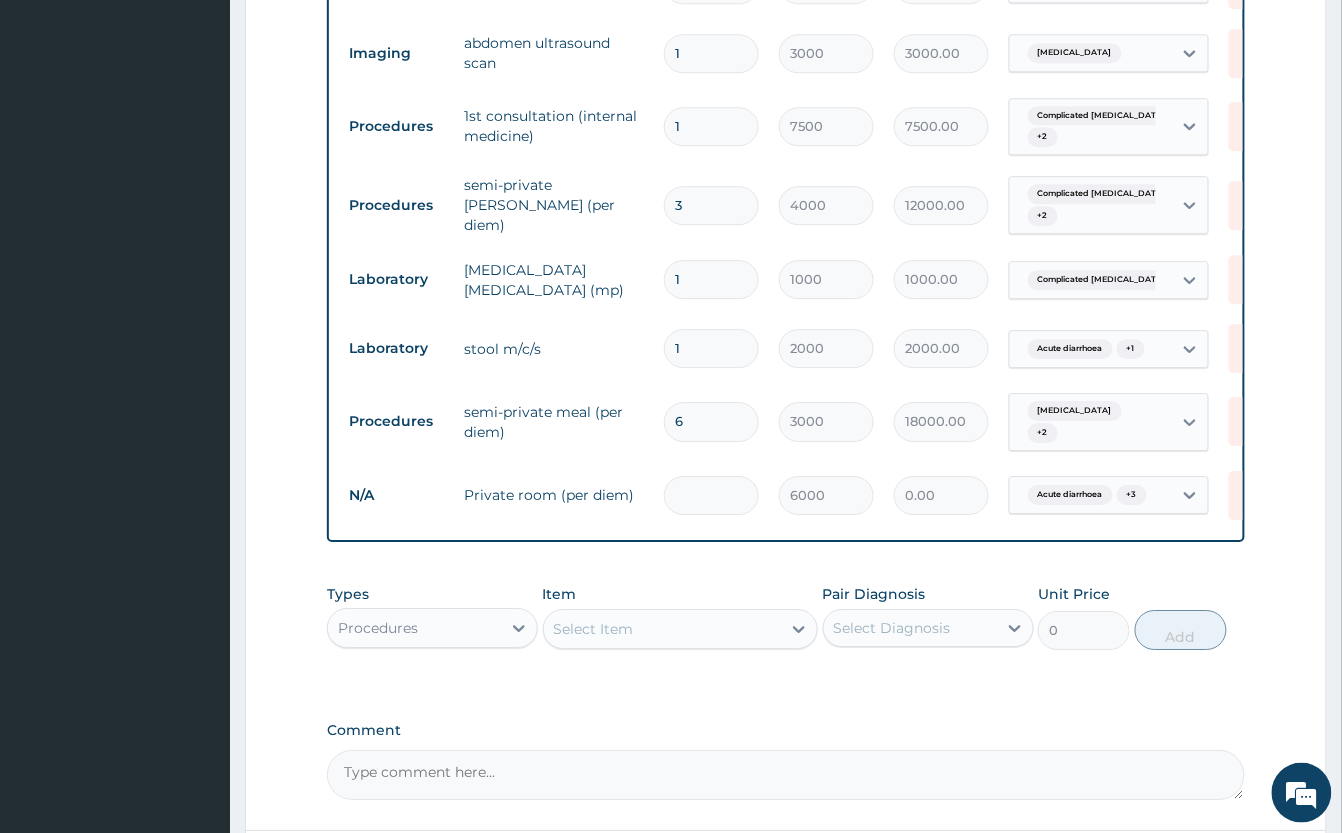 type on "2" 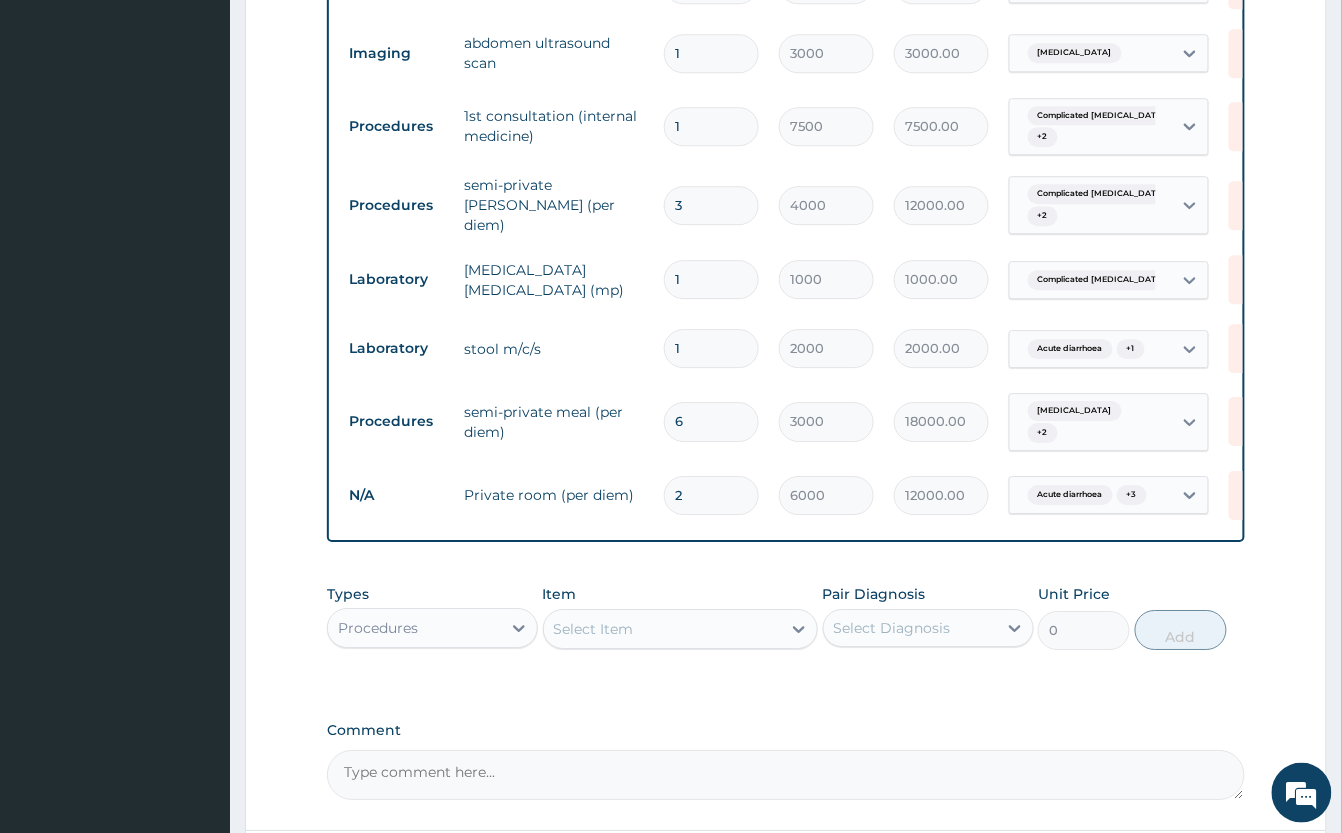 type on "2" 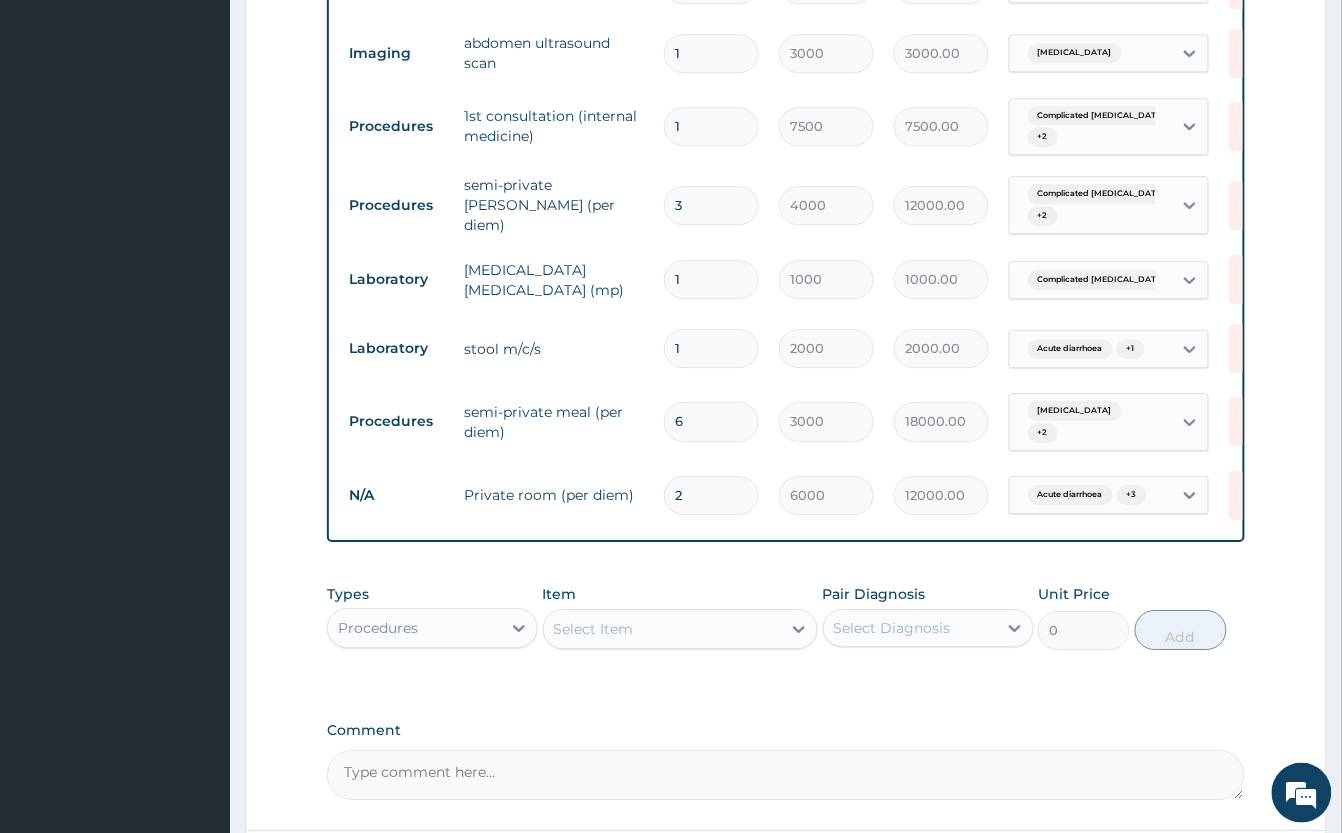click on "N/A Private room  (per diem) 2 6000 12000.00 Acute diarrhoea  + 3 Delete" at bounding box center [829, 495] 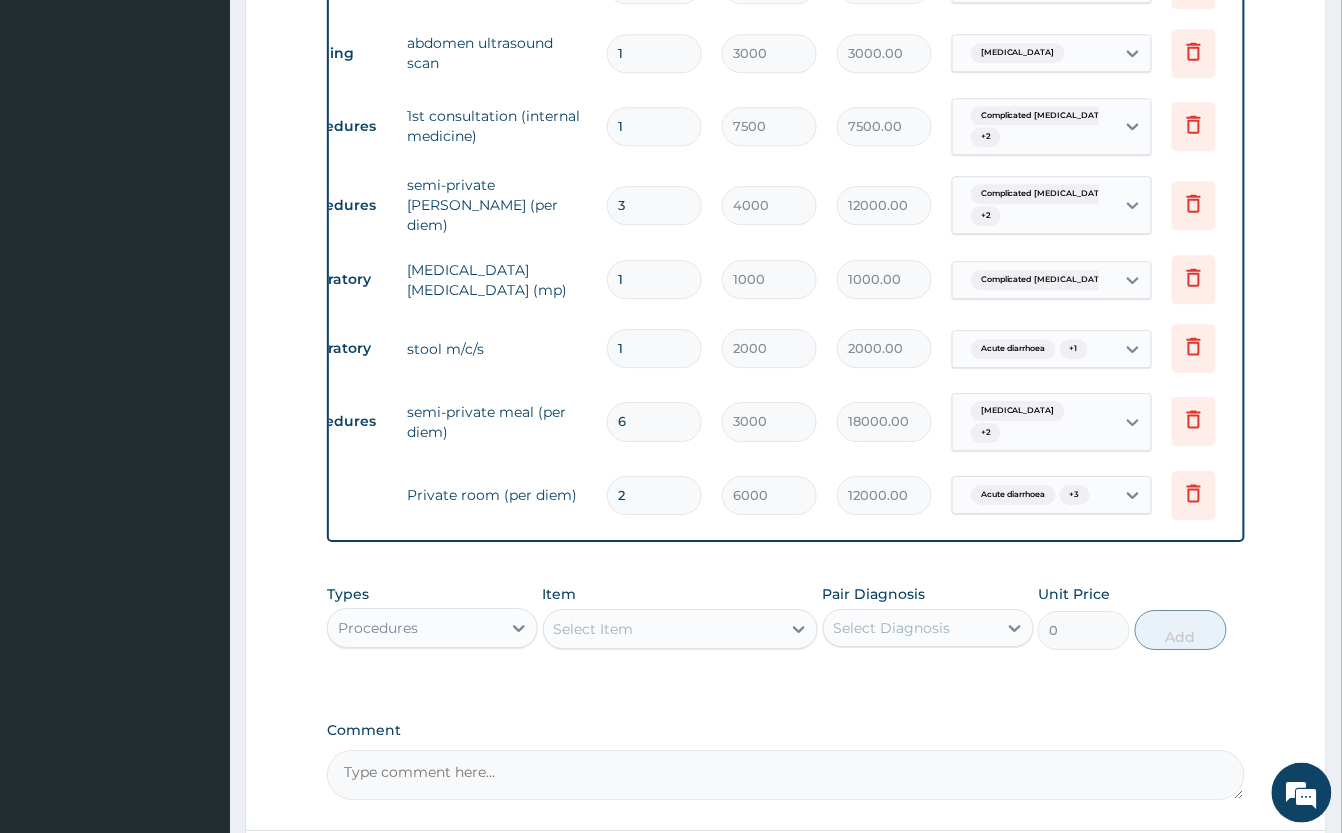 scroll, scrollTop: 0, scrollLeft: 84, axis: horizontal 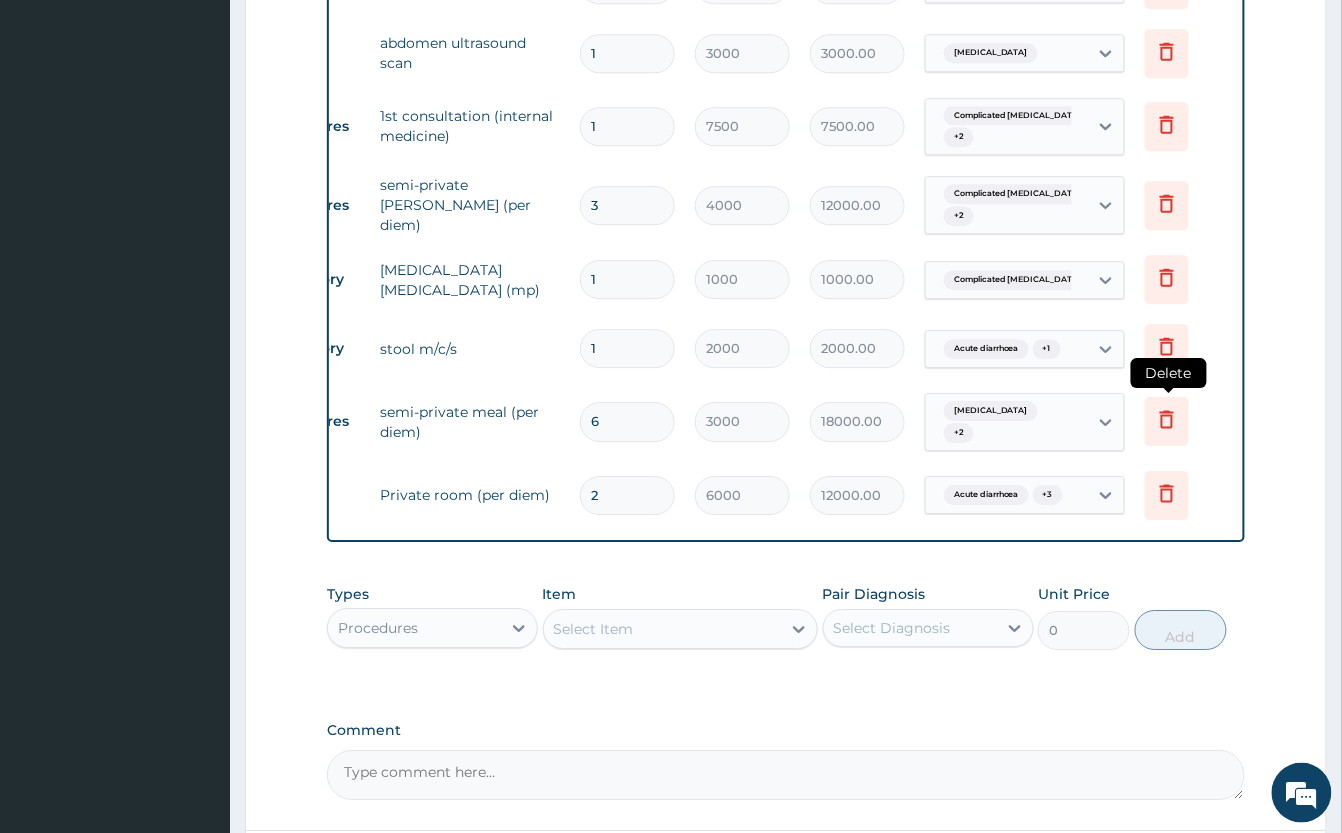 click 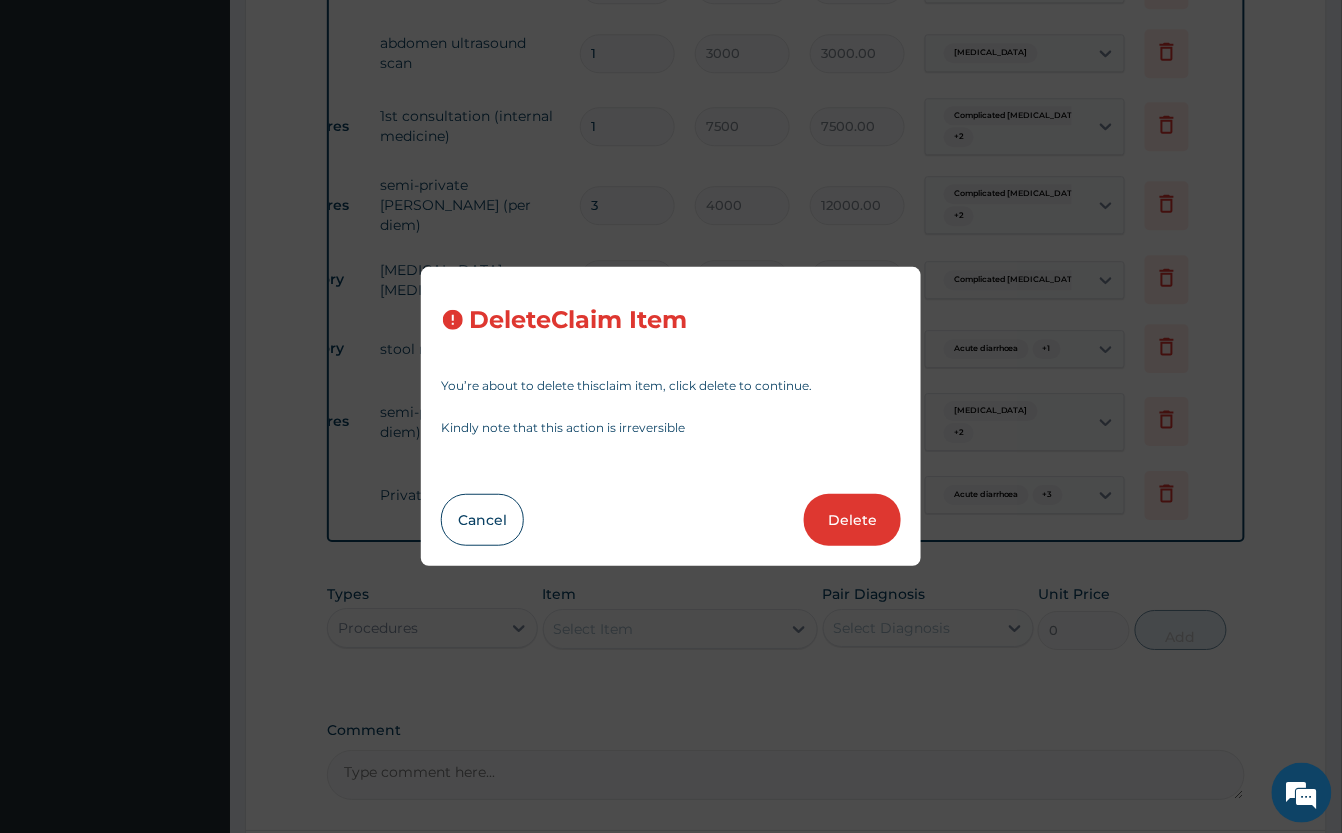 click on "Delete" at bounding box center [852, 520] 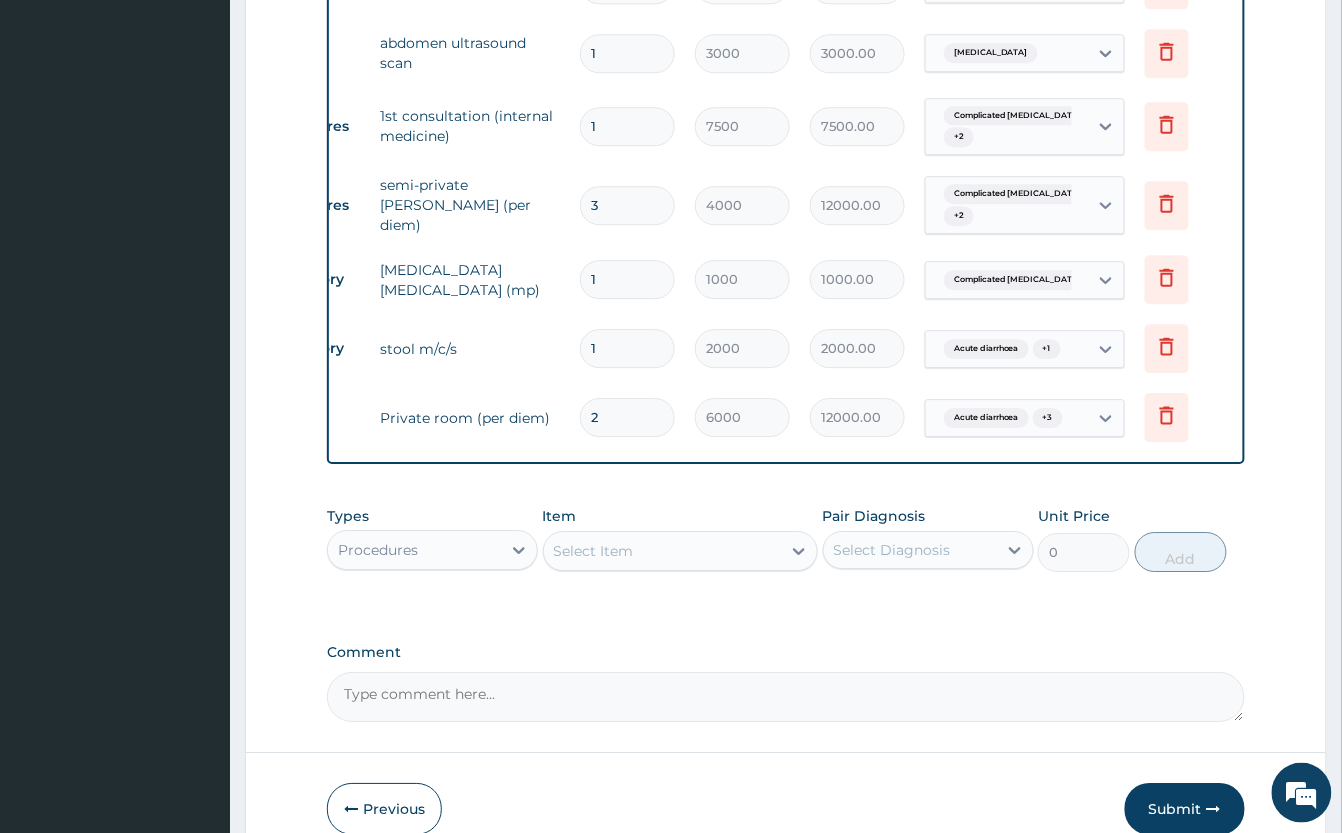 click on "2" at bounding box center [627, 417] 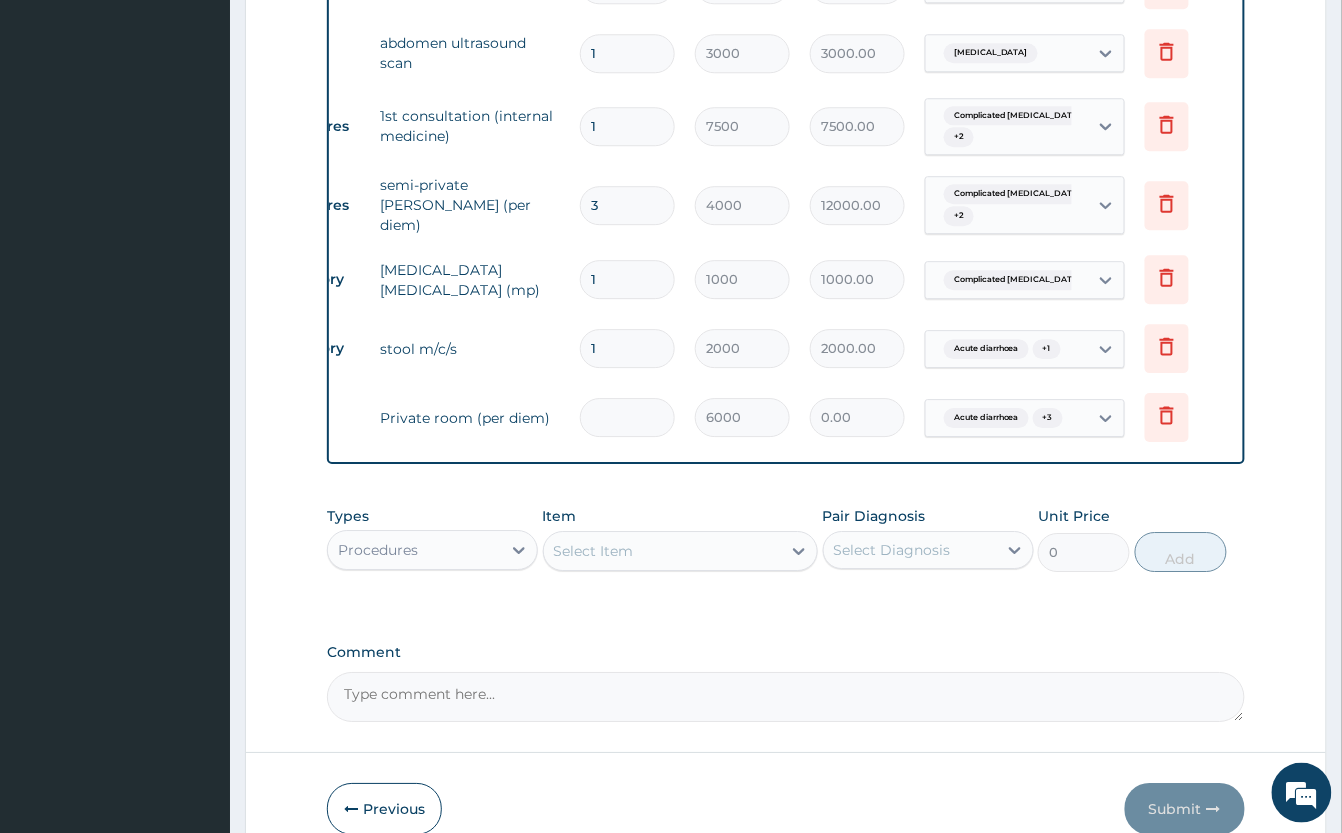 type on "3" 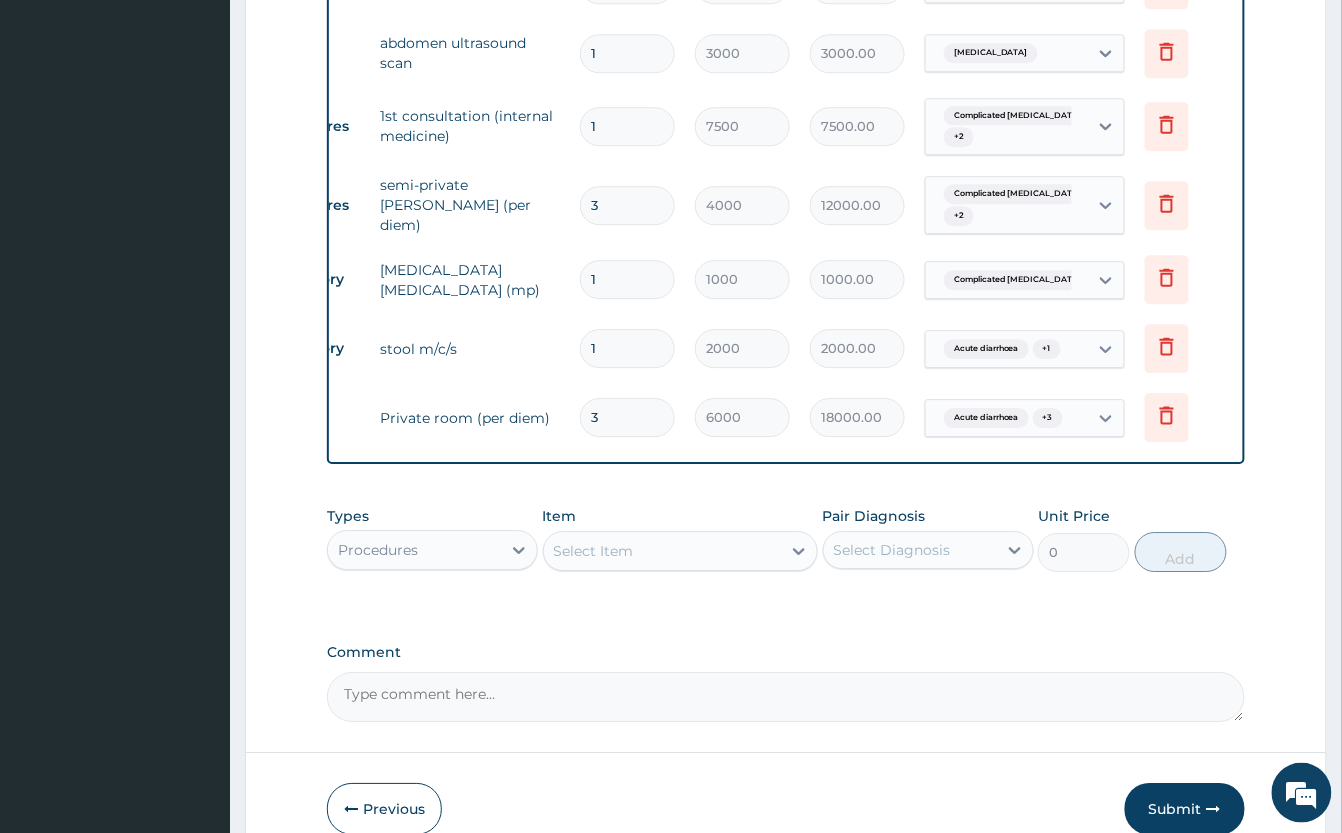 type on "3" 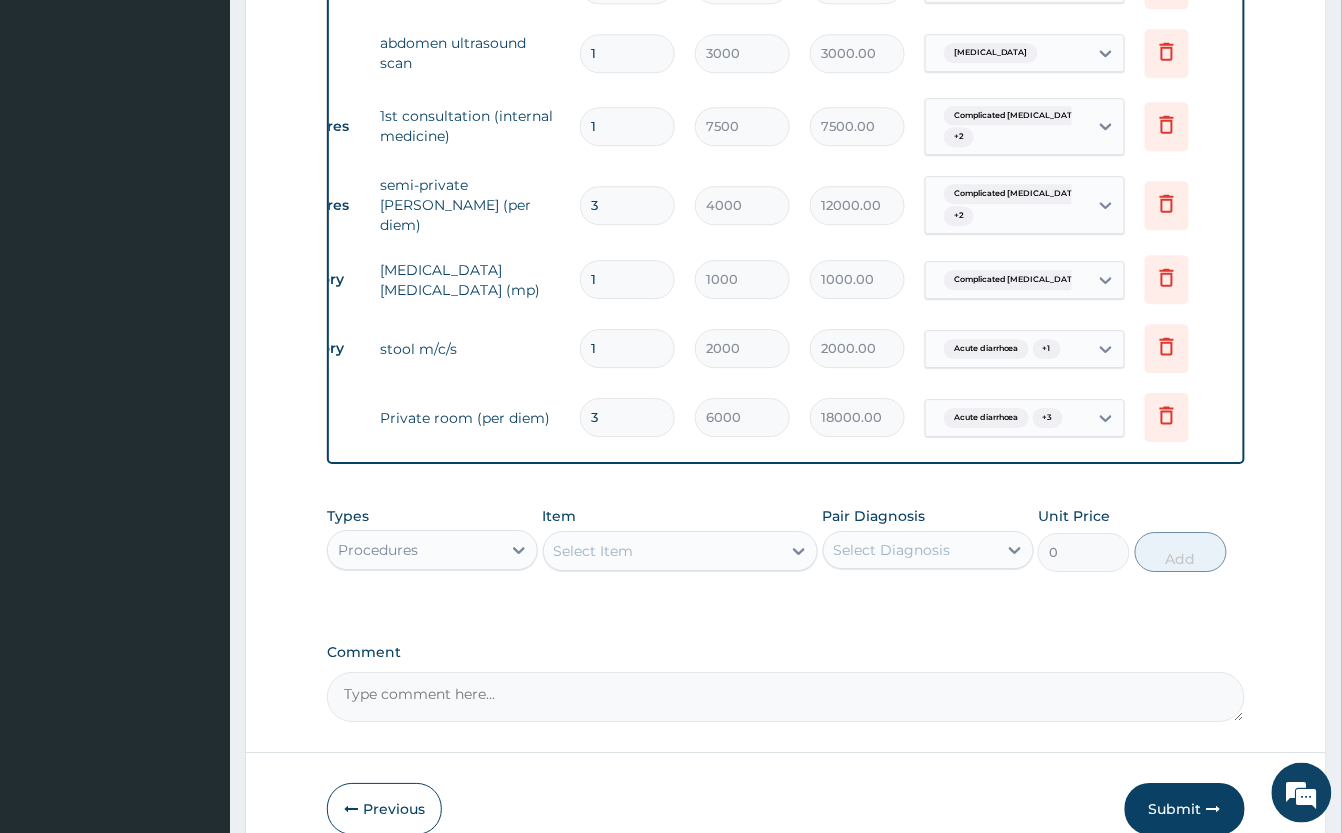 click on "PA Code / Prescription Code PA/6DB9E2 Encounter Date 11-07-2025 Important Notice Please enter PA codes before entering items that are not attached to a PA code   All diagnoses entered must be linked to a claim item. Diagnosis & Claim Items that are visible but inactive cannot be edited because they were imported from an already approved PA code. Diagnosis Acute diarrhoea confirmed Gastroenteritis confirmed Moderate dehydration confirmed Complicated malaria confirmed NB: All diagnosis must be linked to a claim item Claim Items Type Name Quantity Unit Price Total Price Pair Diagnosis Actions Drugs metronidazole syr 60ml/bott 2 500 1000.00 Acute diarrhoea Delete Drugs infusion darrows half strength 4 1000 4000.00 Gastroenteritis  + 2 Delete Drugs emal injection 150mg inj. 3 1500 4500.00 Complicated malaria Delete Drugs zinc (paediatric)/tab 10 50 500.00 Acute diarrhoea Delete Drugs fansidar syrup  1 450 450.00 Acute diarrhoea  + 1 Delete Drugs promethazine 25mg/inj 3 250 750.00 Gastroenteritis Delete Drugs 5  +" at bounding box center [786, -252] 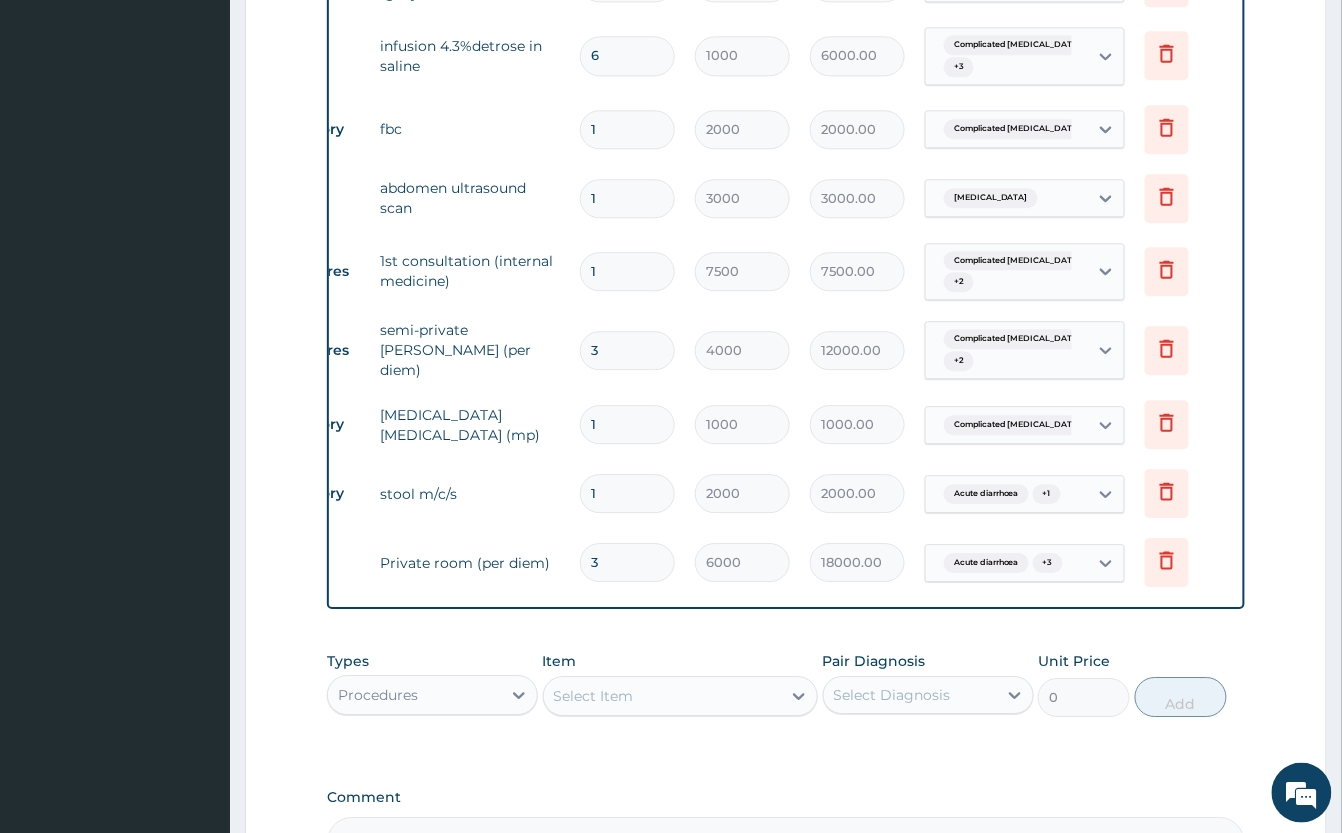 scroll, scrollTop: 1232, scrollLeft: 0, axis: vertical 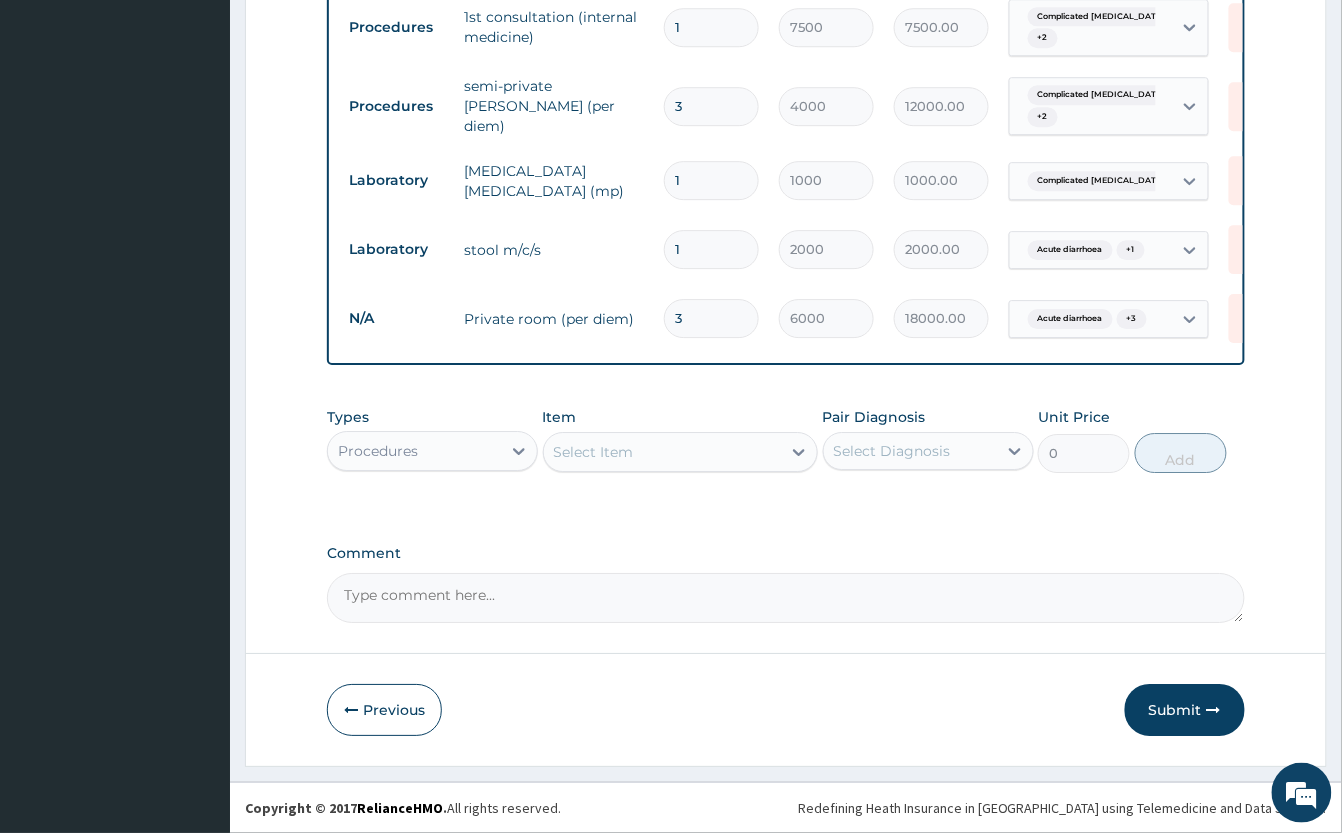 click on "Select Item" at bounding box center [662, 452] 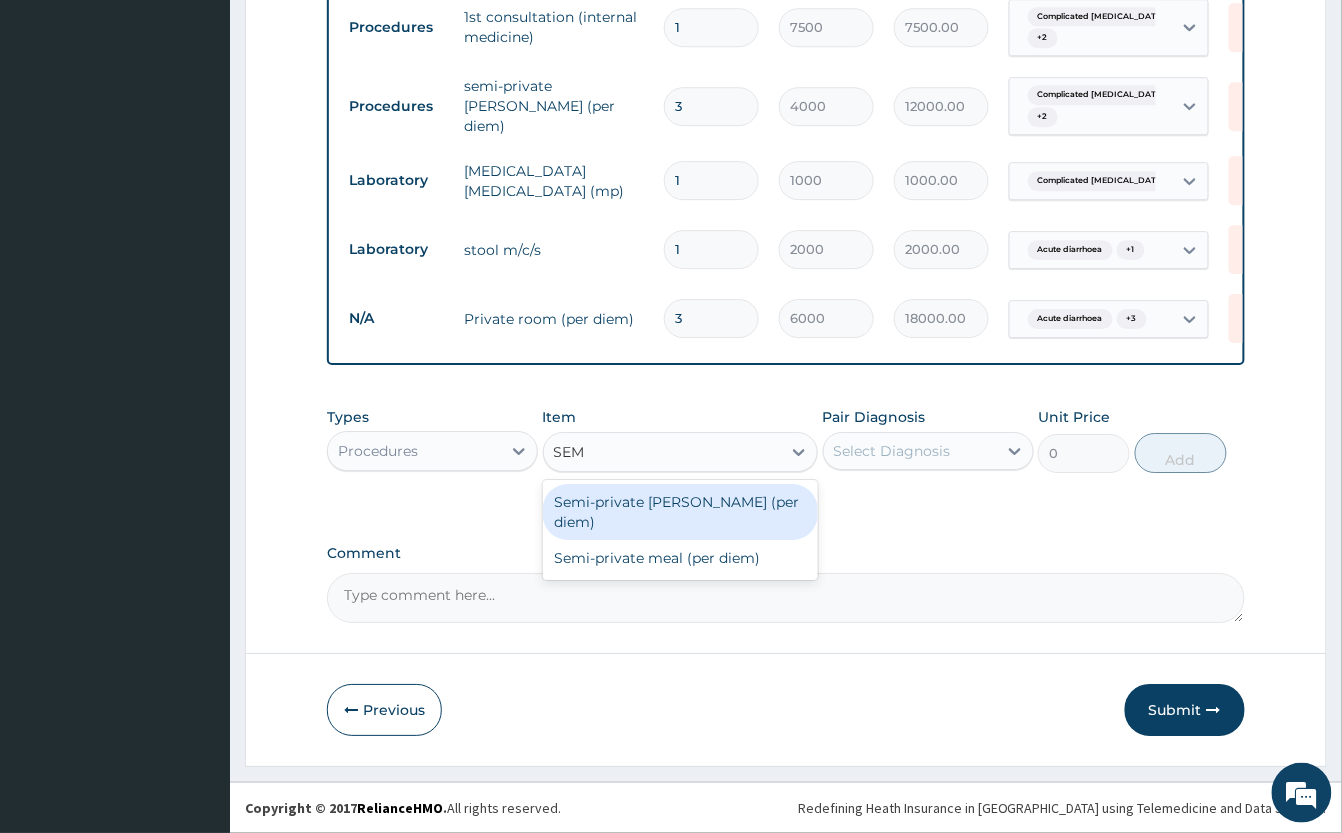 type on "SEMI" 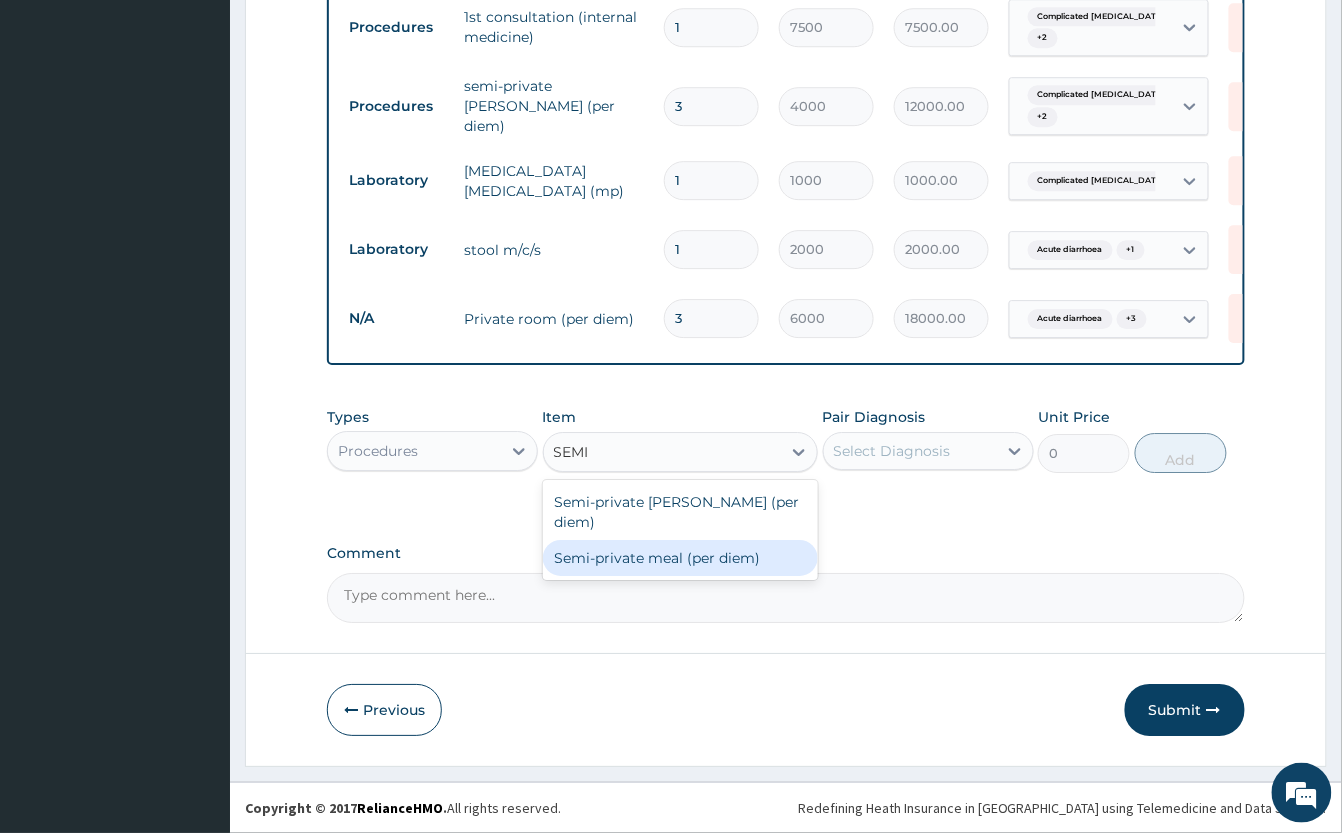 click on "Semi-private meal  (per diem)" at bounding box center (680, 558) 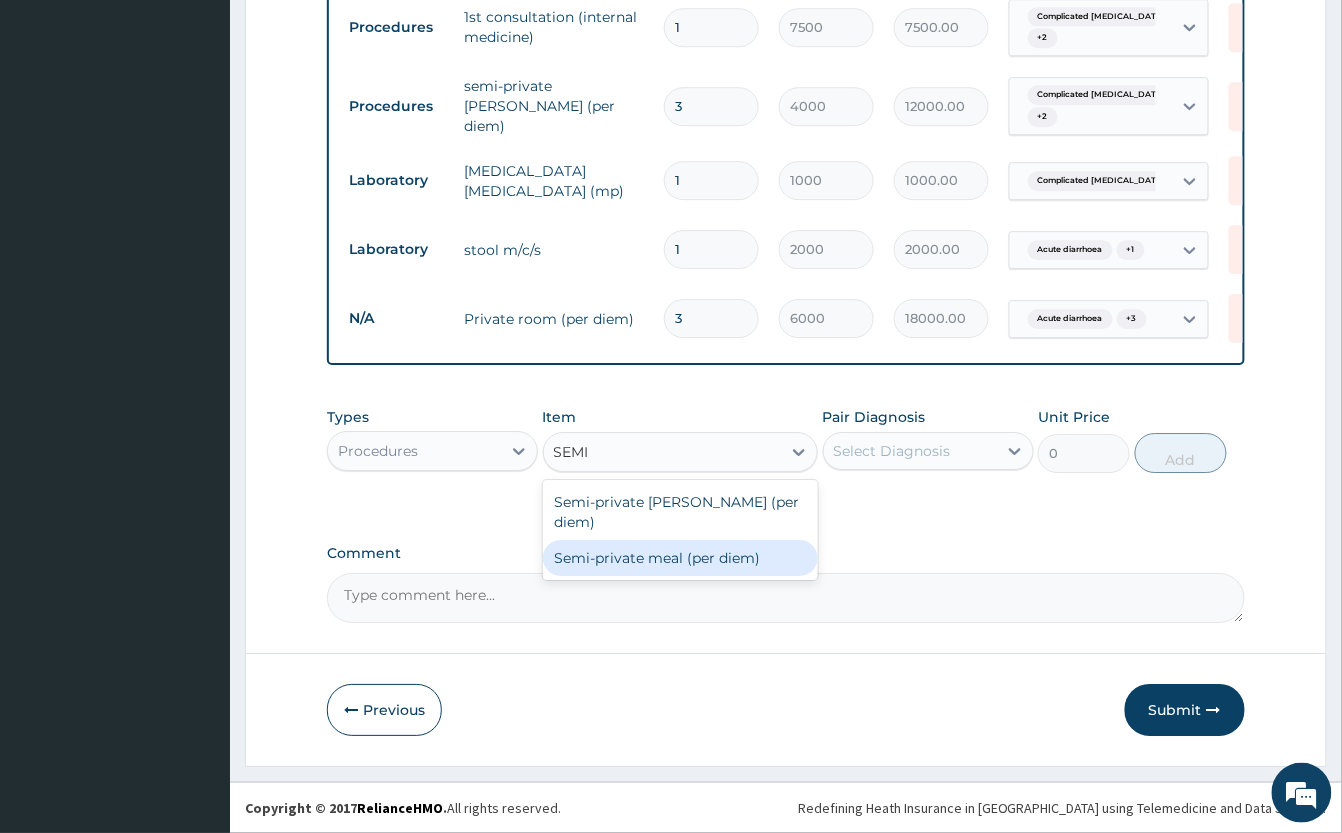 type 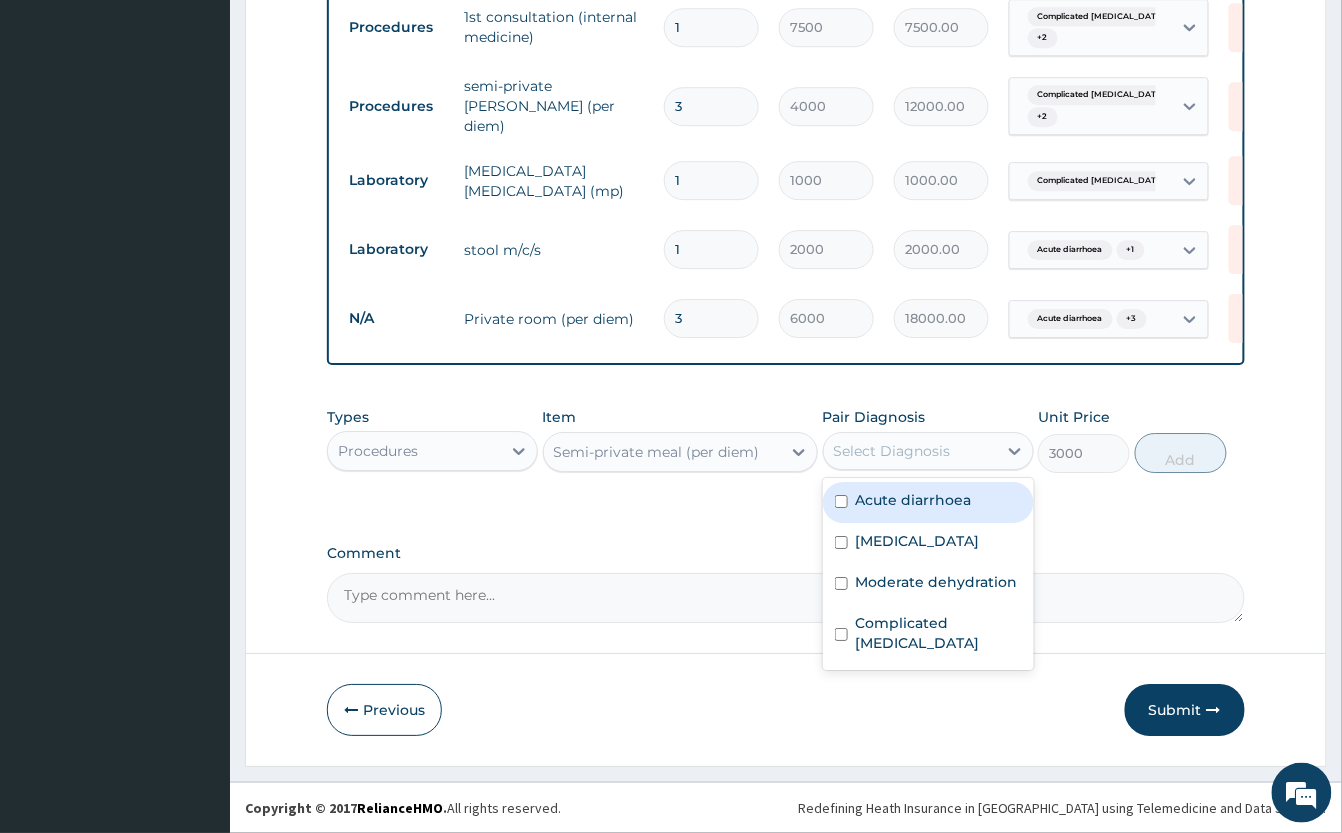 click on "Select Diagnosis" at bounding box center (892, 451) 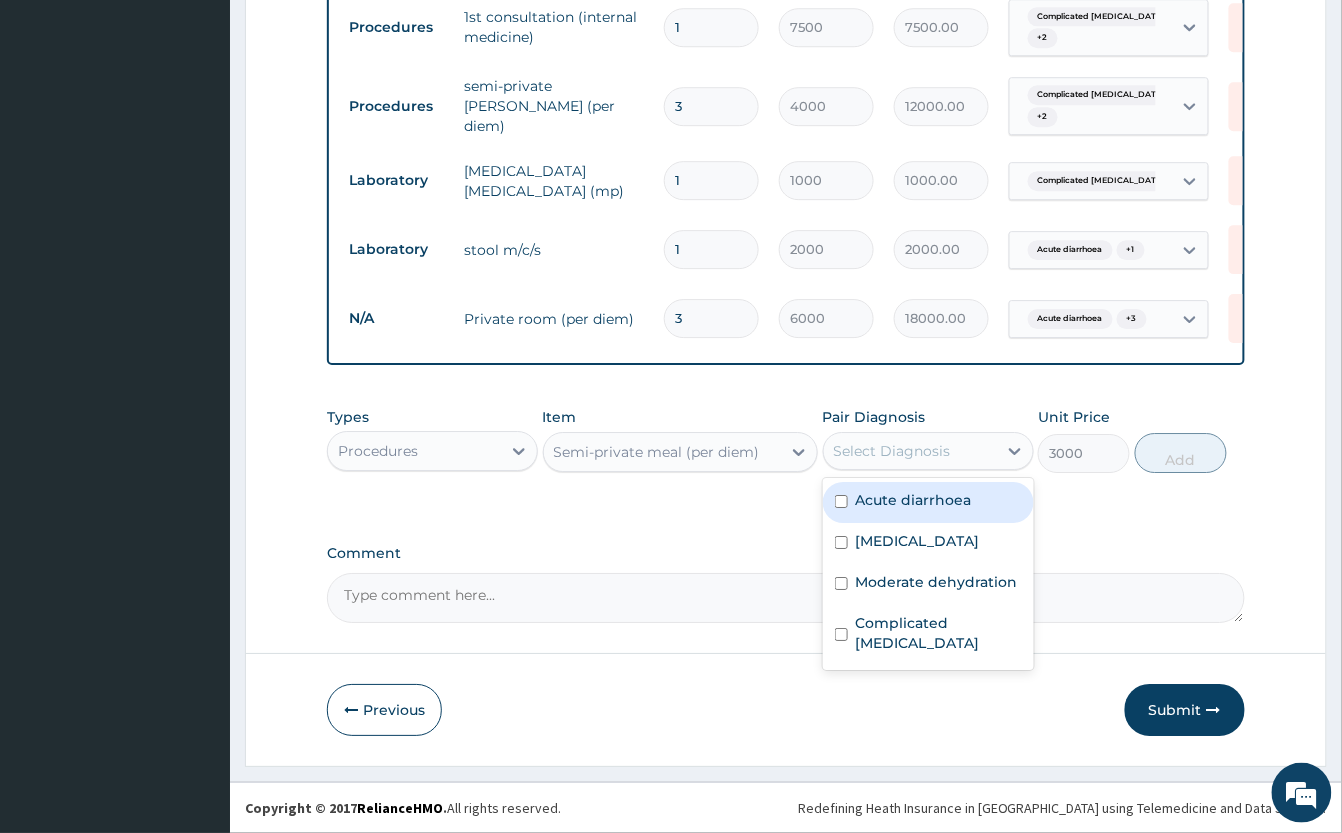 click on "Acute diarrhoea" at bounding box center [928, 502] 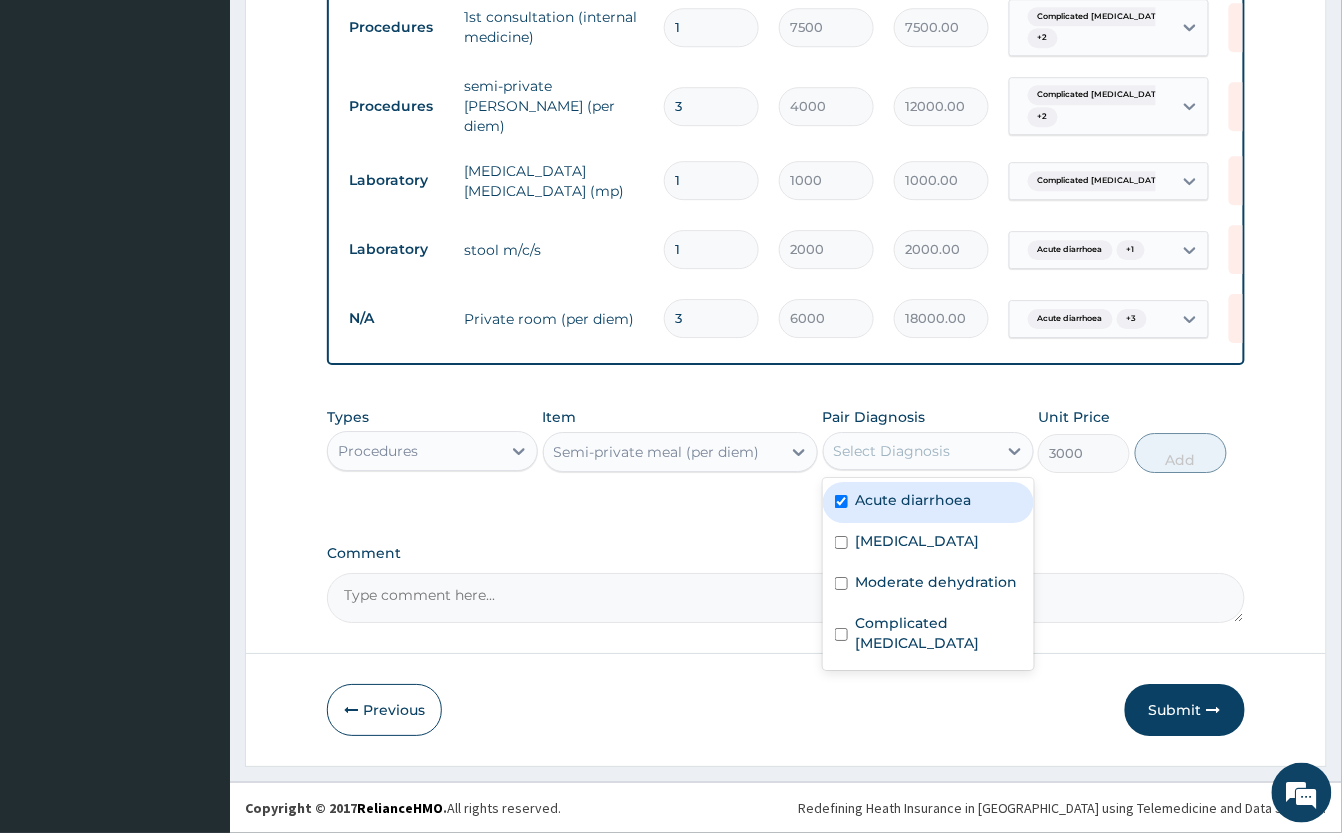 checkbox on "true" 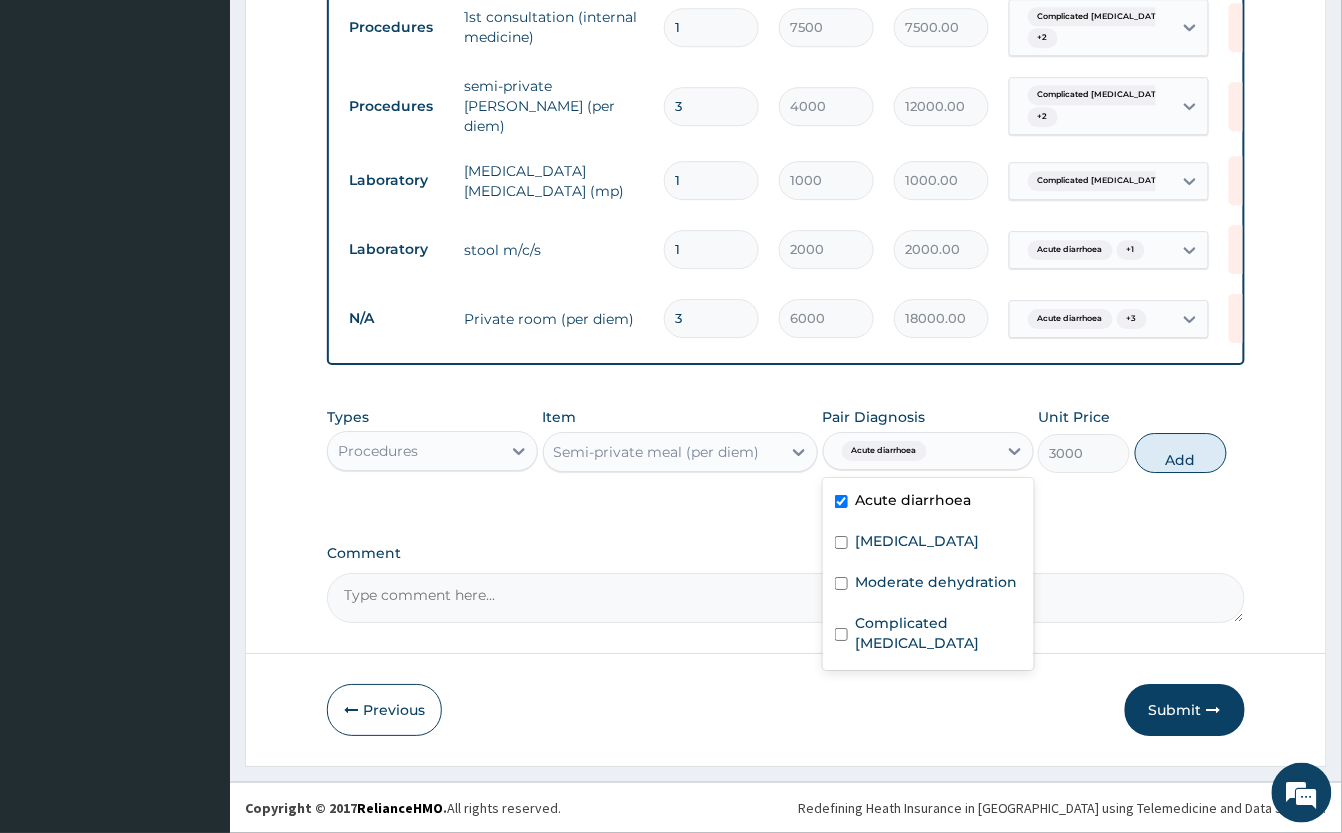 click on "Acute diarrhoea" at bounding box center (882, 451) 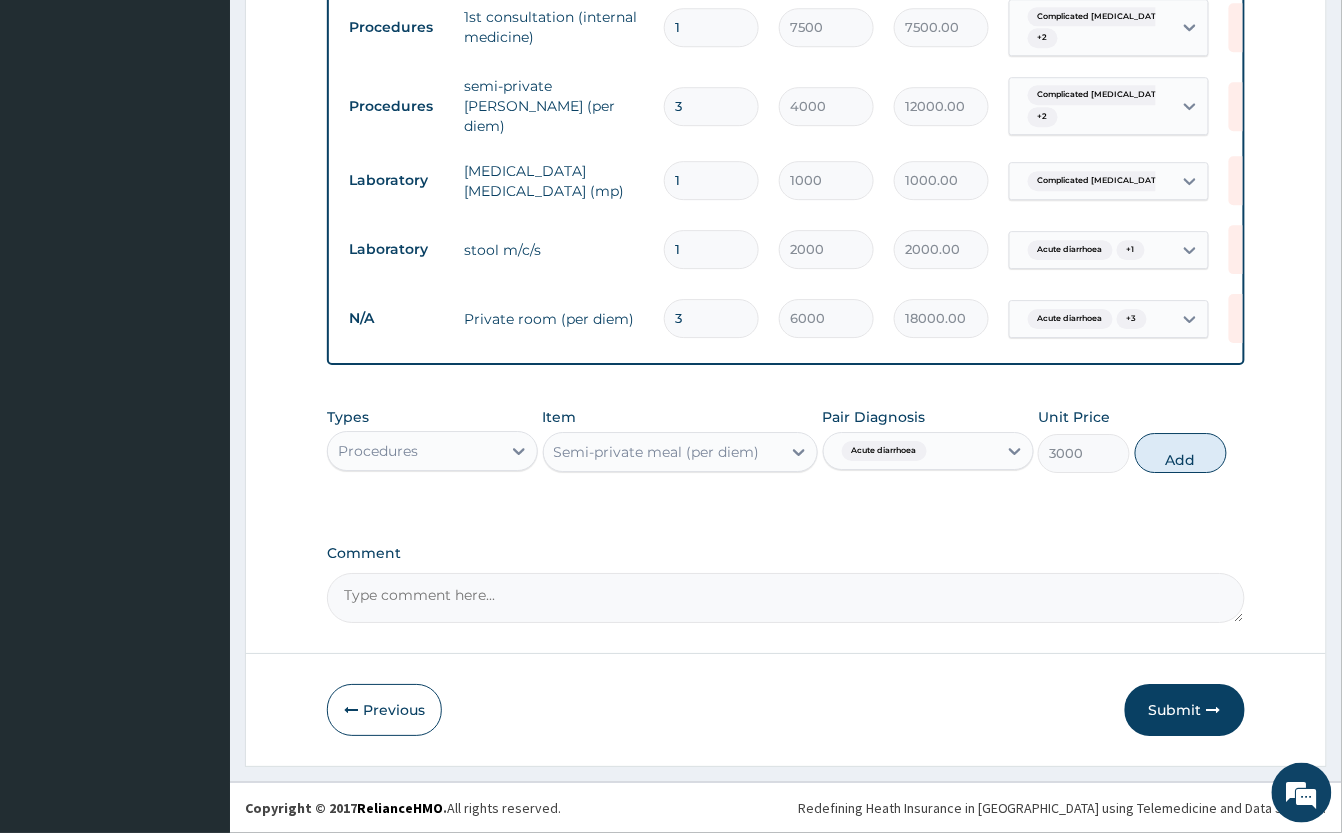 click on "Acute diarrhoea" at bounding box center [910, 451] 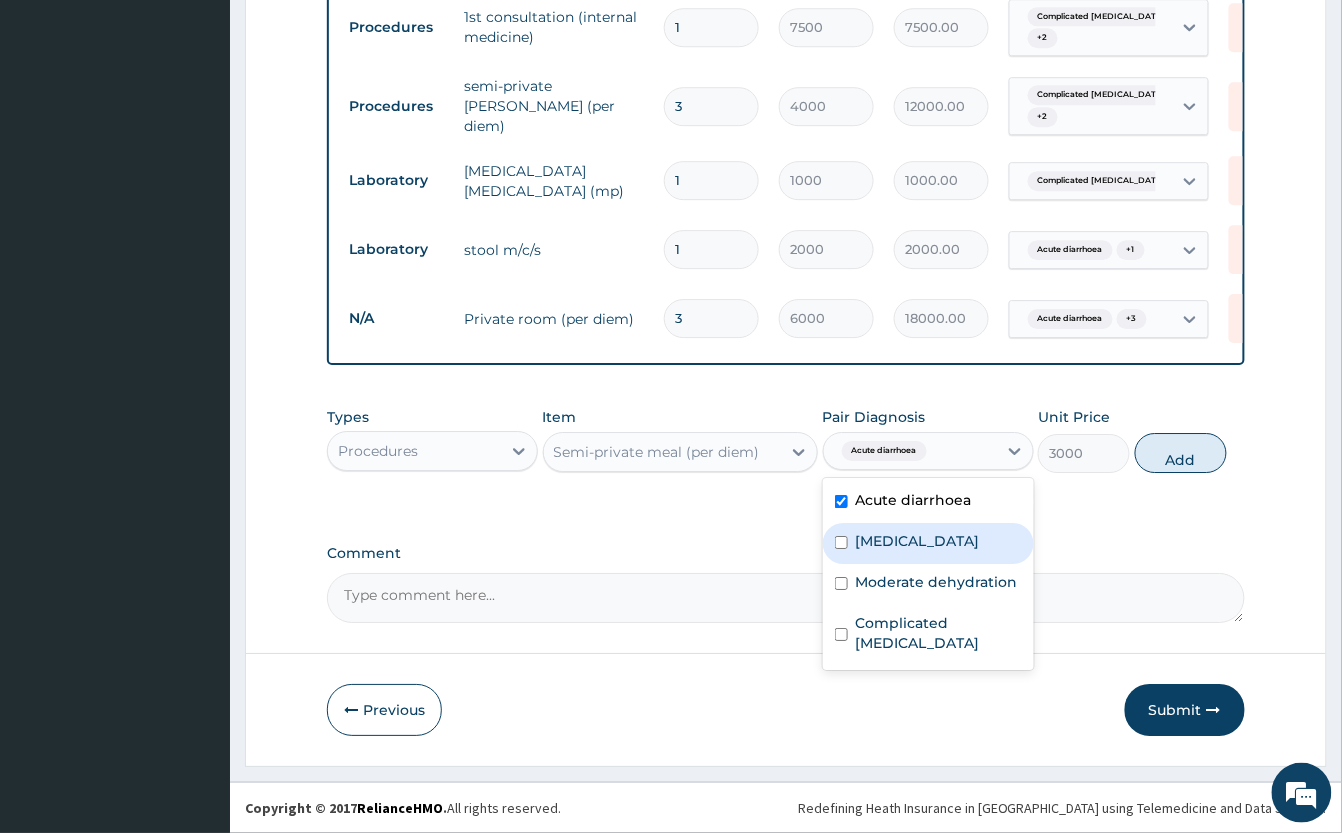 drag, startPoint x: 952, startPoint y: 541, endPoint x: 953, endPoint y: 552, distance: 11.045361 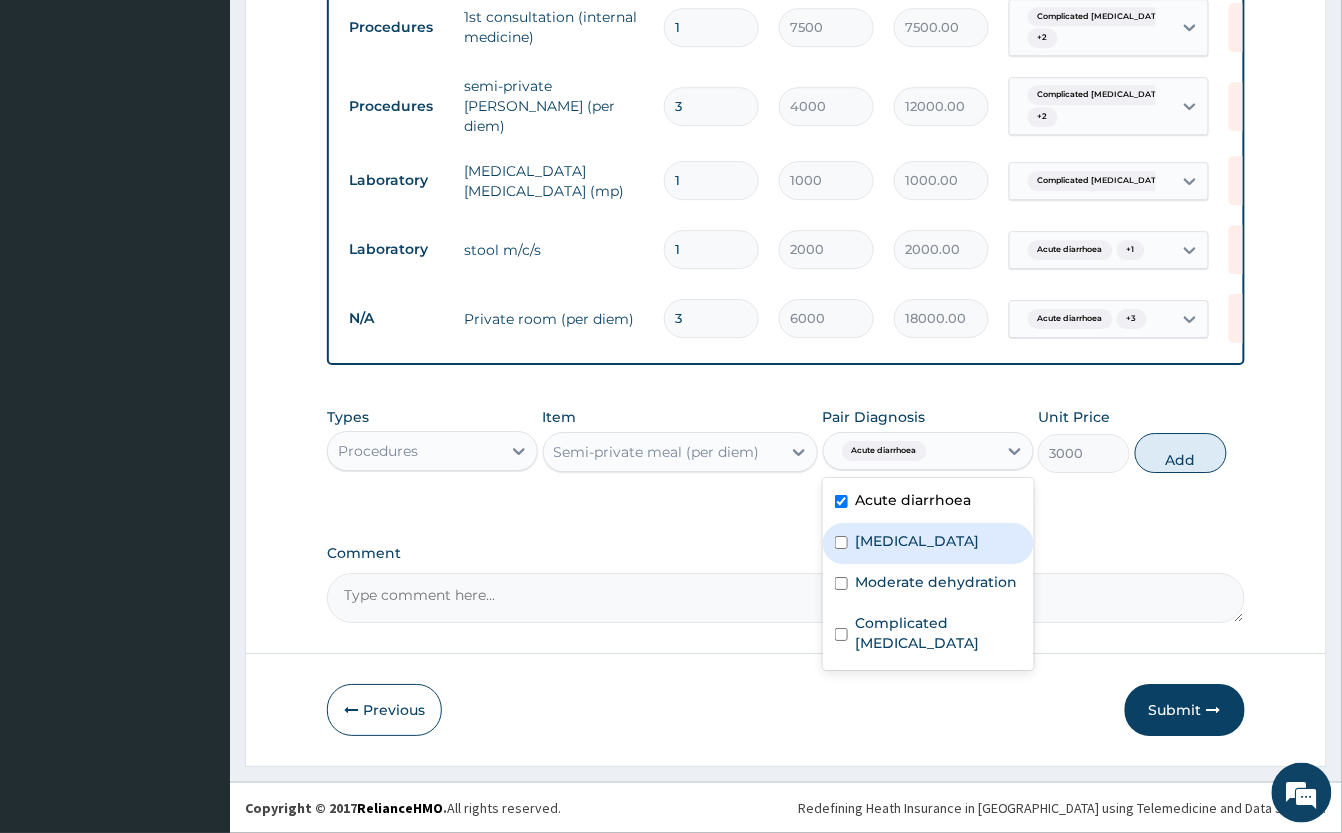click on "Gastroenteritis" at bounding box center [918, 541] 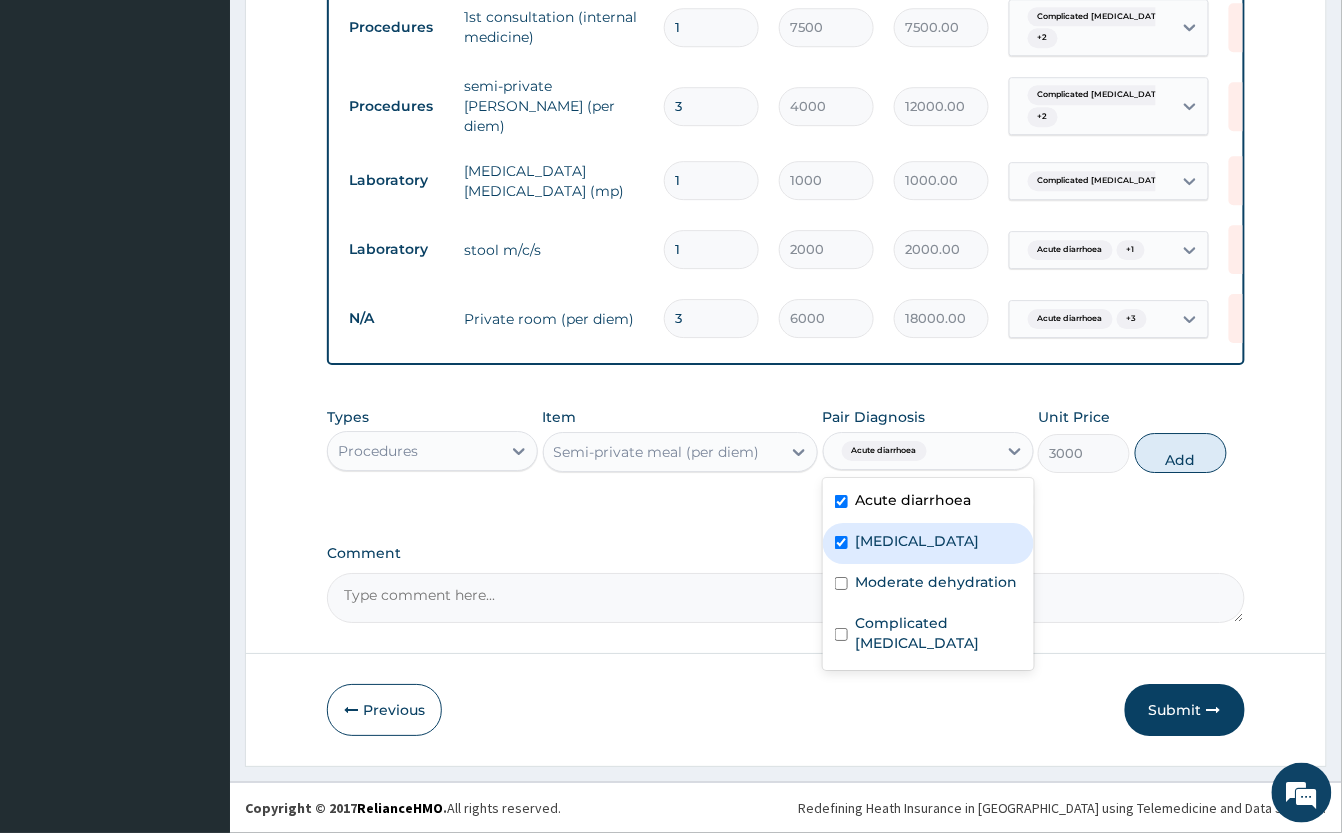checkbox on "true" 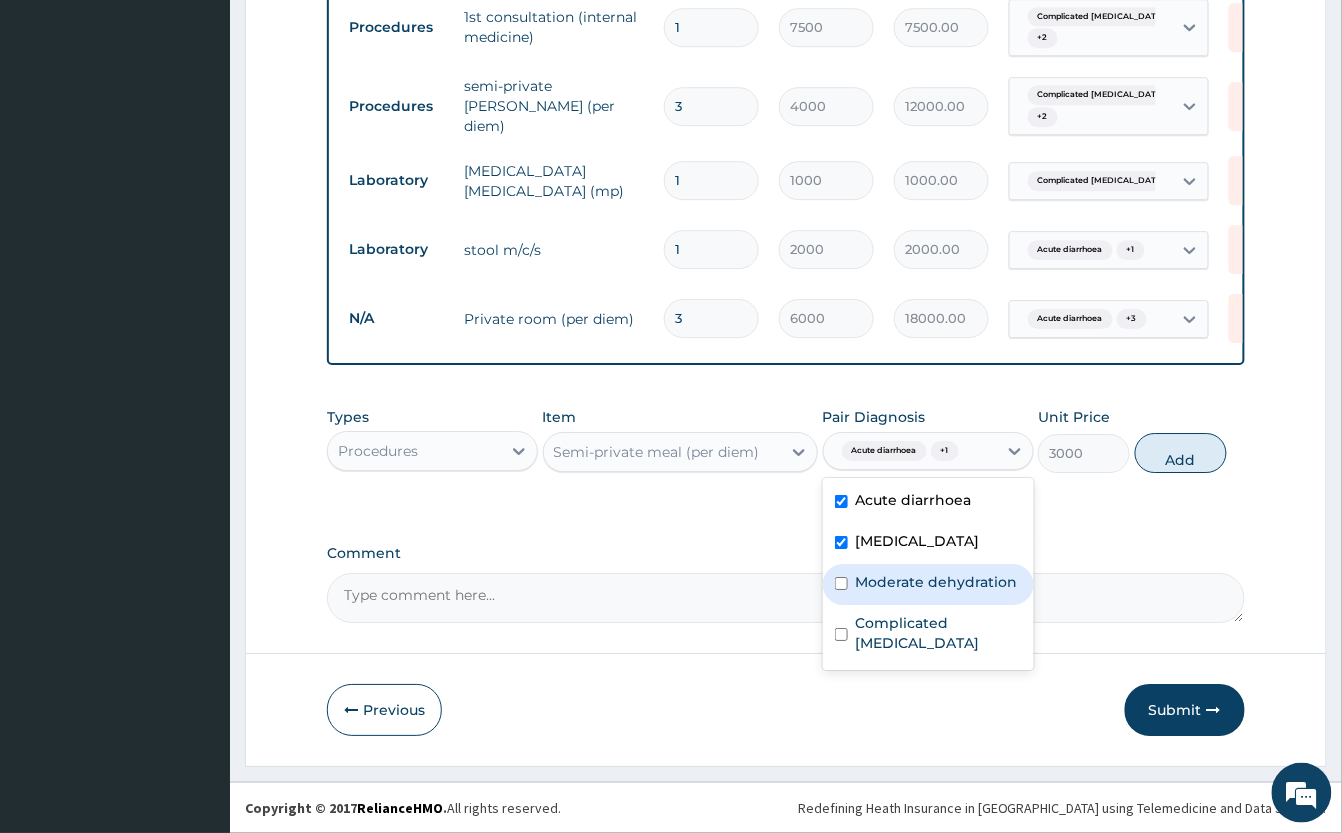 click on "Moderate dehydration" at bounding box center [937, 582] 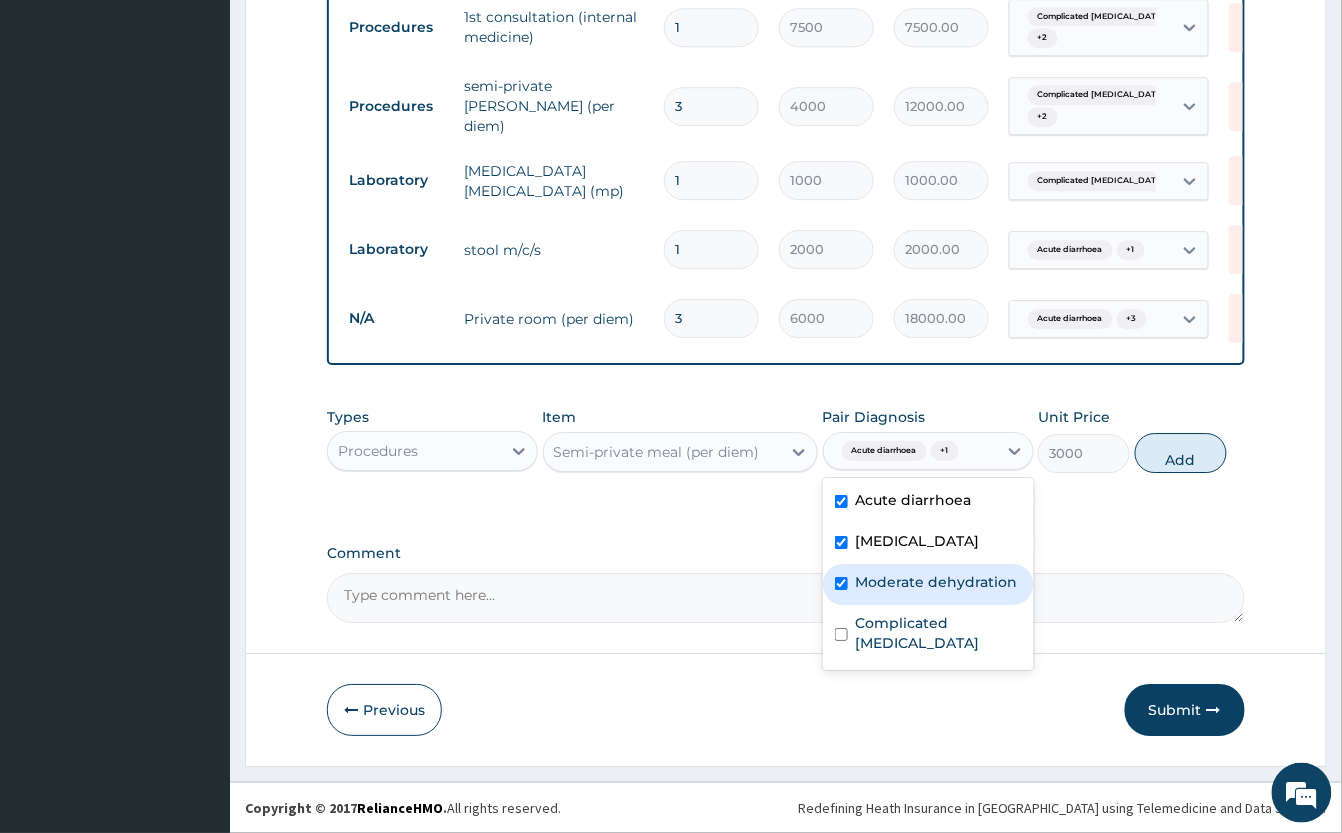 checkbox on "true" 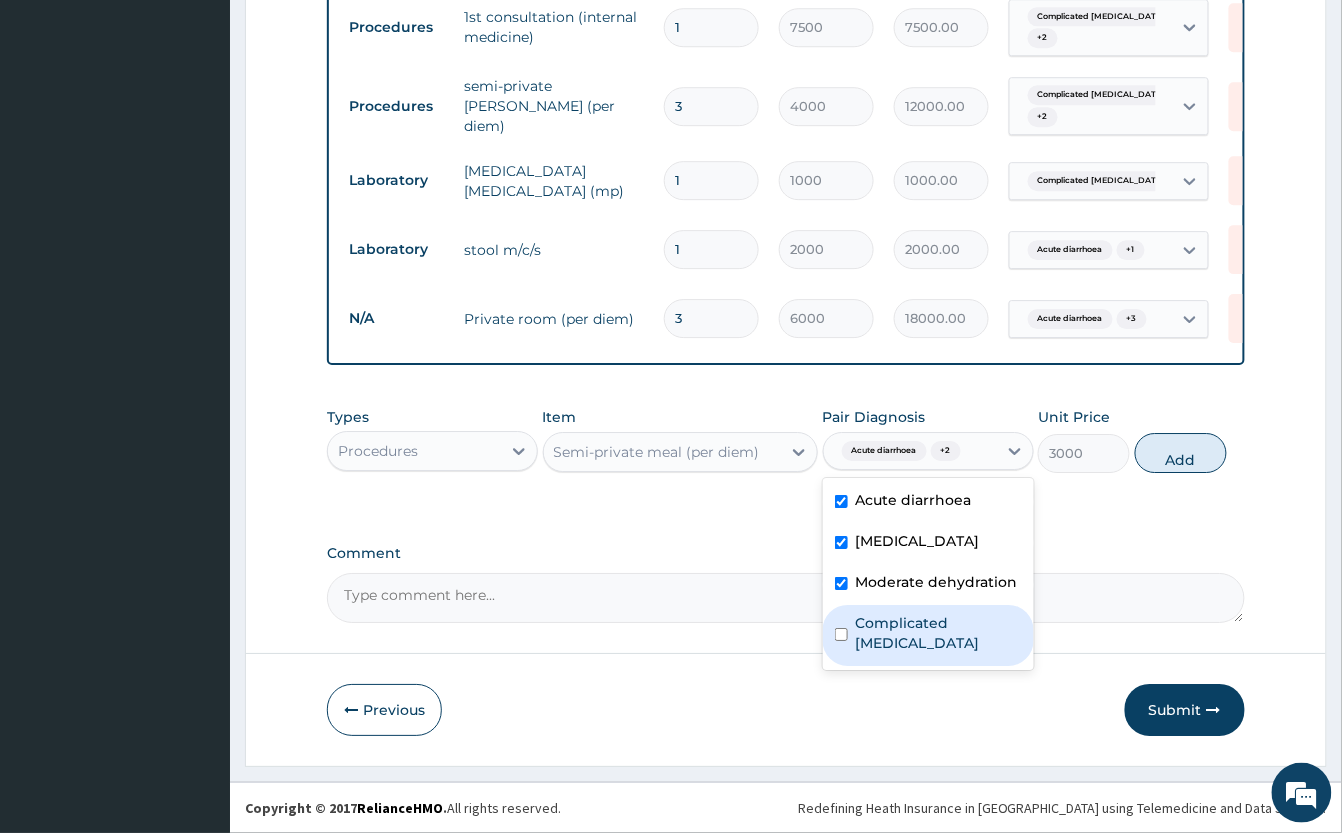 click on "Complicated malaria" at bounding box center (939, 633) 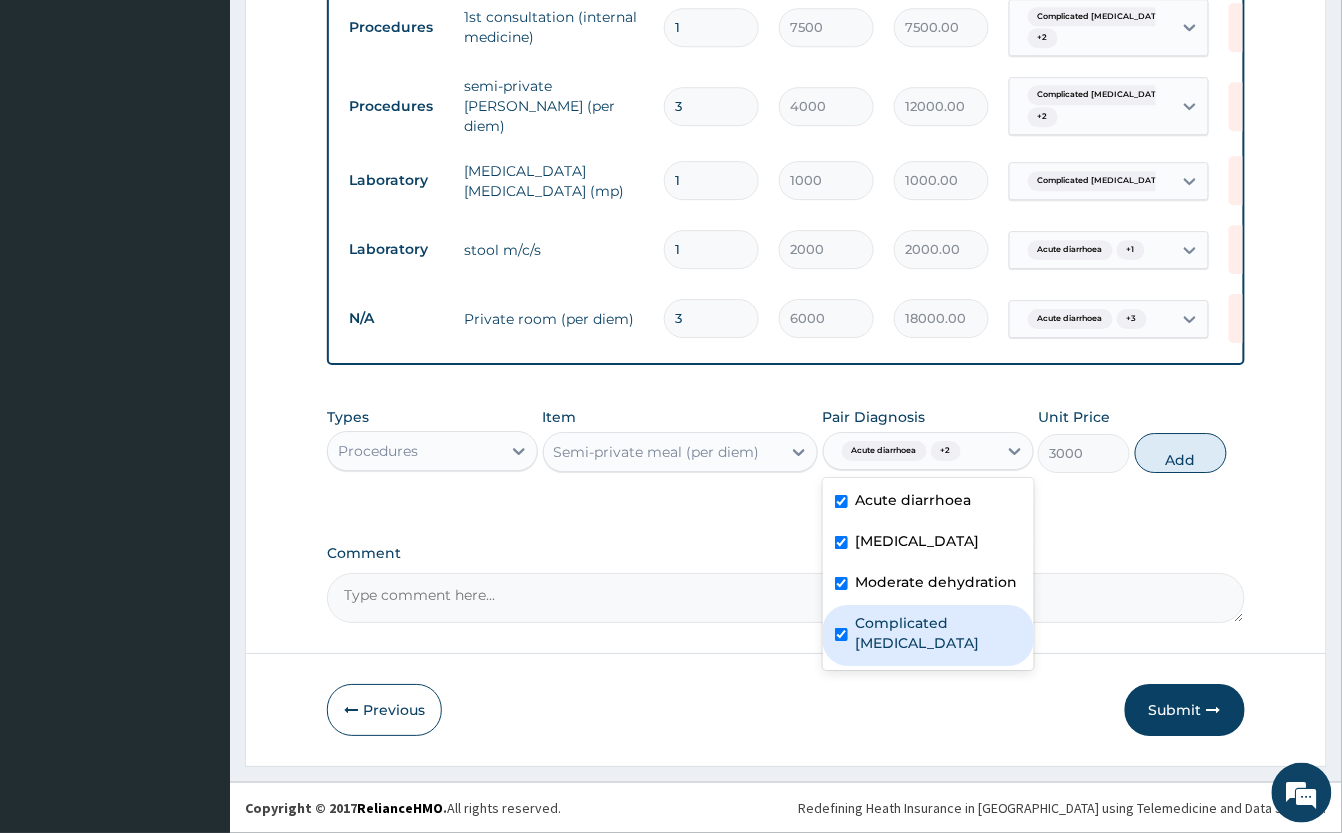 checkbox on "true" 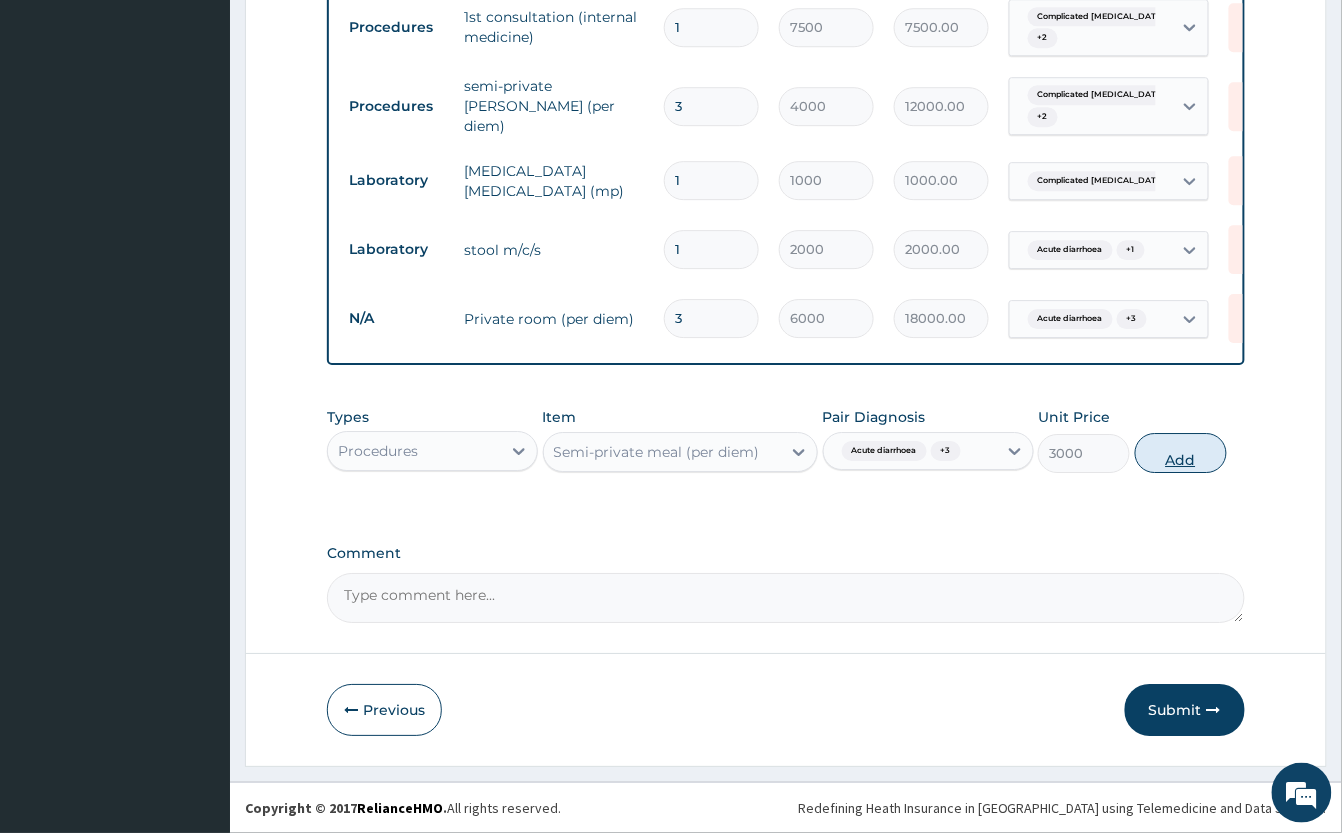 click on "Add" at bounding box center (1181, 453) 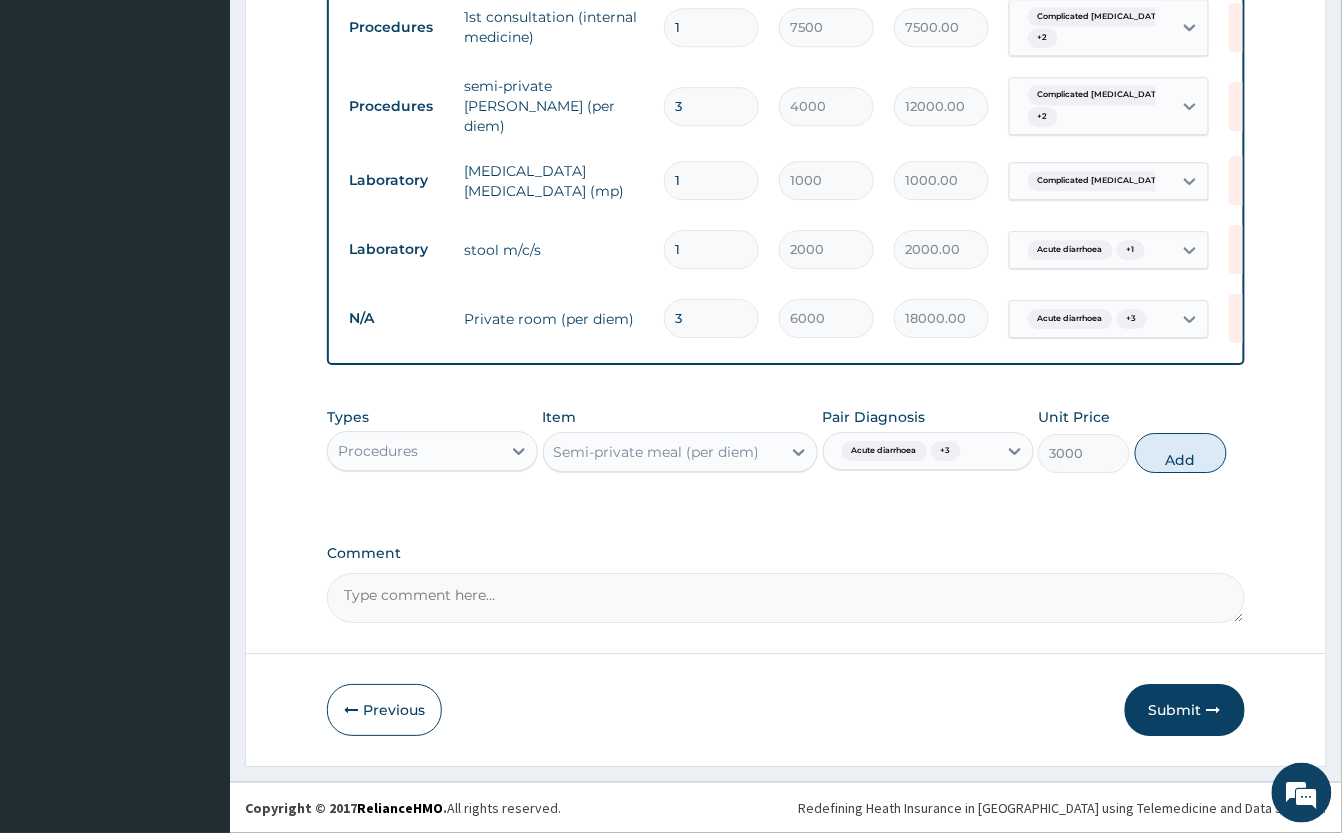 type on "0" 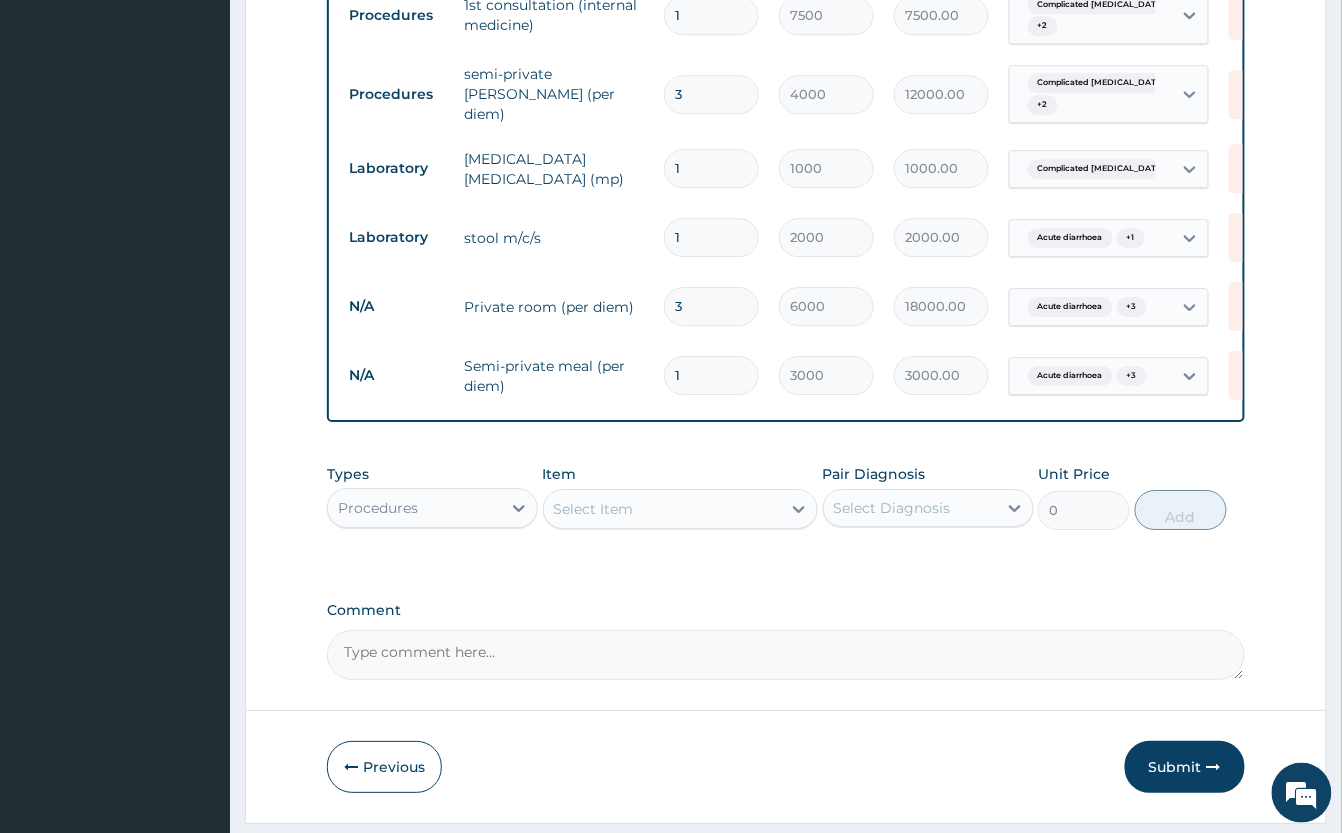 type 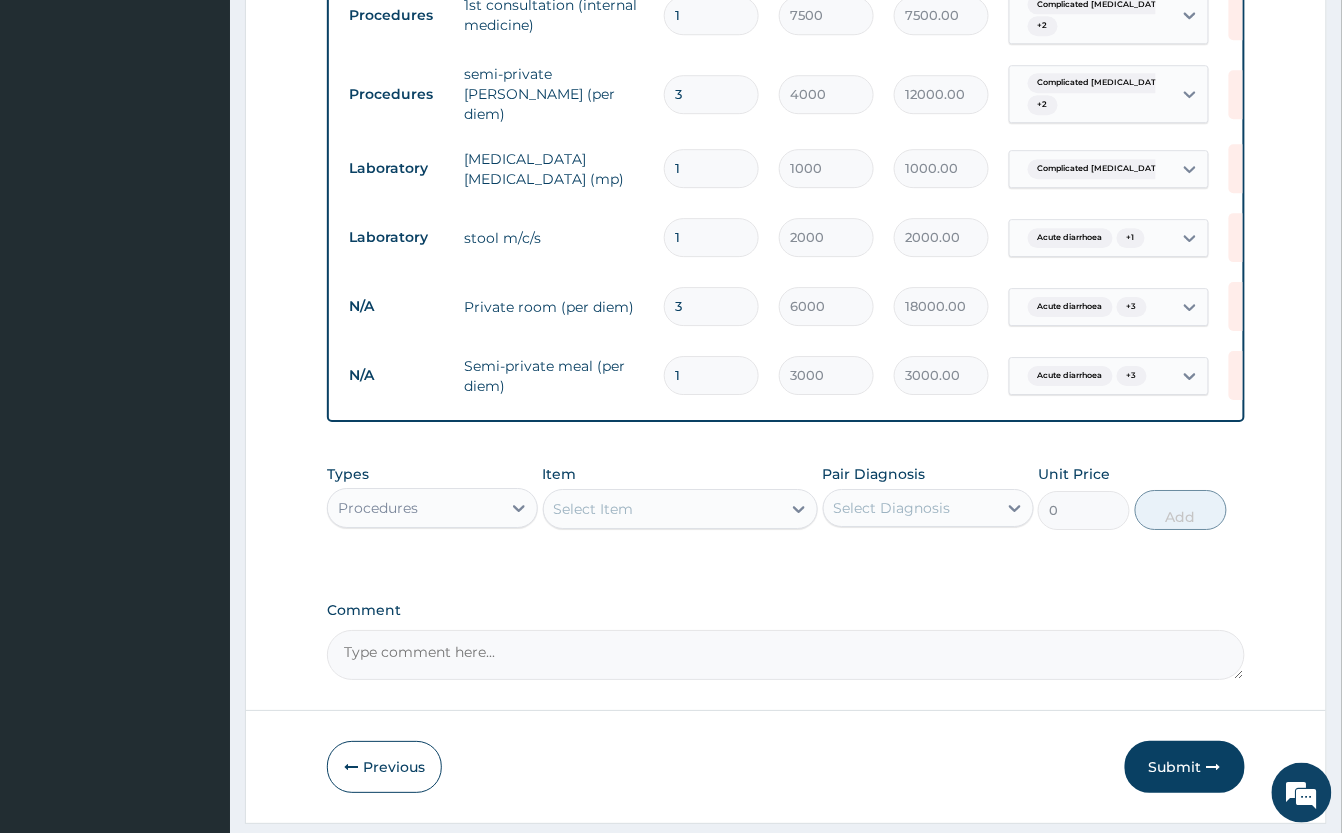type on "0.00" 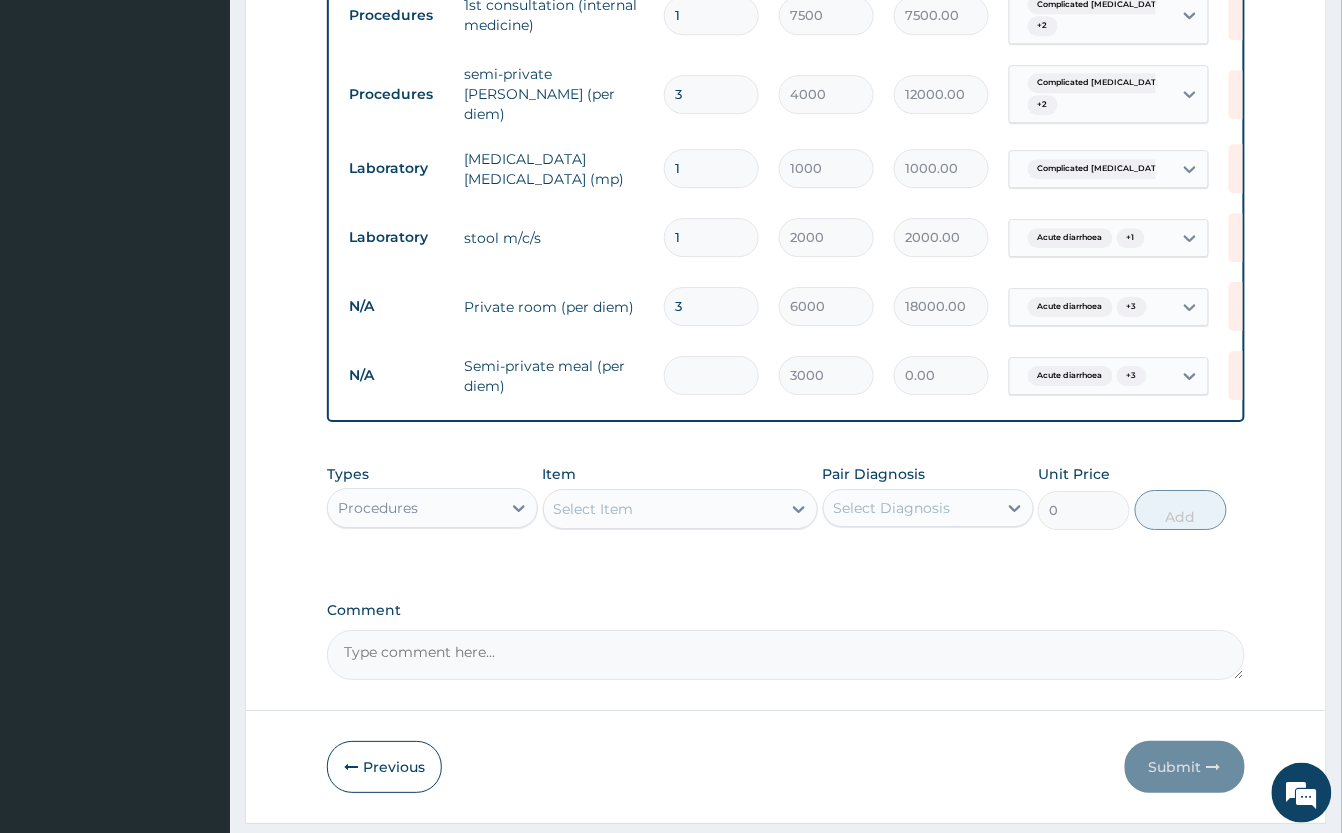 type on "3" 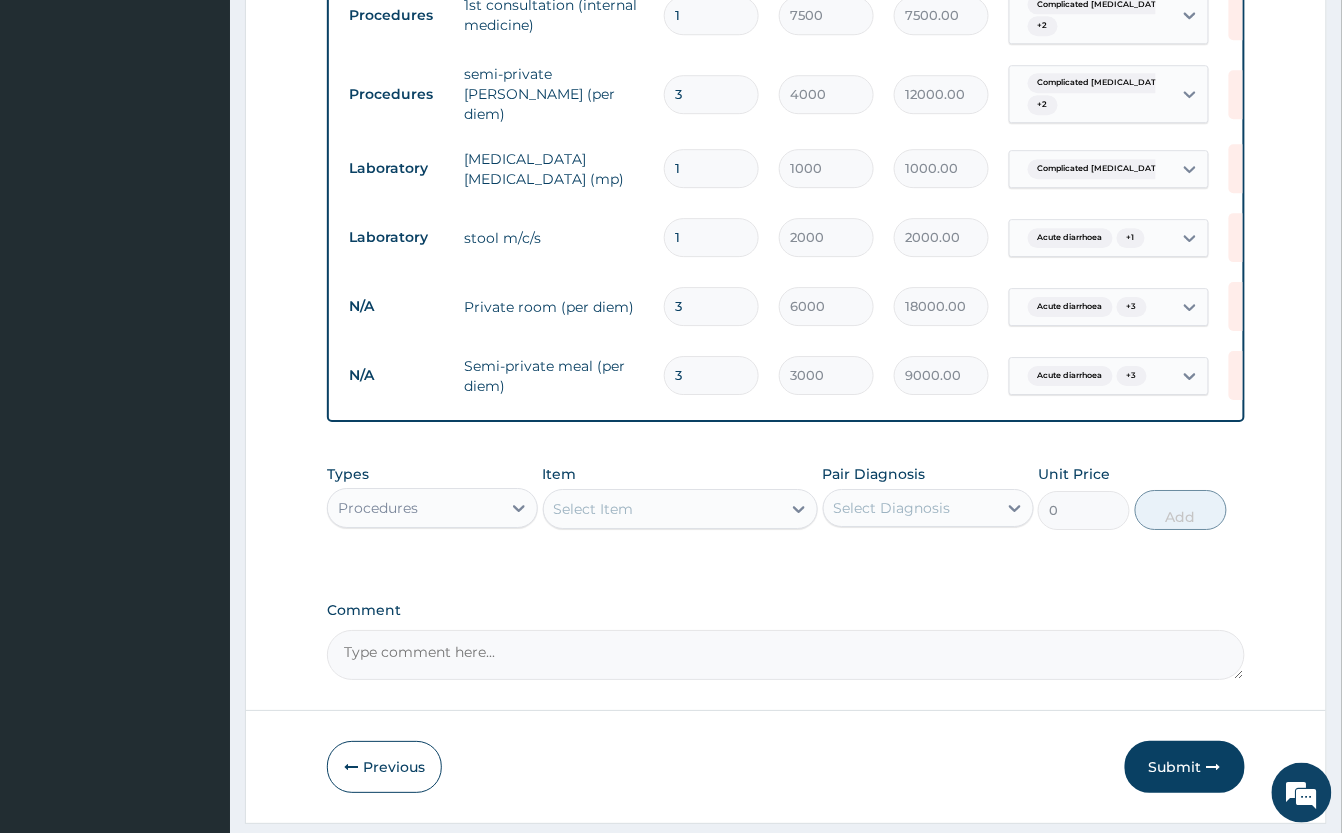 type on "3" 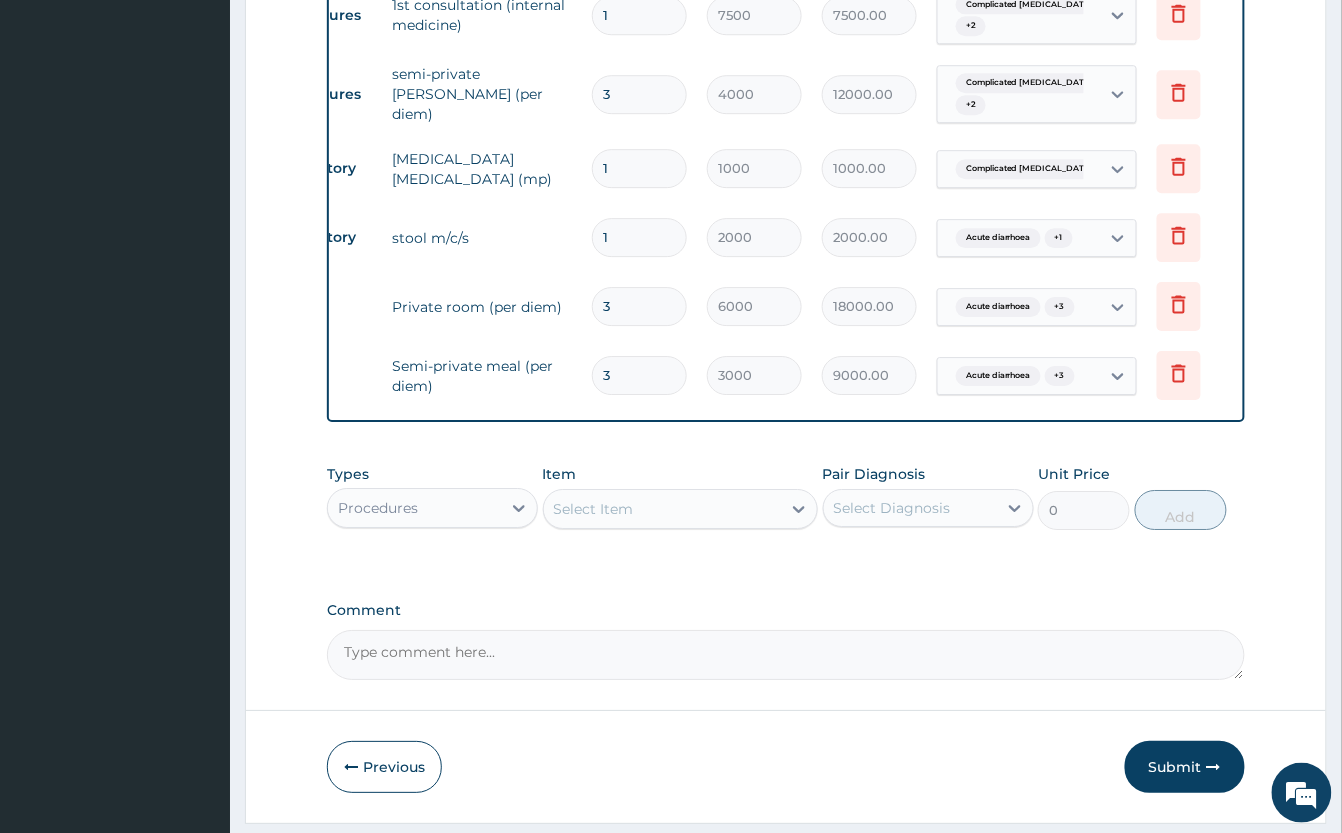 scroll, scrollTop: 0, scrollLeft: 74, axis: horizontal 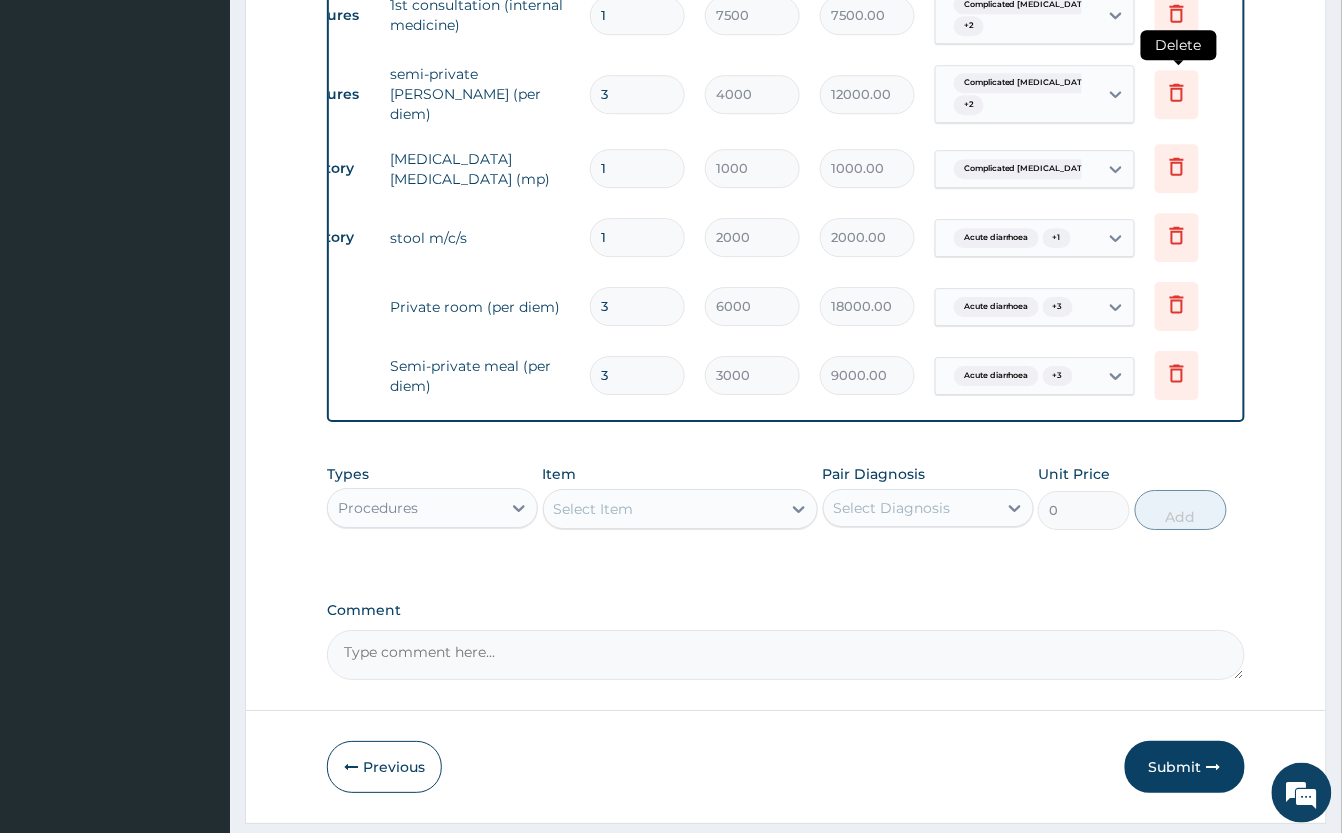 click 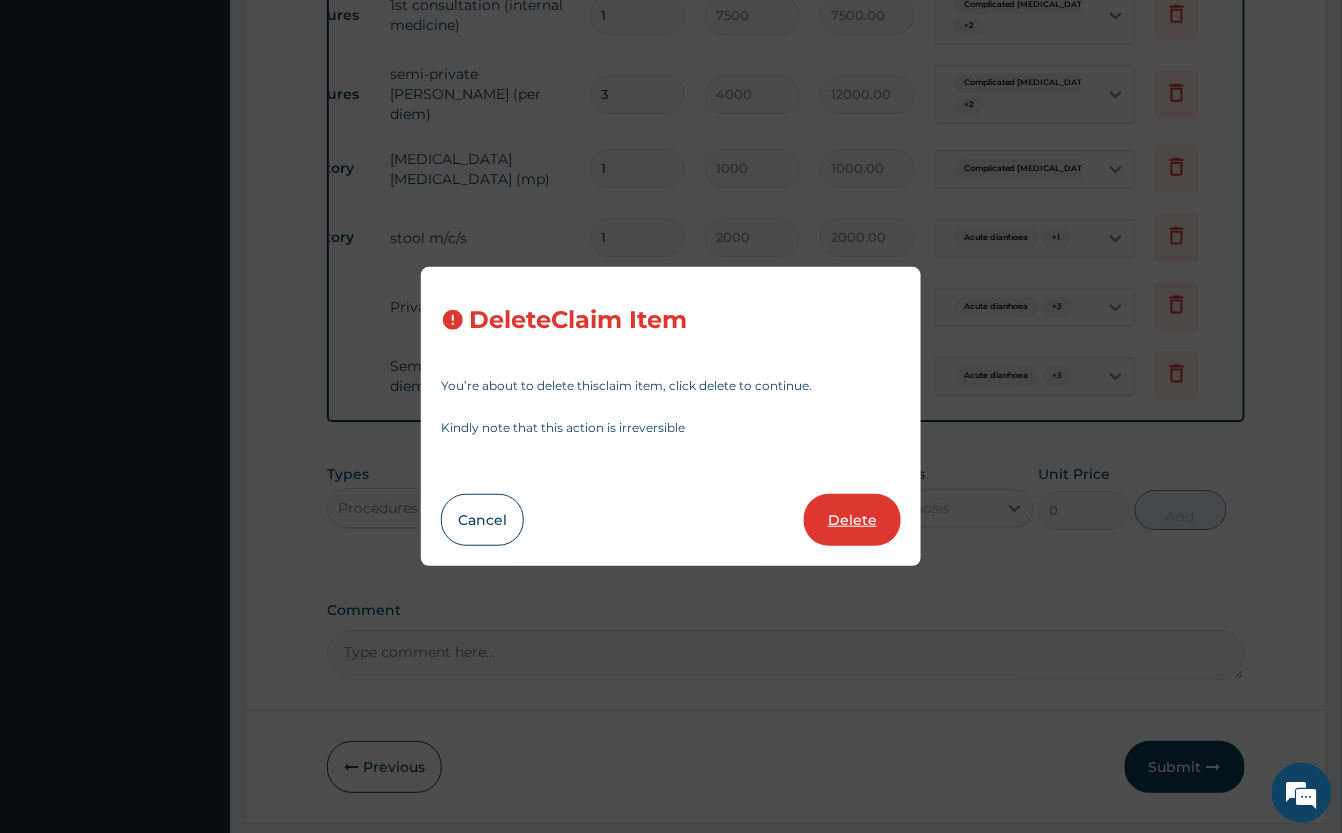 click on "Delete" at bounding box center (852, 520) 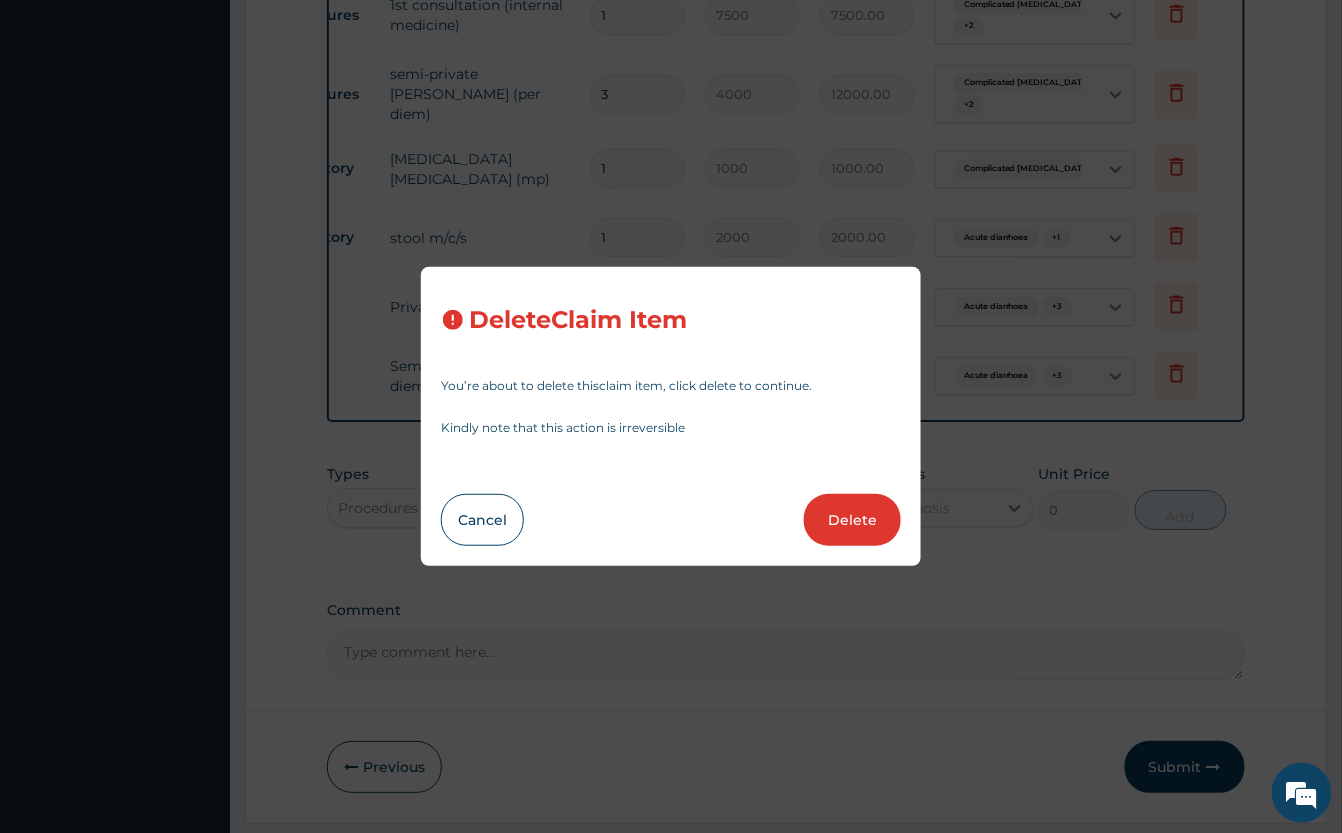 type on "1" 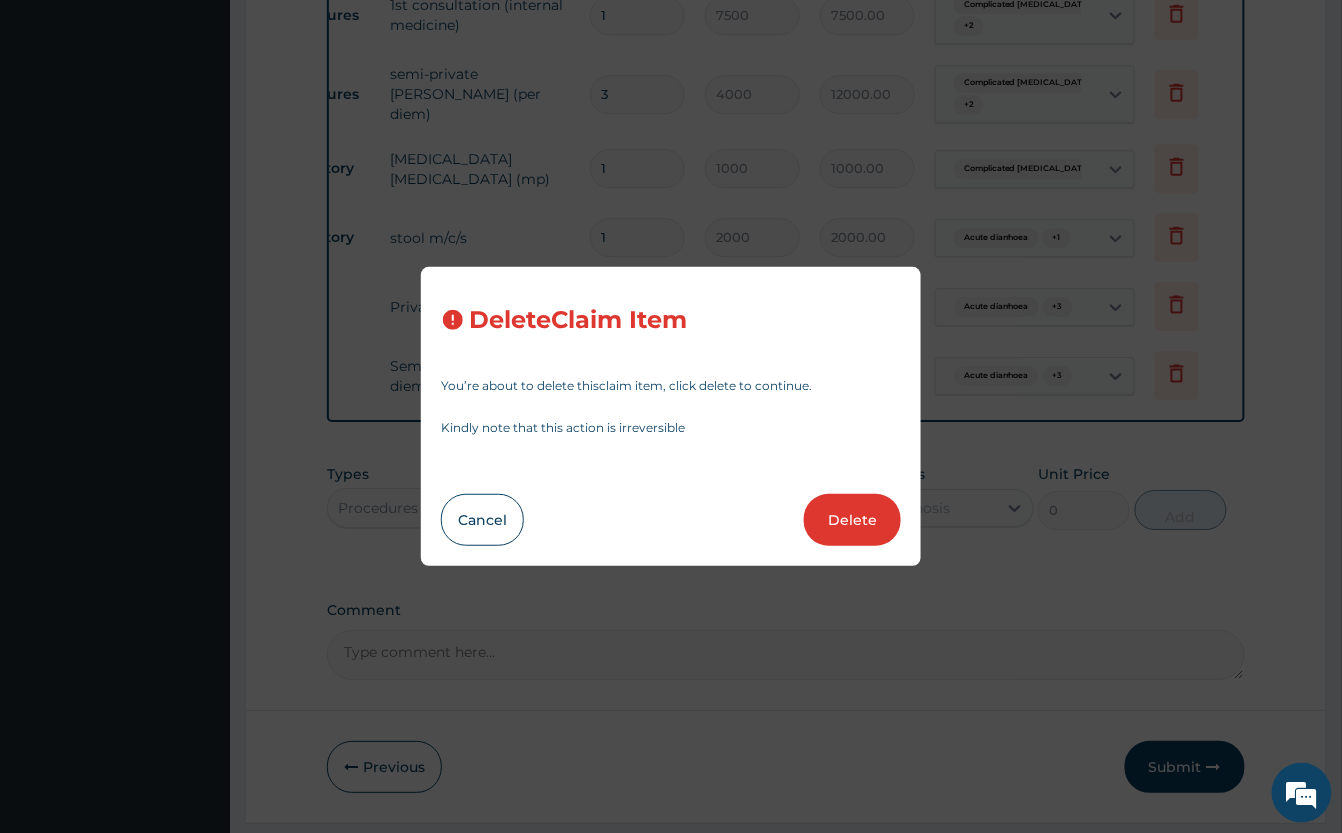 type on "1000" 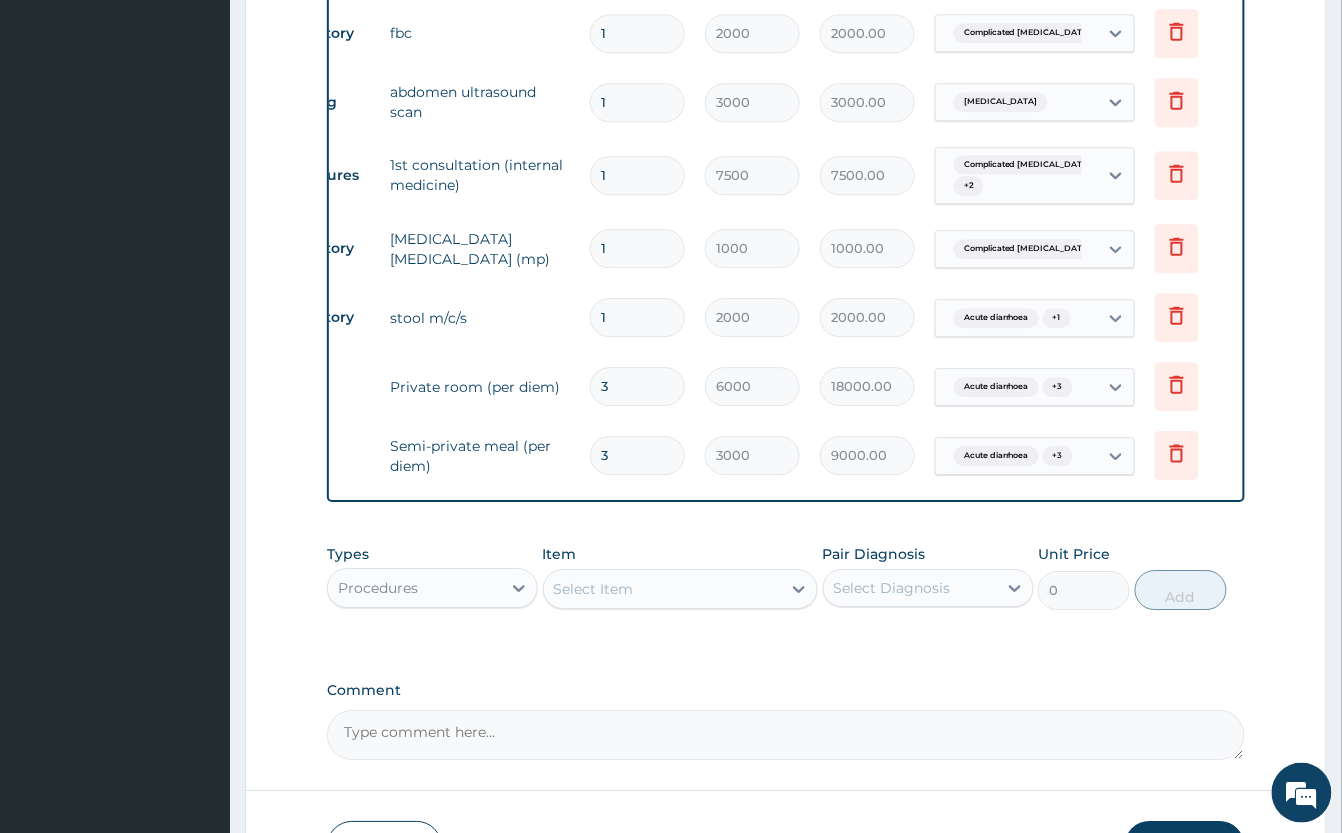 scroll, scrollTop: 1525, scrollLeft: 0, axis: vertical 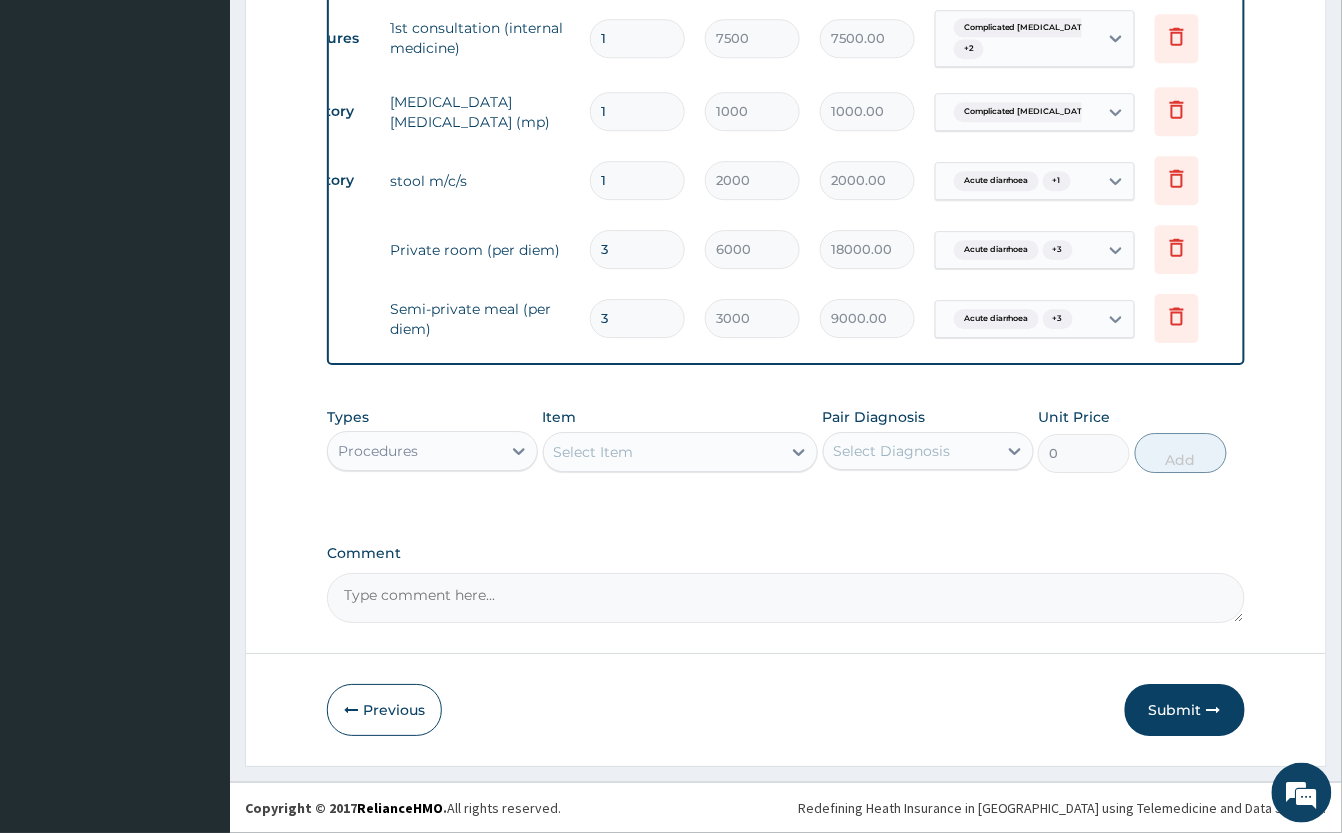click on "Select Item" at bounding box center [662, 452] 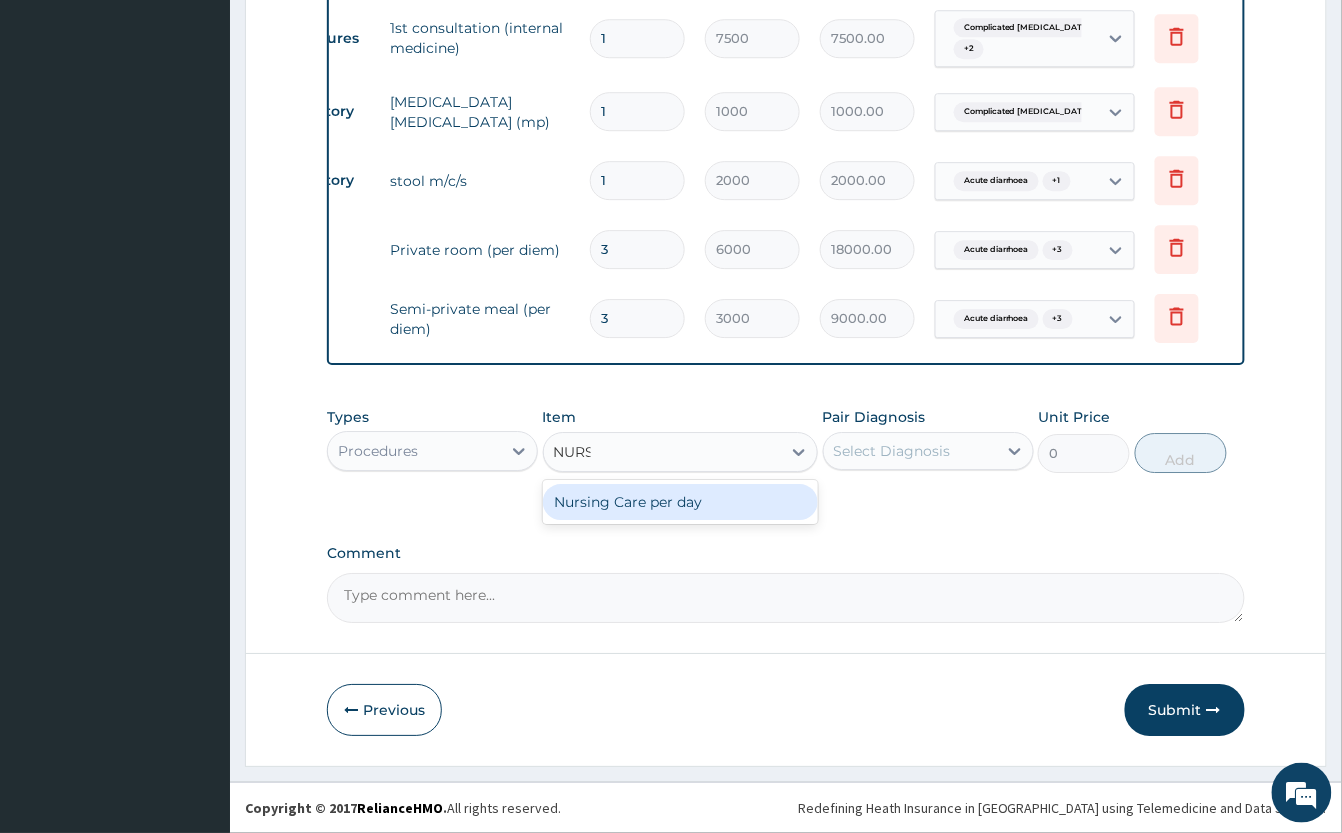 type on "NURSI" 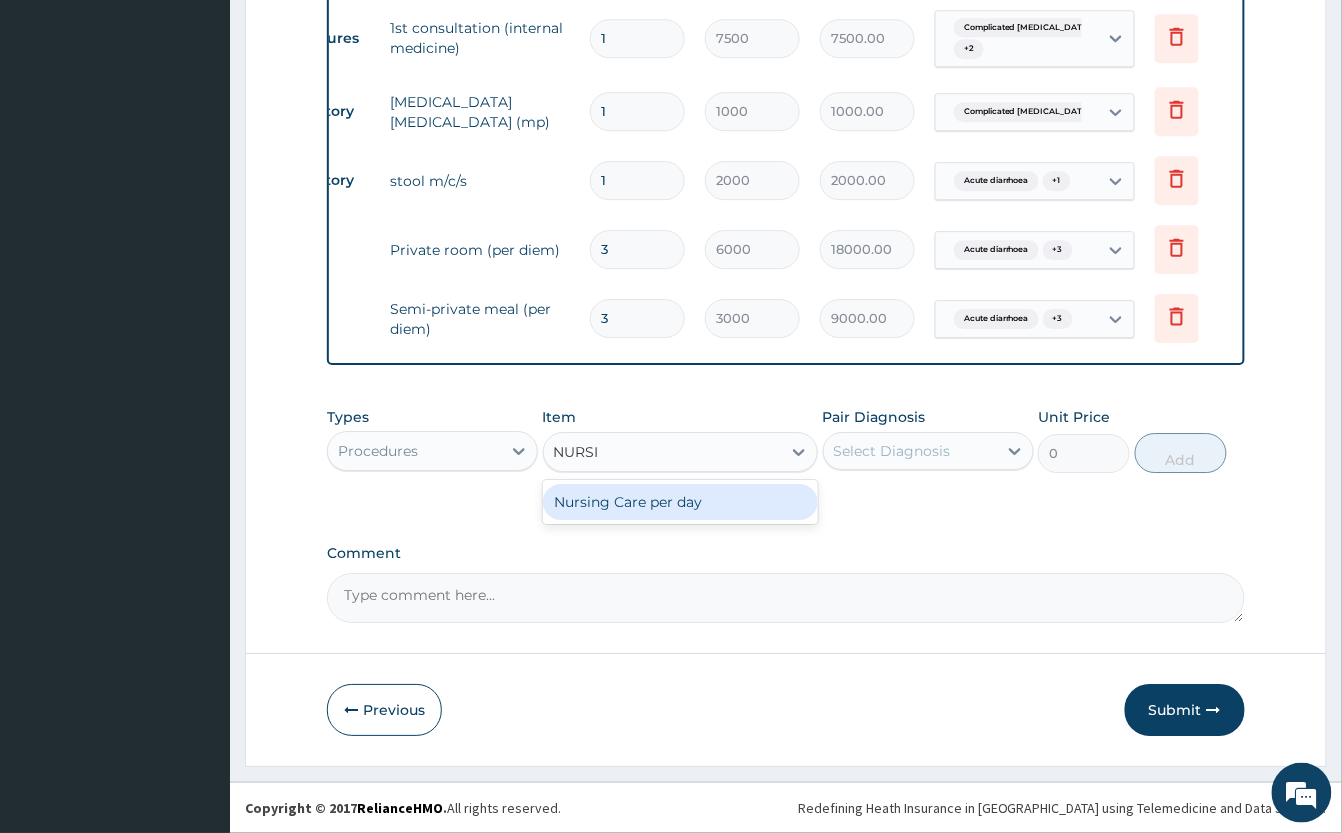 click on "Nursing Care per day" at bounding box center [680, 502] 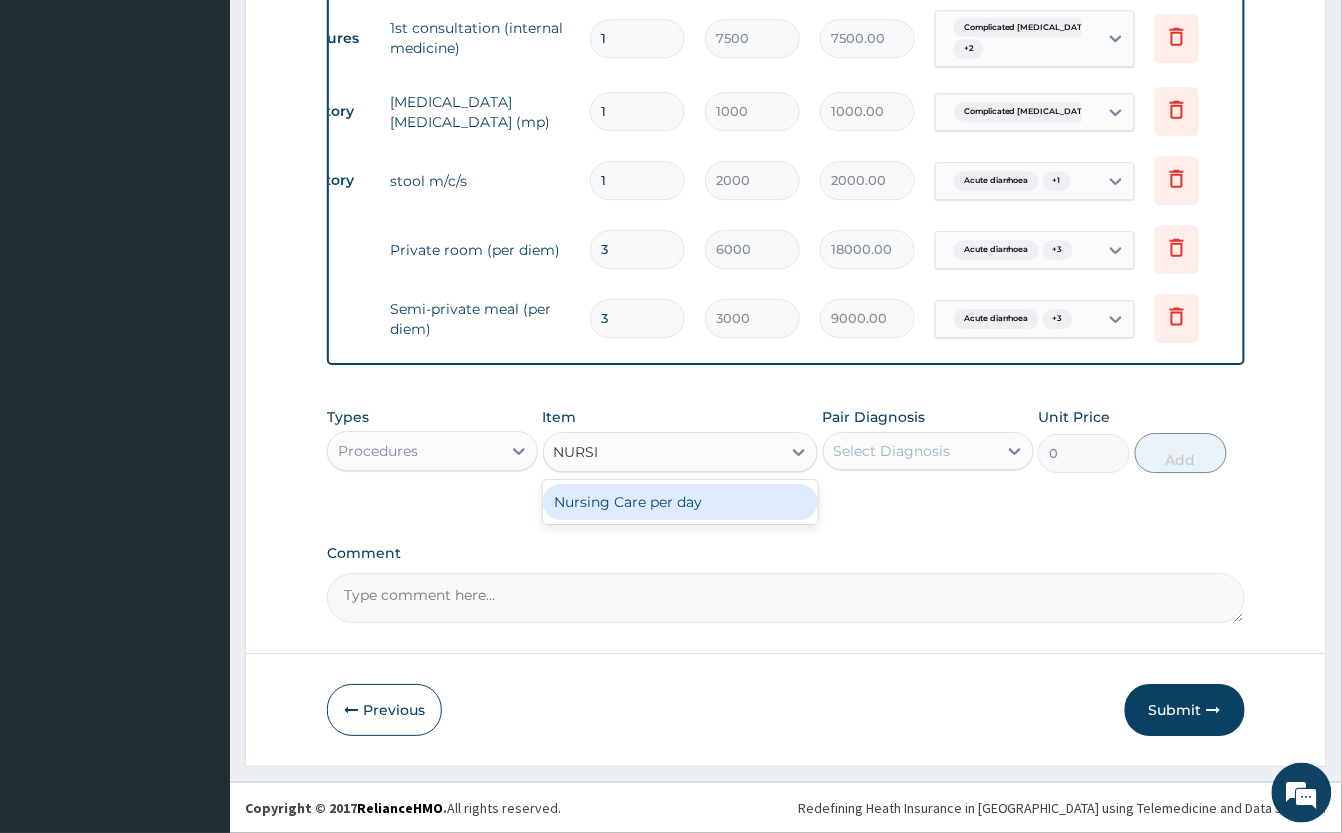 type 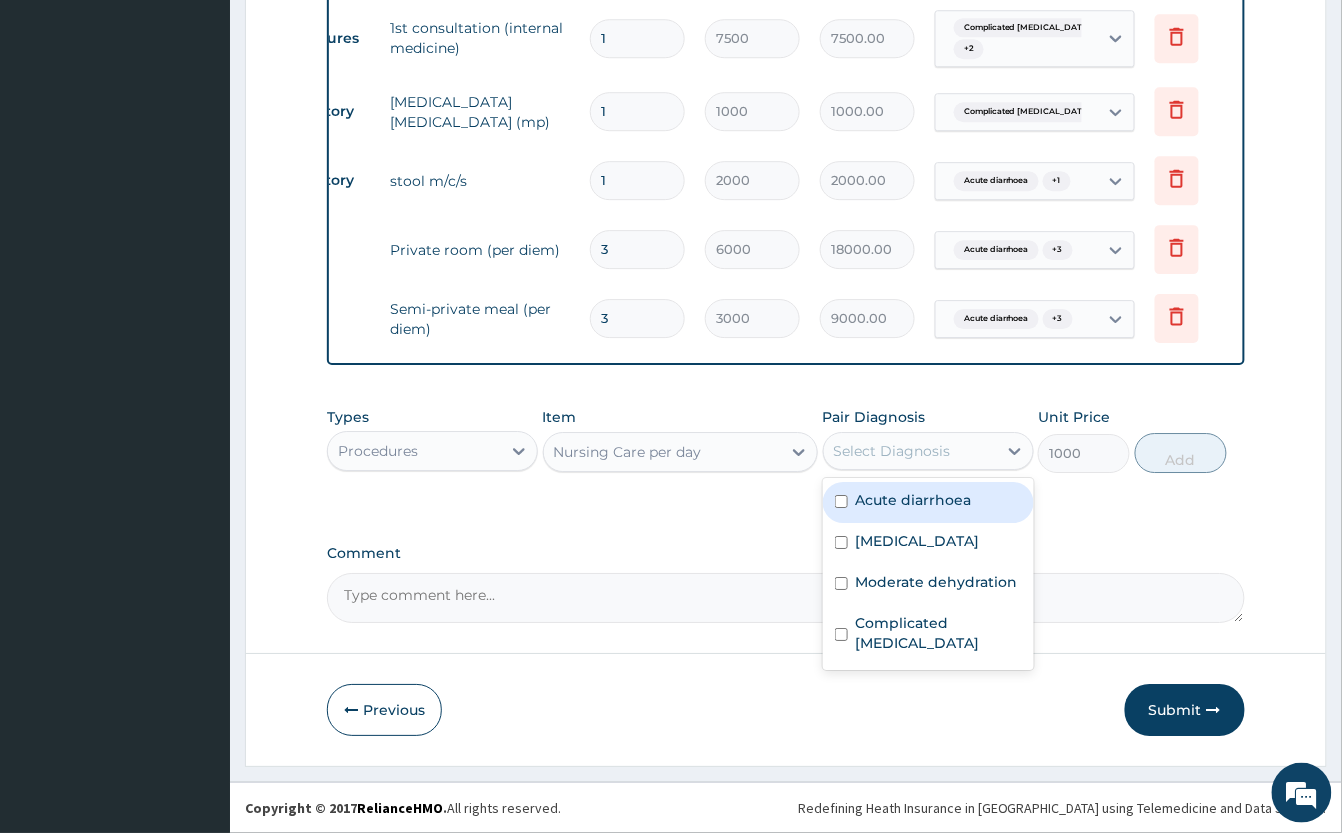 click on "Select Diagnosis" at bounding box center (892, 451) 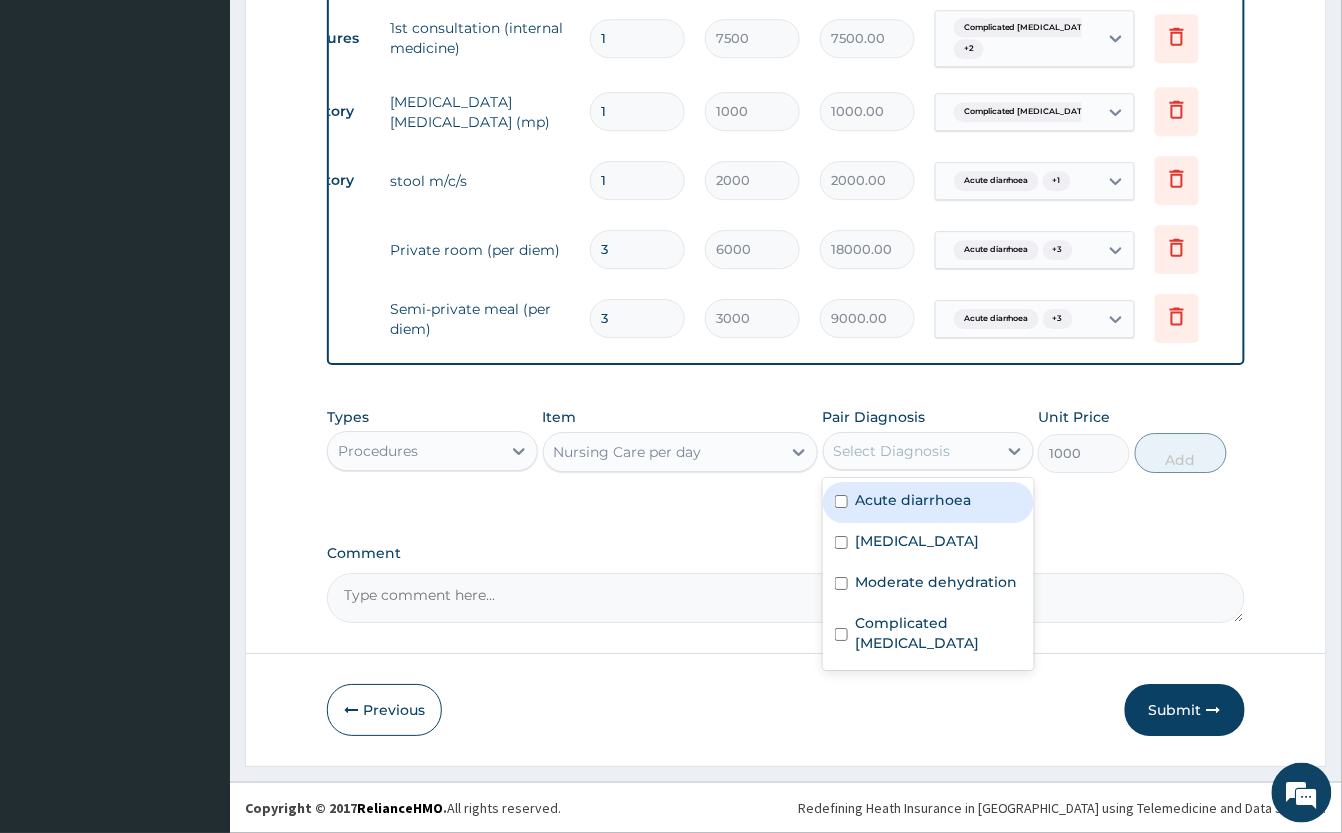 click on "Acute diarrhoea" at bounding box center [914, 500] 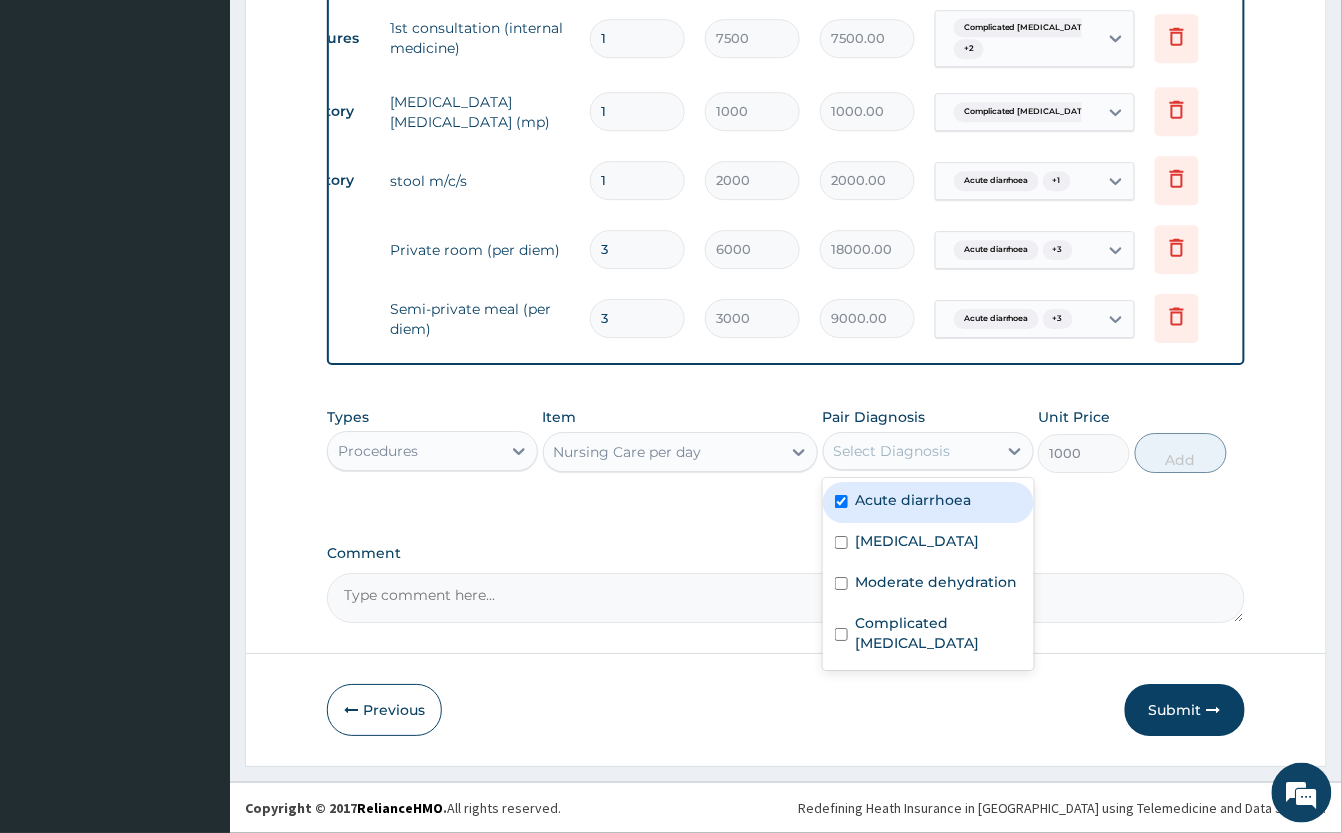 checkbox on "true" 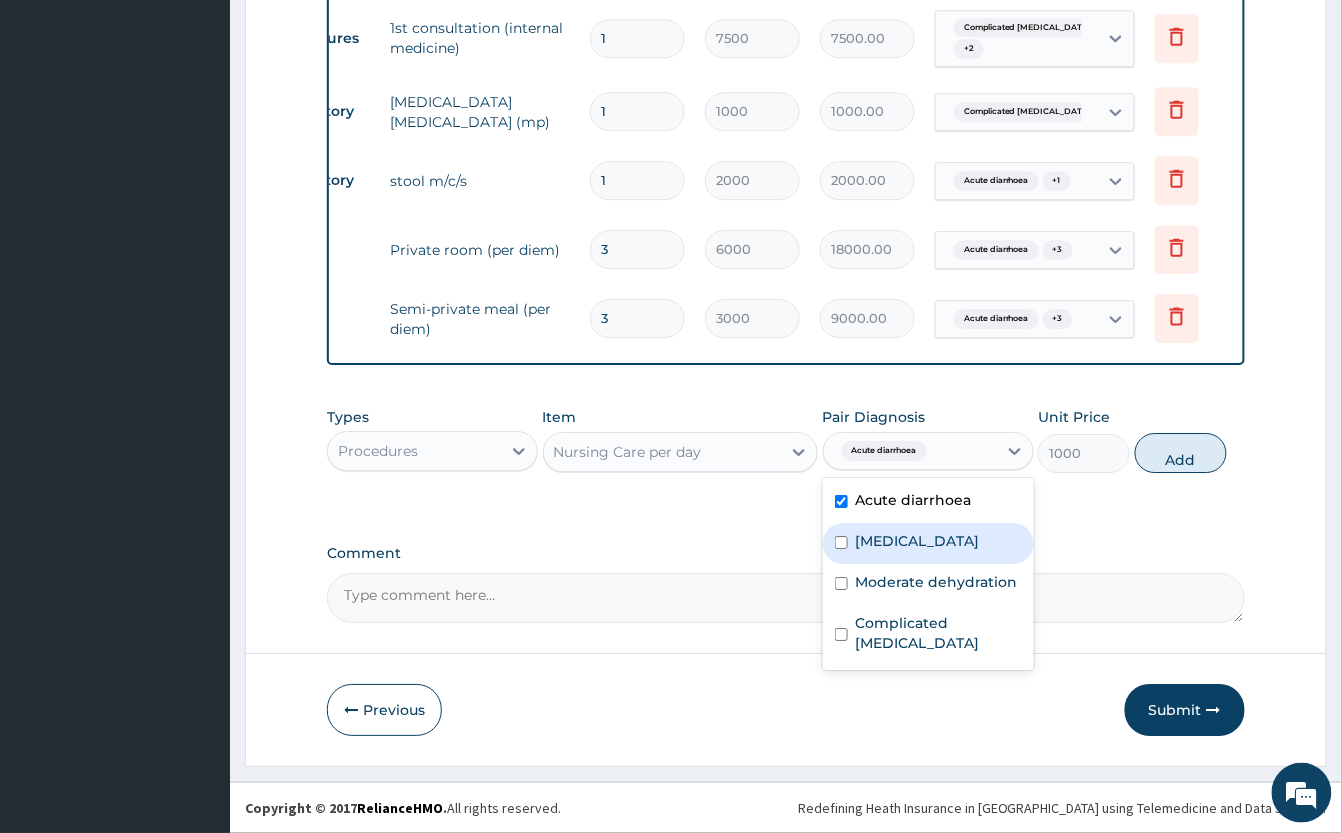 click on "Gastroenteritis" at bounding box center [918, 541] 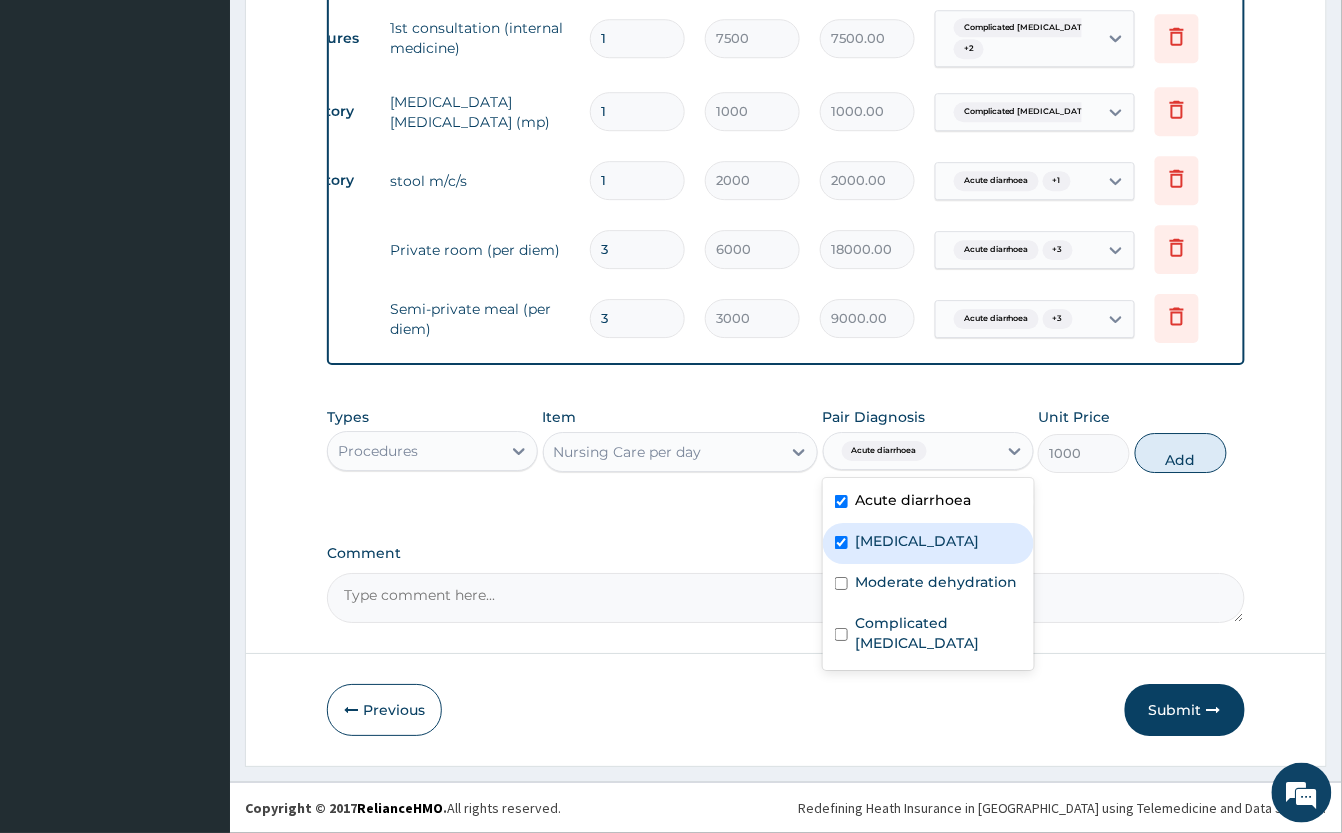 checkbox on "true" 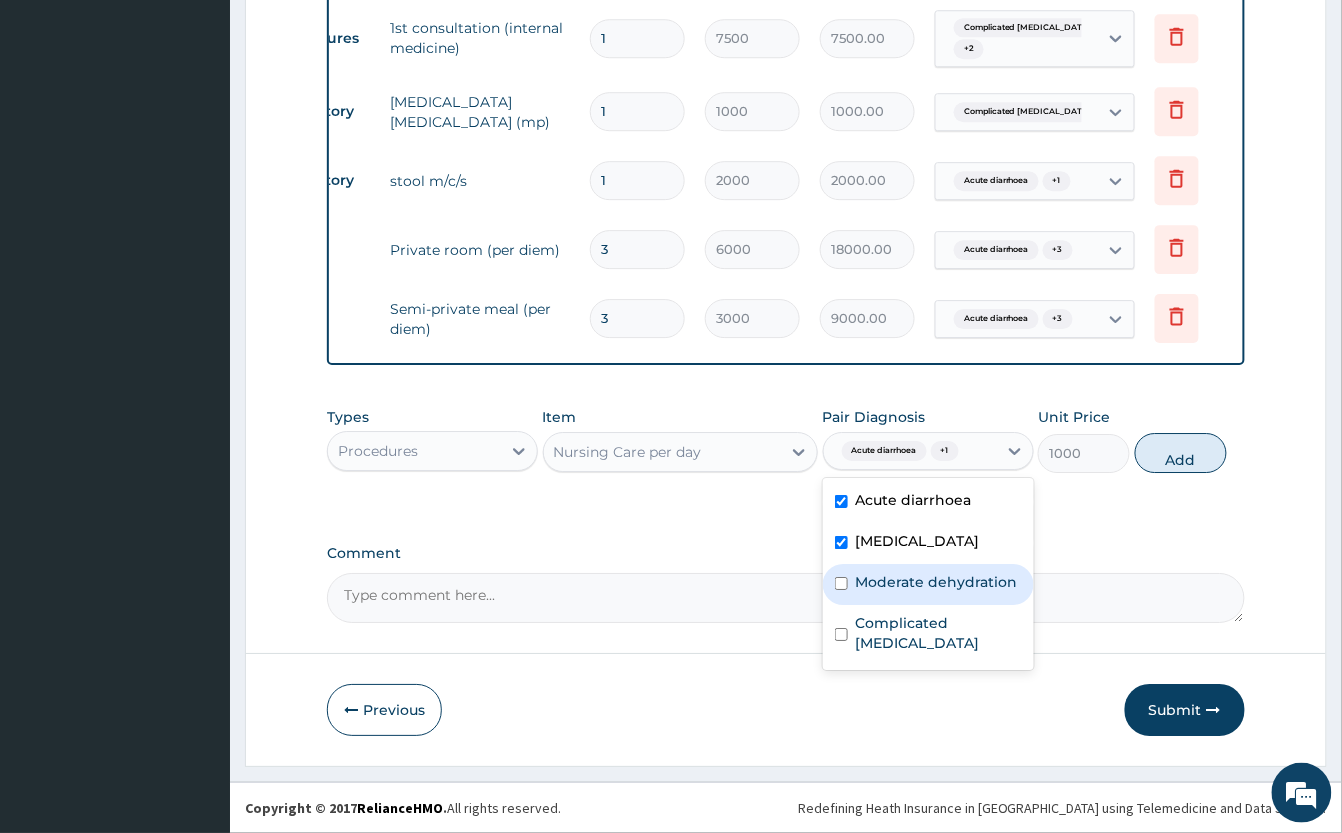 click on "Moderate dehydration" at bounding box center (937, 582) 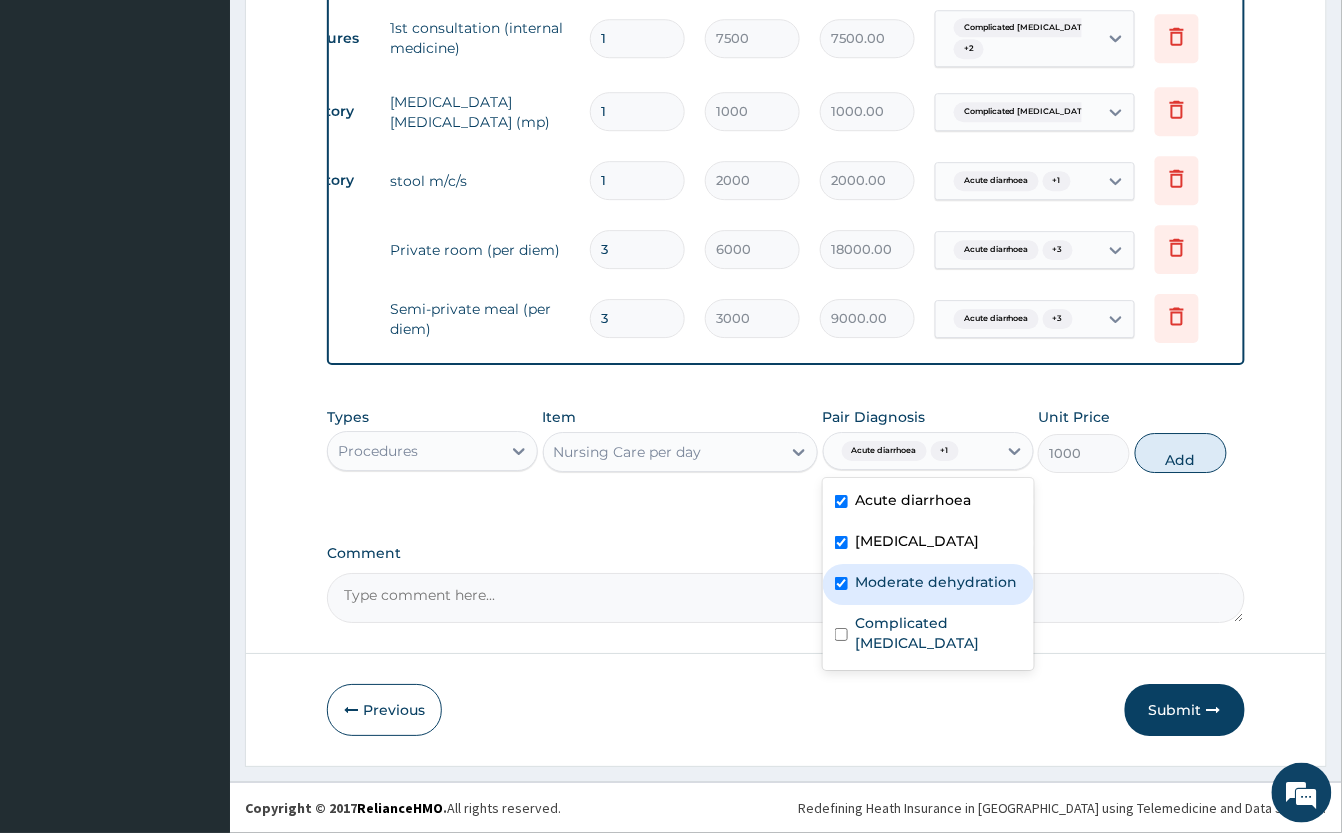 checkbox on "true" 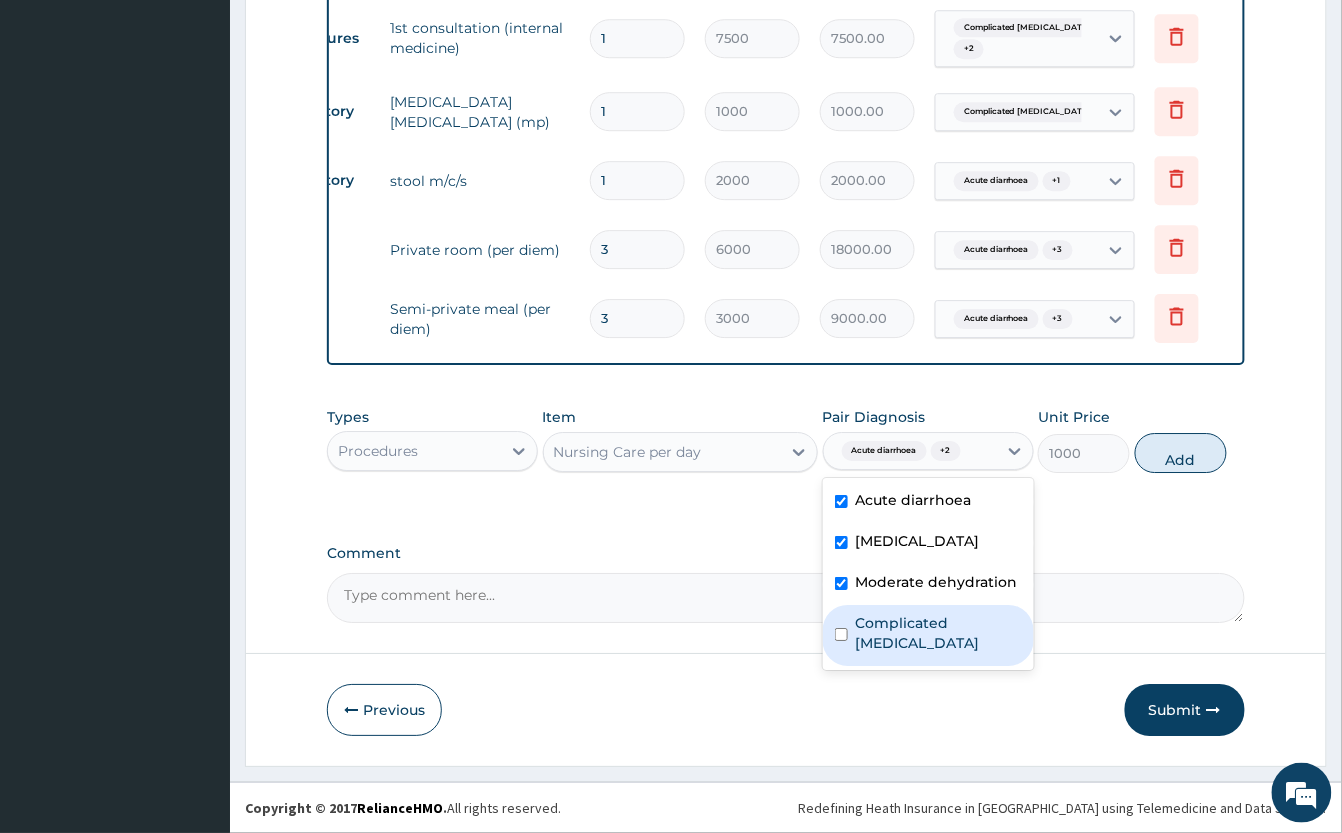 click on "Complicated malaria" at bounding box center [928, 635] 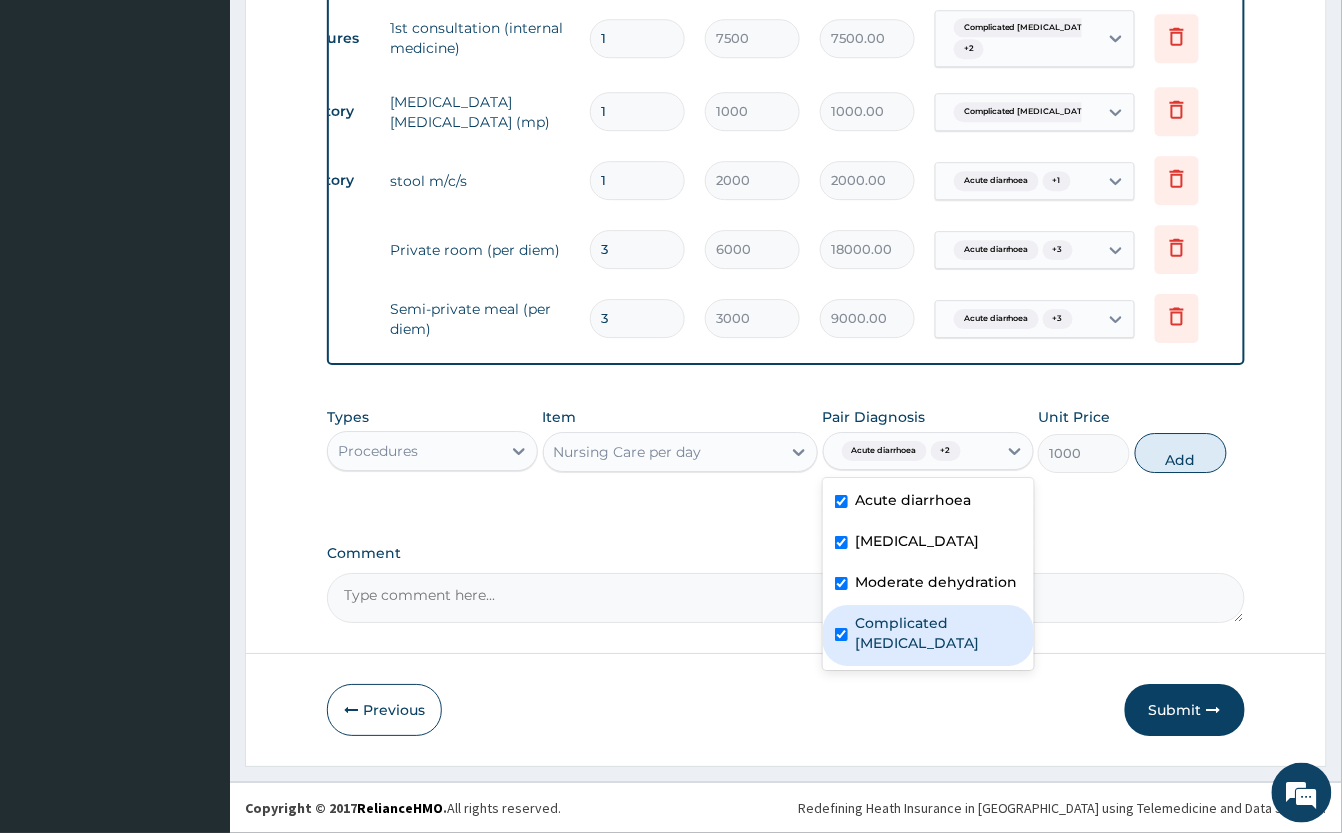 checkbox on "true" 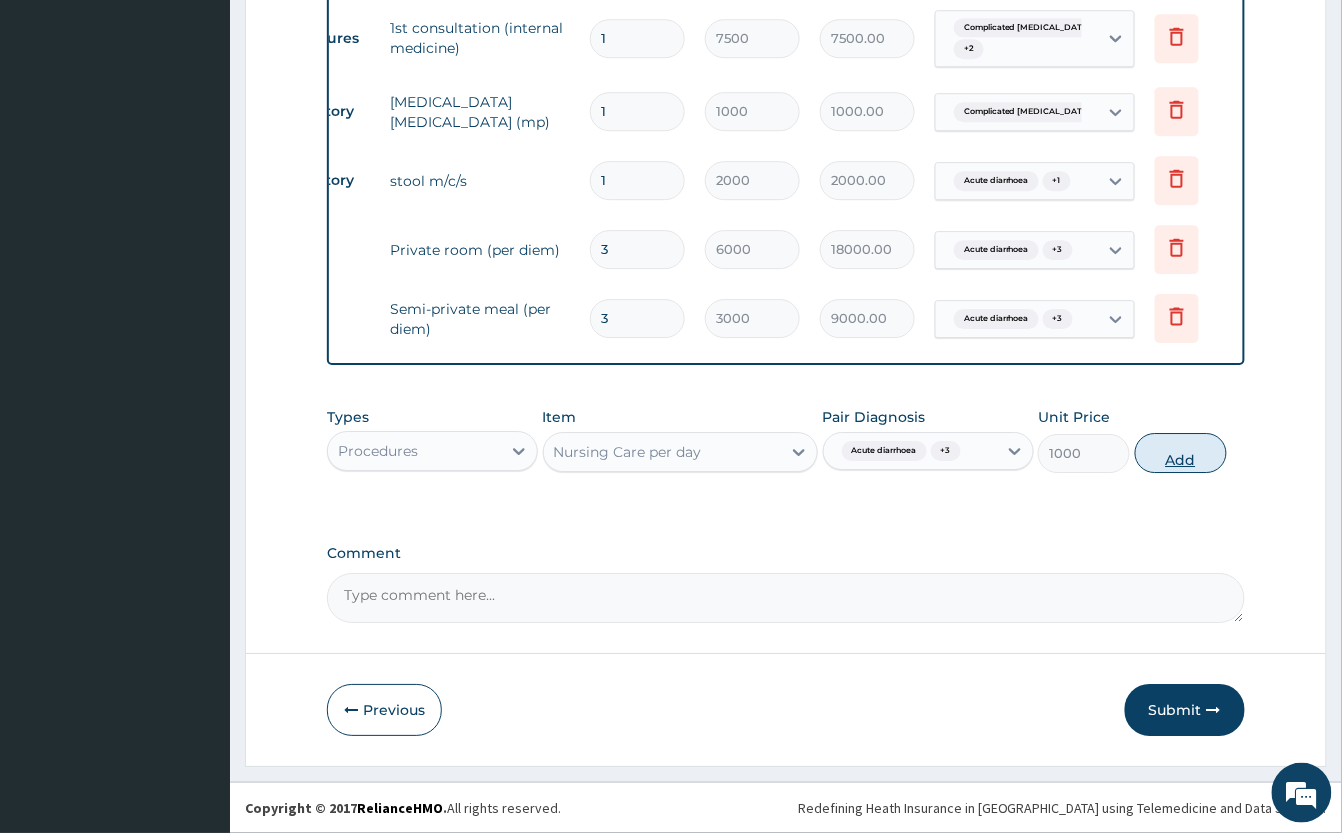 click on "Add" at bounding box center [1181, 453] 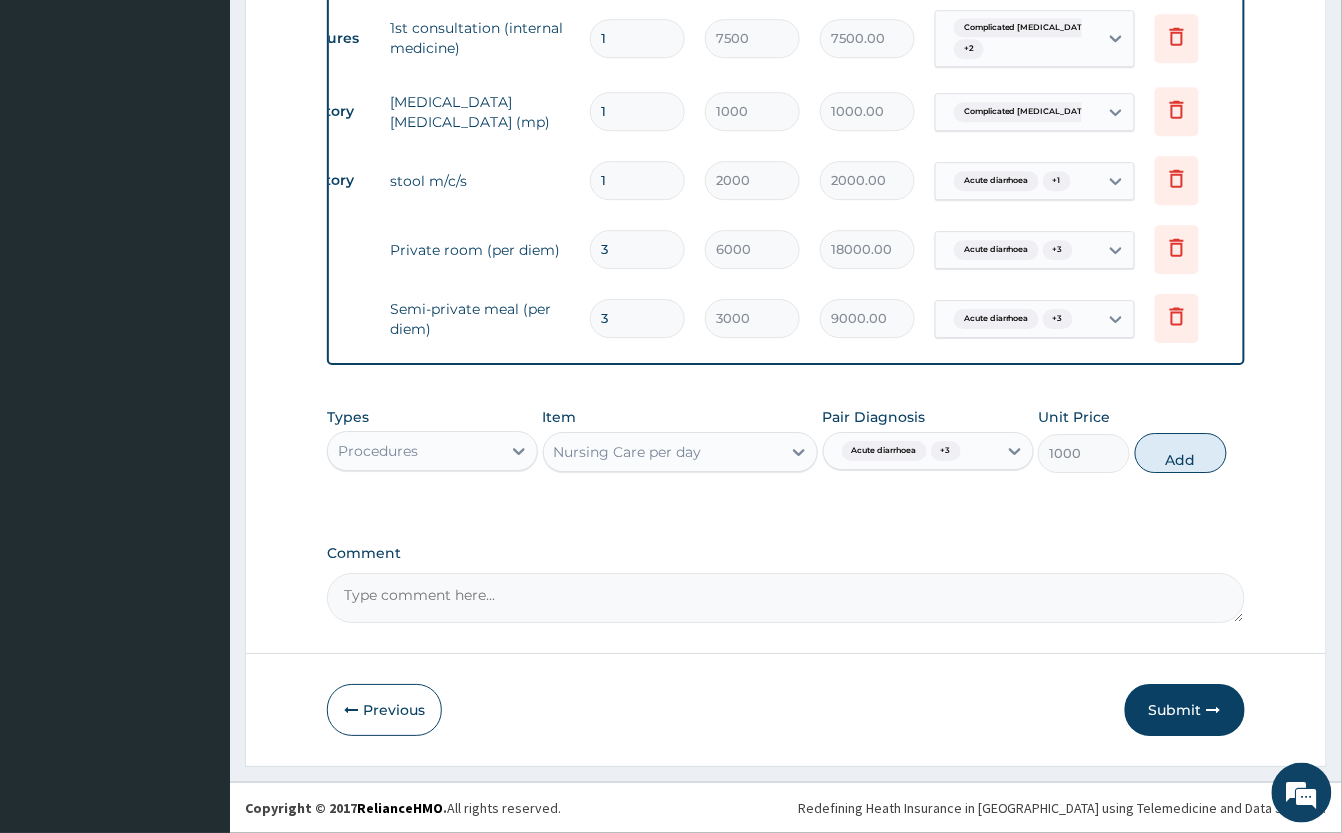 type on "0" 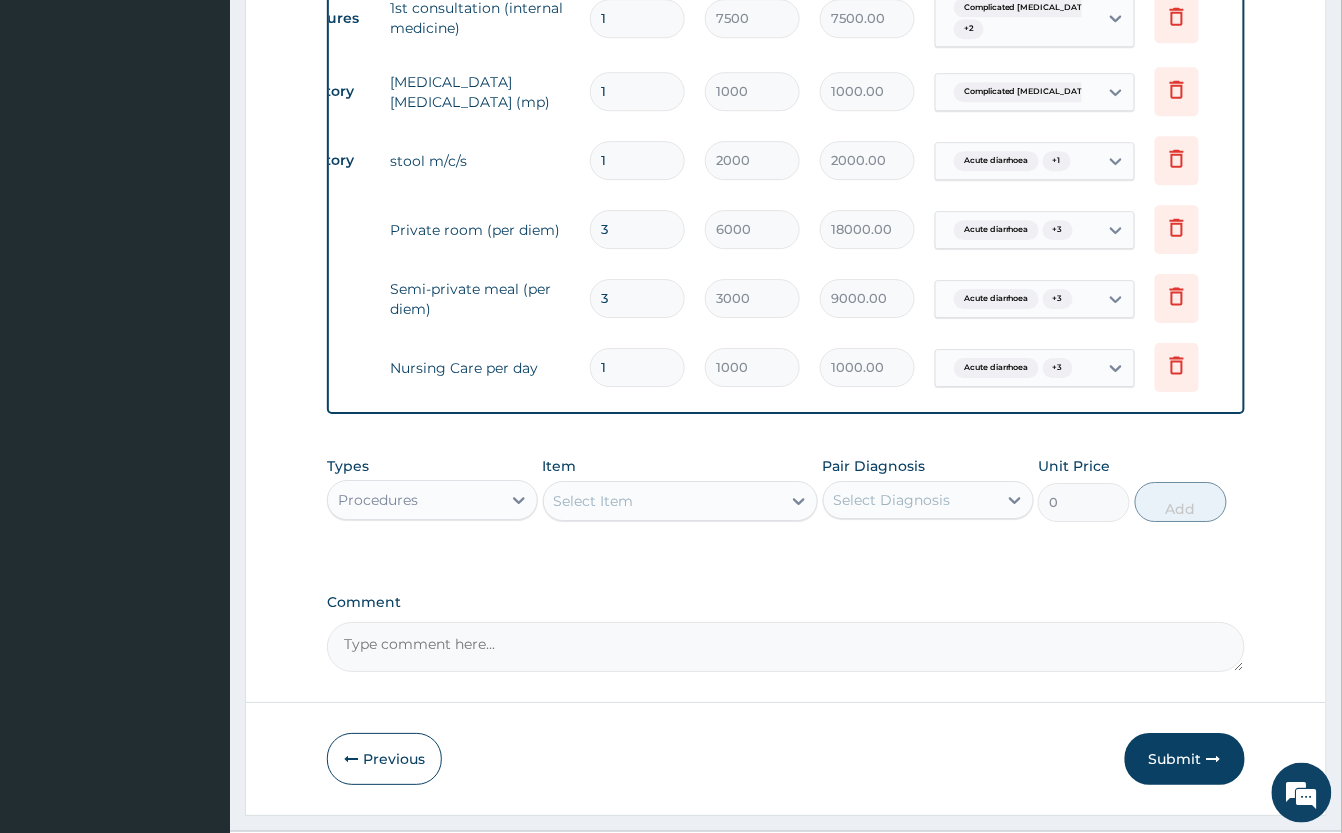 type 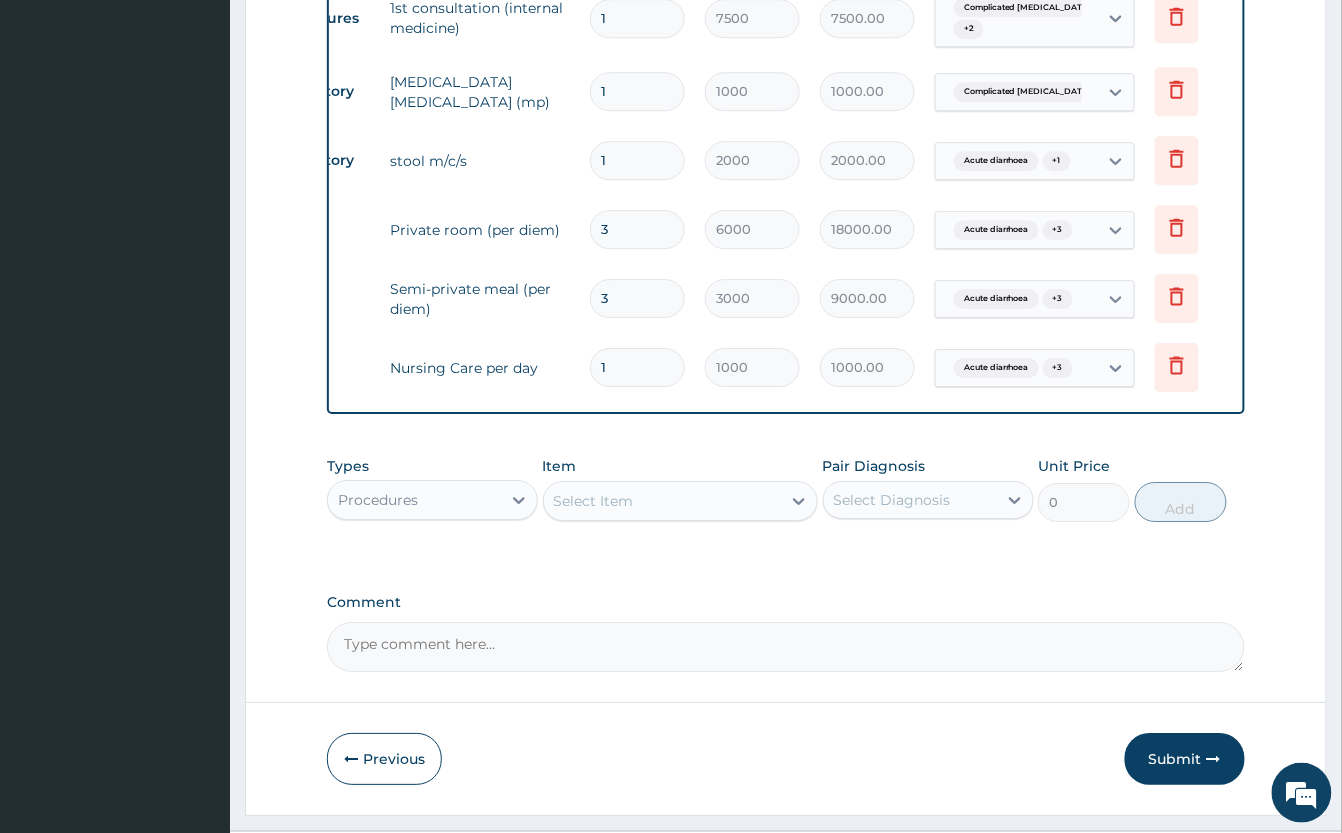 type on "0.00" 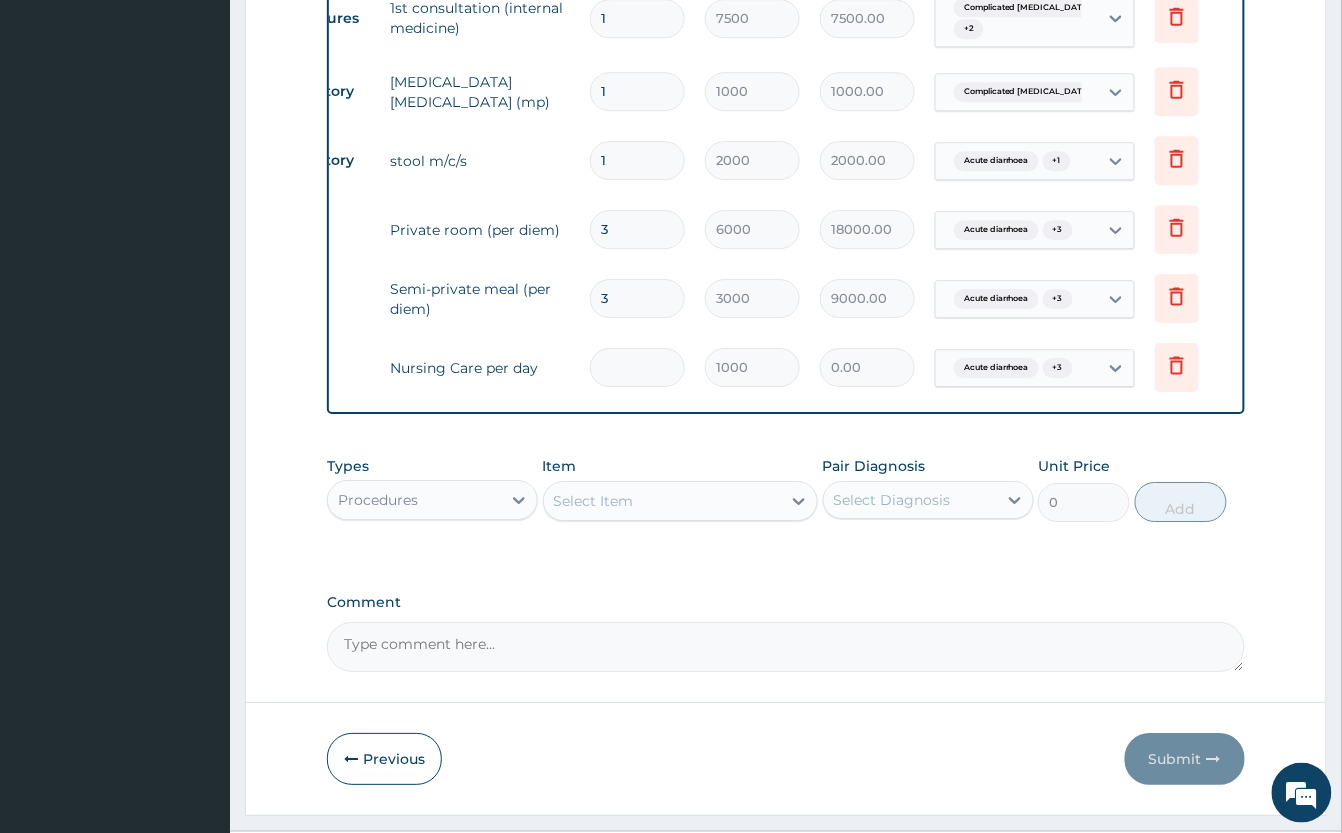 type on "3" 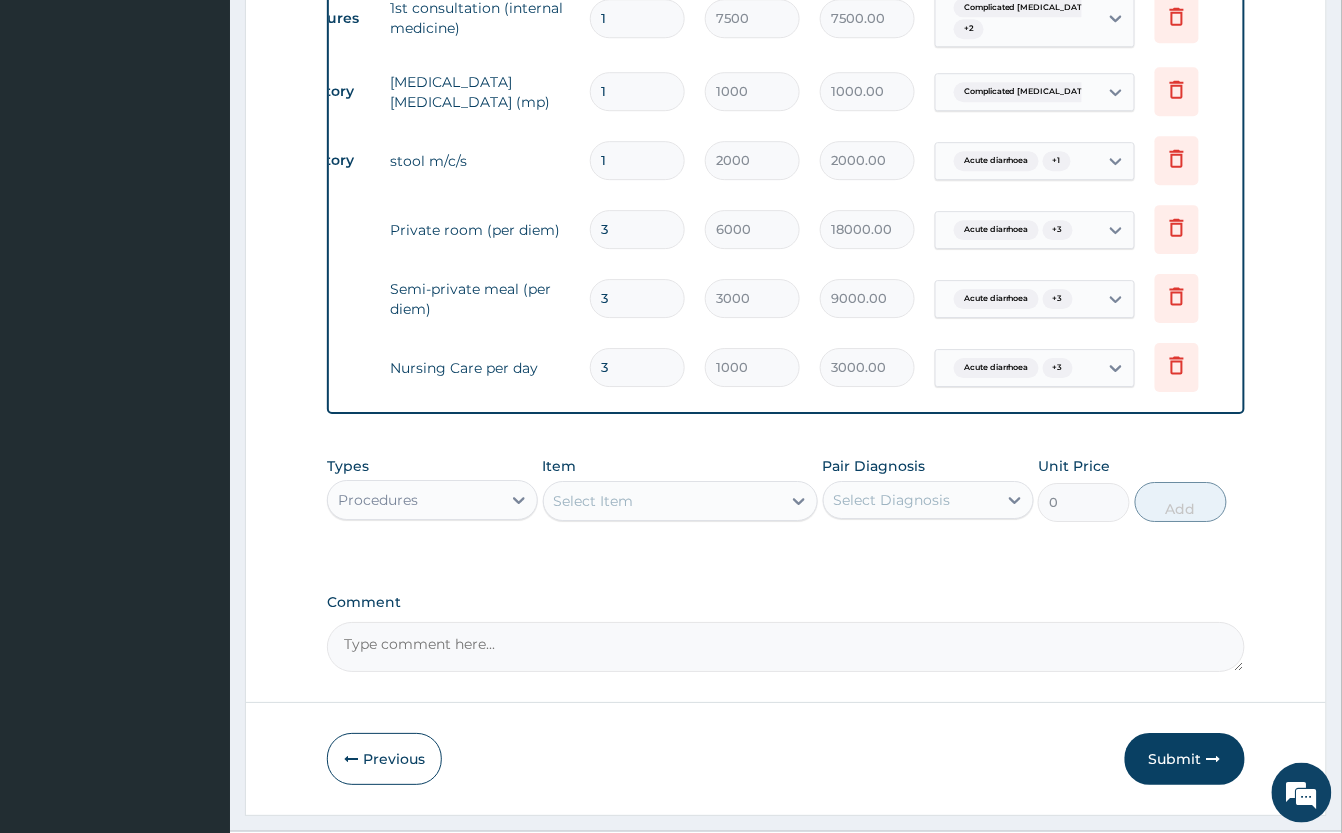type on "3" 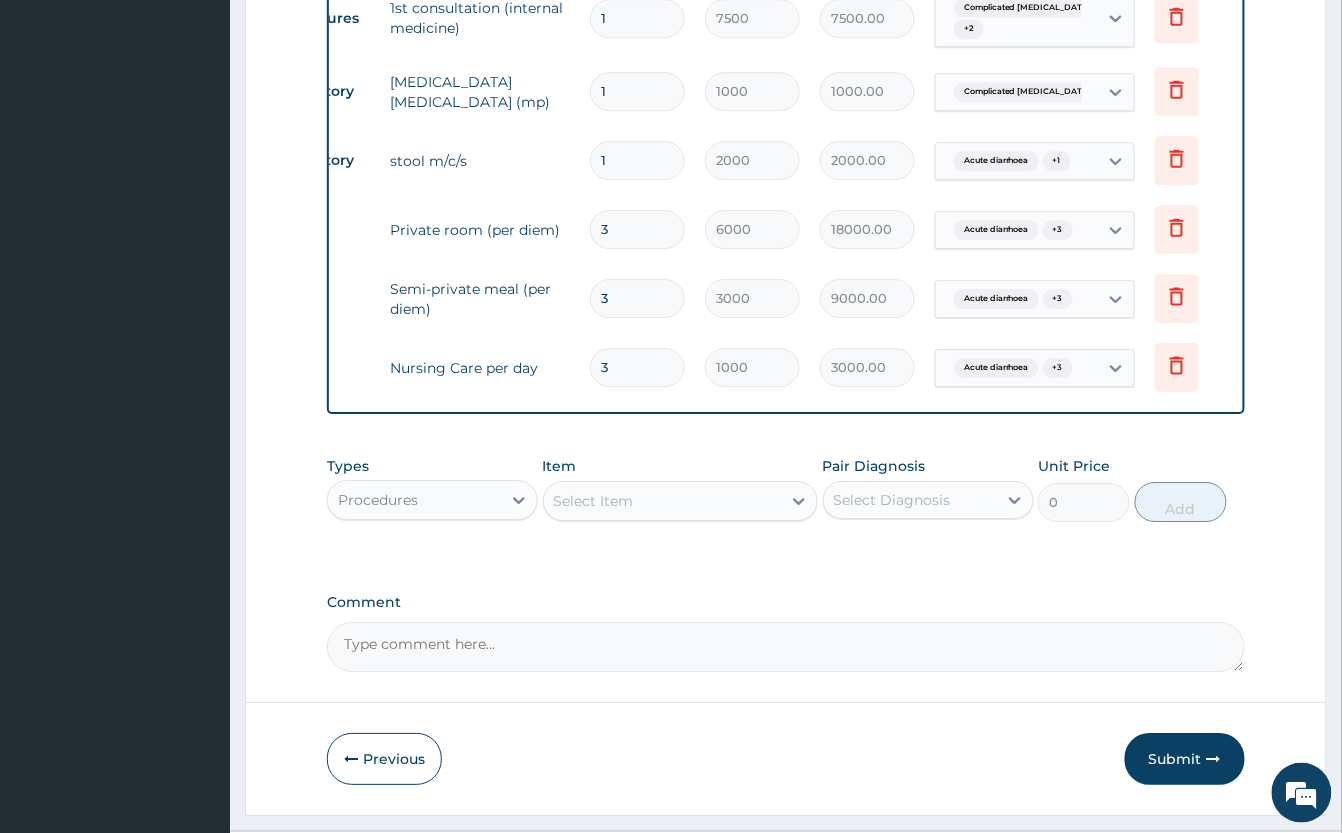 click on "PA Code / Prescription Code PA/6DB9E2 Encounter Date 11-07-2025 Important Notice Please enter PA codes before entering items that are not attached to a PA code   All diagnoses entered must be linked to a claim item. Diagnosis & Claim Items that are visible but inactive cannot be edited because they were imported from an already approved PA code. Diagnosis Acute diarrhoea confirmed Gastroenteritis confirmed Moderate dehydration confirmed Complicated malaria confirmed NB: All diagnosis must be linked to a claim item Claim Items Type Name Quantity Unit Price Total Price Pair Diagnosis Actions Drugs metronidazole syr 60ml/bott 2 500 1000.00 Acute diarrhoea Delete Drugs infusion darrows half strength 4 1000 4000.00 Gastroenteritis  + 2 Delete Drugs emal injection 150mg inj. 3 1500 4500.00 Complicated malaria Delete Drugs zinc (paediatric)/tab 10 50 500.00 Acute diarrhoea Delete Drugs fansidar syrup  1 450 450.00 Acute diarrhoea  + 1 Delete Drugs promethazine 25mg/inj 3 250 750.00 Gastroenteritis Delete Drugs 5  +" at bounding box center [786, -331] 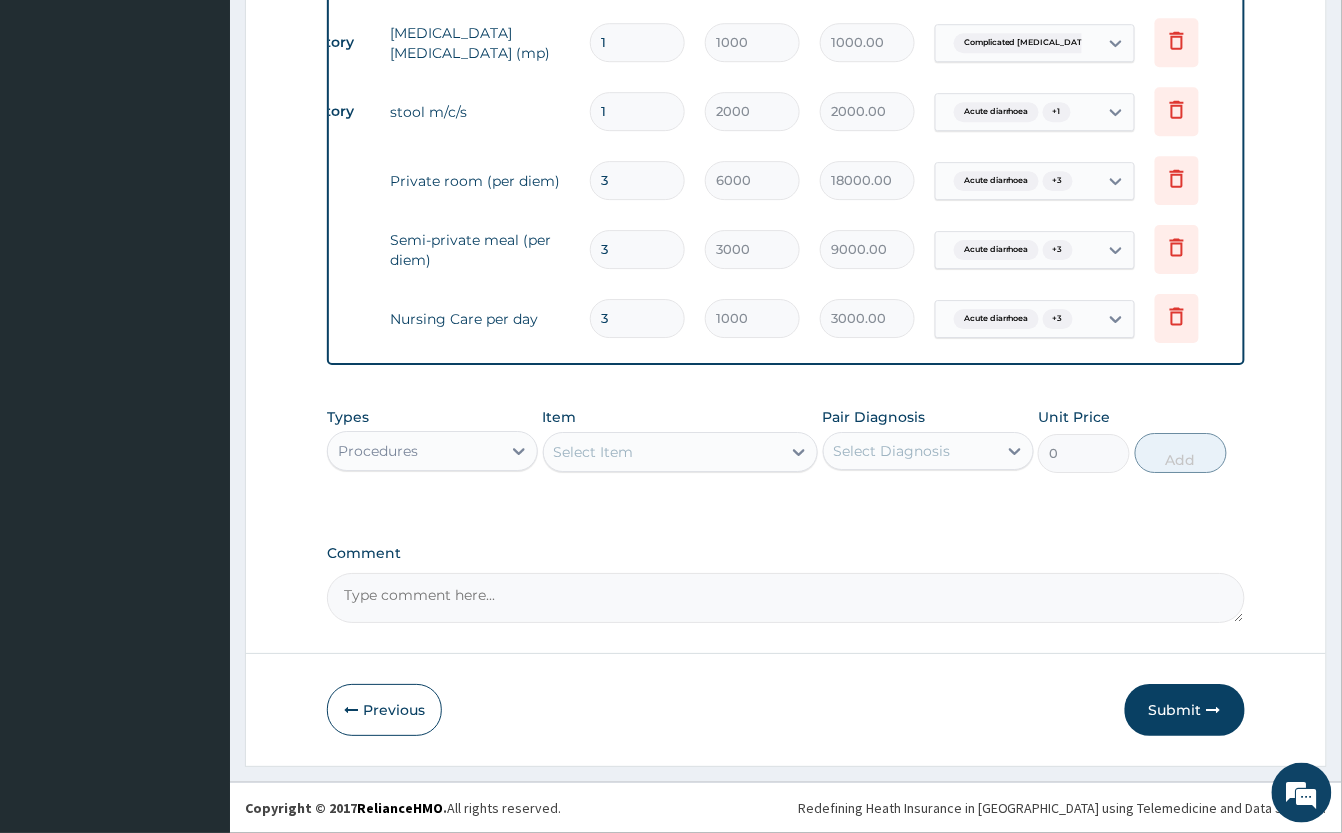 scroll, scrollTop: 1594, scrollLeft: 0, axis: vertical 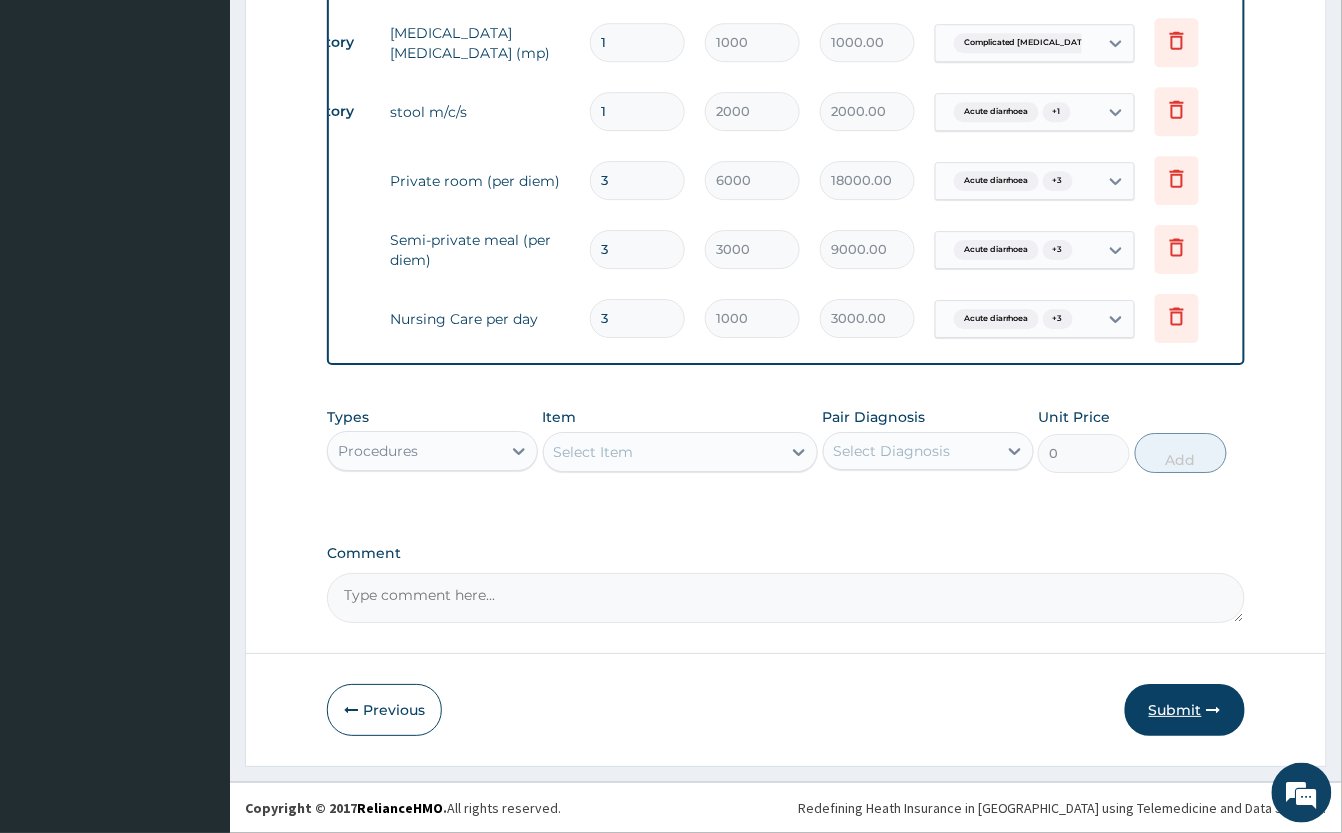 click on "Submit" at bounding box center (1185, 710) 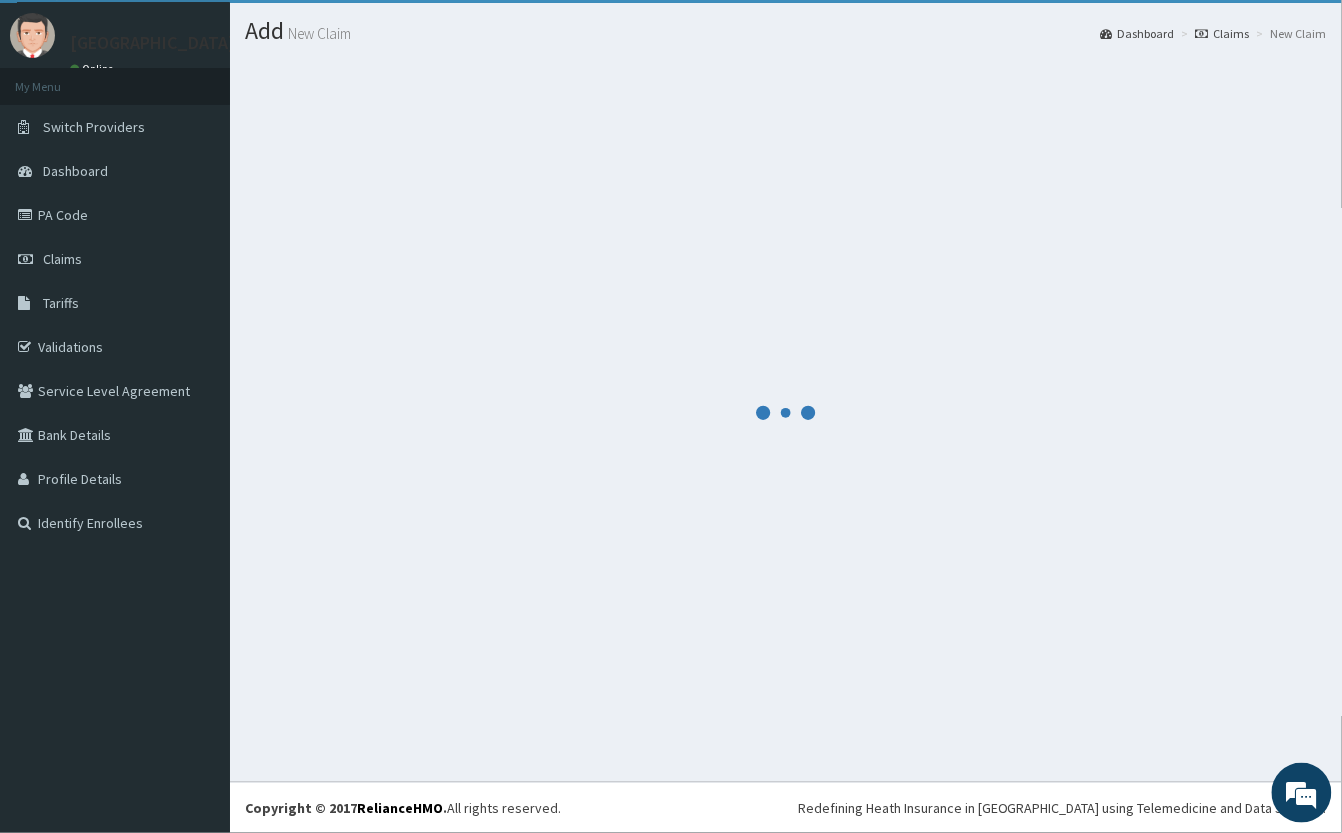 scroll, scrollTop: 48, scrollLeft: 0, axis: vertical 